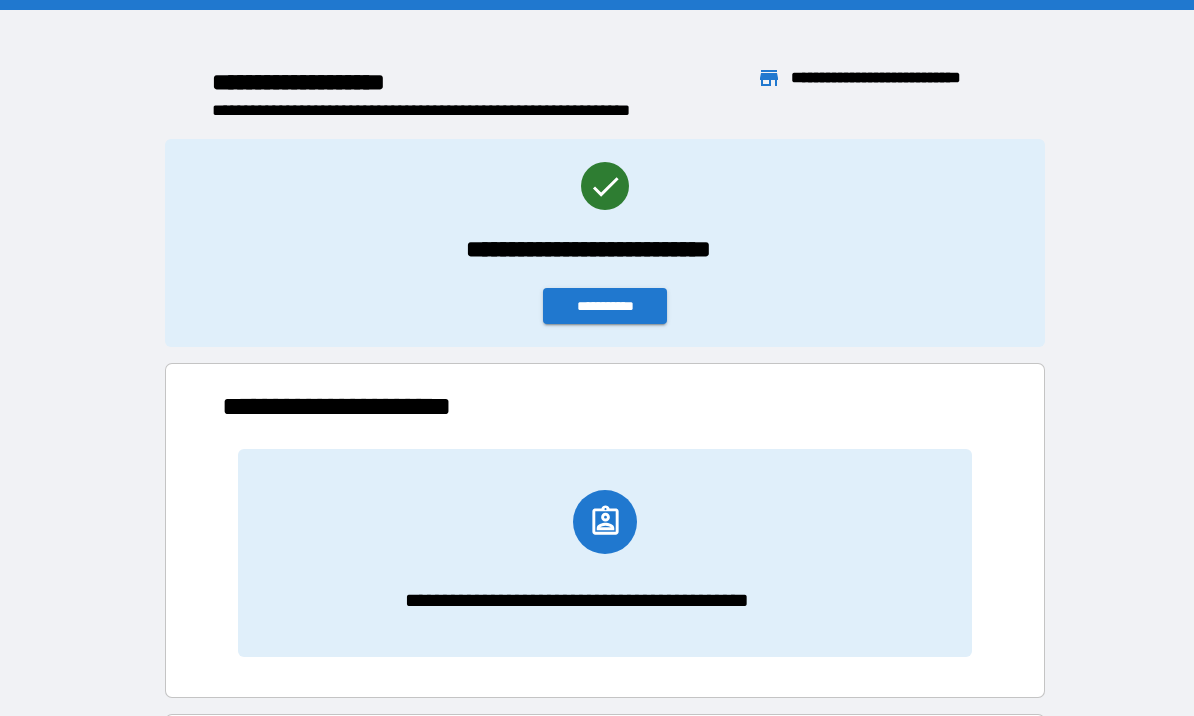 scroll, scrollTop: 70, scrollLeft: 0, axis: vertical 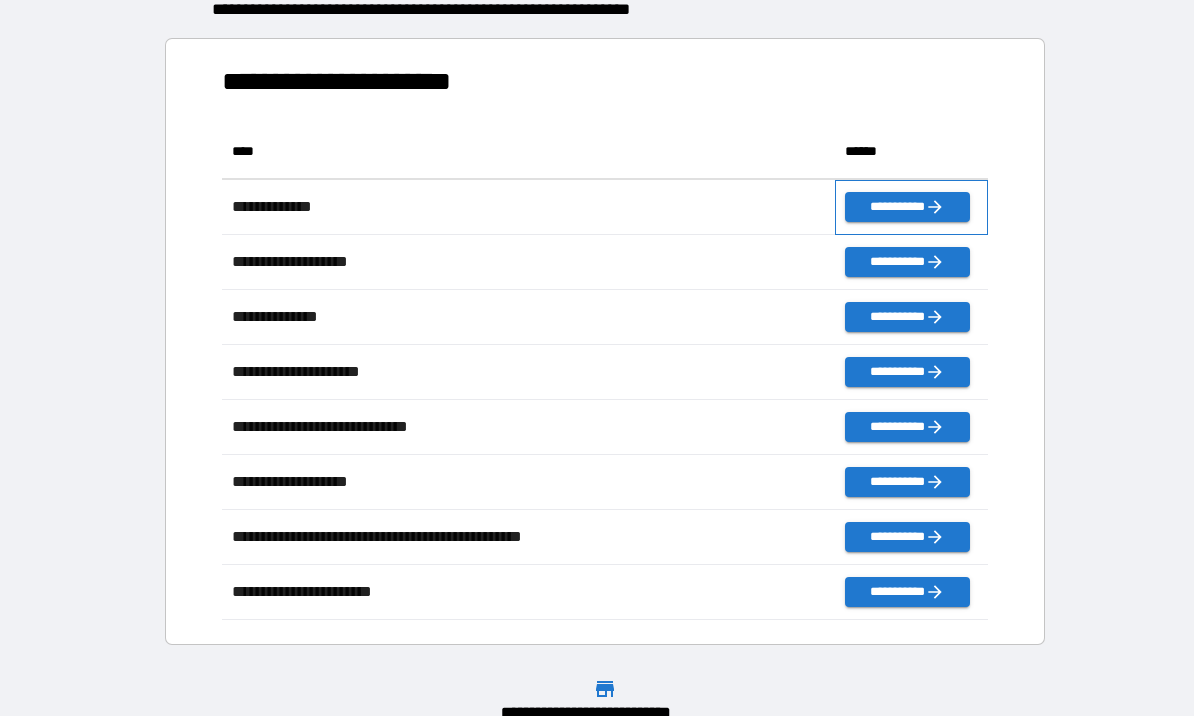 click on "**********" at bounding box center [911, 207] 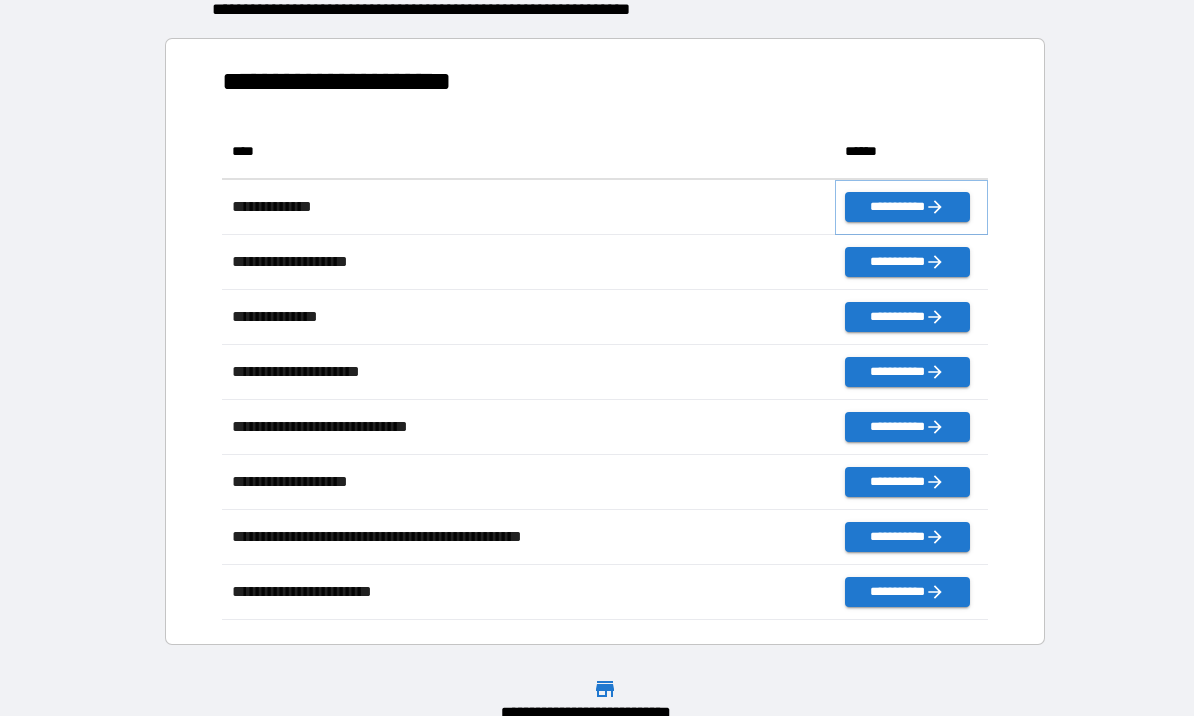 click on "**********" at bounding box center [907, 207] 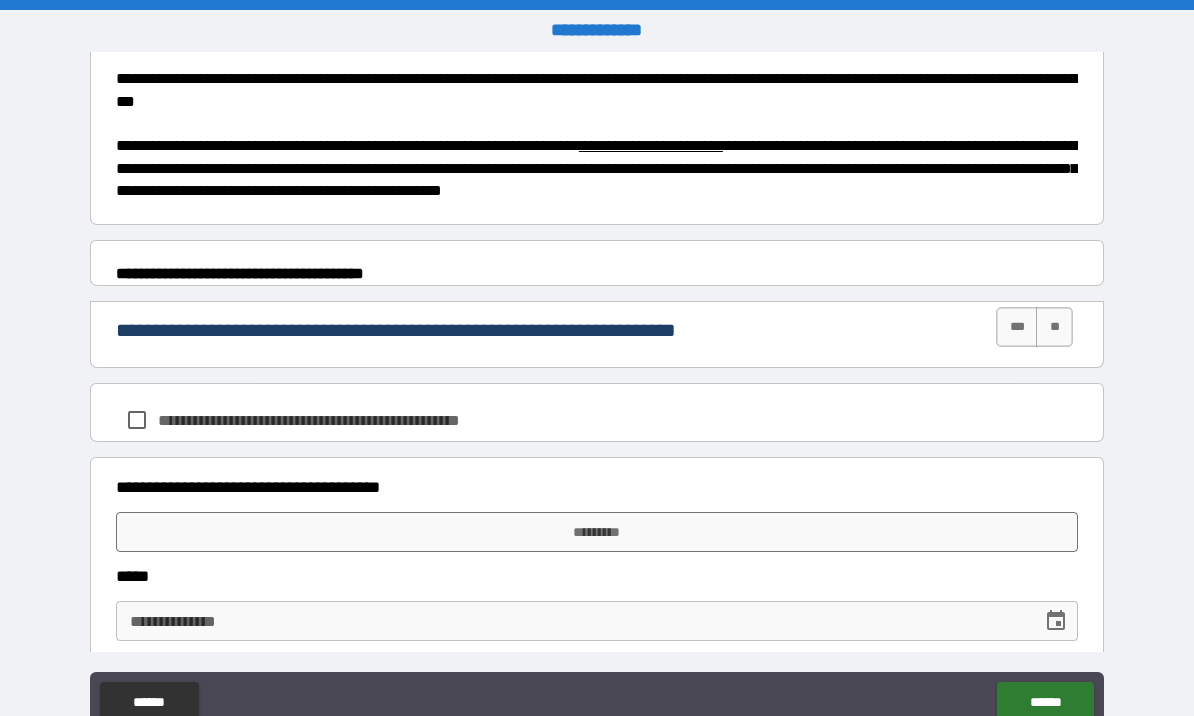 scroll, scrollTop: 779, scrollLeft: 0, axis: vertical 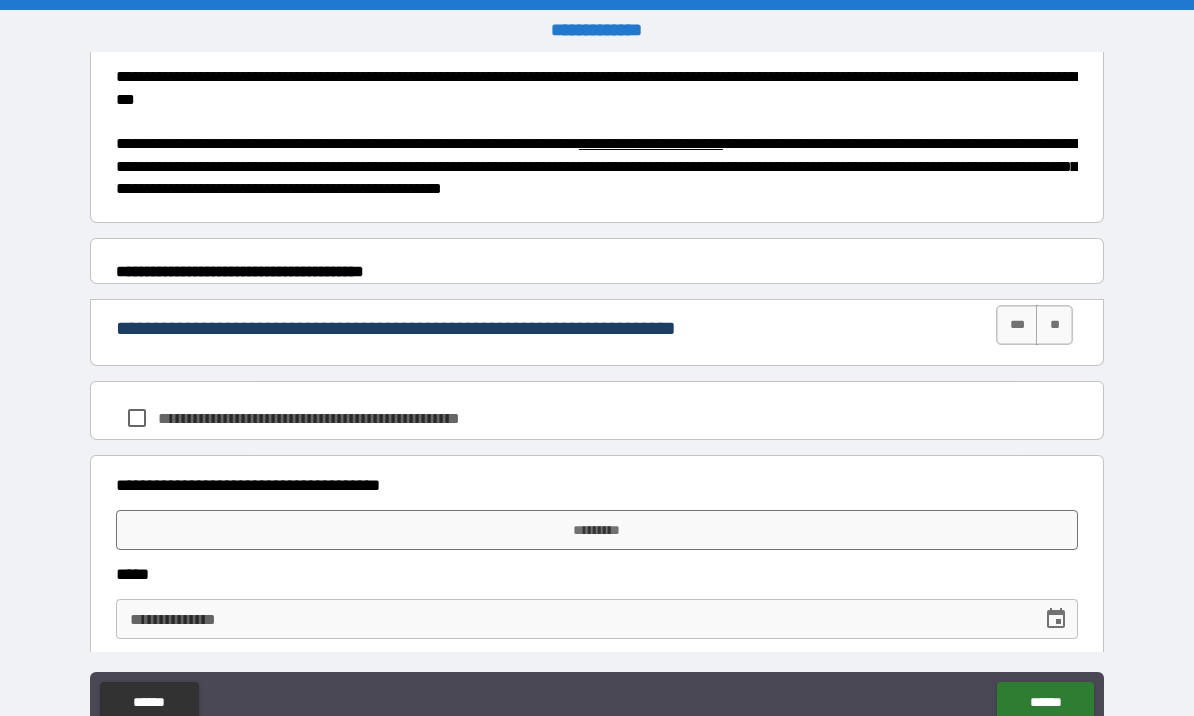 click on "***" at bounding box center [1017, 325] 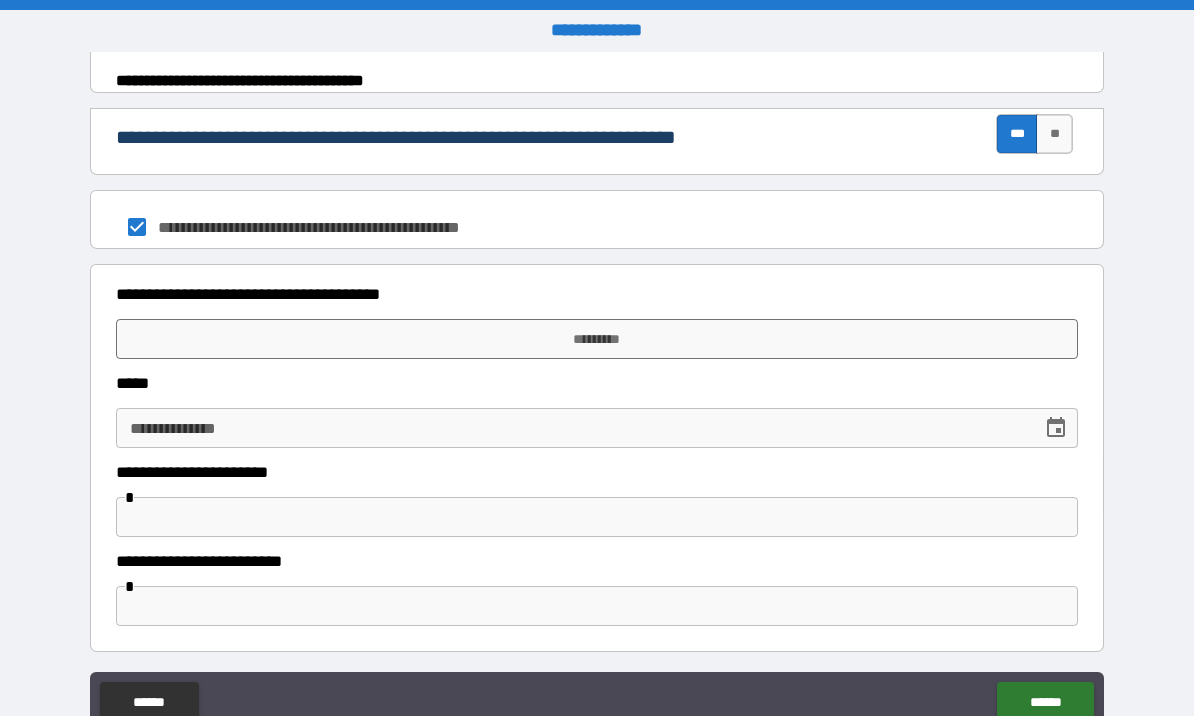 scroll, scrollTop: 969, scrollLeft: 0, axis: vertical 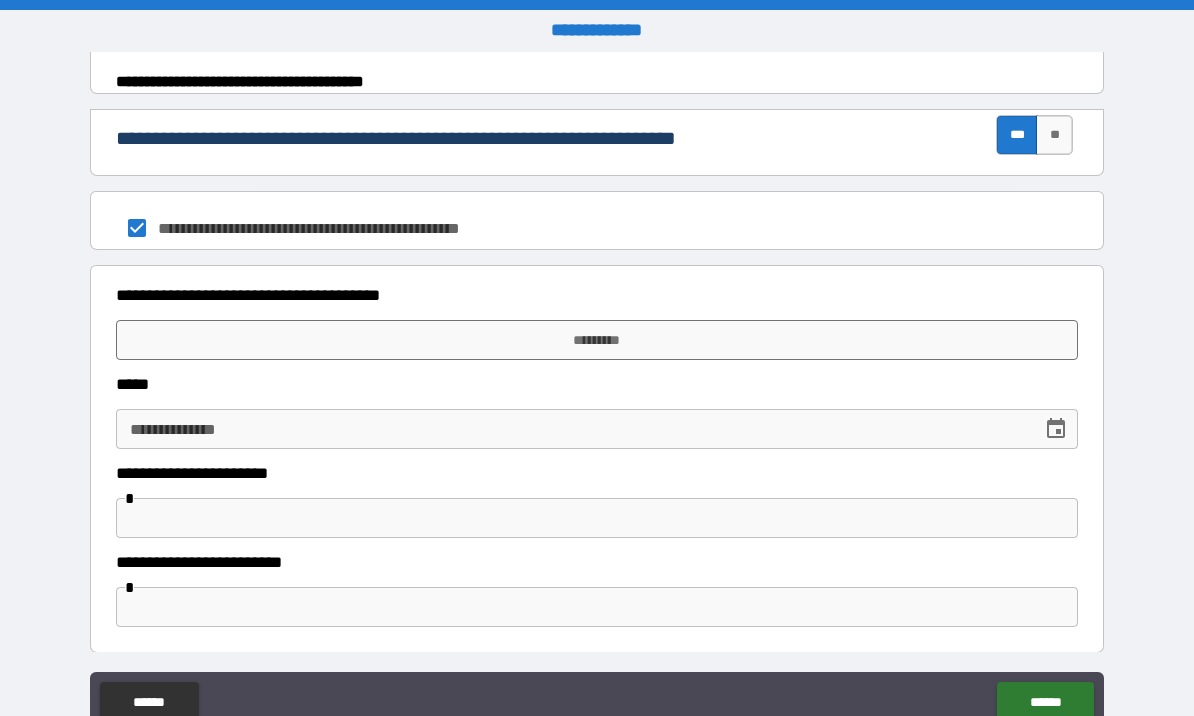 click on "*********" at bounding box center (597, 340) 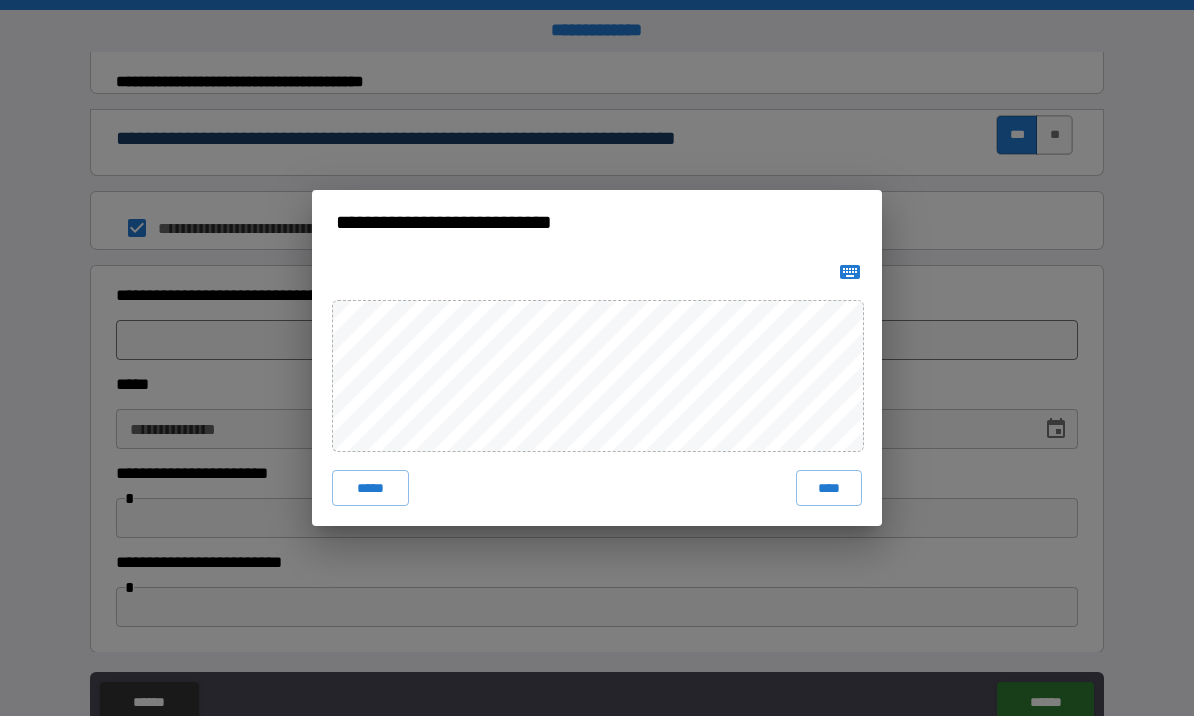 click on "****" at bounding box center [829, 488] 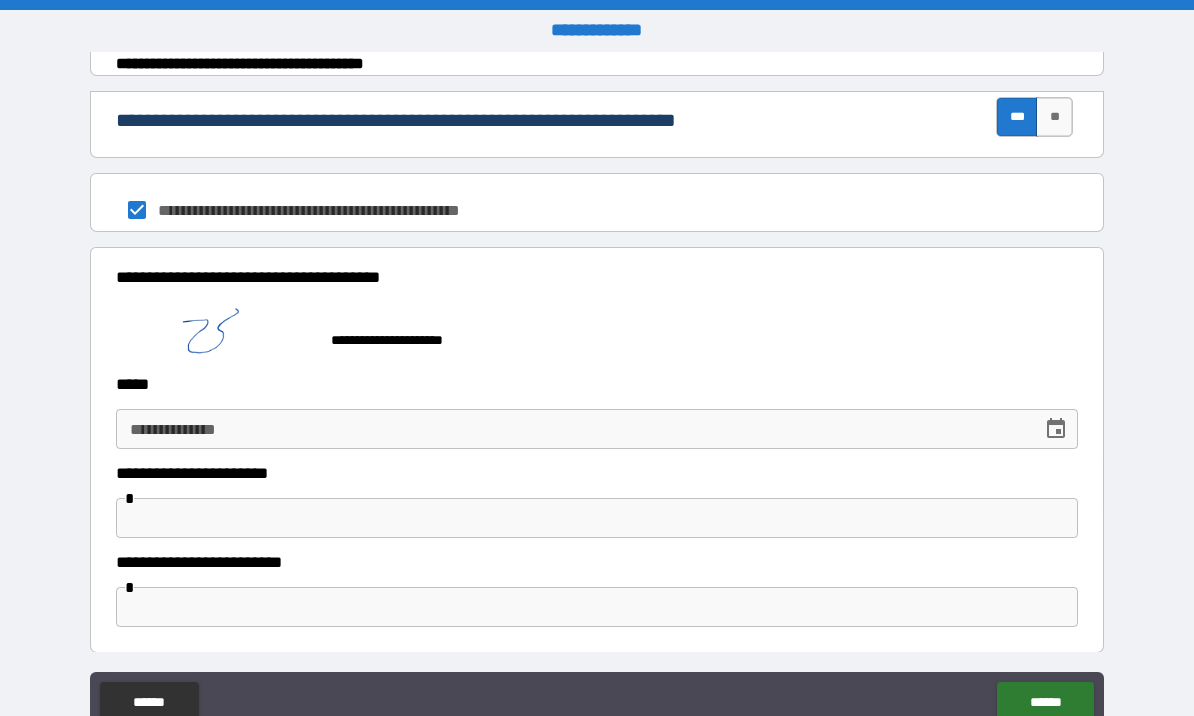 scroll, scrollTop: 986, scrollLeft: 0, axis: vertical 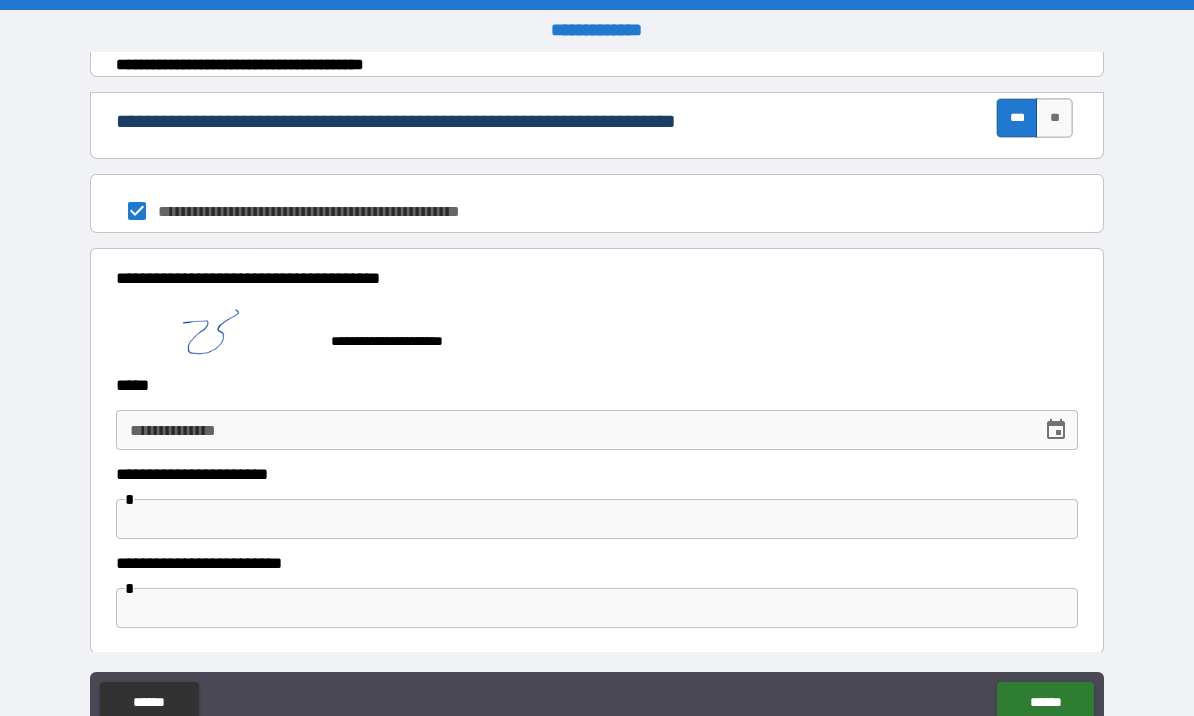 click on "******" at bounding box center [1045, 702] 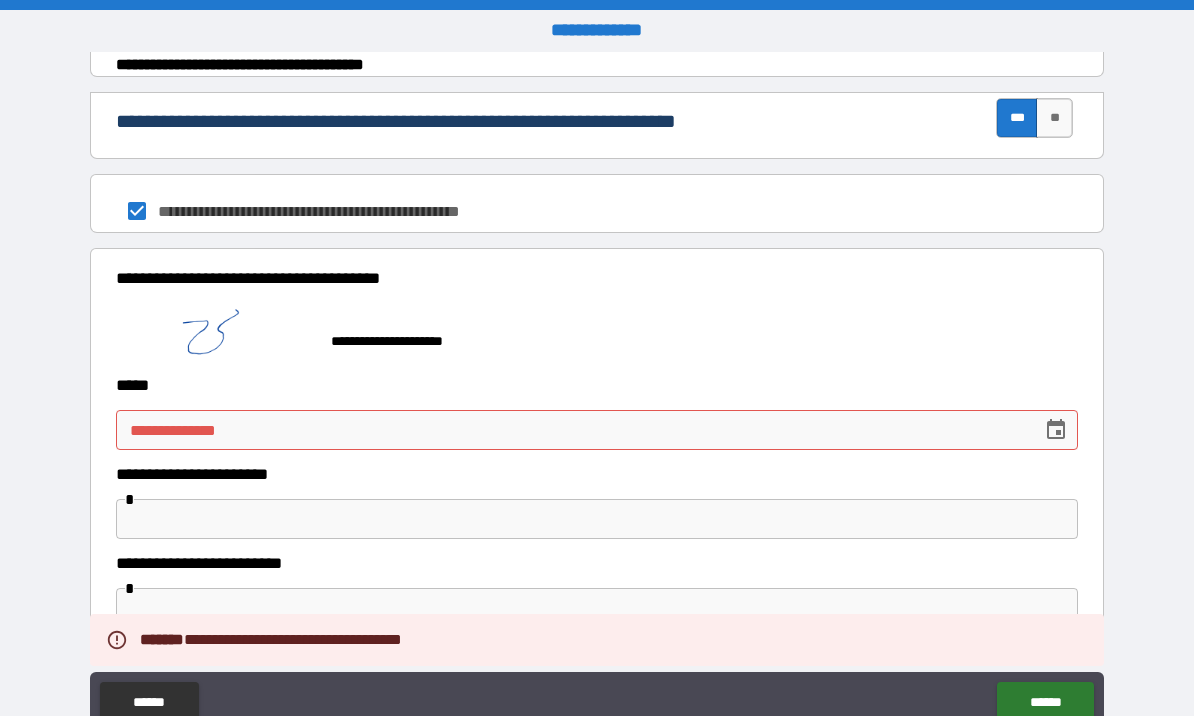 click on "**********" at bounding box center [597, 430] 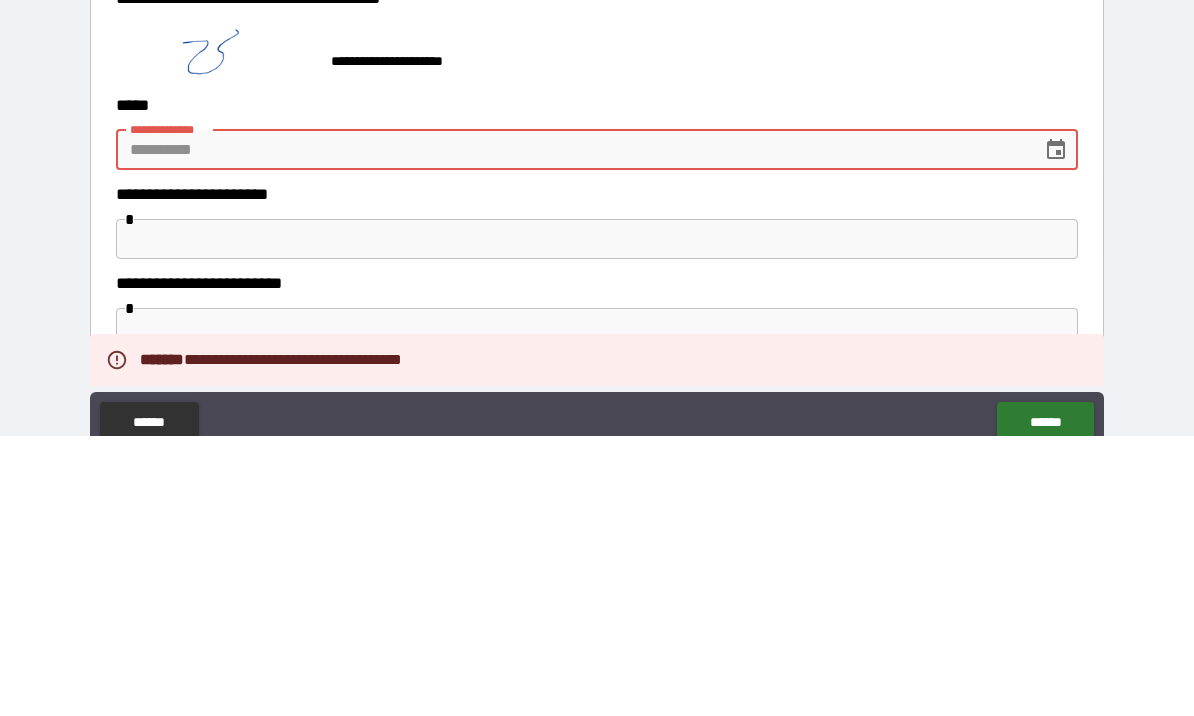 click 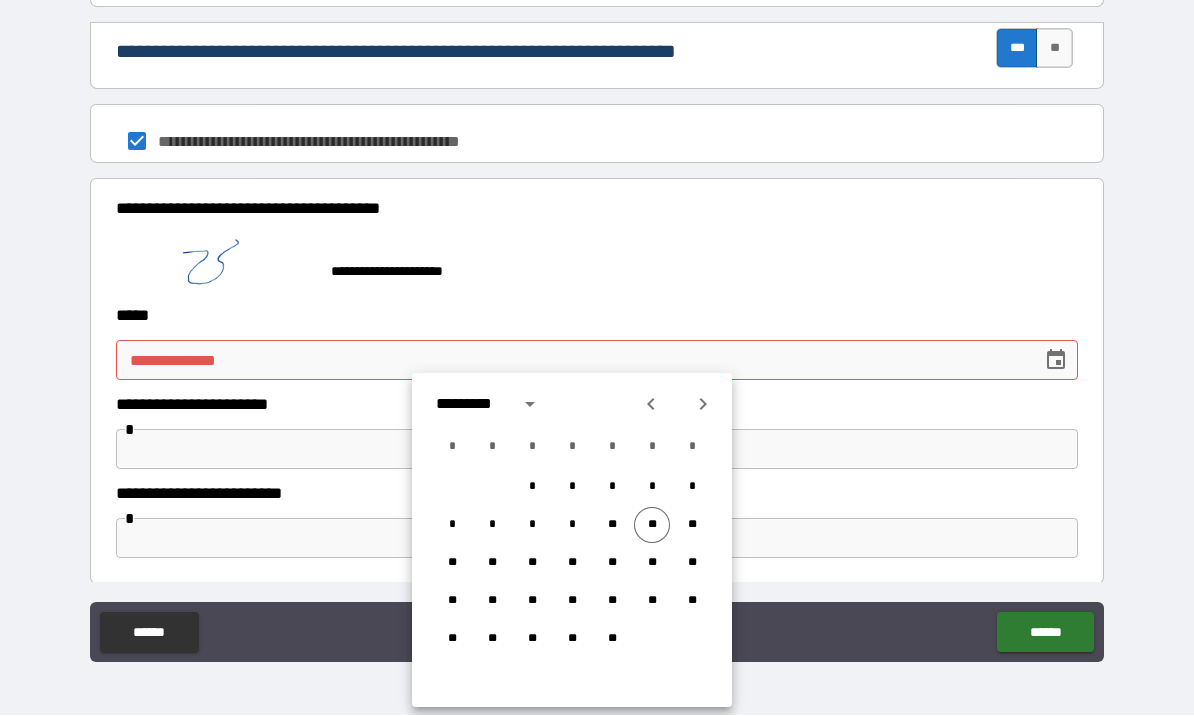 click on "**" at bounding box center (652, 526) 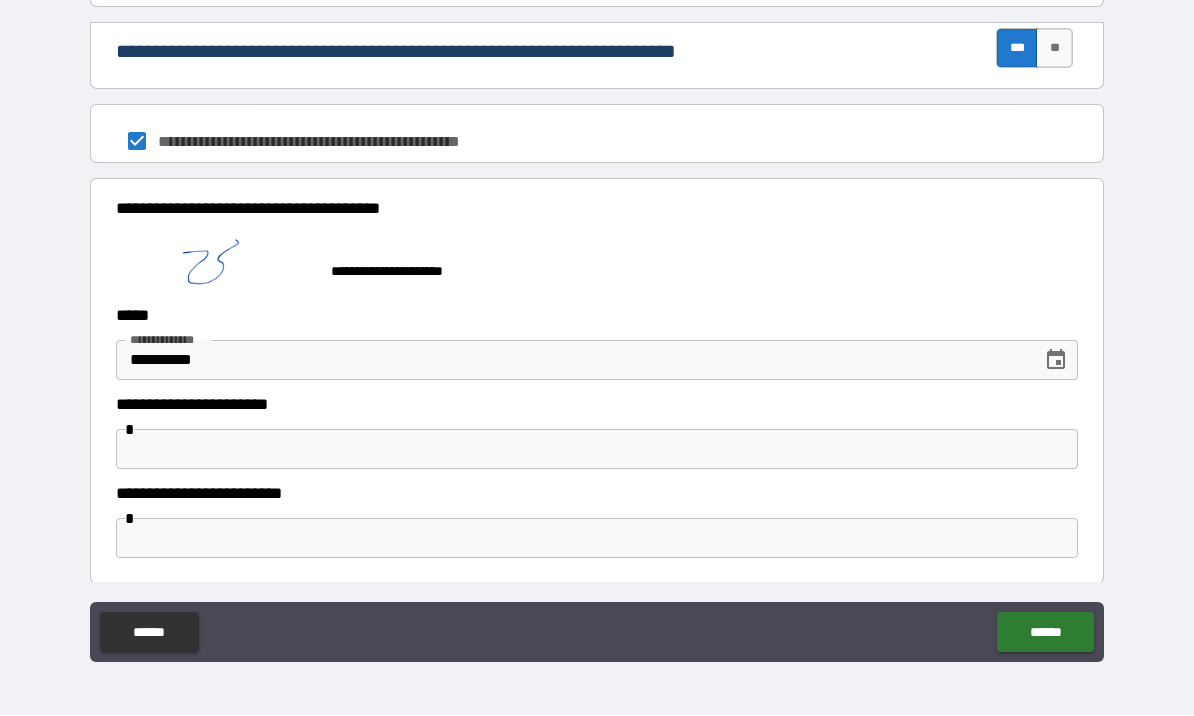 type on "**********" 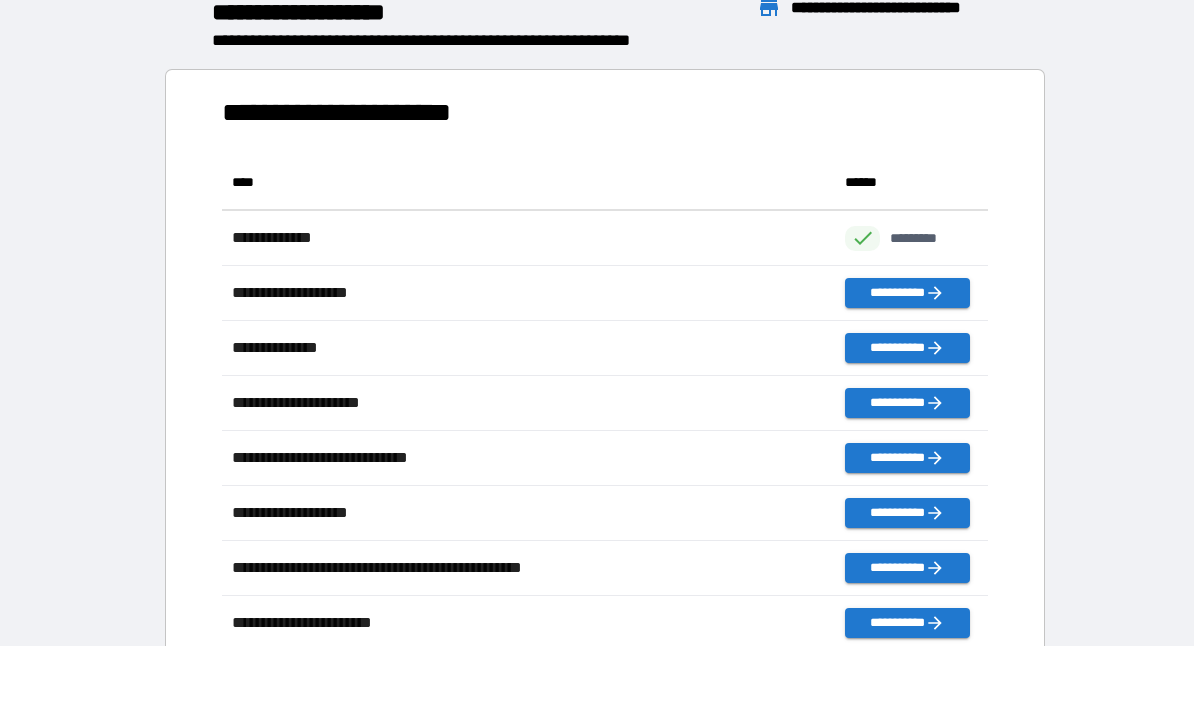 scroll, scrollTop: 1, scrollLeft: 1, axis: both 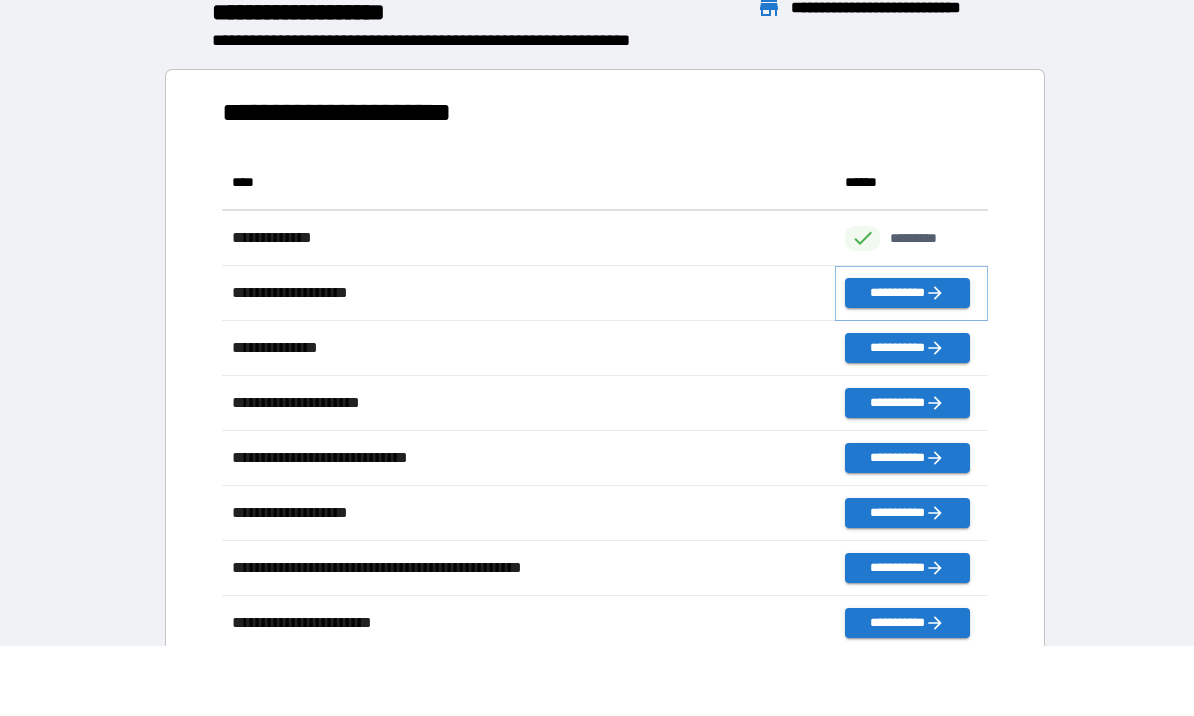 click on "**********" at bounding box center (907, 294) 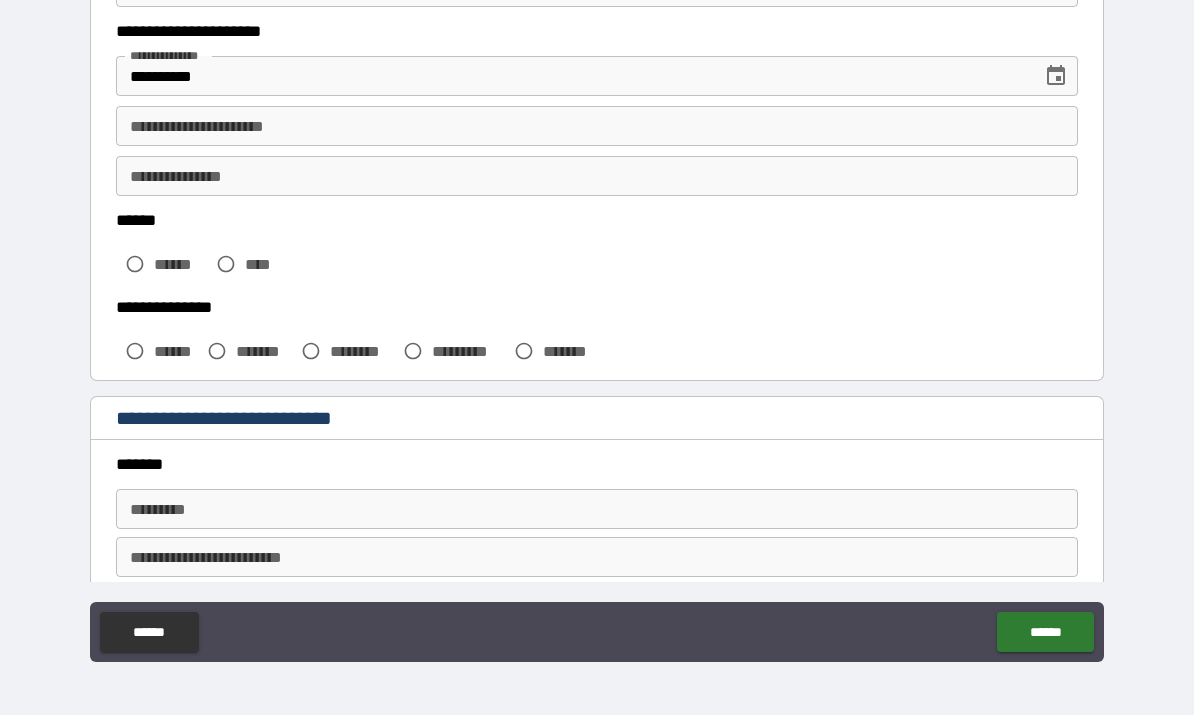 scroll, scrollTop: 317, scrollLeft: 0, axis: vertical 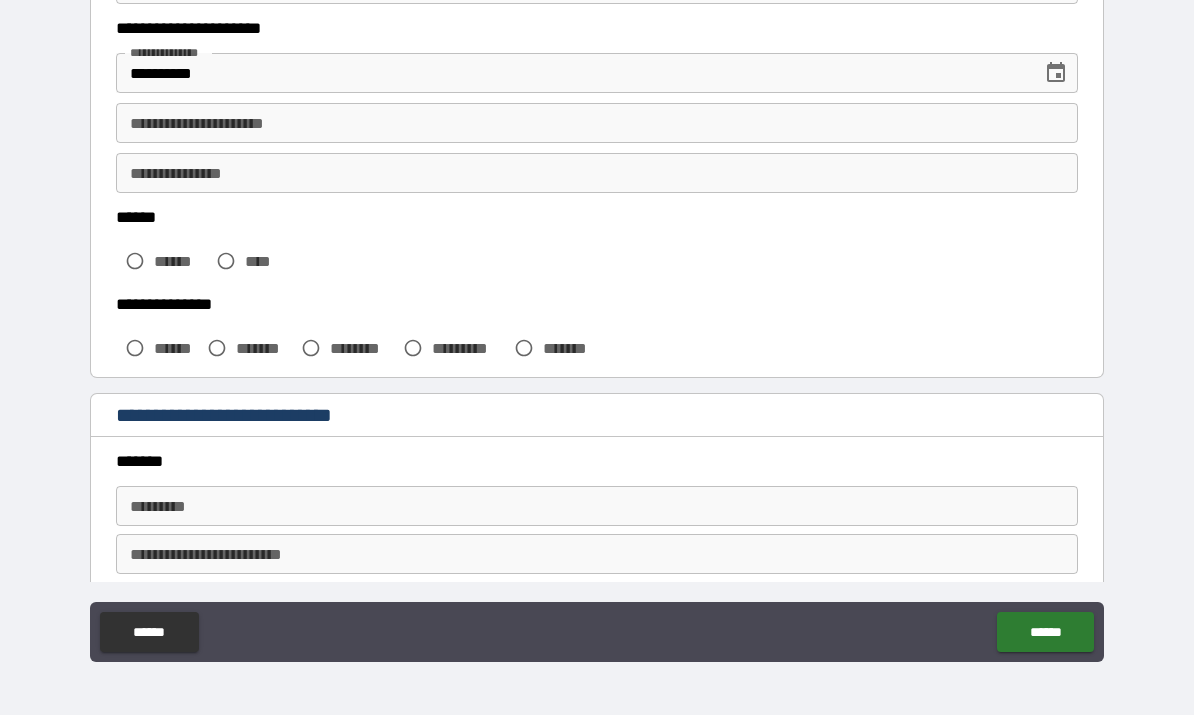 click on "**********" at bounding box center [597, 124] 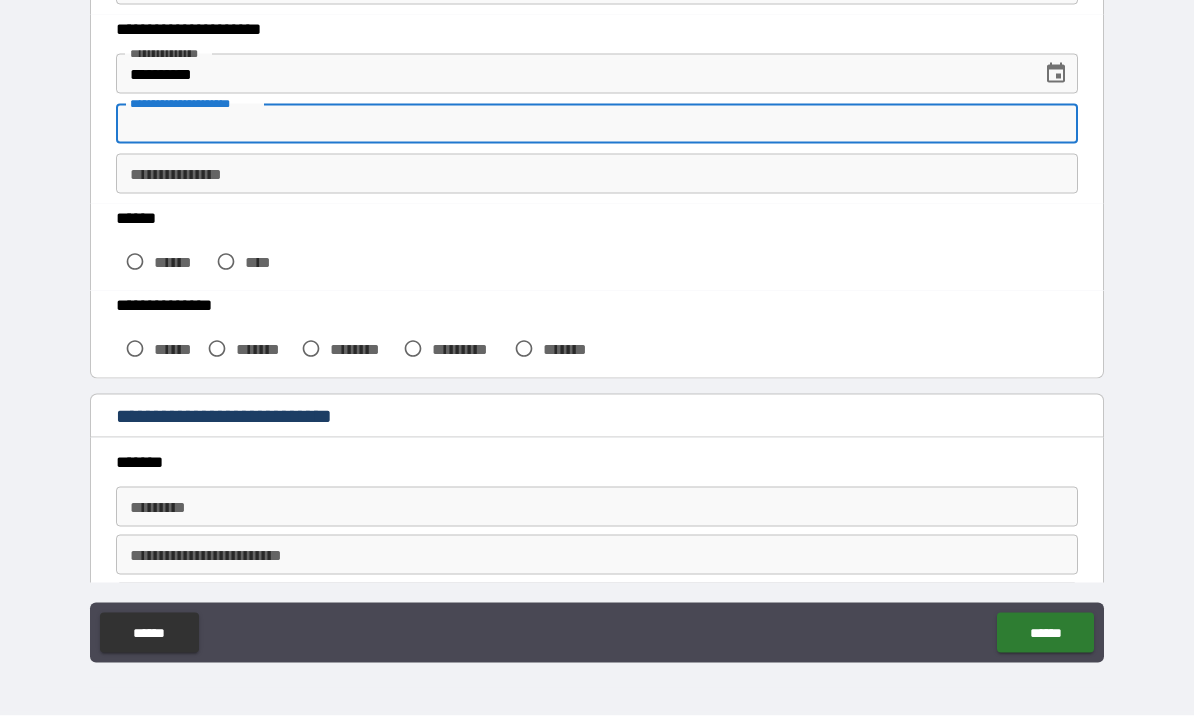 click on "**********" at bounding box center [597, 174] 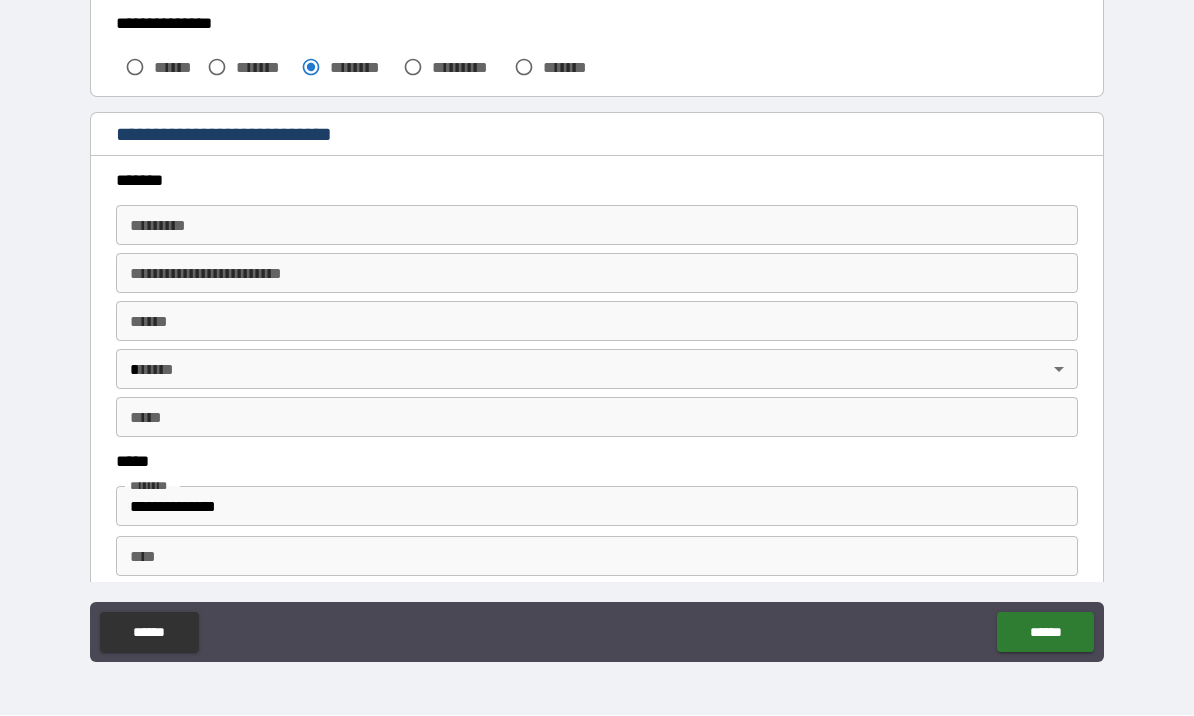 scroll, scrollTop: 607, scrollLeft: 0, axis: vertical 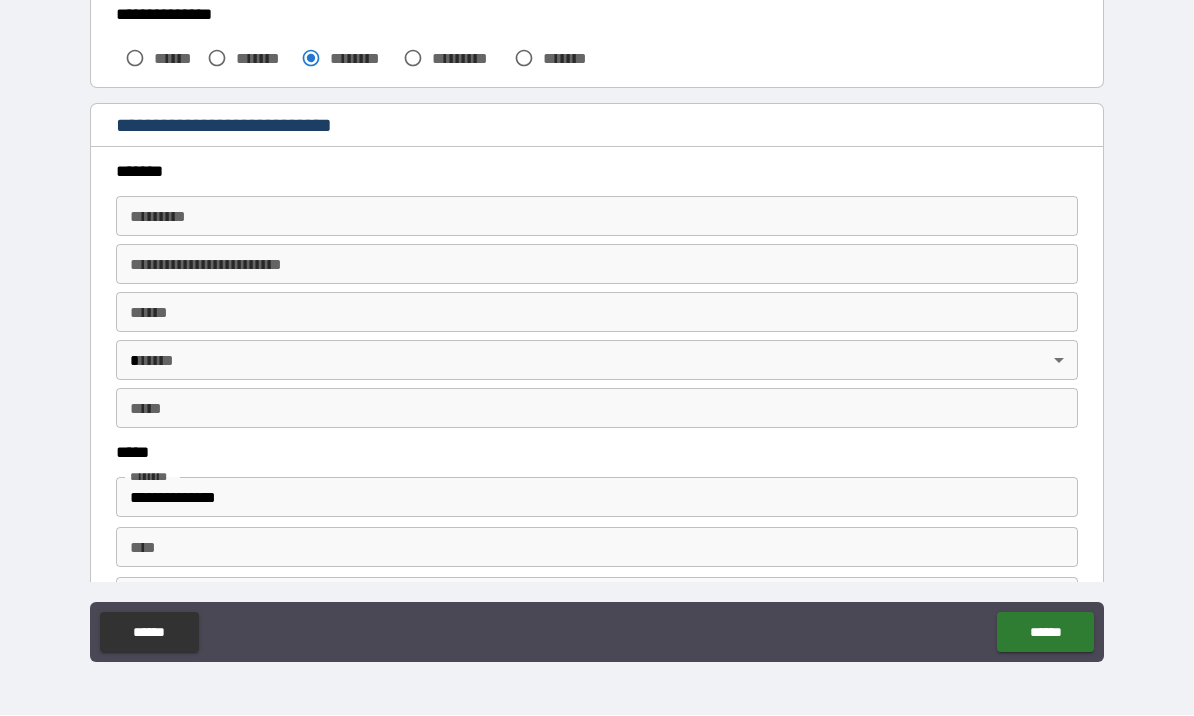 click on "*******   * *******   *" at bounding box center (597, 217) 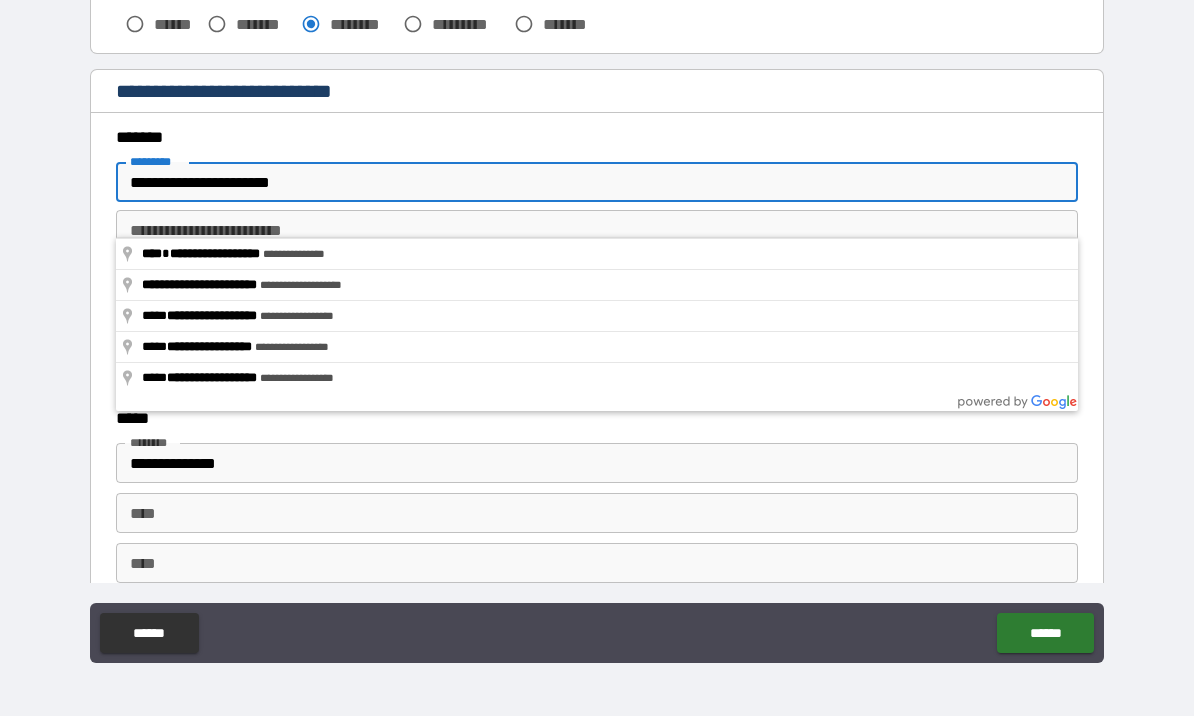 scroll, scrollTop: 643, scrollLeft: 0, axis: vertical 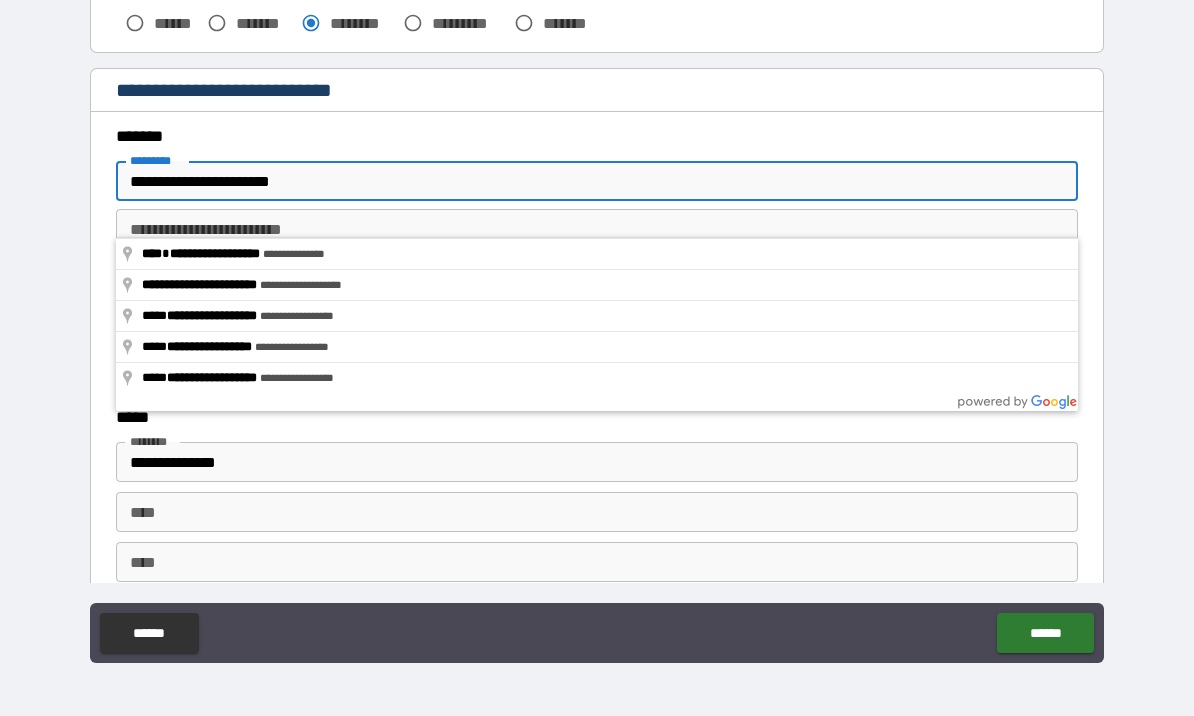 type on "**********" 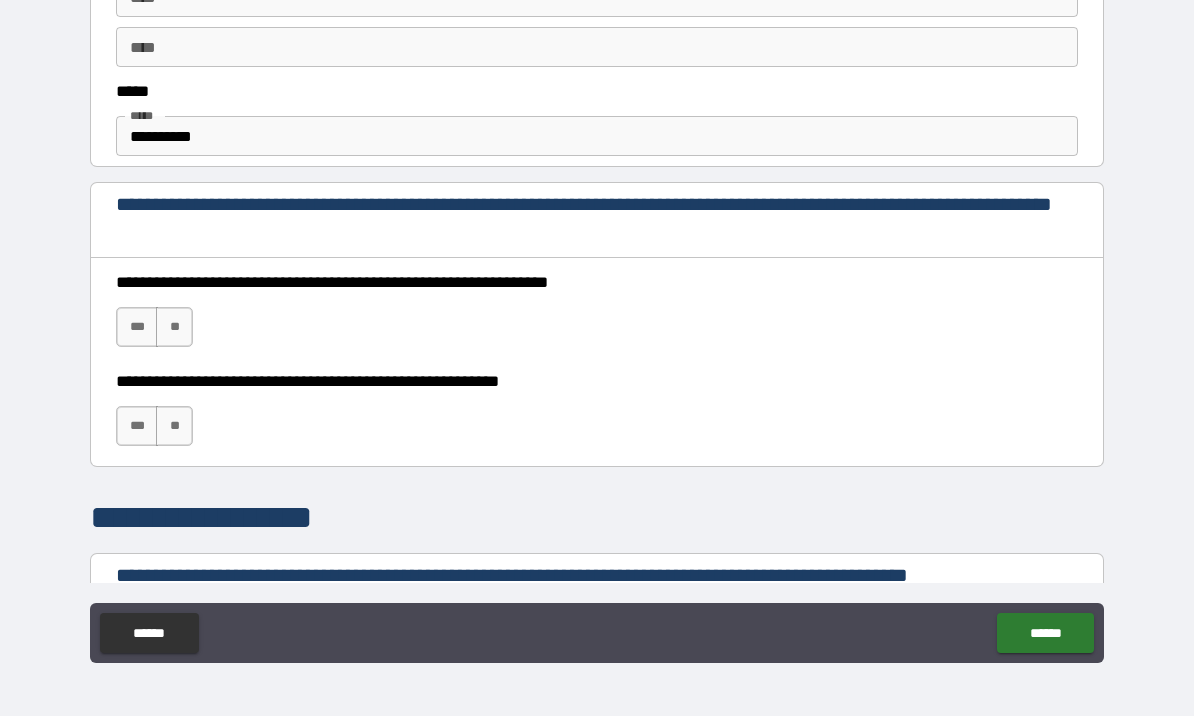 scroll, scrollTop: 1159, scrollLeft: 0, axis: vertical 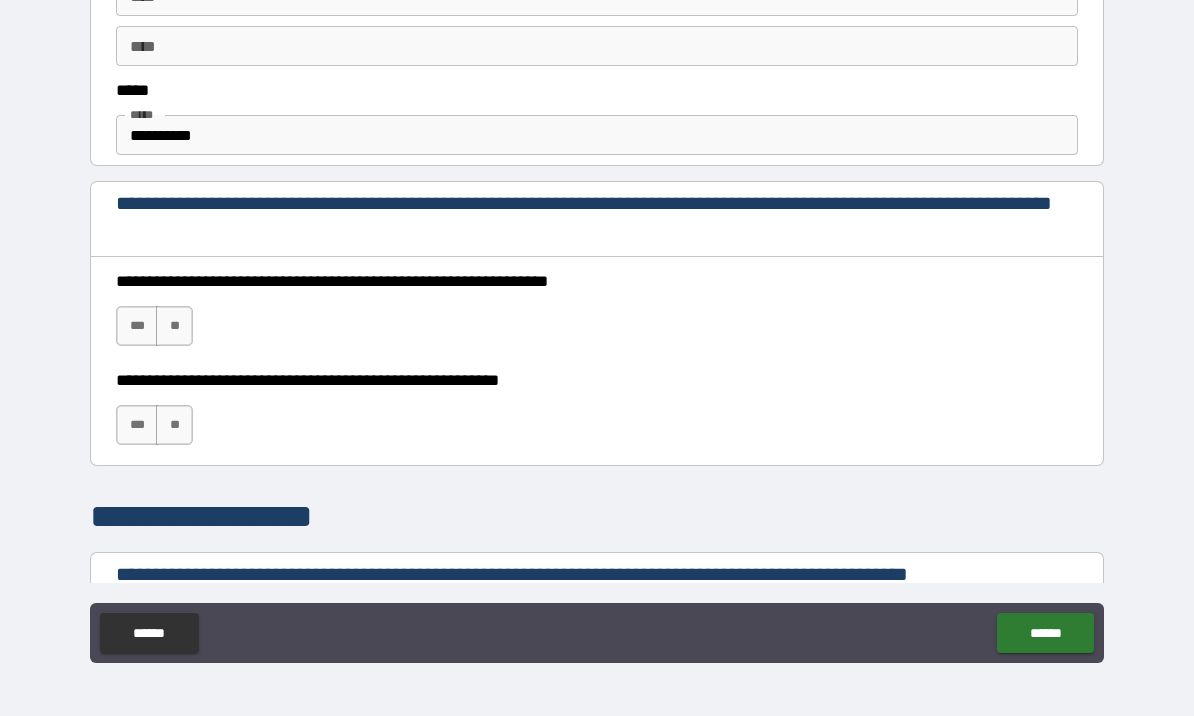 click on "***" at bounding box center (137, 326) 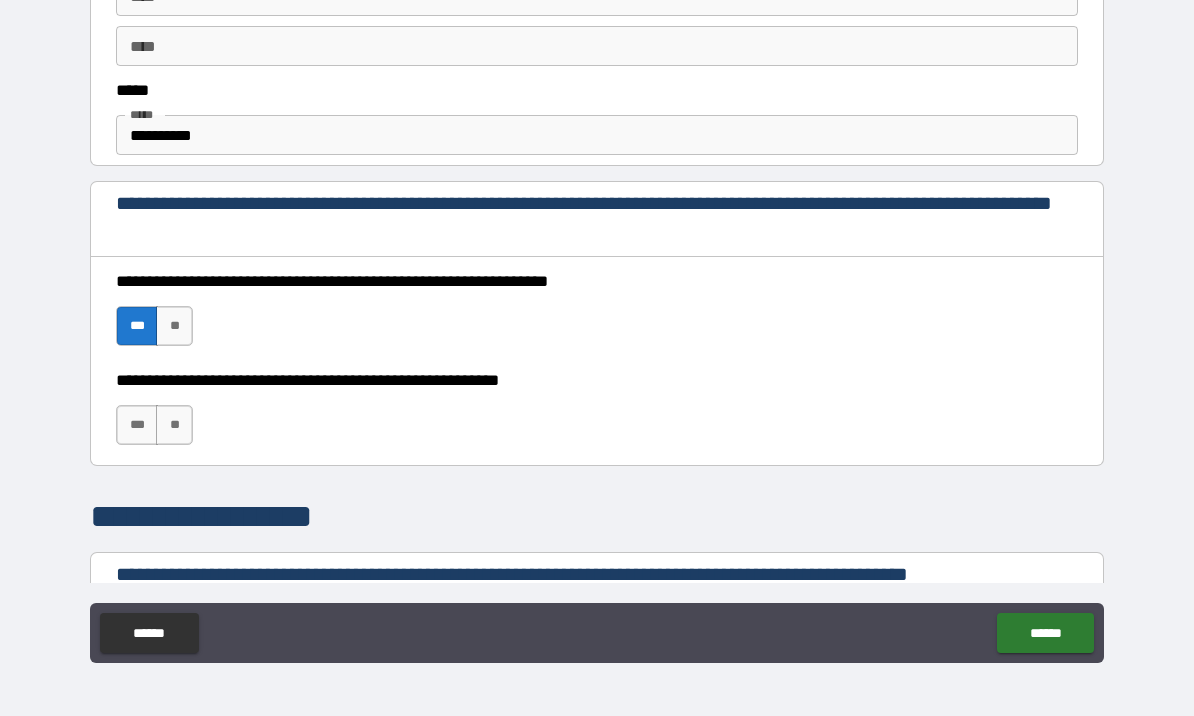 click on "***" at bounding box center (137, 425) 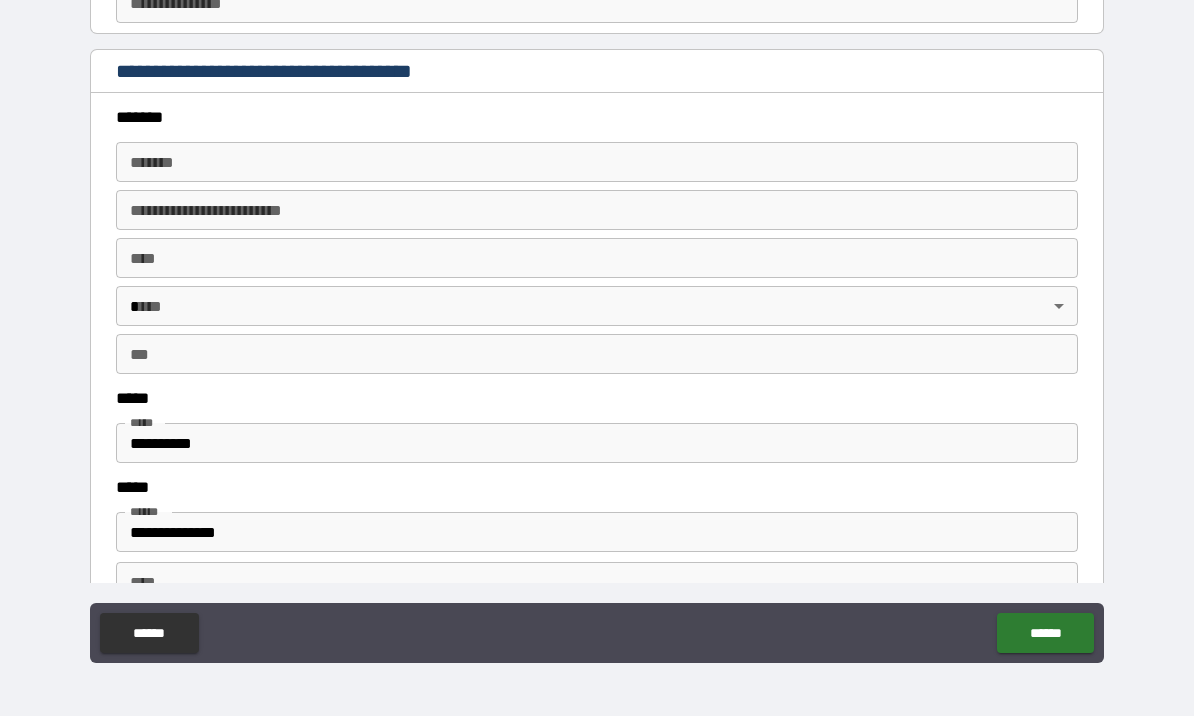 scroll, scrollTop: 2269, scrollLeft: 0, axis: vertical 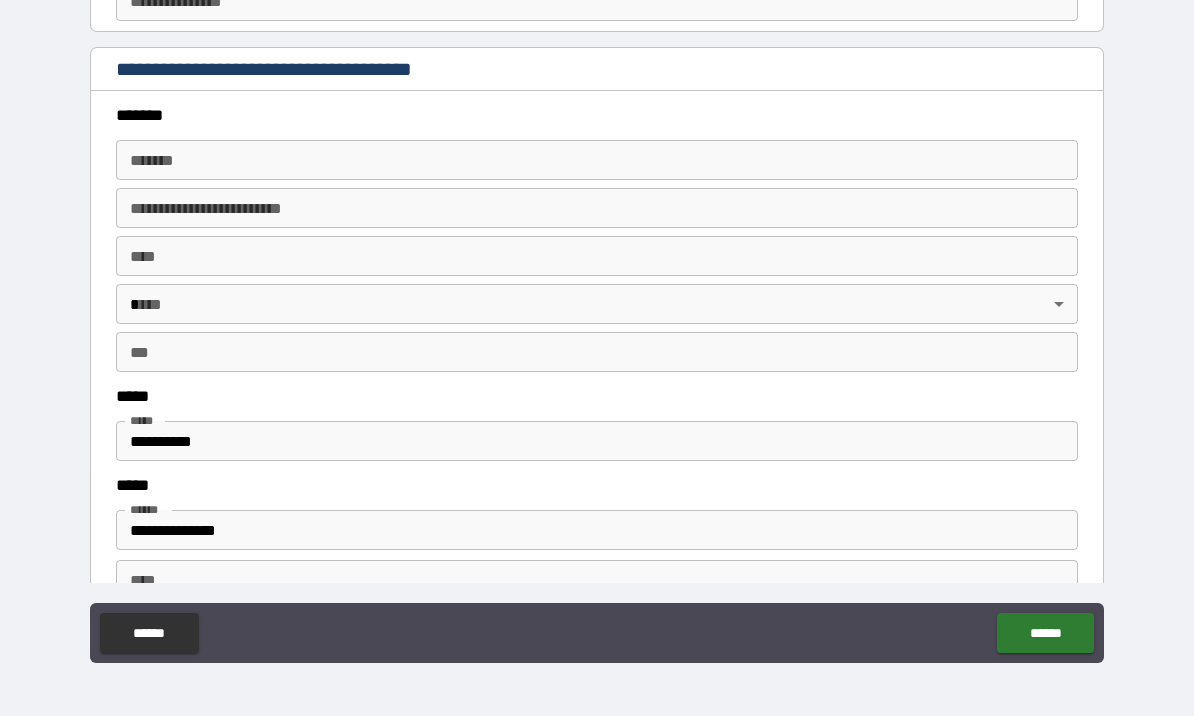 click on "******* *******" at bounding box center [597, 160] 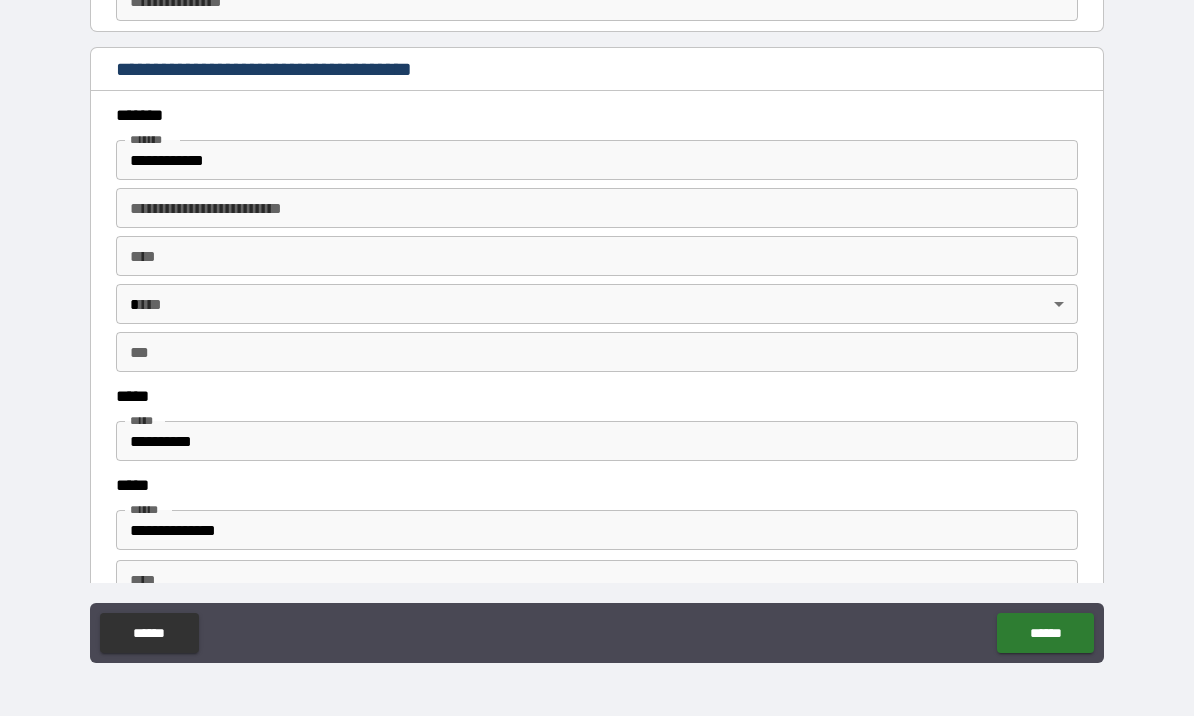 type on "**********" 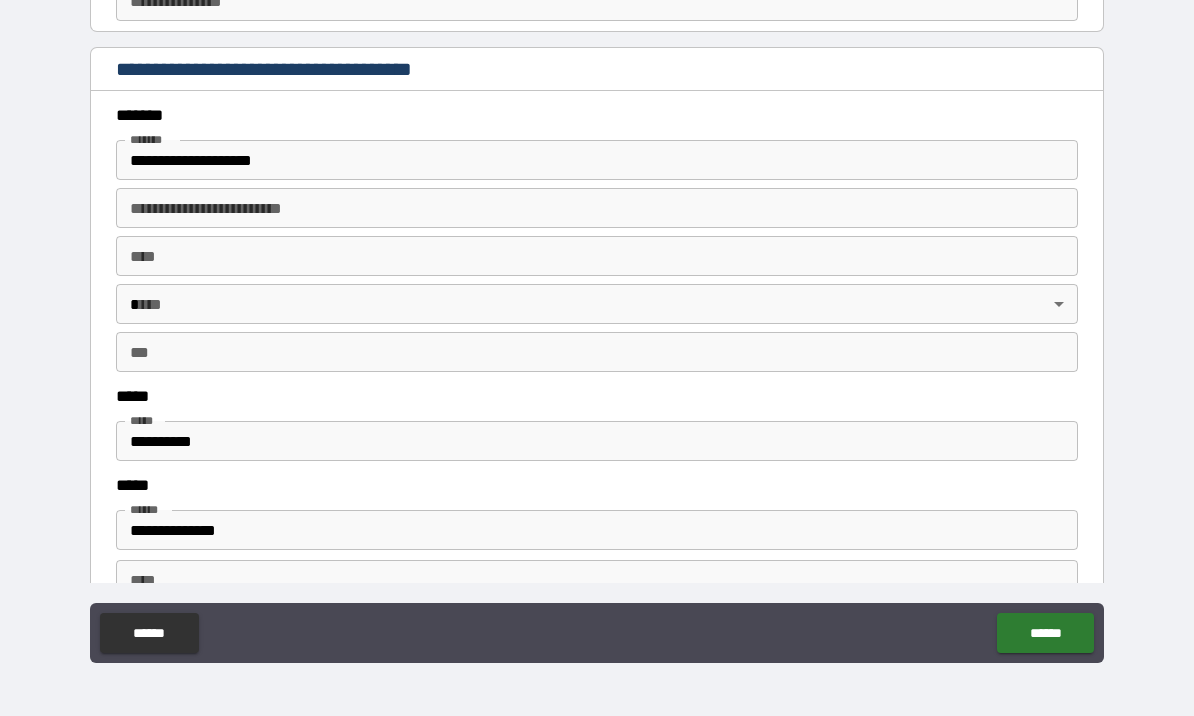type on "******" 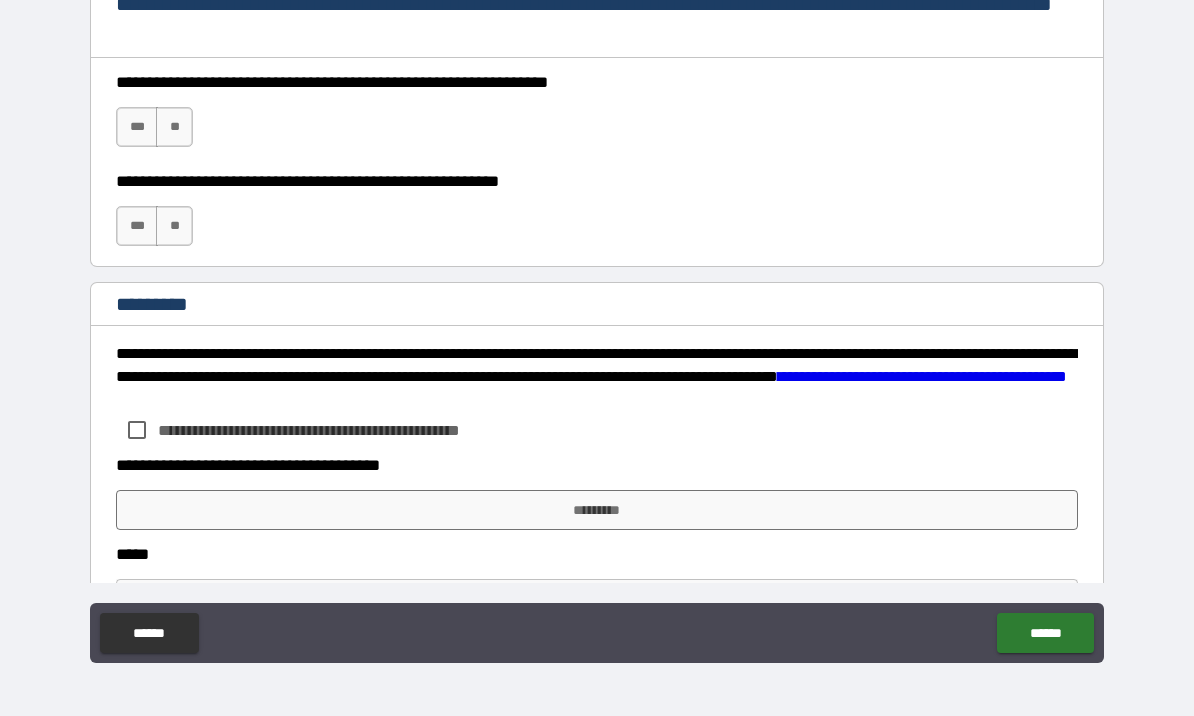 scroll, scrollTop: 2964, scrollLeft: 0, axis: vertical 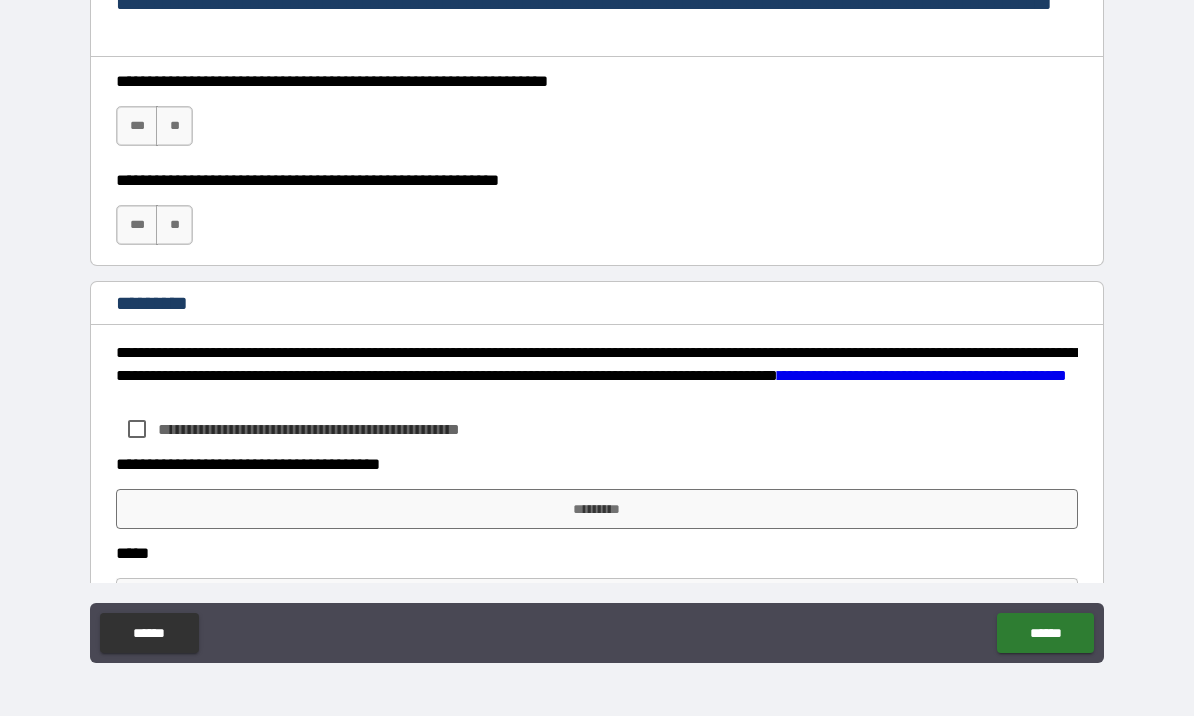 click on "***" at bounding box center [137, 126] 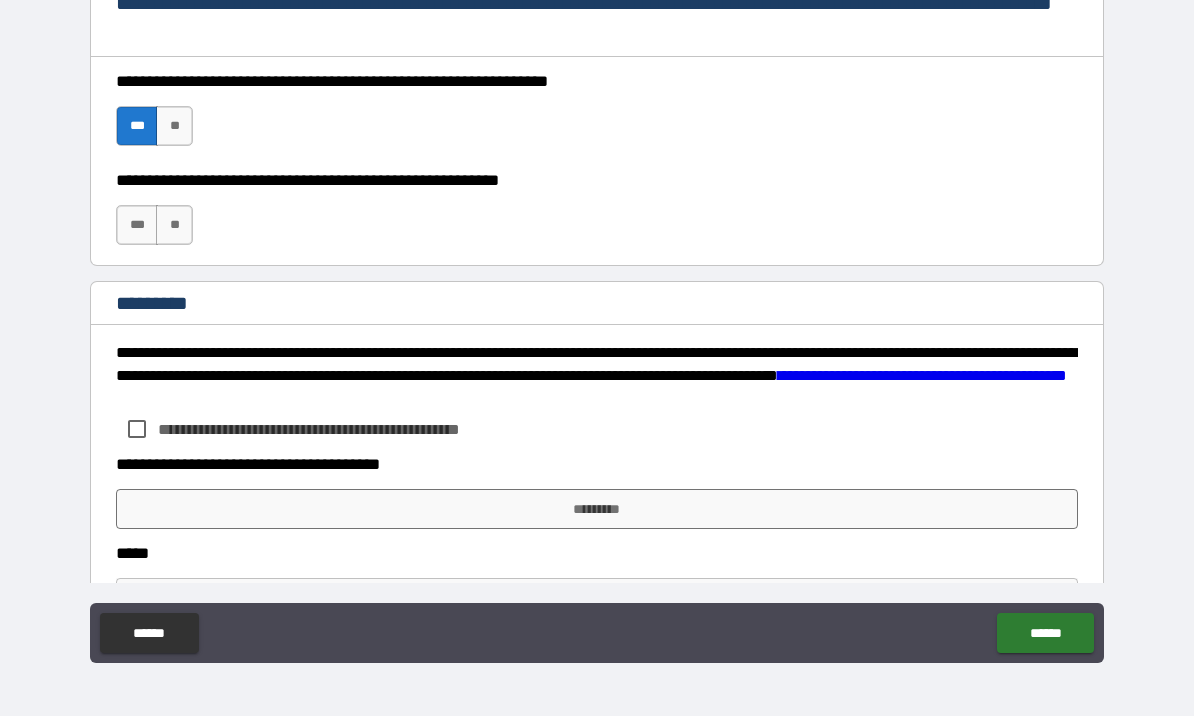 click on "***" at bounding box center [137, 225] 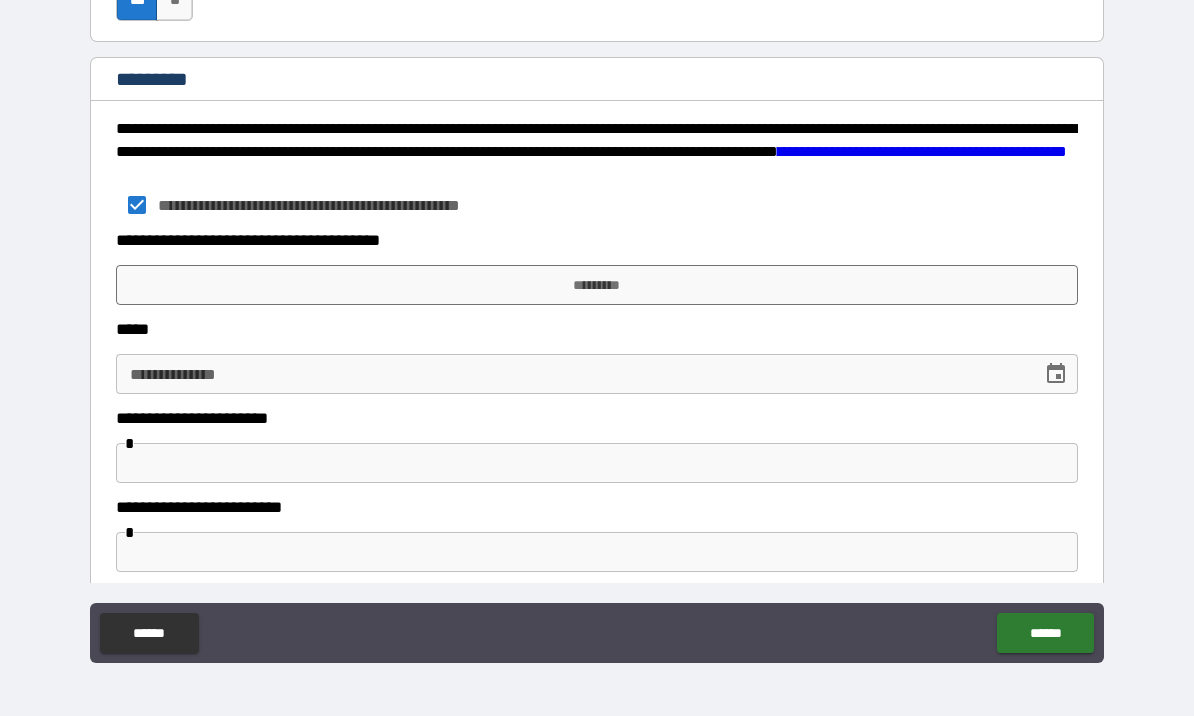 scroll, scrollTop: 3190, scrollLeft: 0, axis: vertical 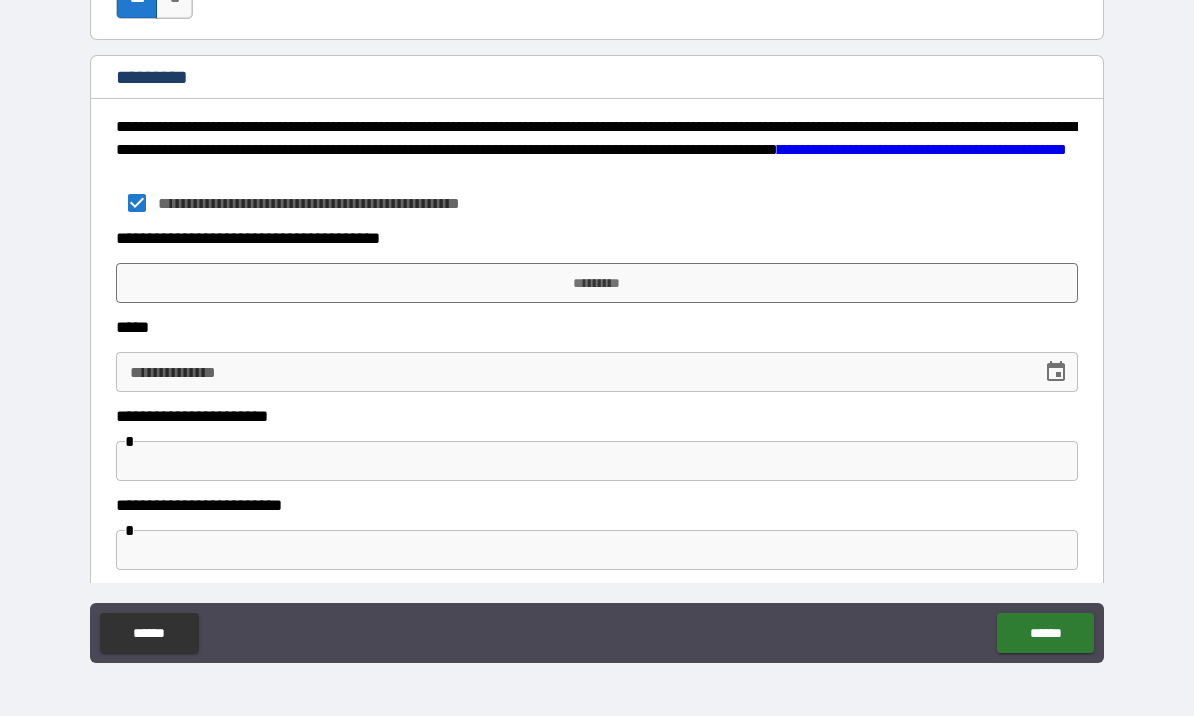 click on "*********" at bounding box center (597, 283) 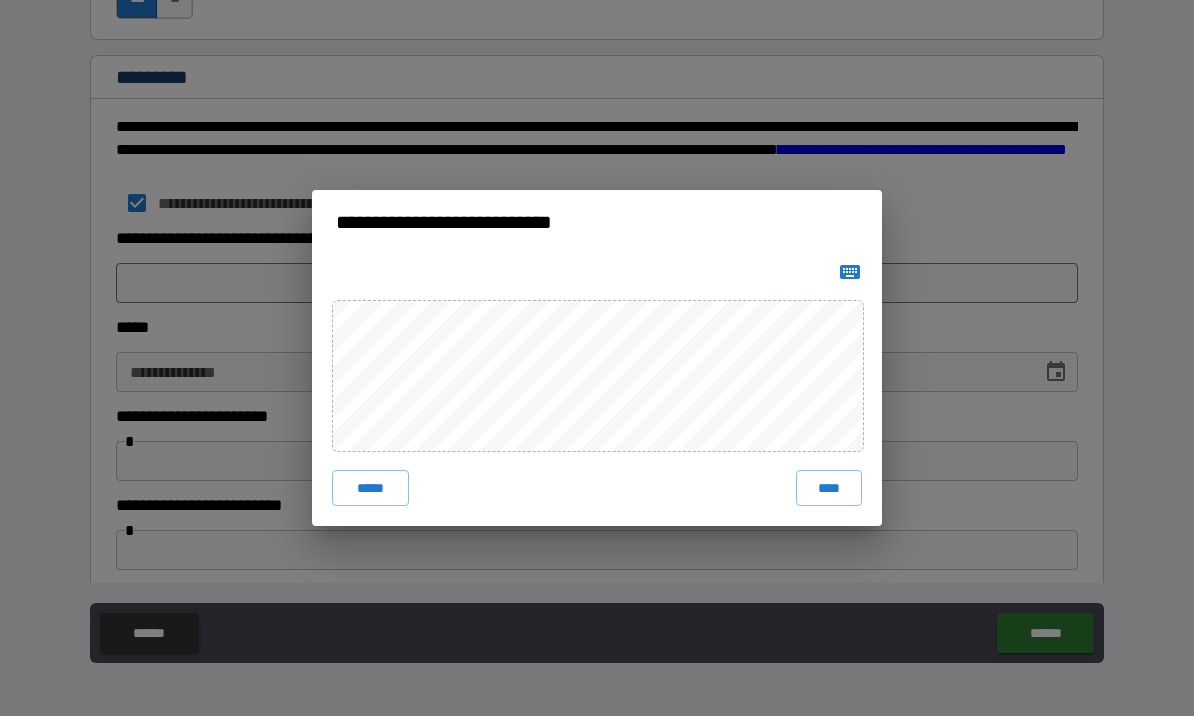 click on "****" at bounding box center (829, 488) 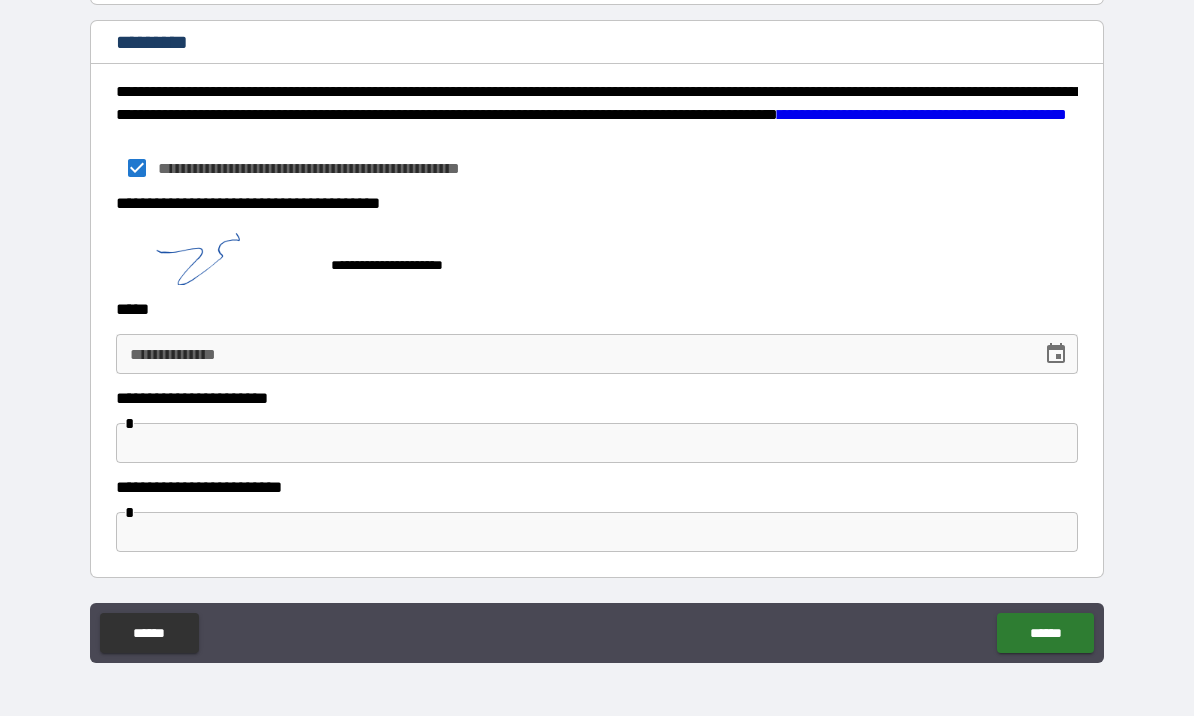 click on "**********" at bounding box center (572, 354) 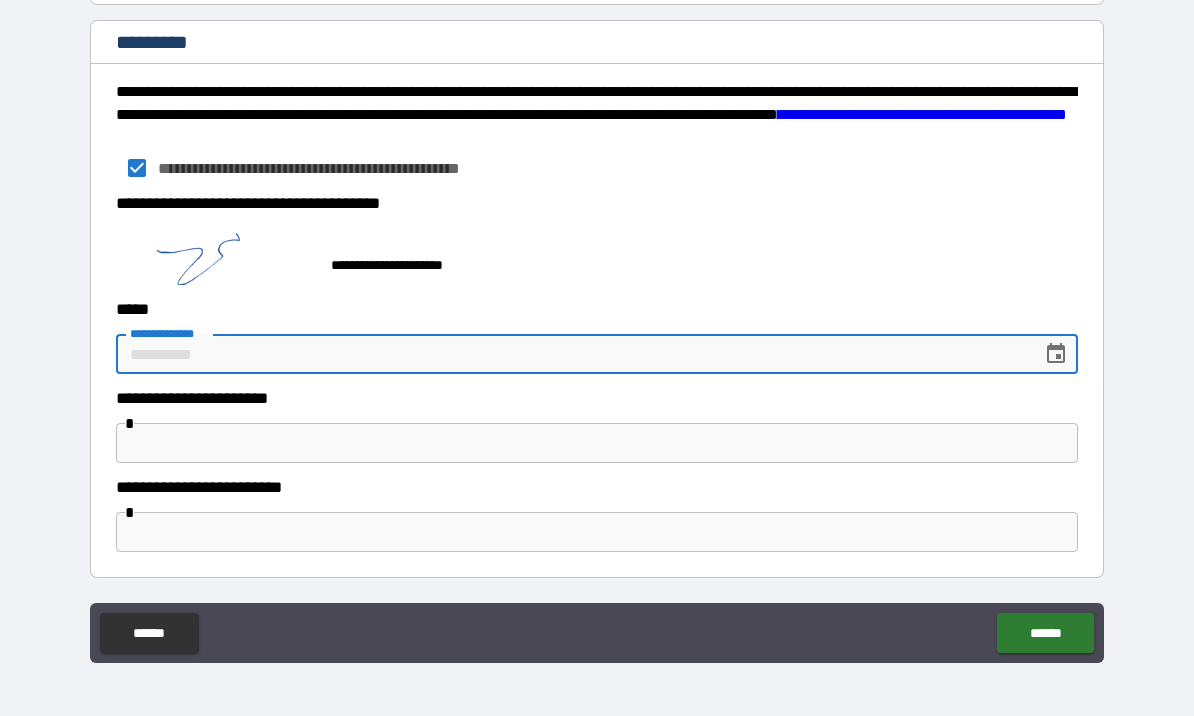 scroll, scrollTop: 3225, scrollLeft: 0, axis: vertical 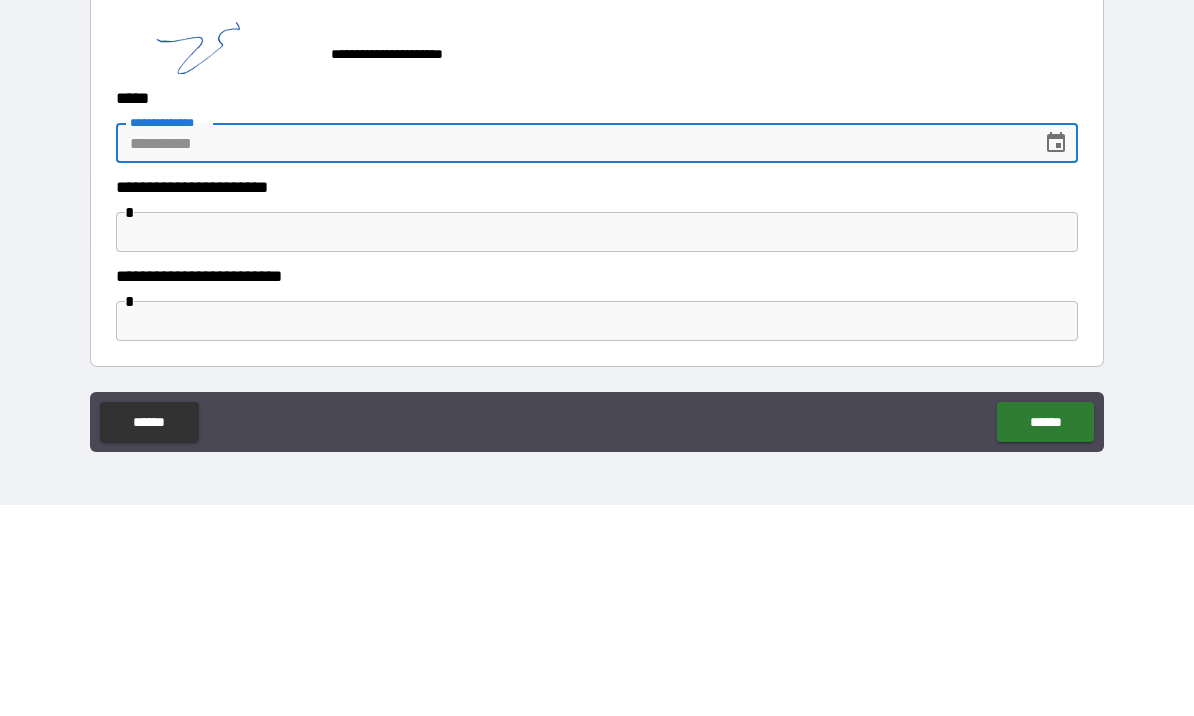 click 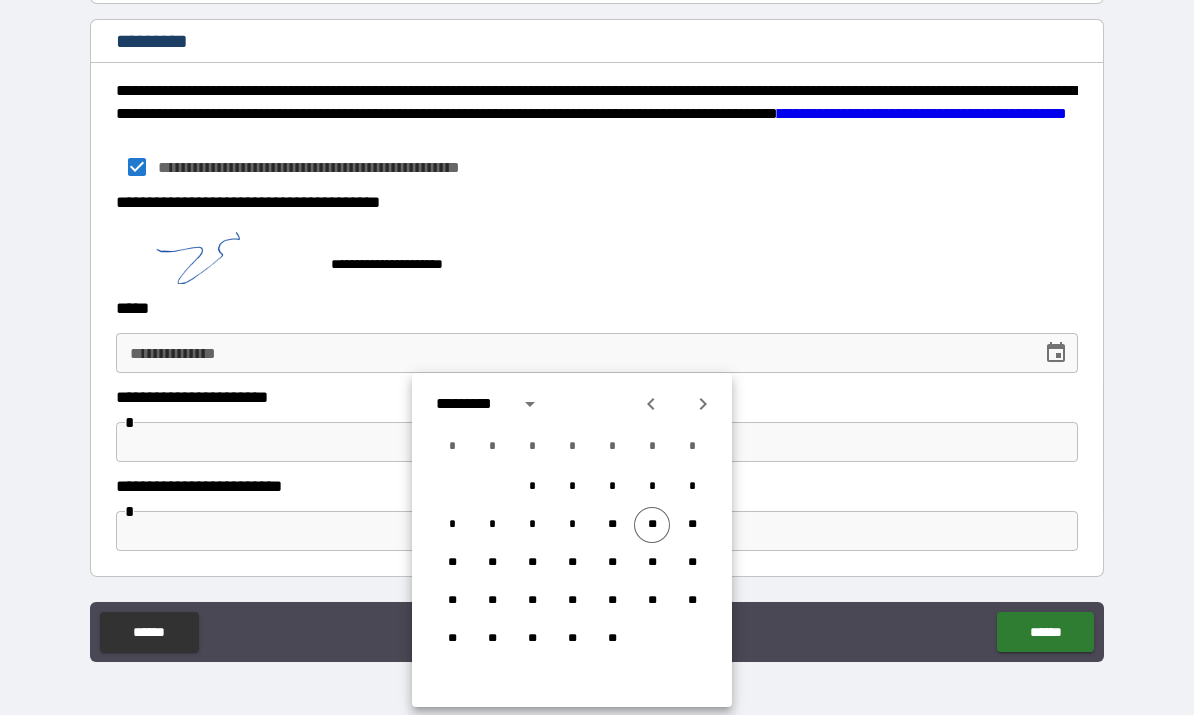 click on "**" at bounding box center [652, 526] 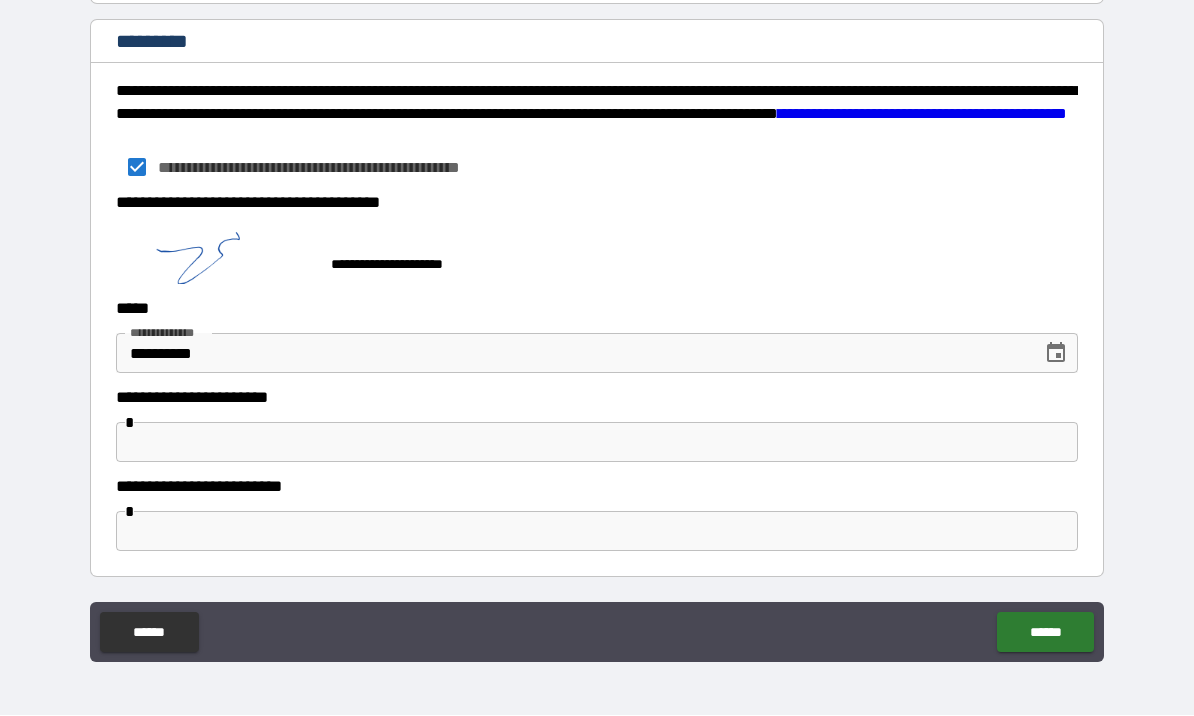 type on "**********" 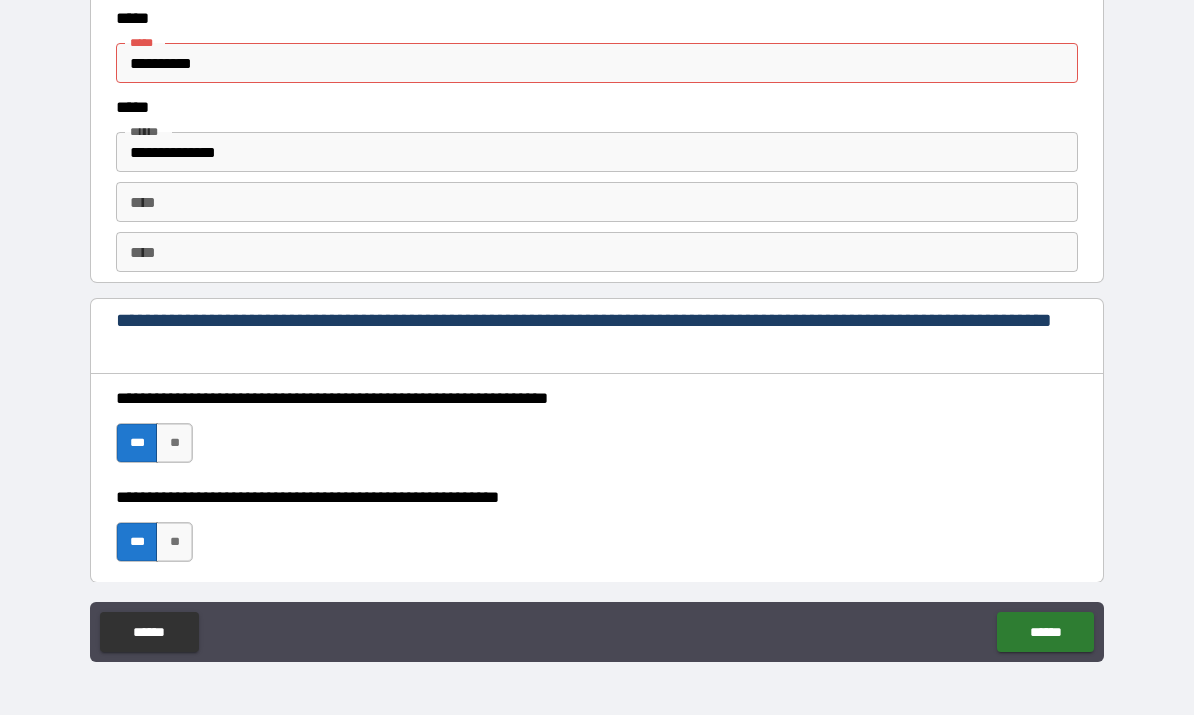 scroll, scrollTop: 2644, scrollLeft: 0, axis: vertical 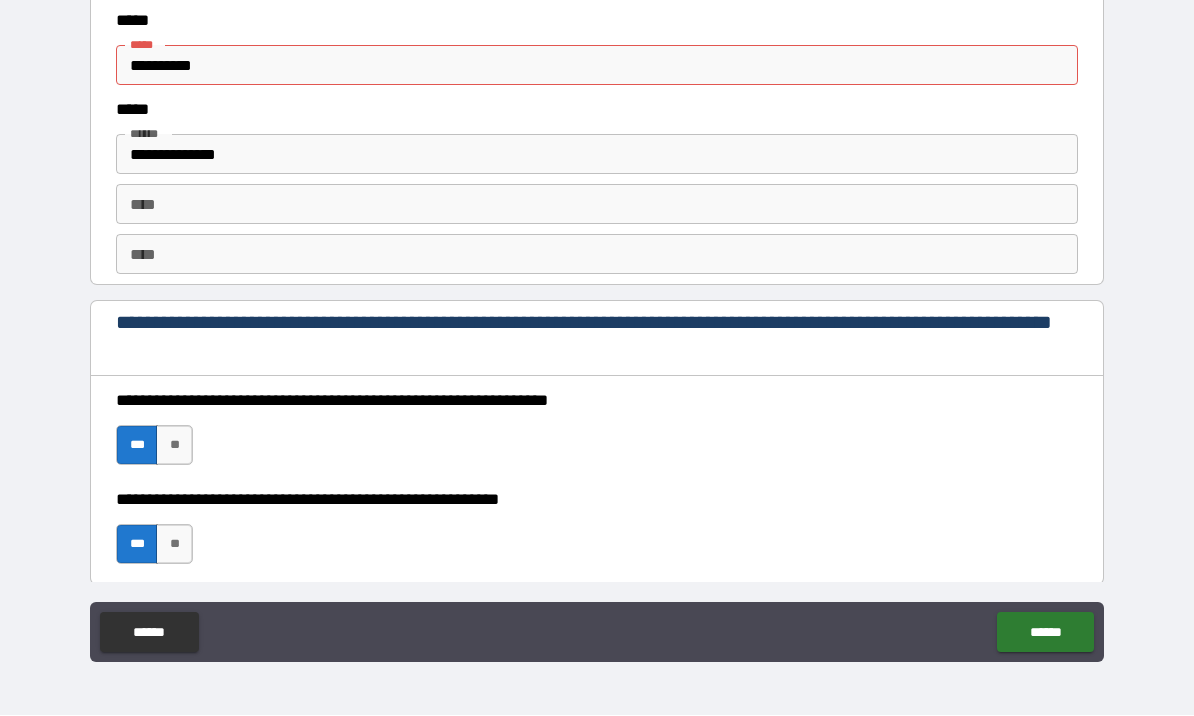 click on "**" at bounding box center (174, 446) 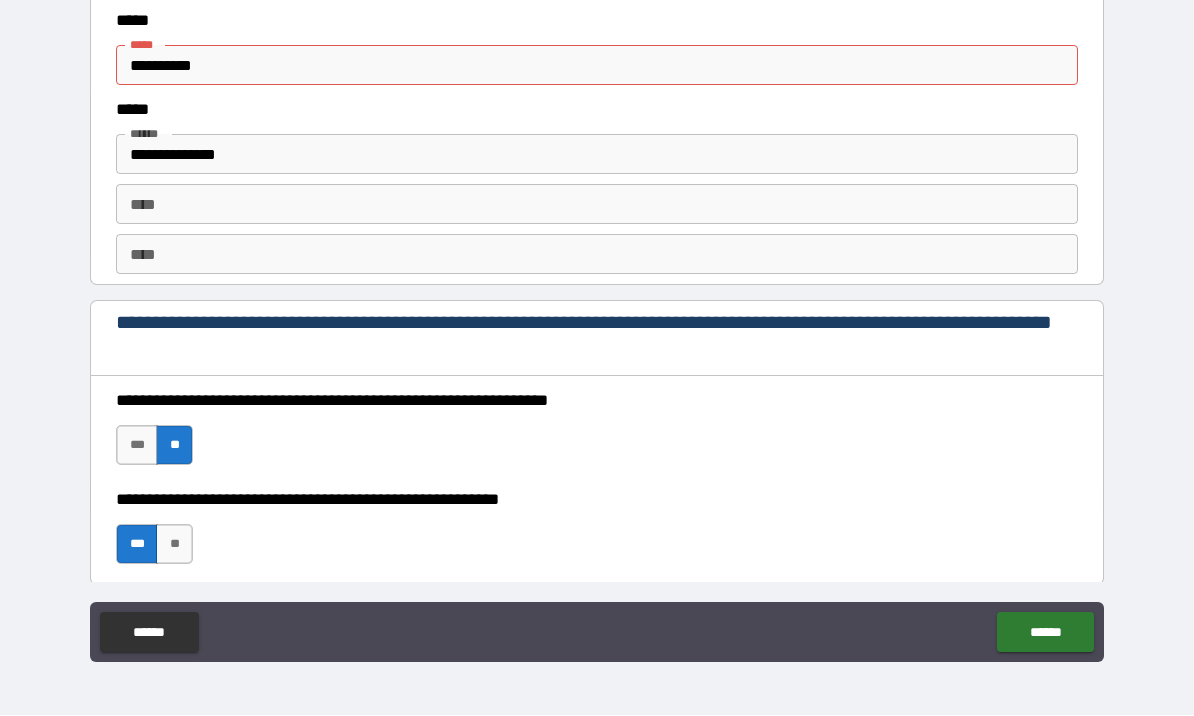 click on "**********" at bounding box center (597, 66) 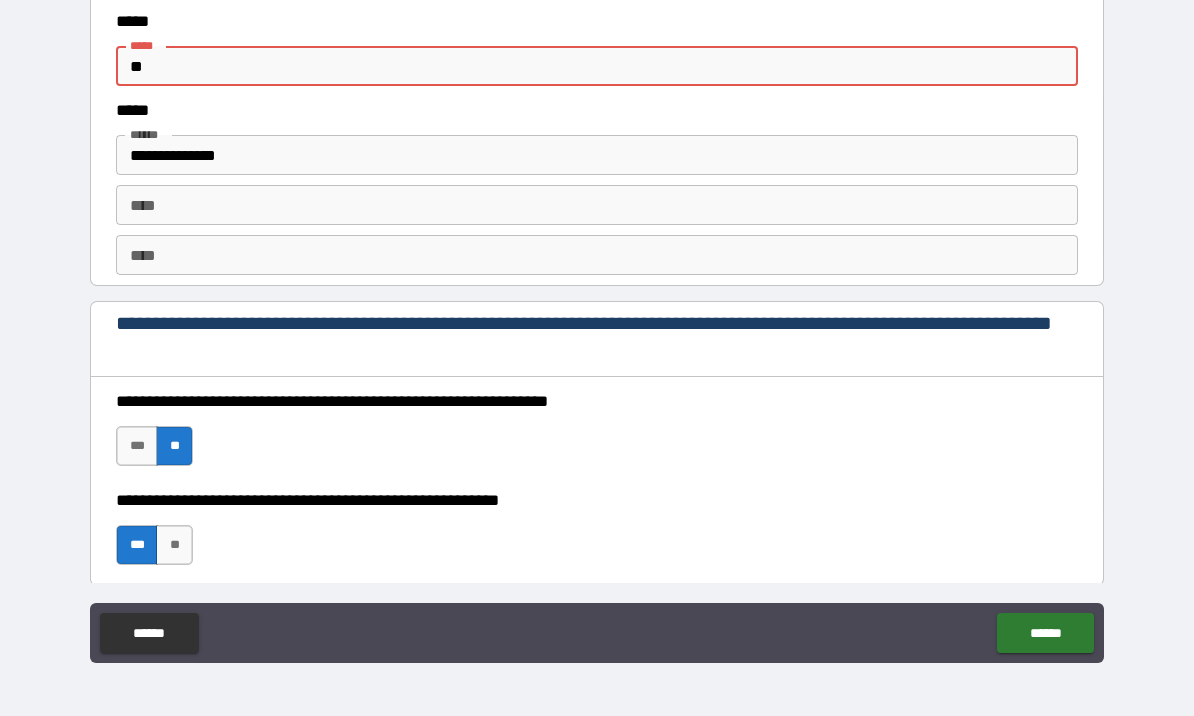 type on "*" 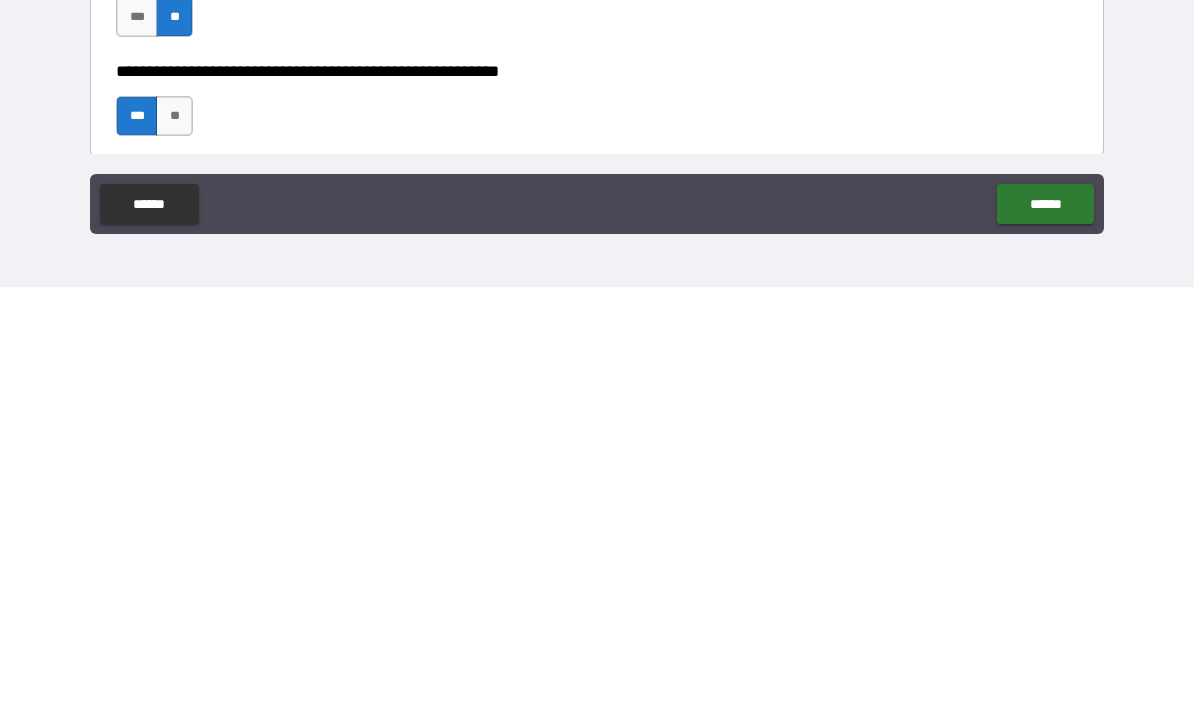 type on "**********" 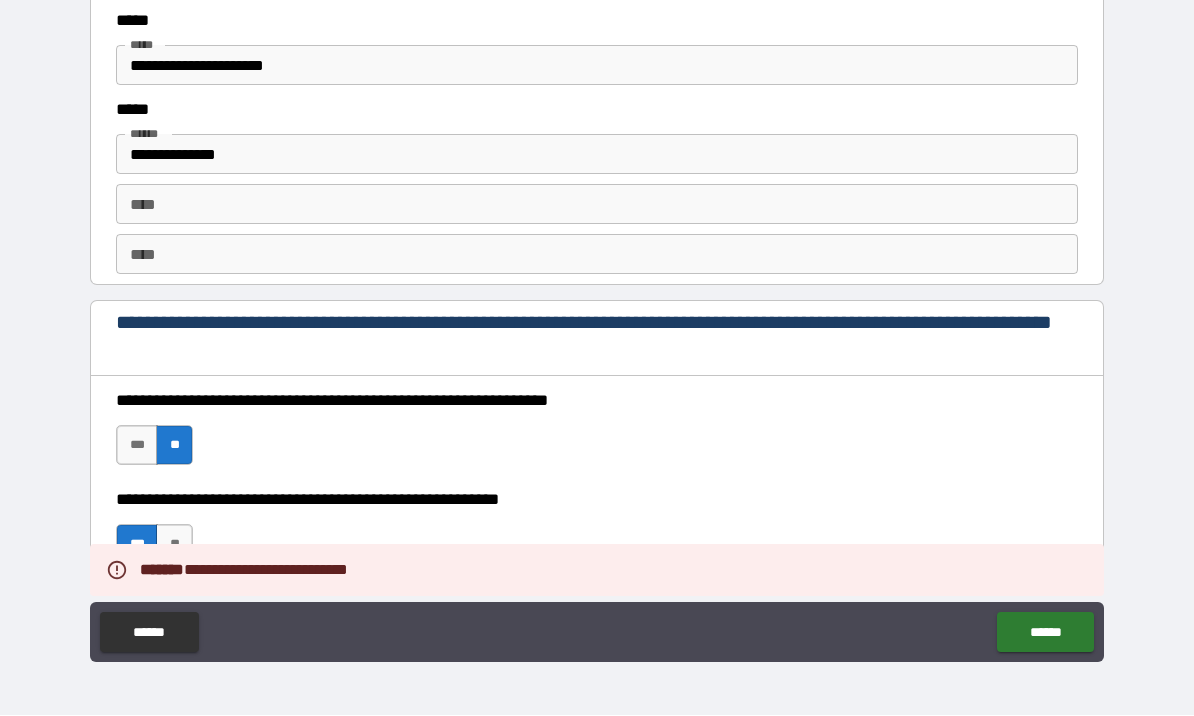 click on "**********" at bounding box center (597, 66) 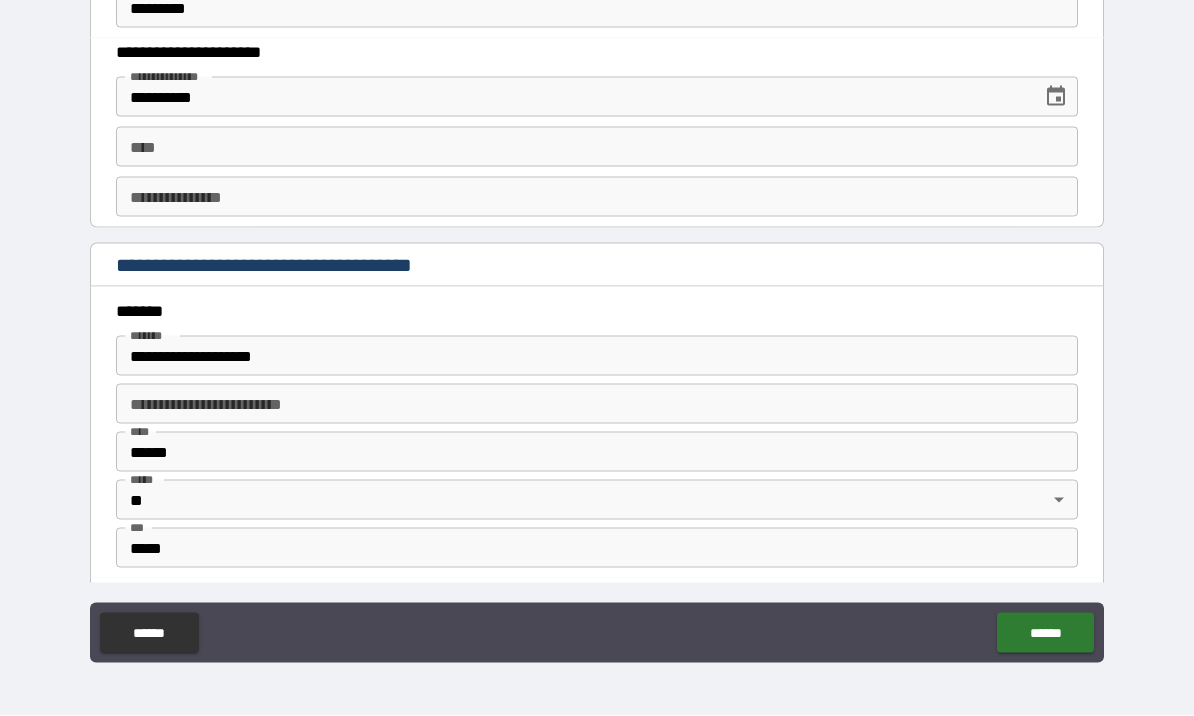 scroll, scrollTop: 2051, scrollLeft: 0, axis: vertical 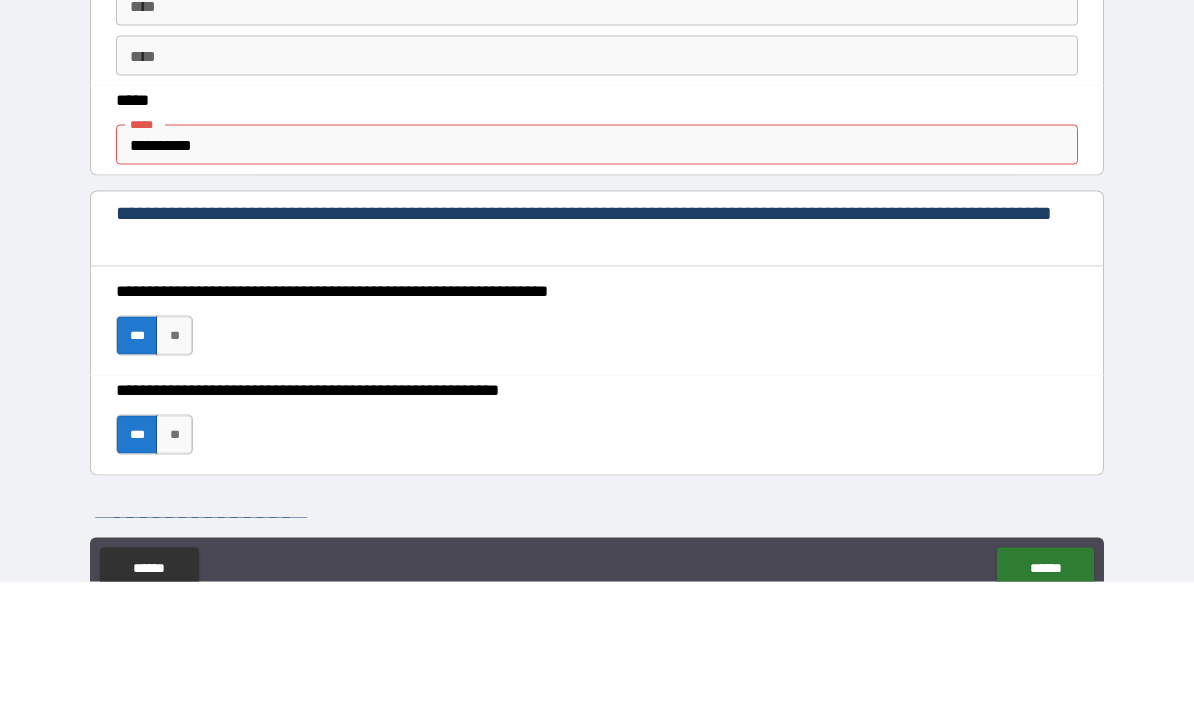 click on "**********" at bounding box center [597, 279] 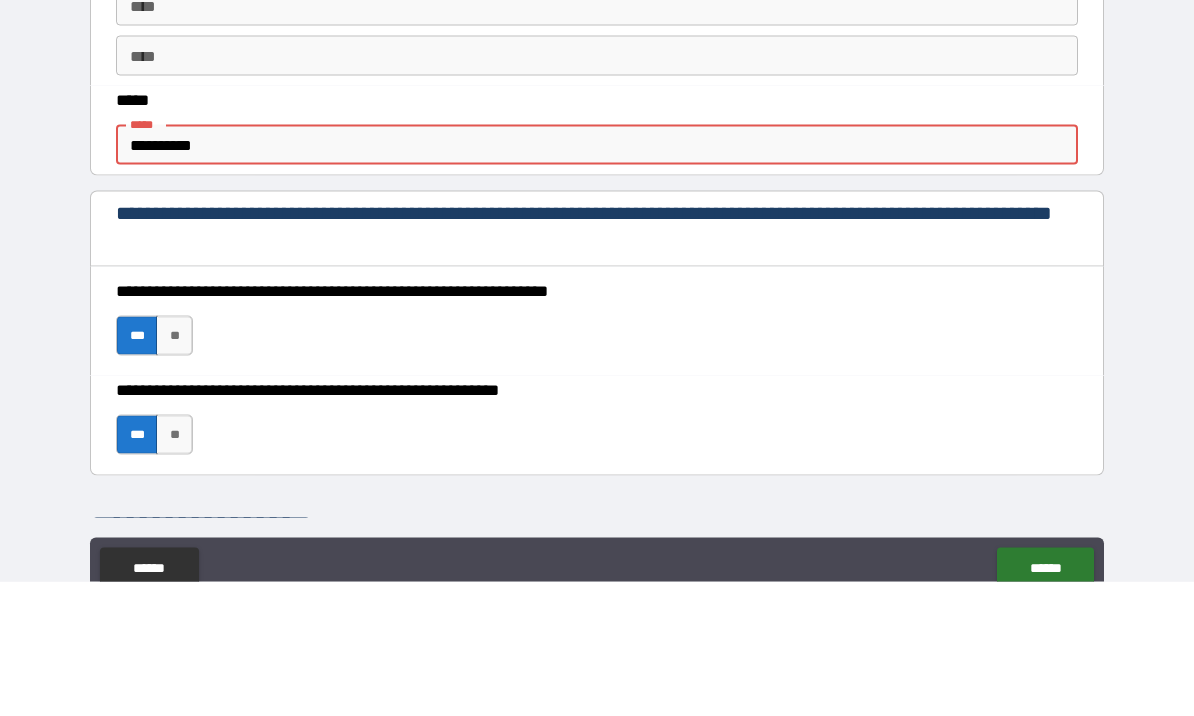 click on "**********" at bounding box center (597, 279) 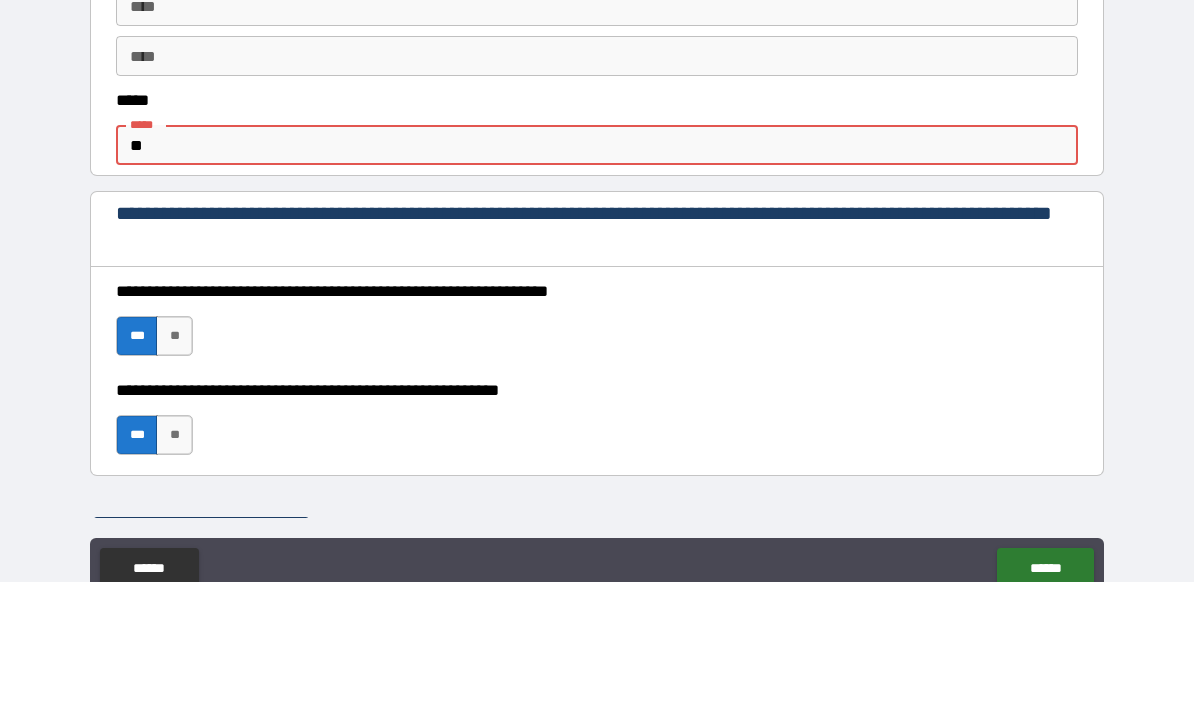 type on "*" 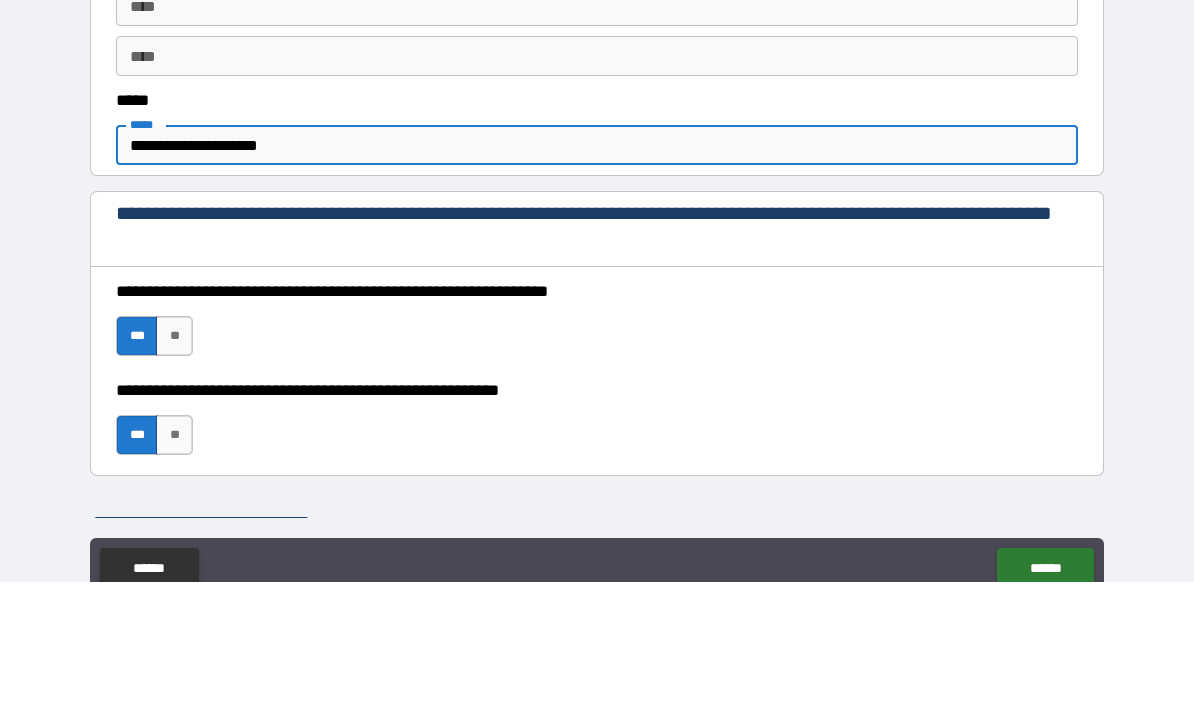 type on "**********" 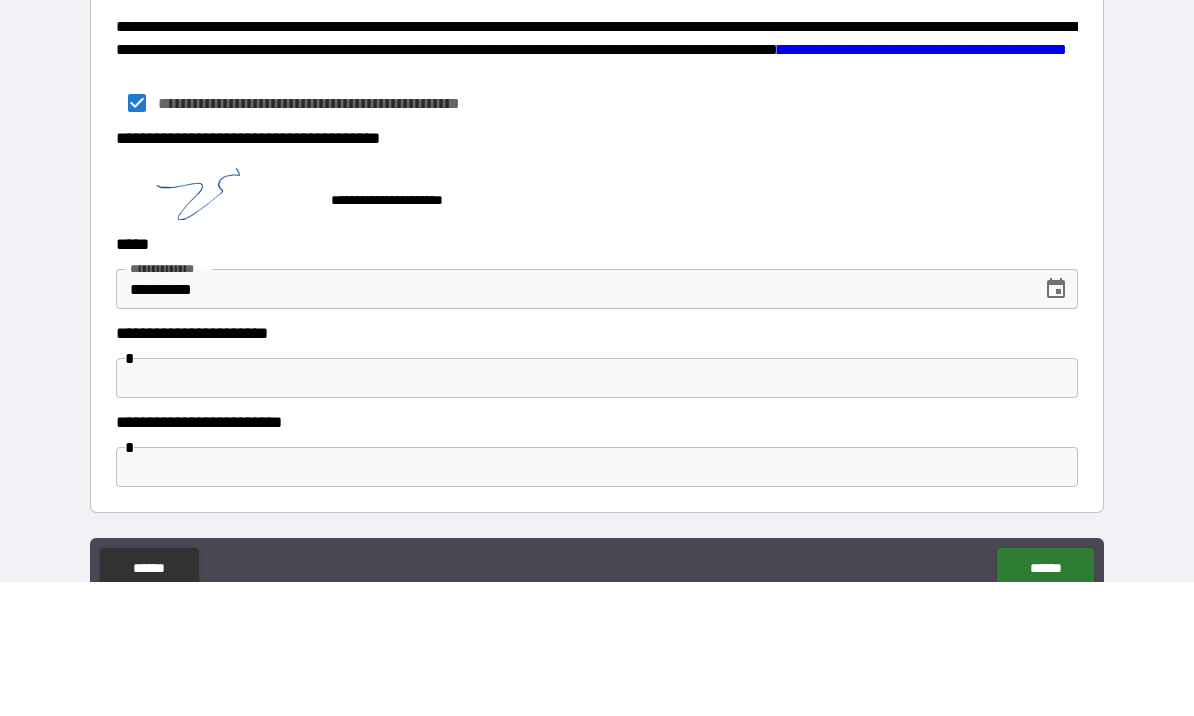 scroll, scrollTop: 3225, scrollLeft: 0, axis: vertical 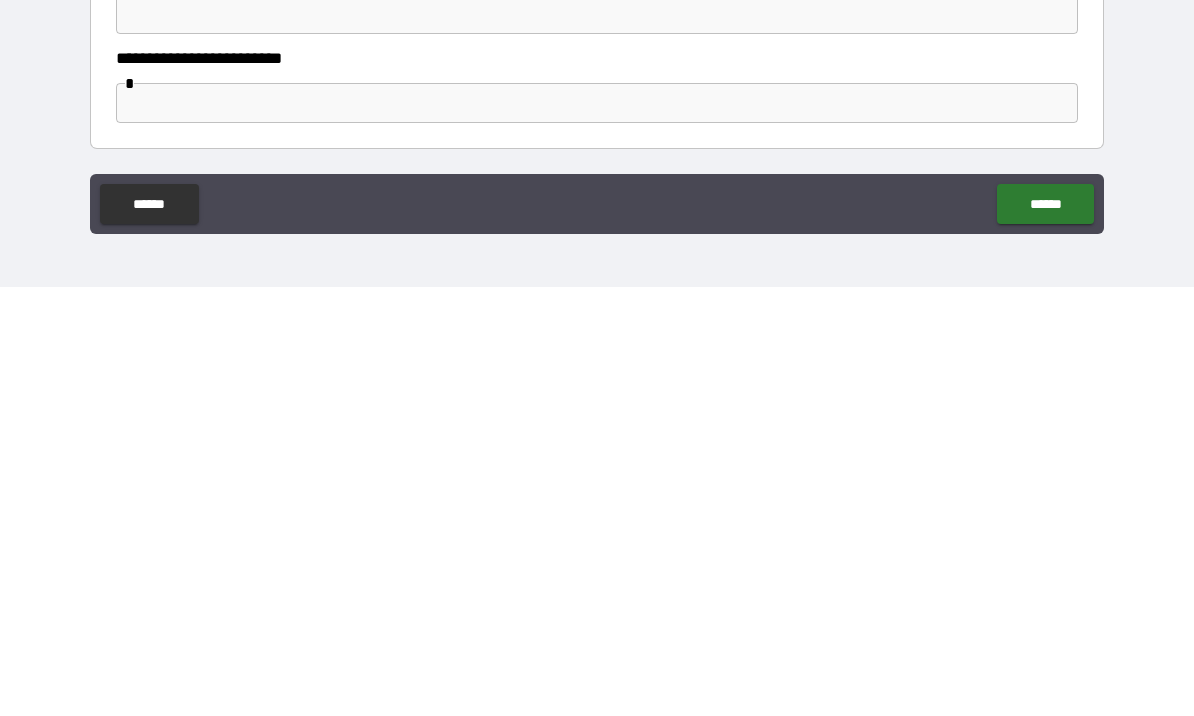click on "******" at bounding box center [1045, 633] 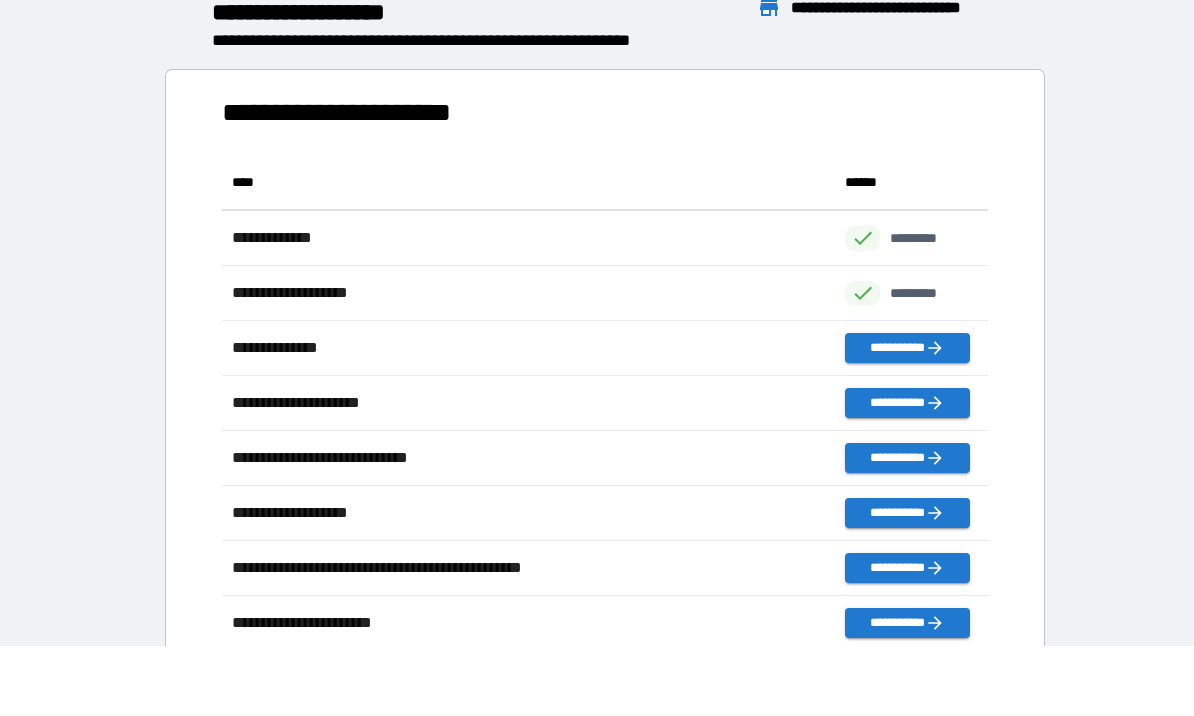 scroll, scrollTop: 1, scrollLeft: 1, axis: both 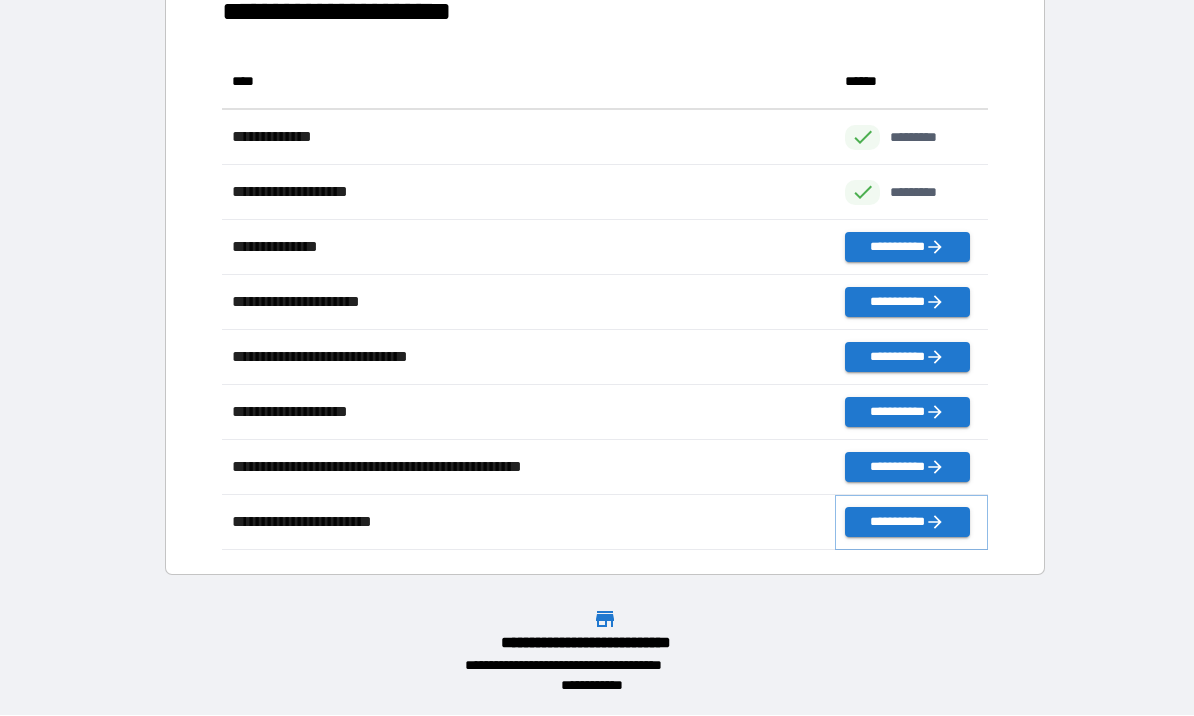 click on "**********" at bounding box center (907, 523) 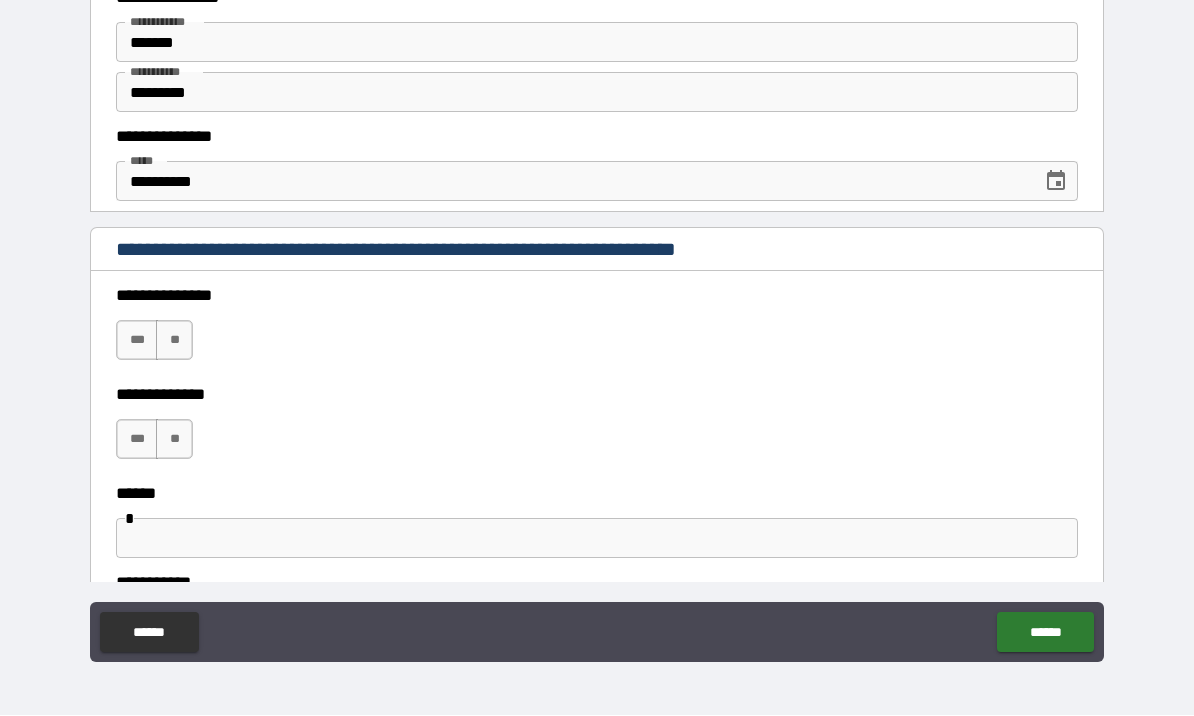 scroll, scrollTop: 0, scrollLeft: 0, axis: both 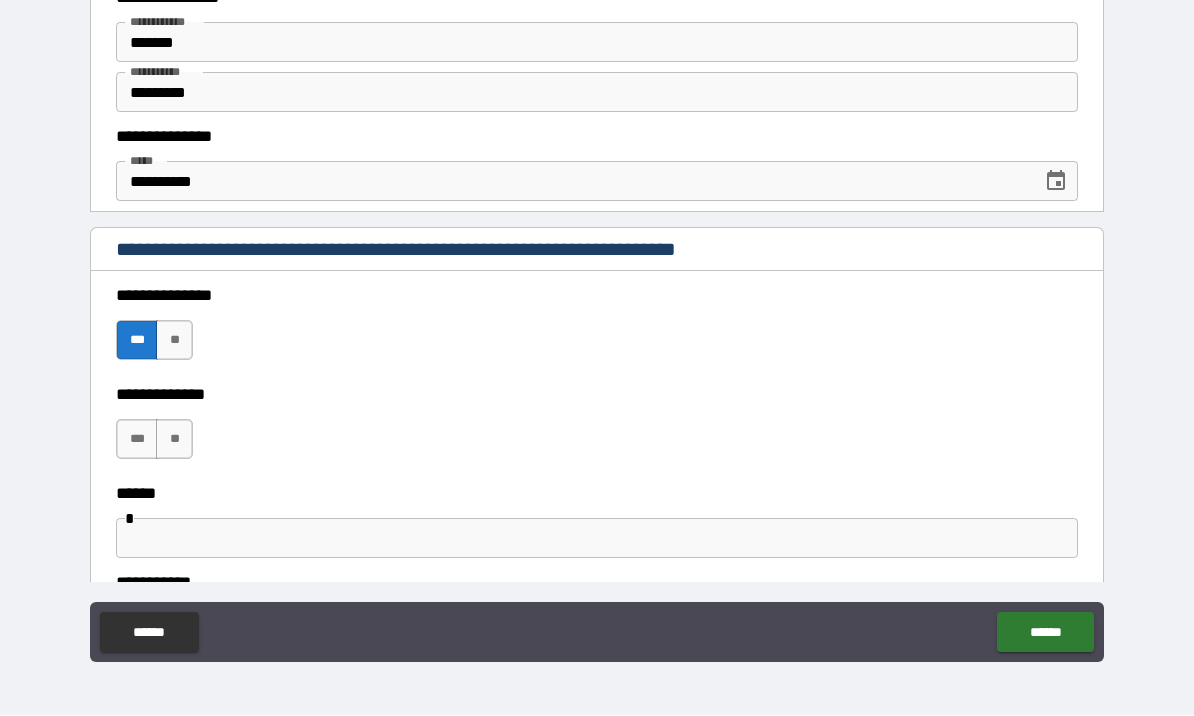 click on "***" at bounding box center (137, 440) 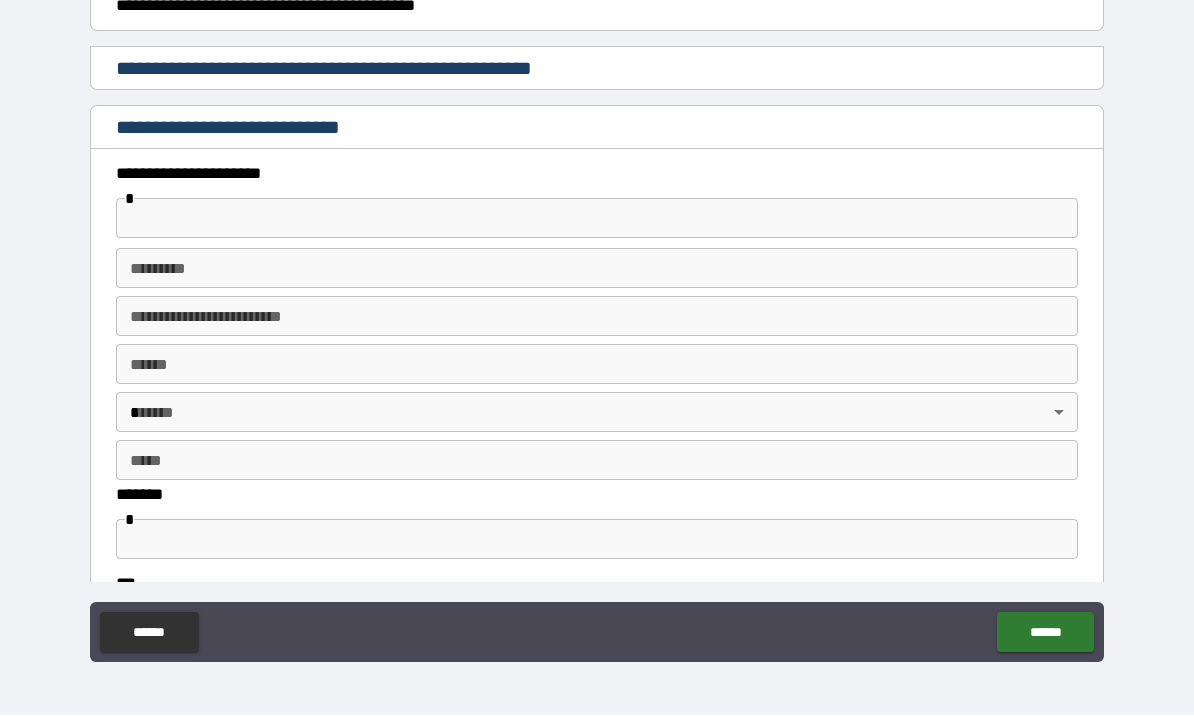 scroll, scrollTop: 701, scrollLeft: 0, axis: vertical 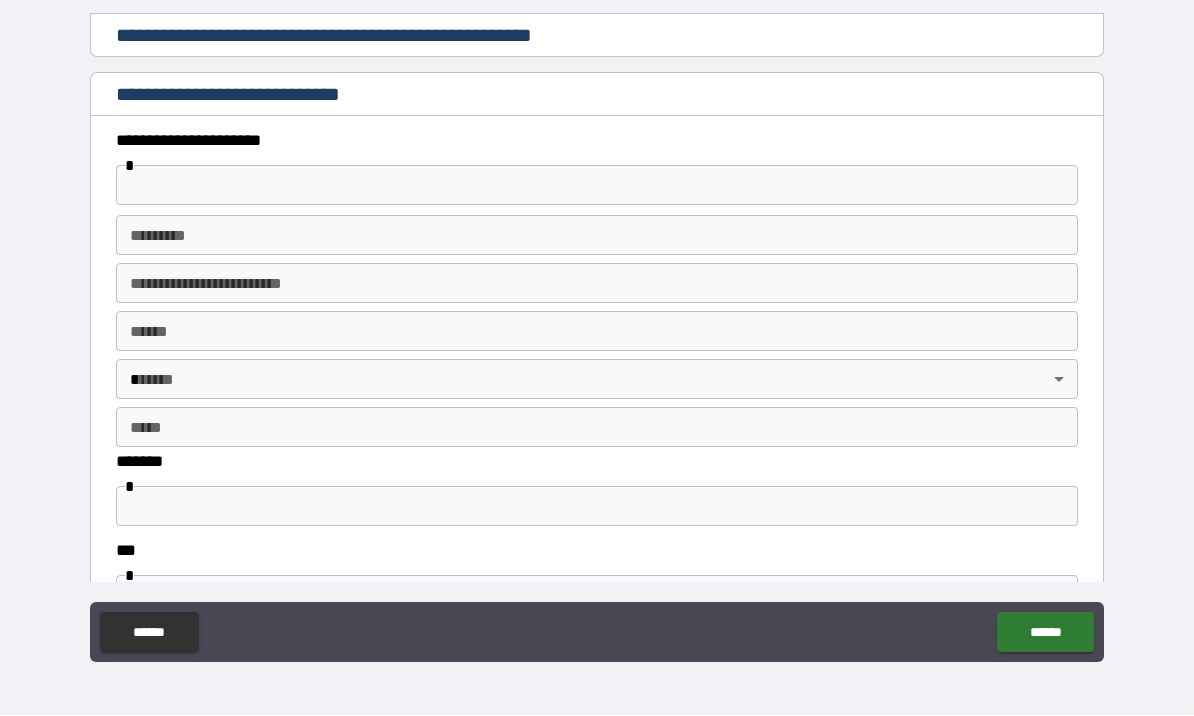 click at bounding box center [597, 186] 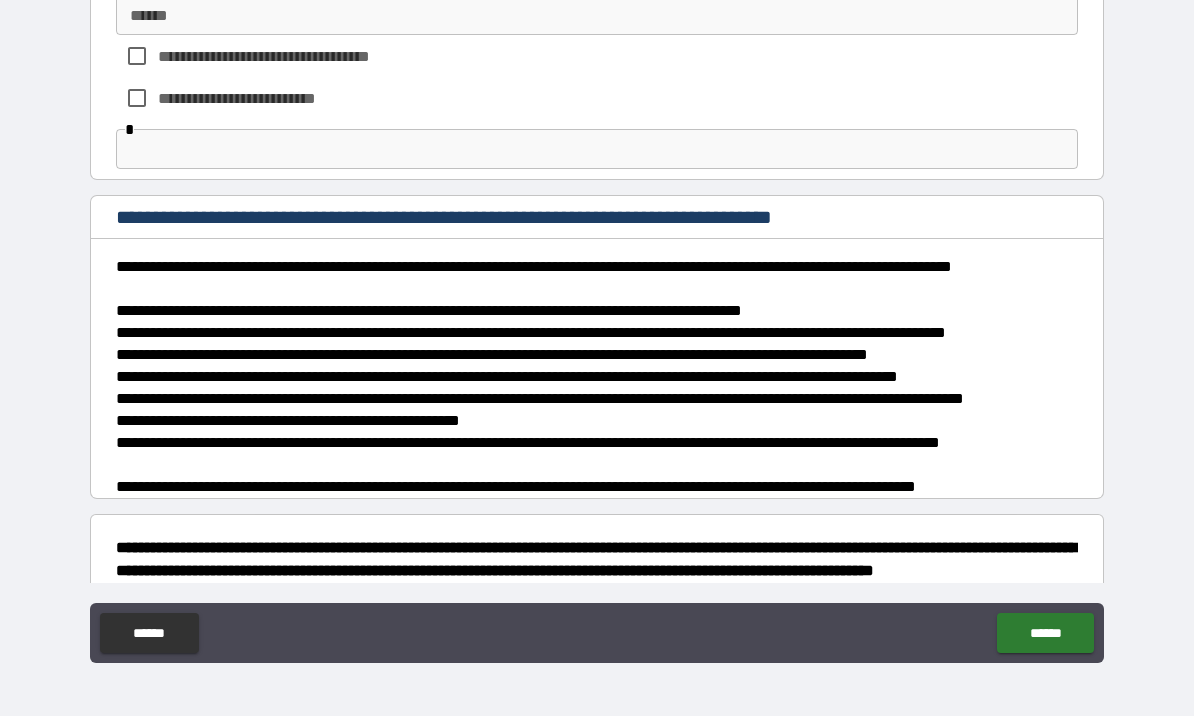 scroll, scrollTop: 1369, scrollLeft: 0, axis: vertical 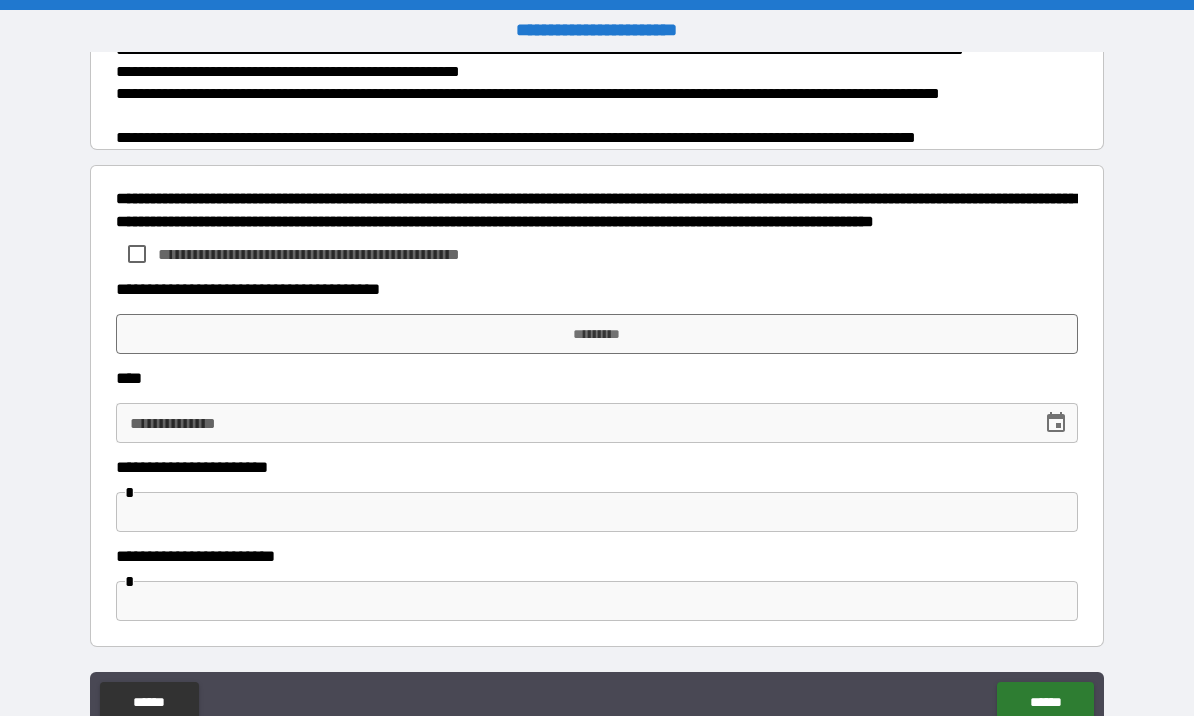 type on "**********" 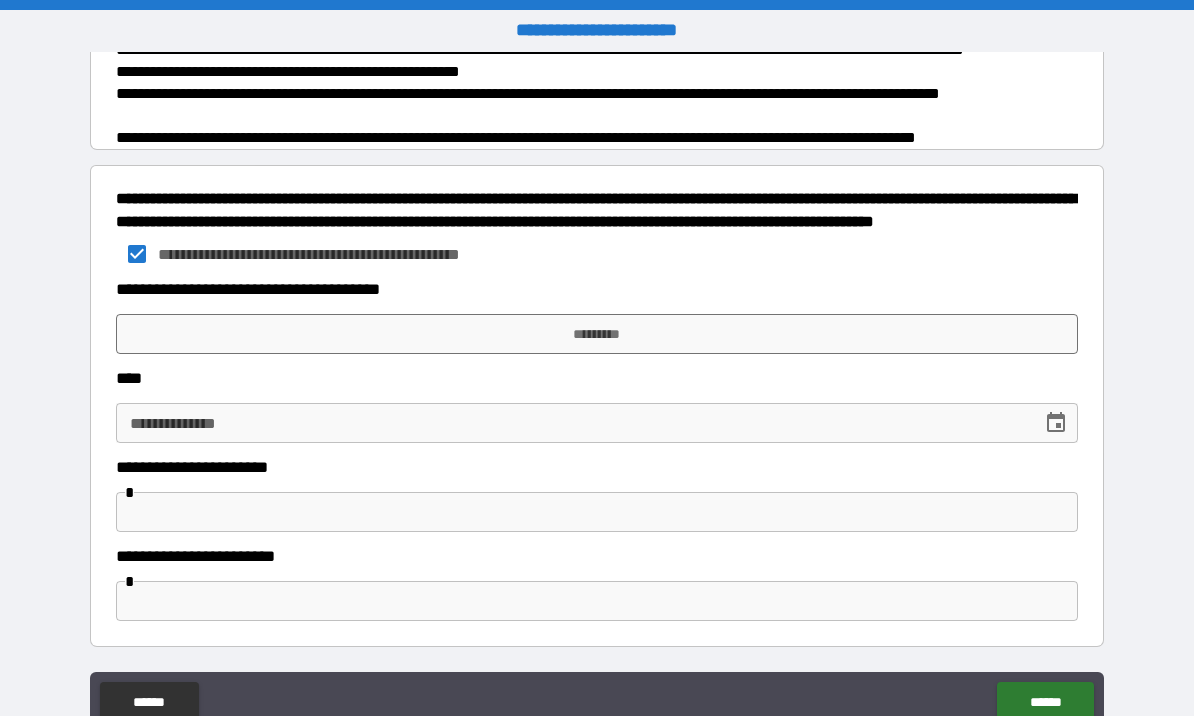 click on "*********" at bounding box center [597, 334] 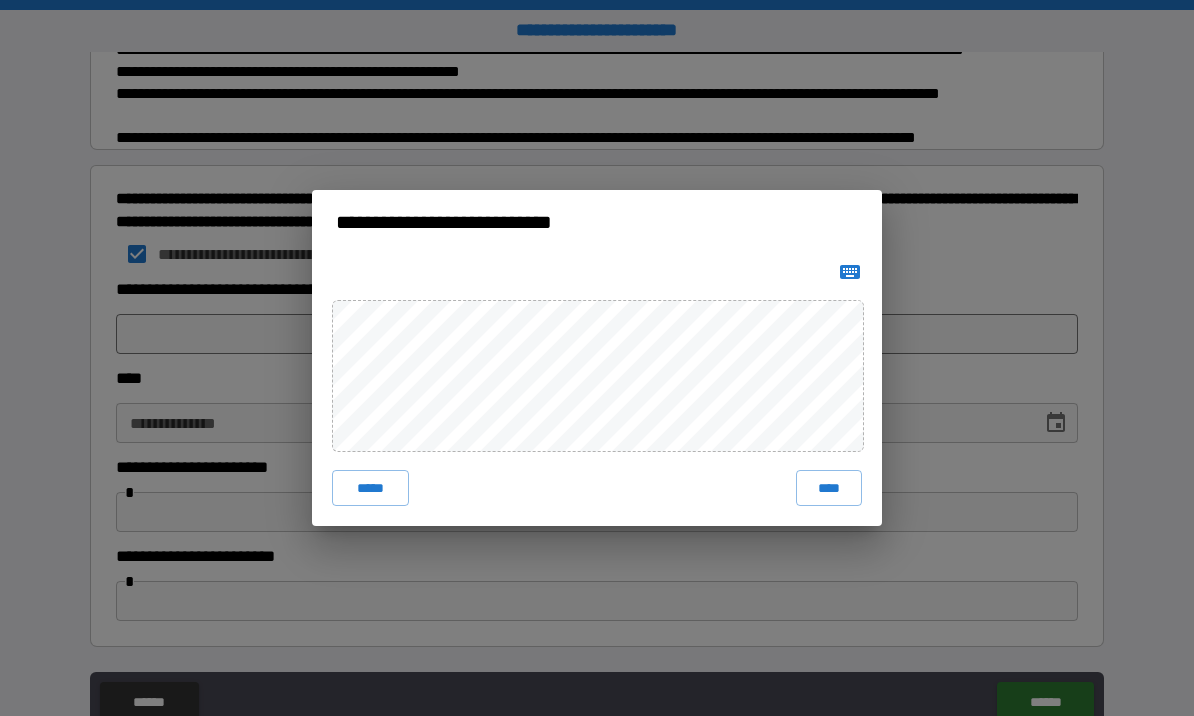 click on "****" at bounding box center (829, 488) 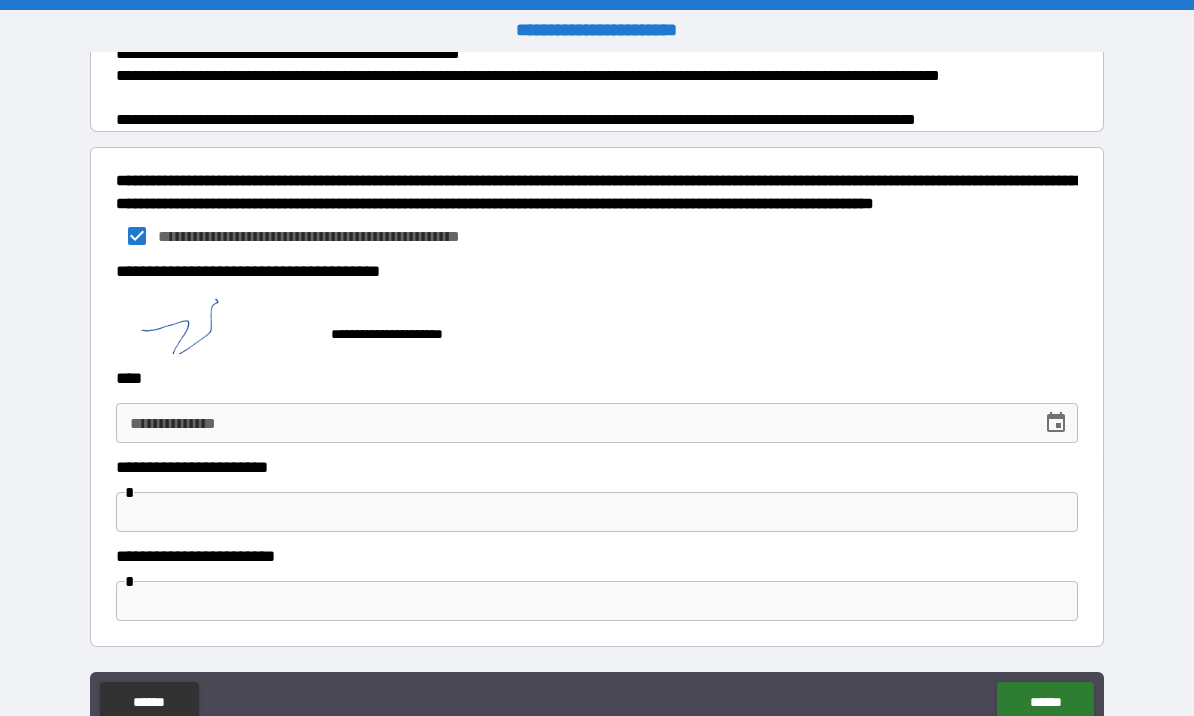 scroll, scrollTop: 1761, scrollLeft: 0, axis: vertical 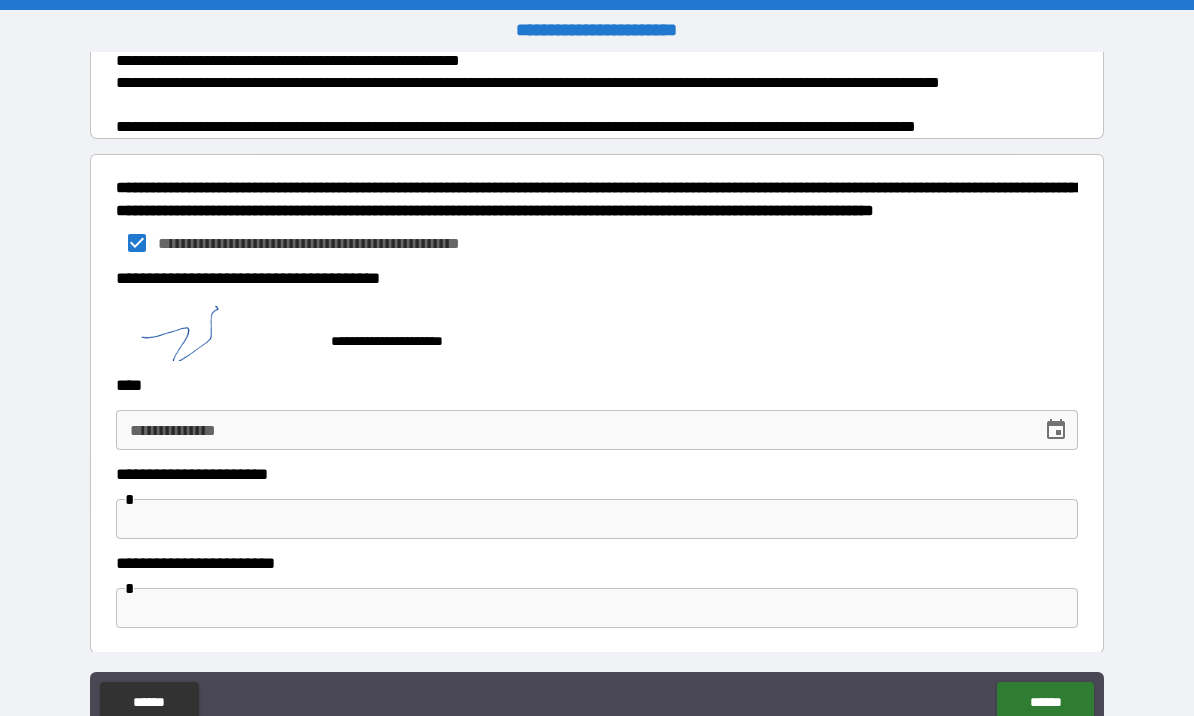 click at bounding box center (1056, 430) 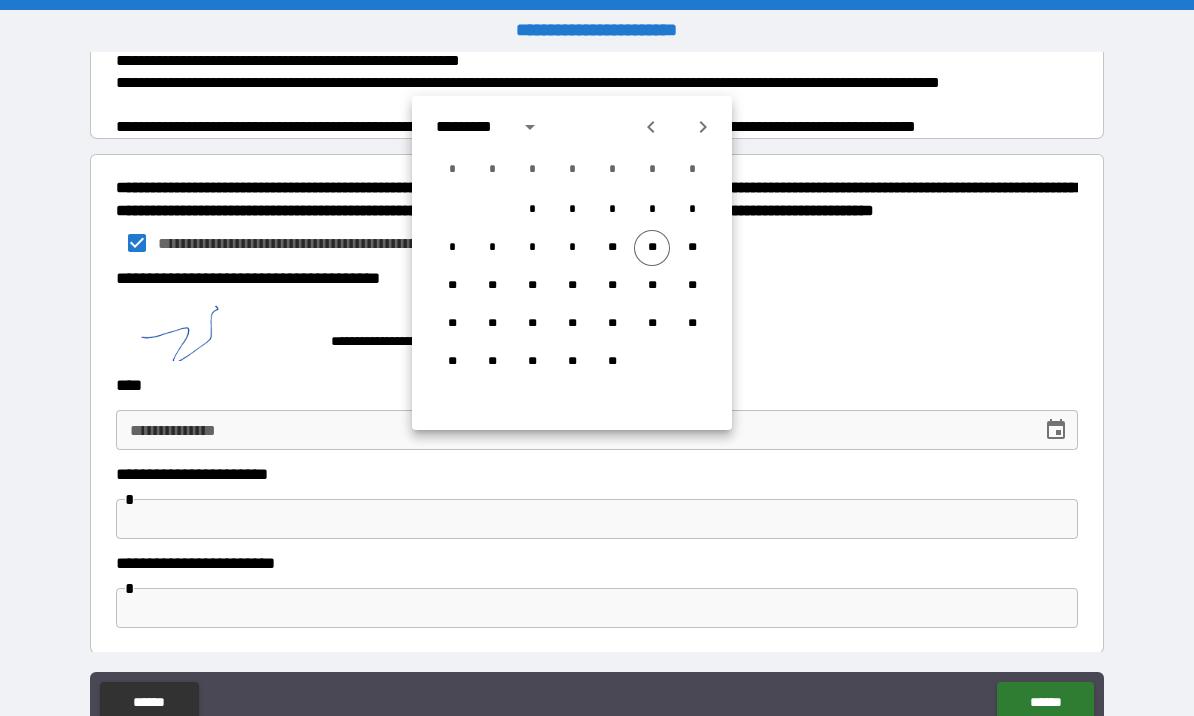 click on "**" at bounding box center [652, 248] 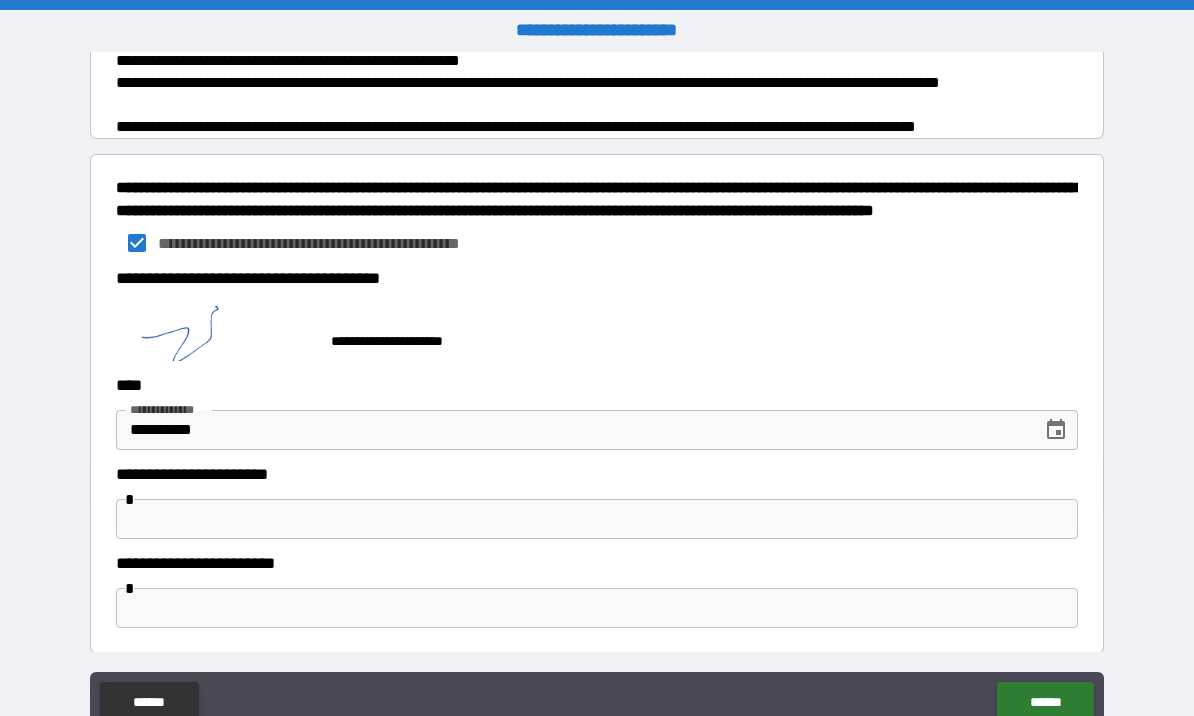 type on "**********" 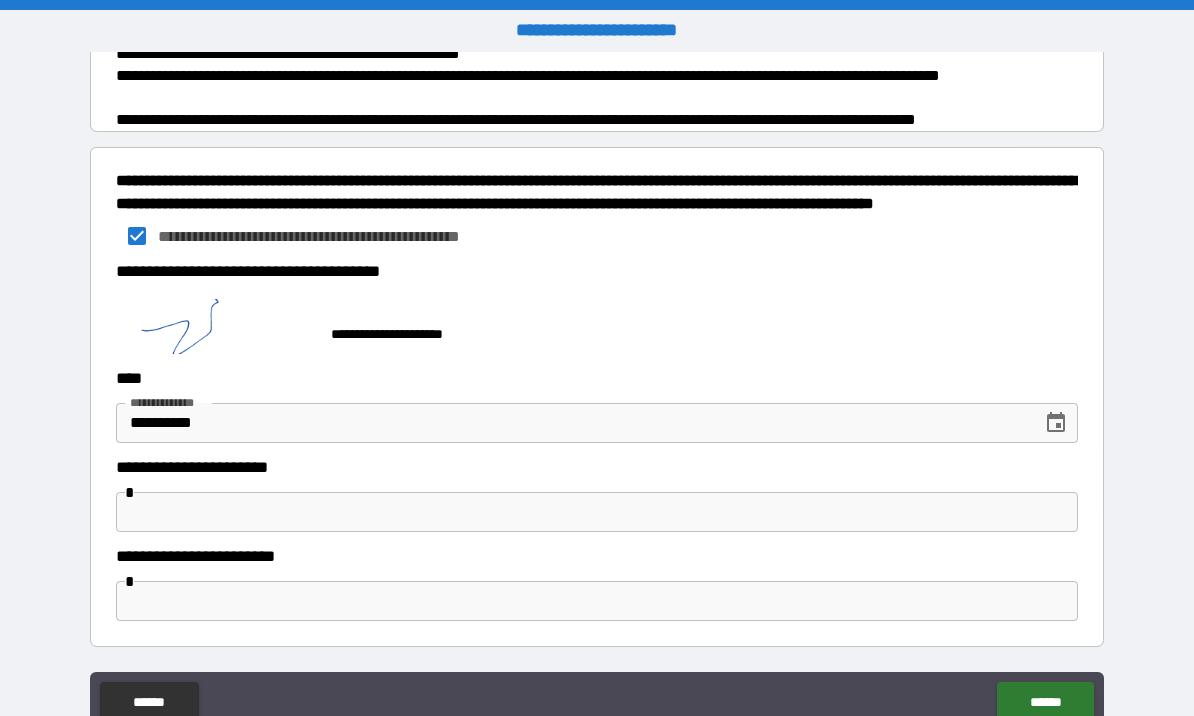 scroll, scrollTop: 1788, scrollLeft: 0, axis: vertical 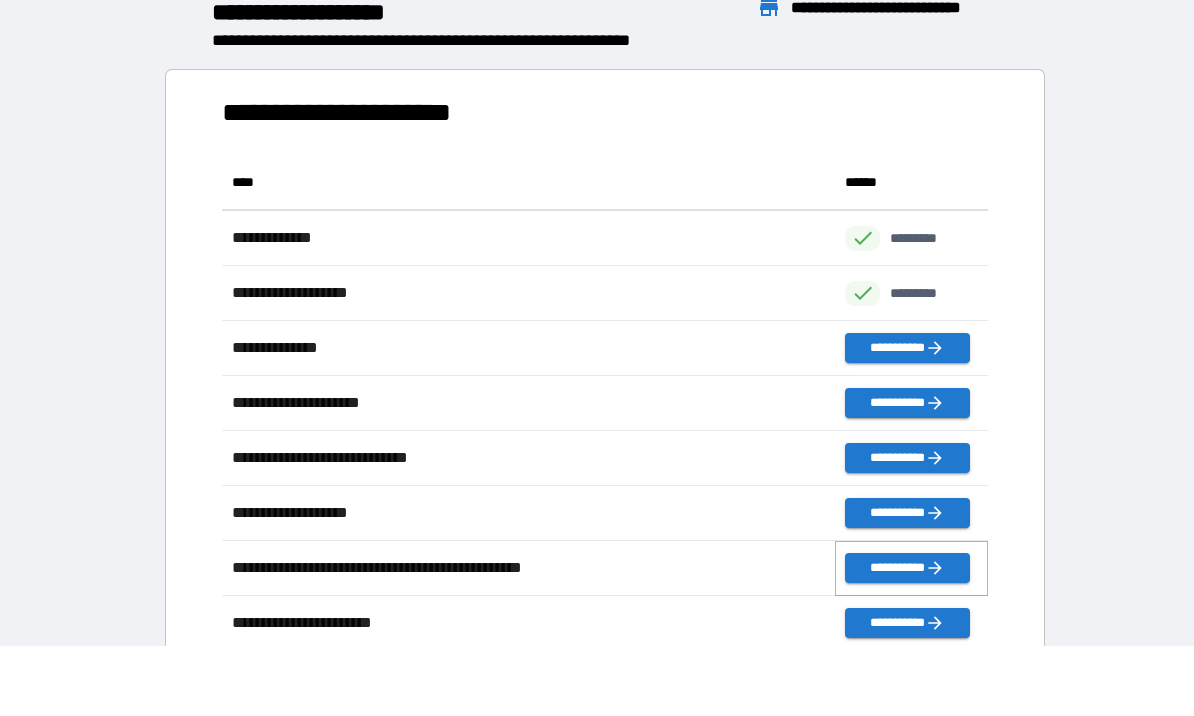 click on "**********" at bounding box center (907, 569) 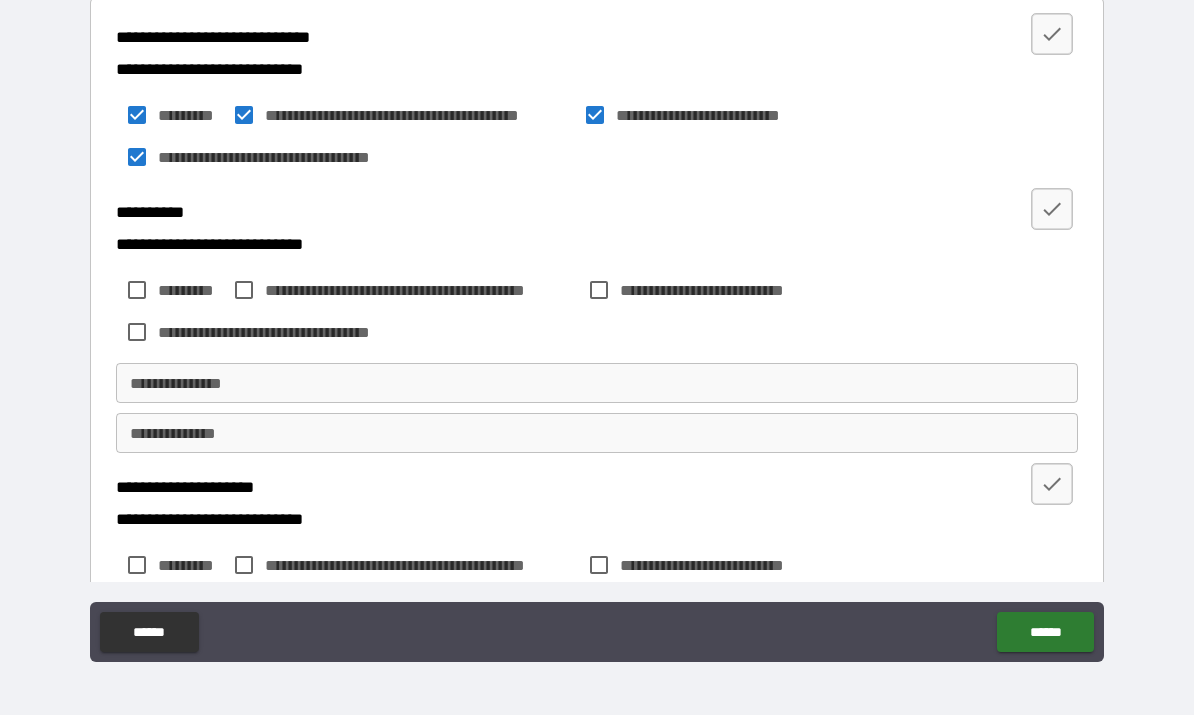 scroll, scrollTop: 433, scrollLeft: 0, axis: vertical 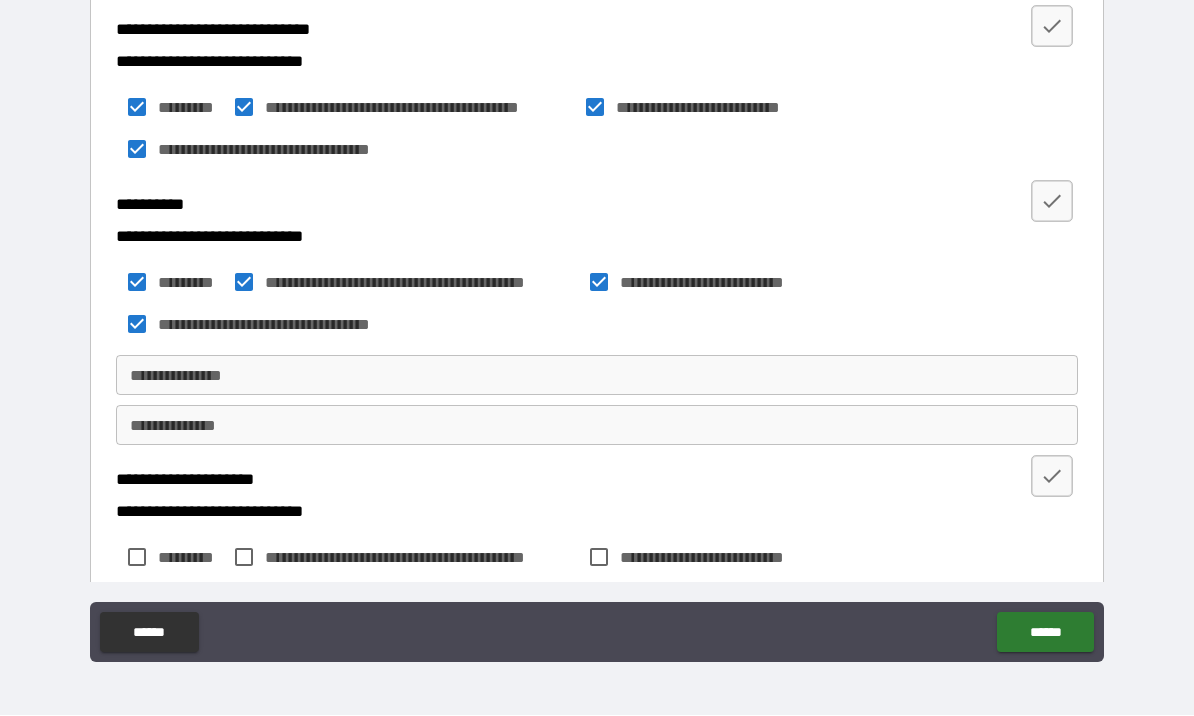 click on "**********" at bounding box center (597, 376) 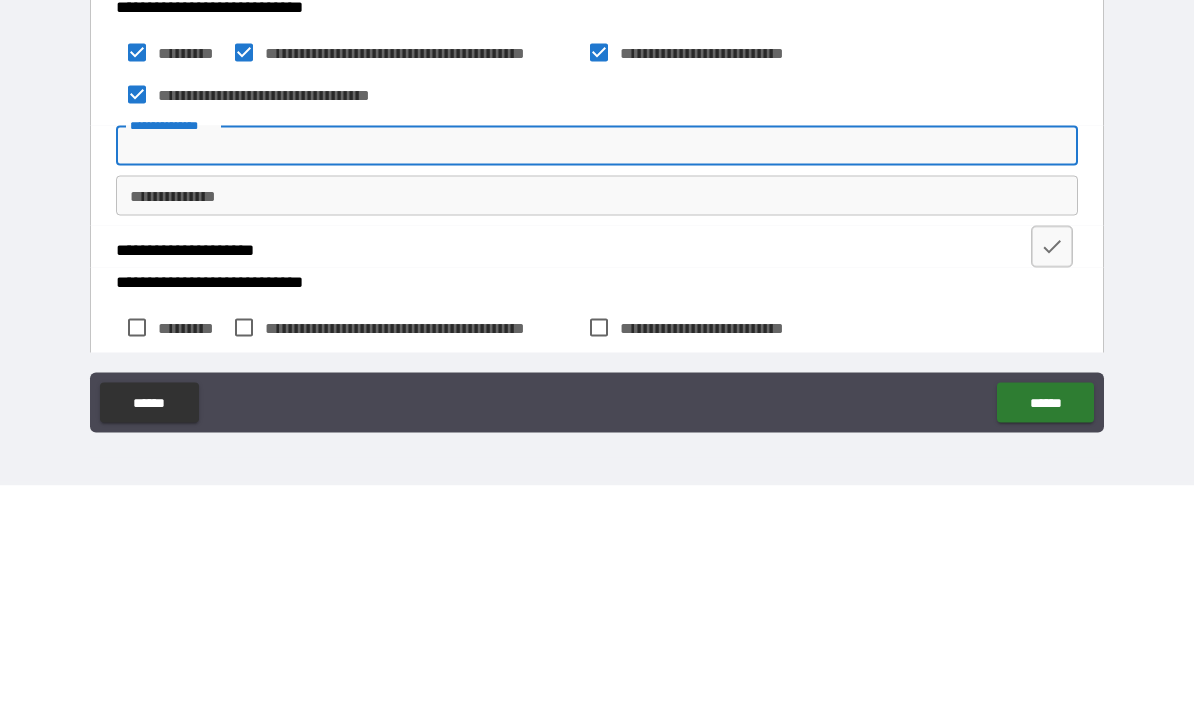 click on "**********" at bounding box center [597, 426] 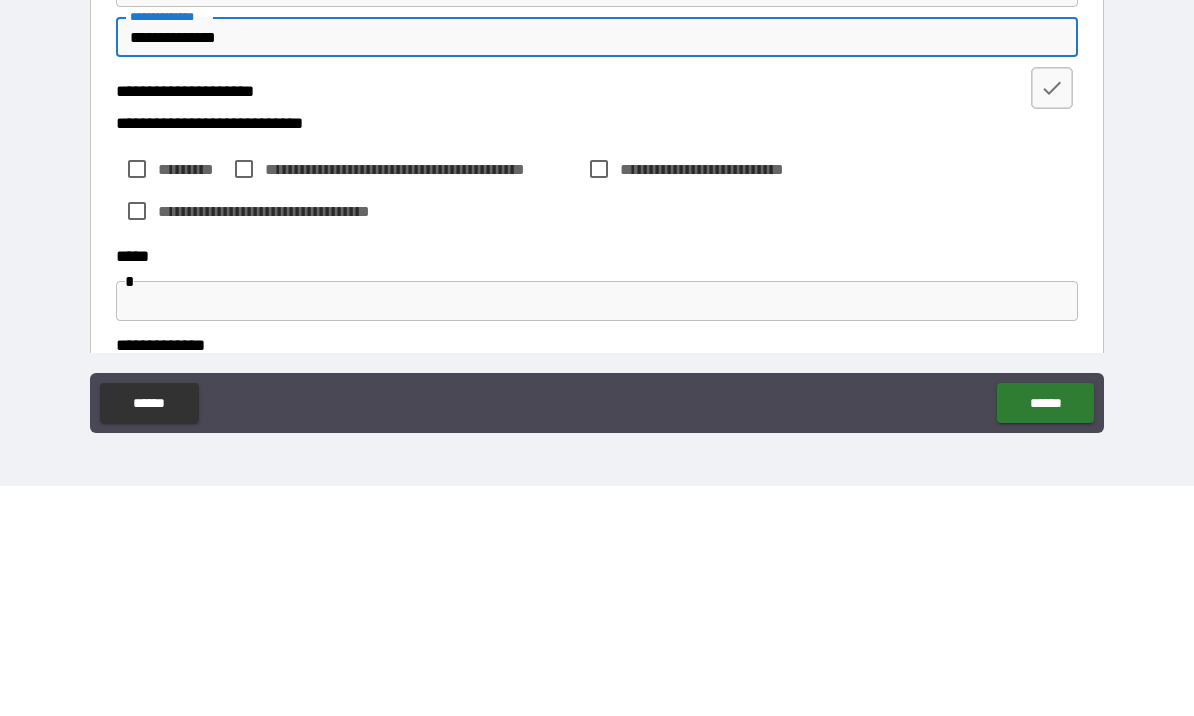 scroll, scrollTop: 603, scrollLeft: 0, axis: vertical 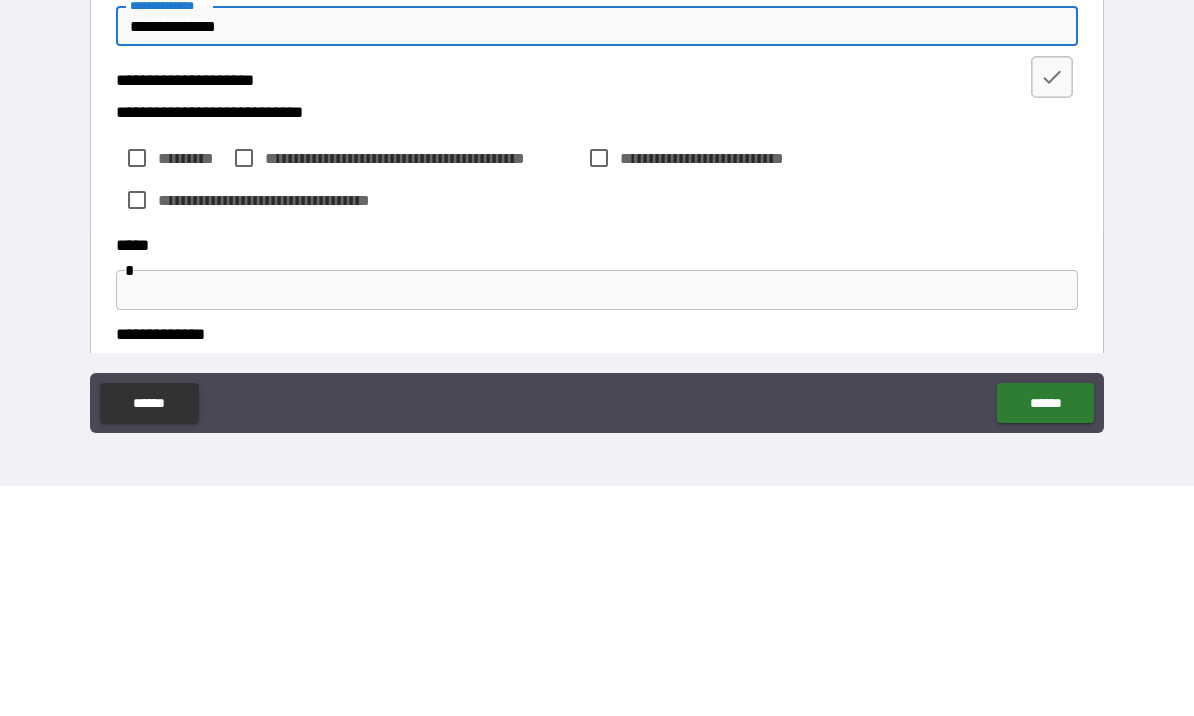 type on "**********" 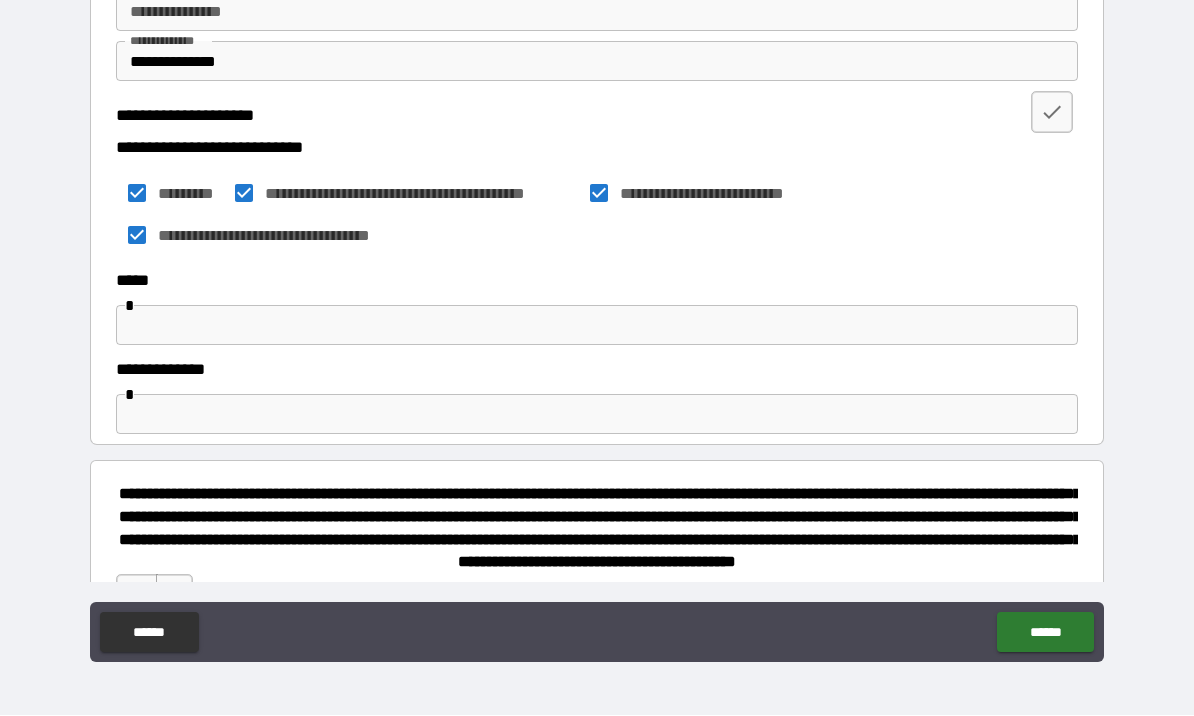 scroll, scrollTop: 817, scrollLeft: 0, axis: vertical 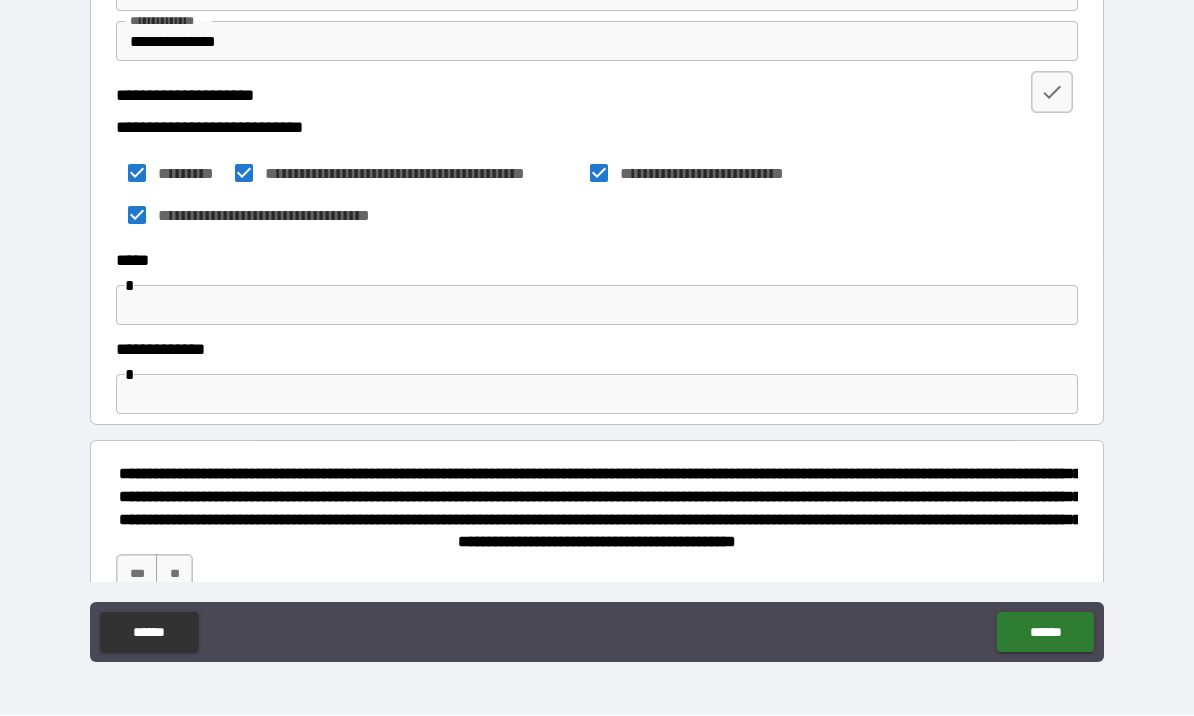 click at bounding box center [597, 306] 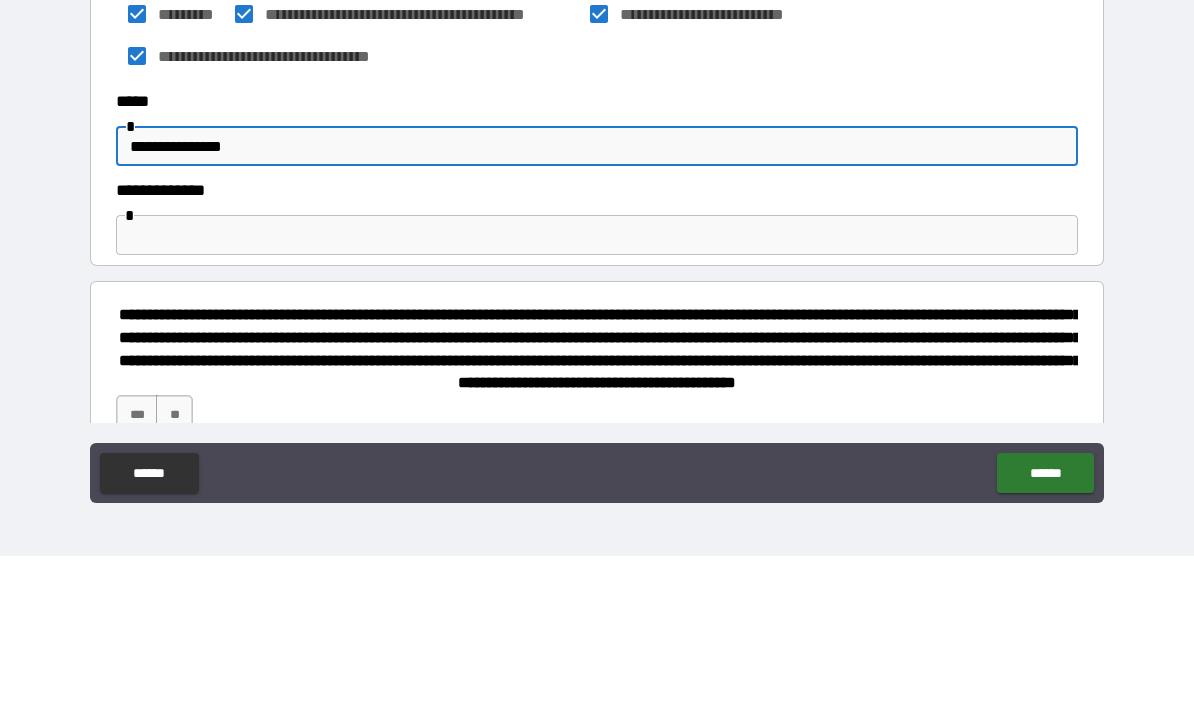 type on "**********" 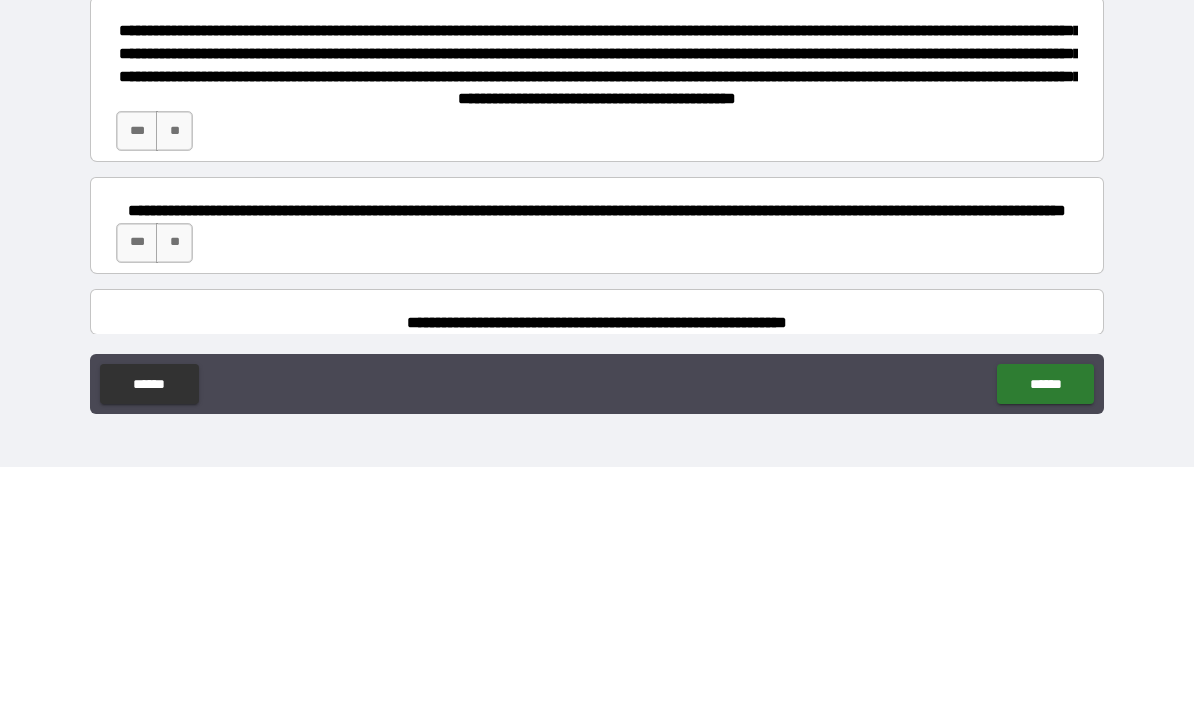 scroll, scrollTop: 1011, scrollLeft: 0, axis: vertical 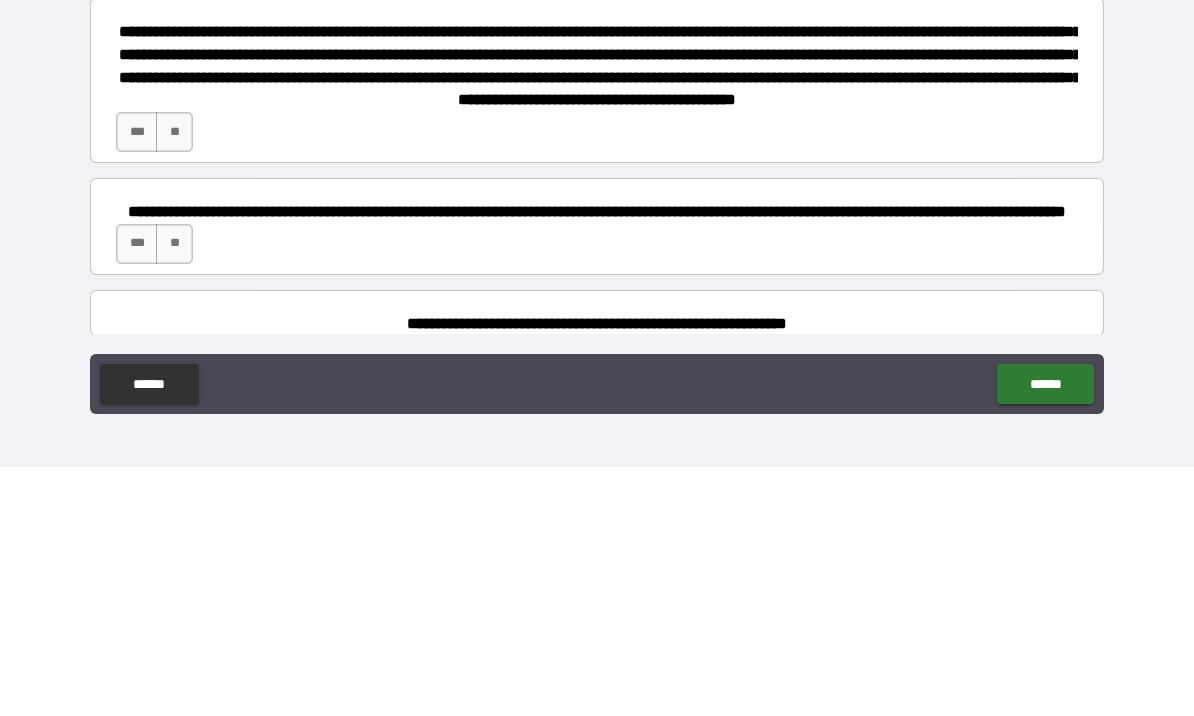 type on "*******" 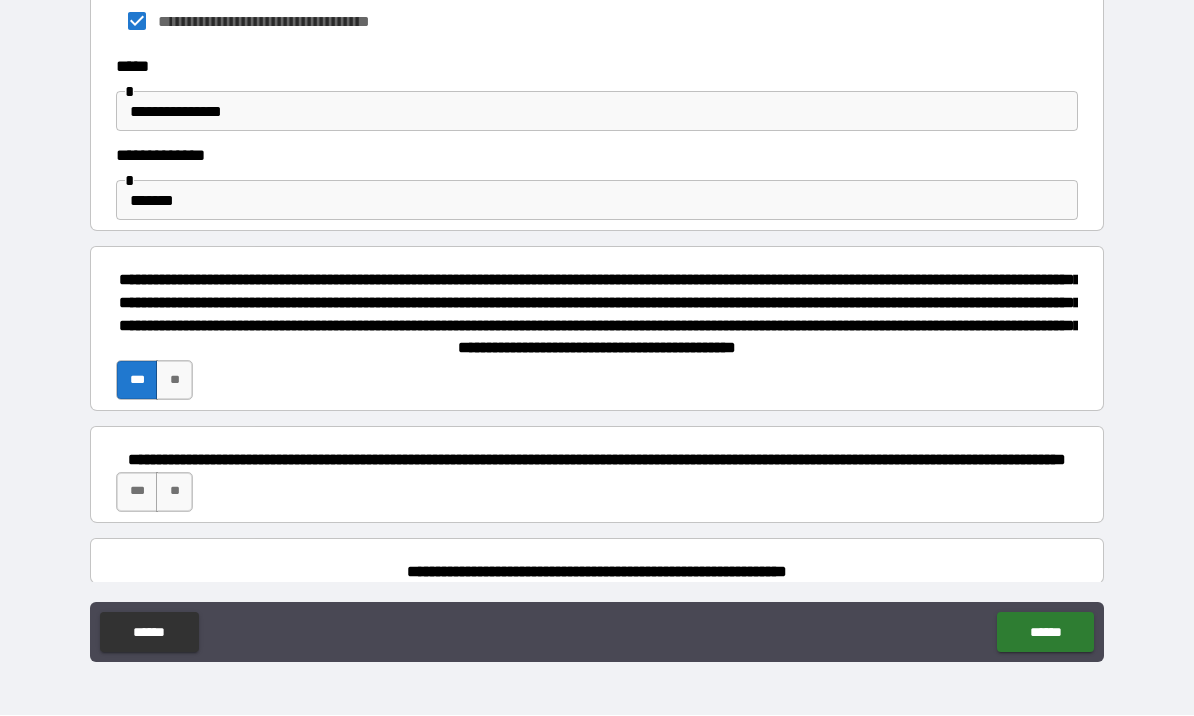 click on "*** **" at bounding box center (597, 498) 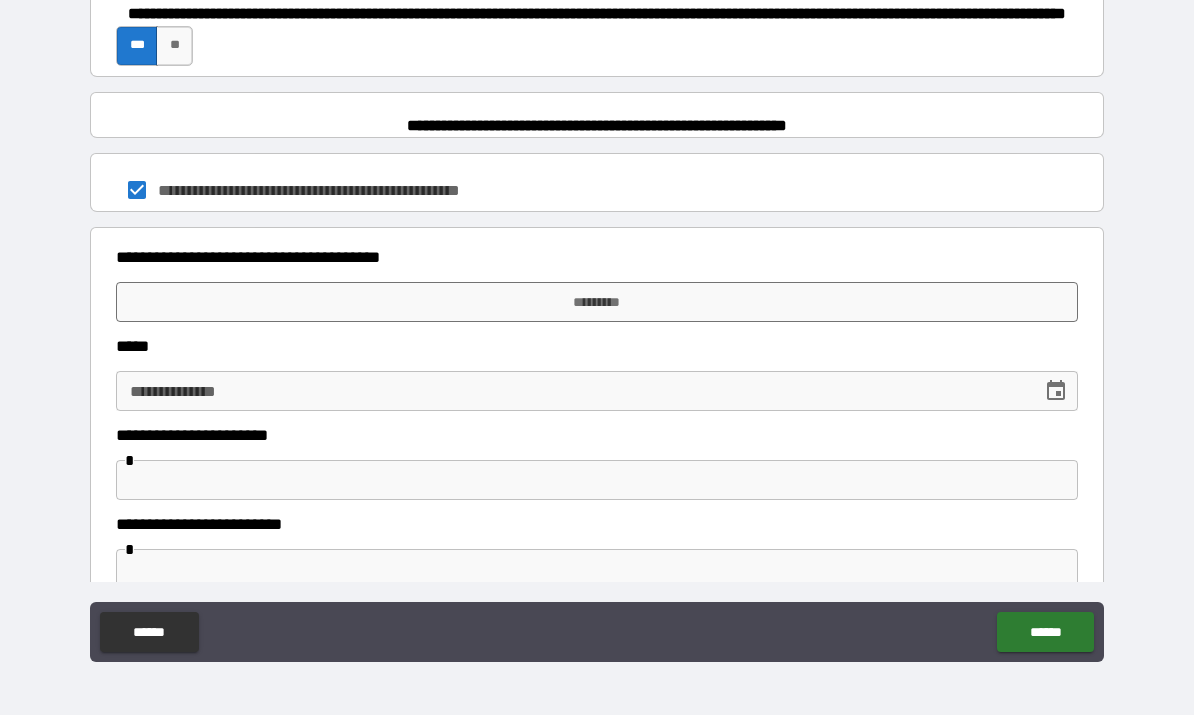 scroll, scrollTop: 1459, scrollLeft: 0, axis: vertical 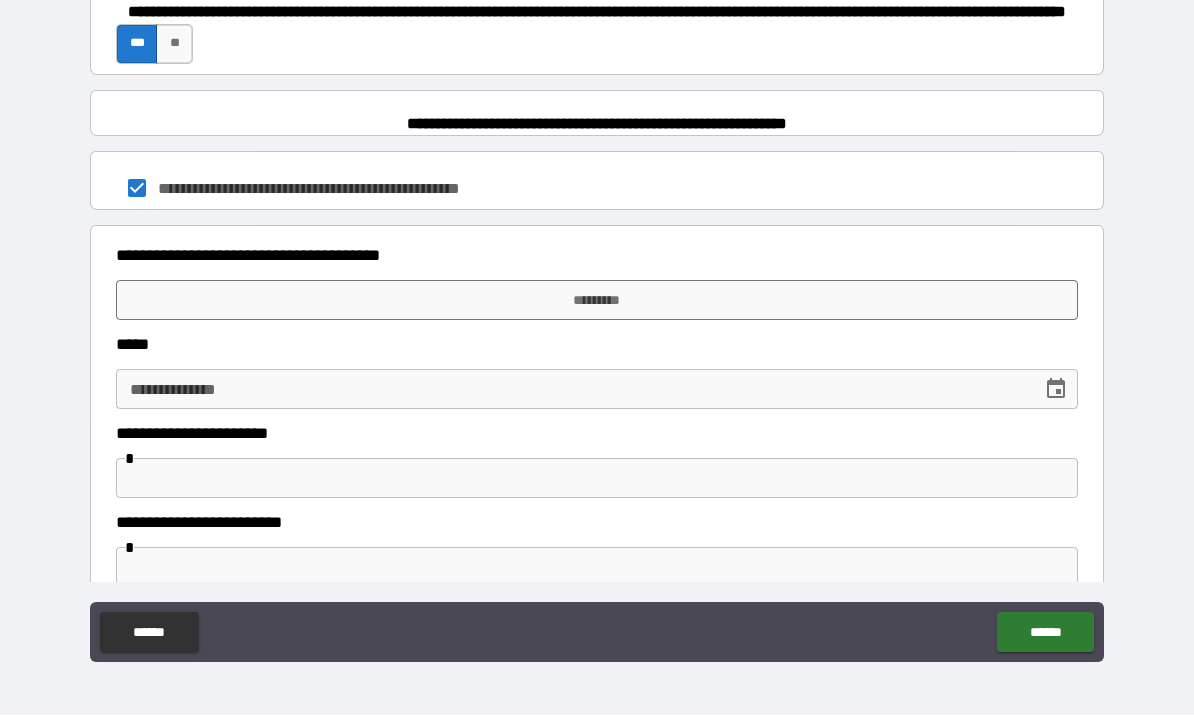 click on "*********" at bounding box center (597, 301) 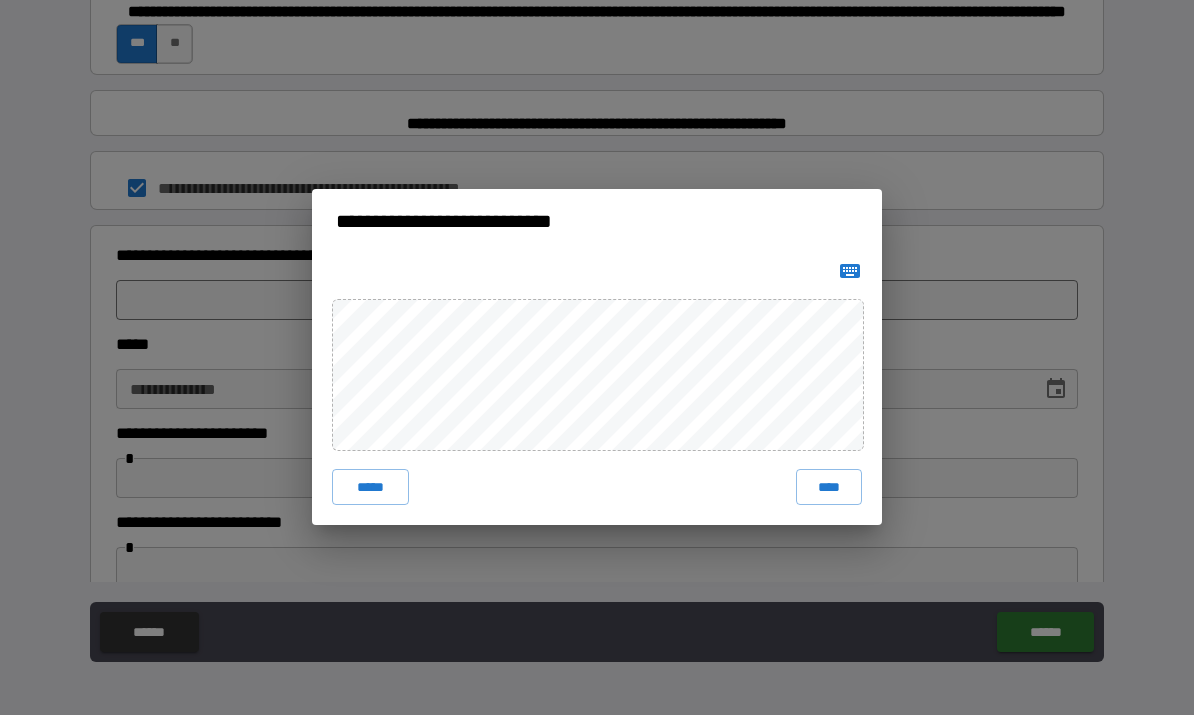 click on "****" at bounding box center (829, 488) 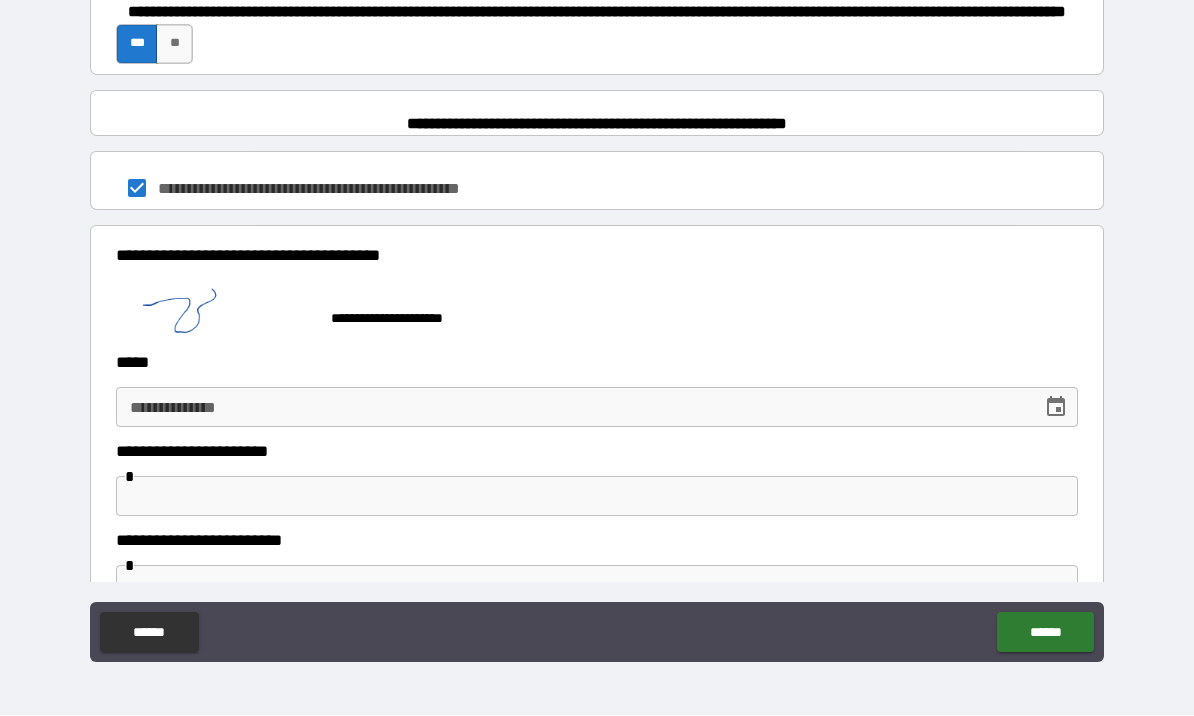 click at bounding box center (1056, 408) 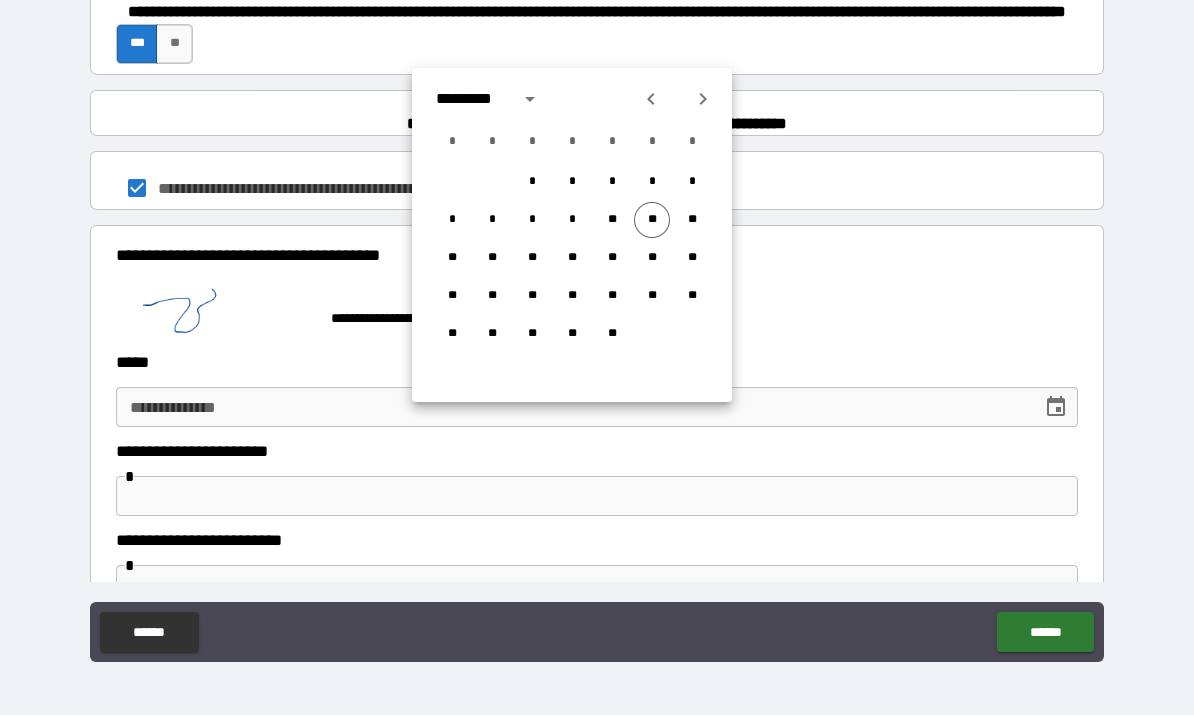 click on "**" at bounding box center [652, 221] 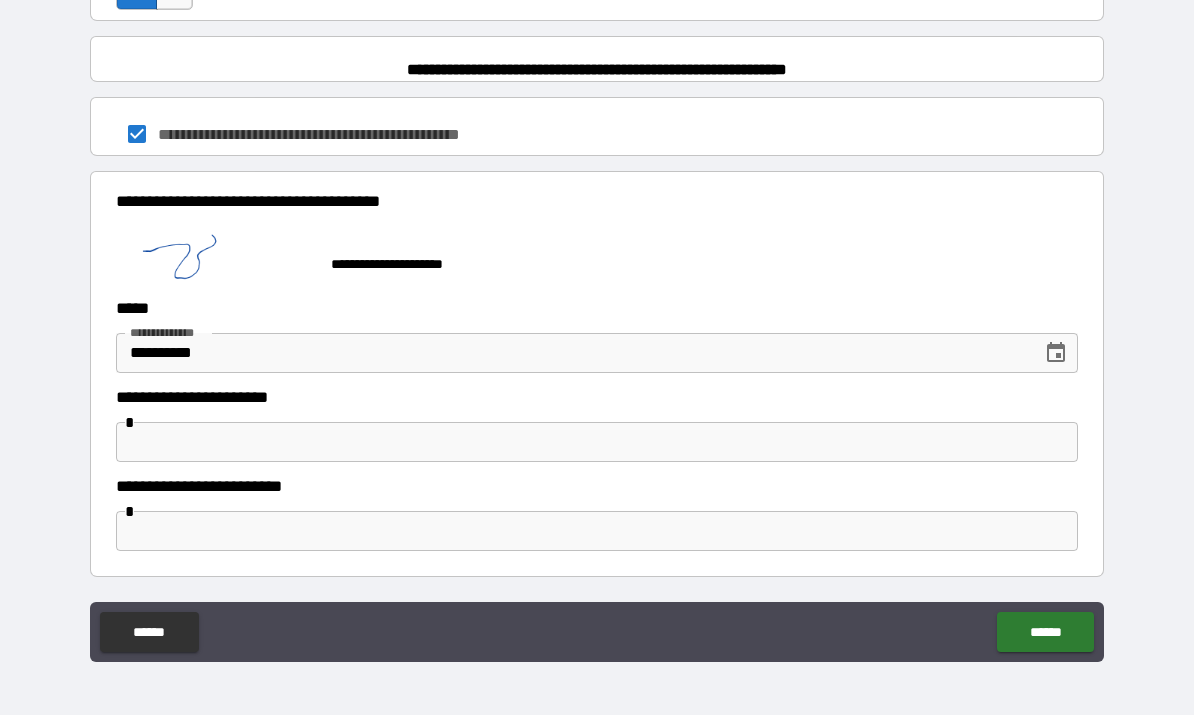 scroll, scrollTop: 1528, scrollLeft: 0, axis: vertical 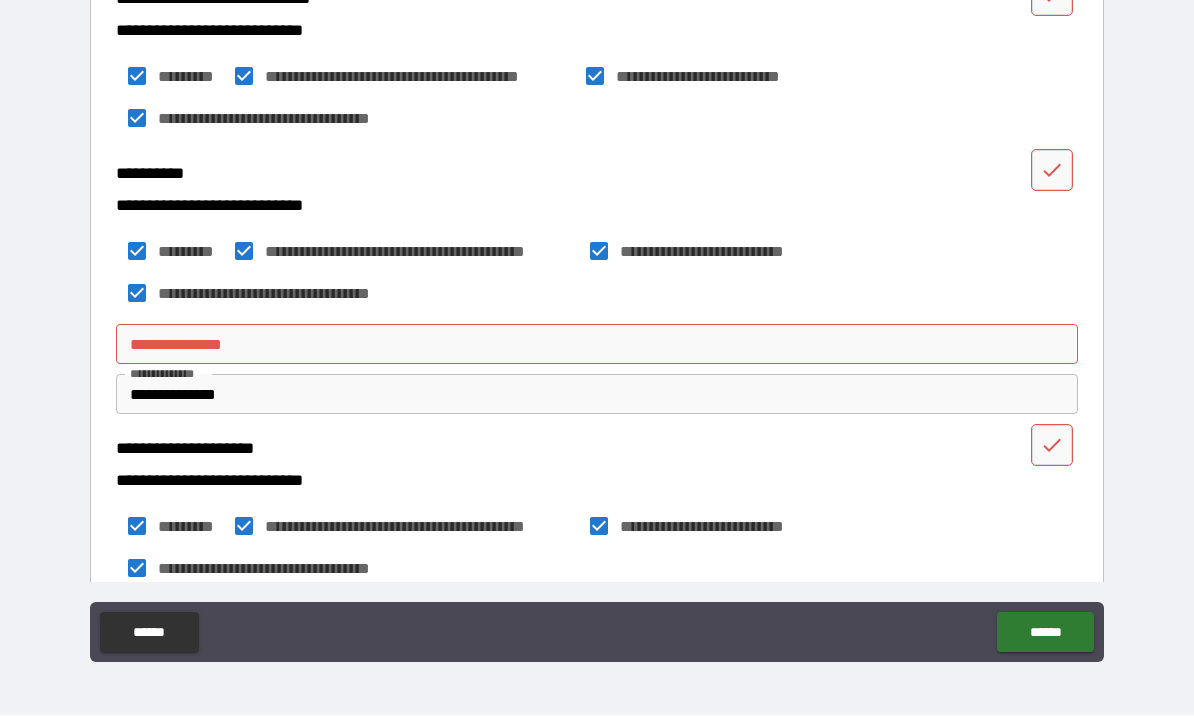 click on "**********" at bounding box center (597, 345) 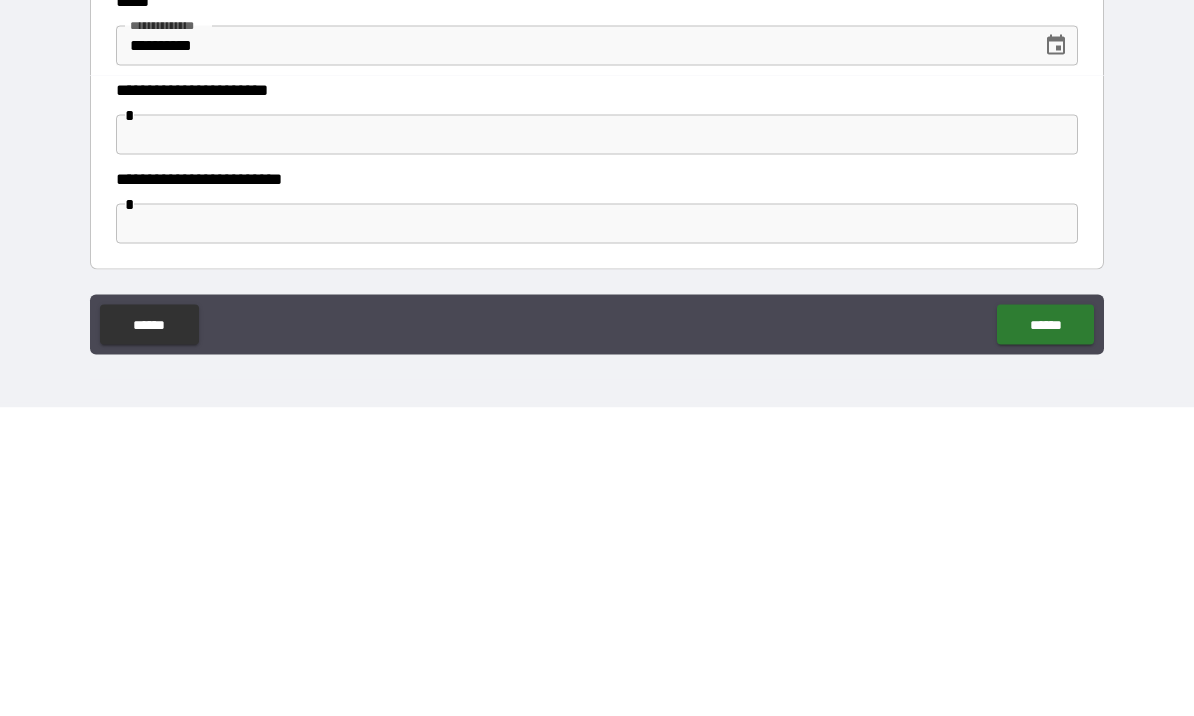 scroll, scrollTop: 1528, scrollLeft: 0, axis: vertical 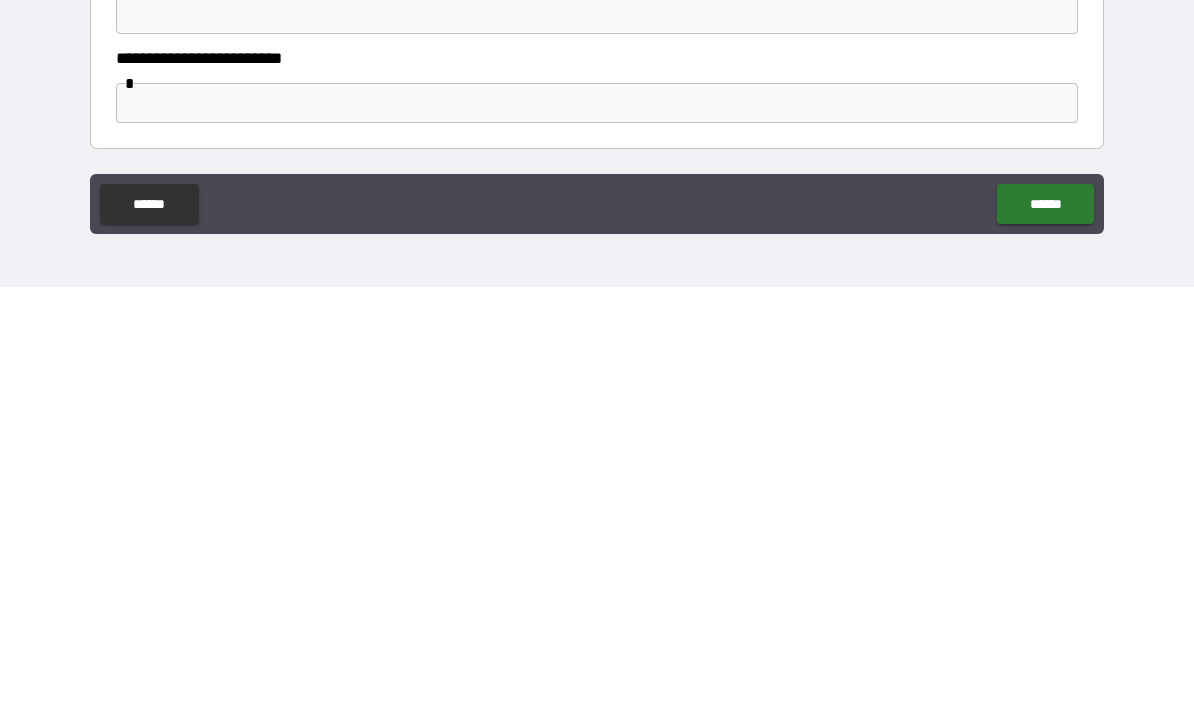 type on "**********" 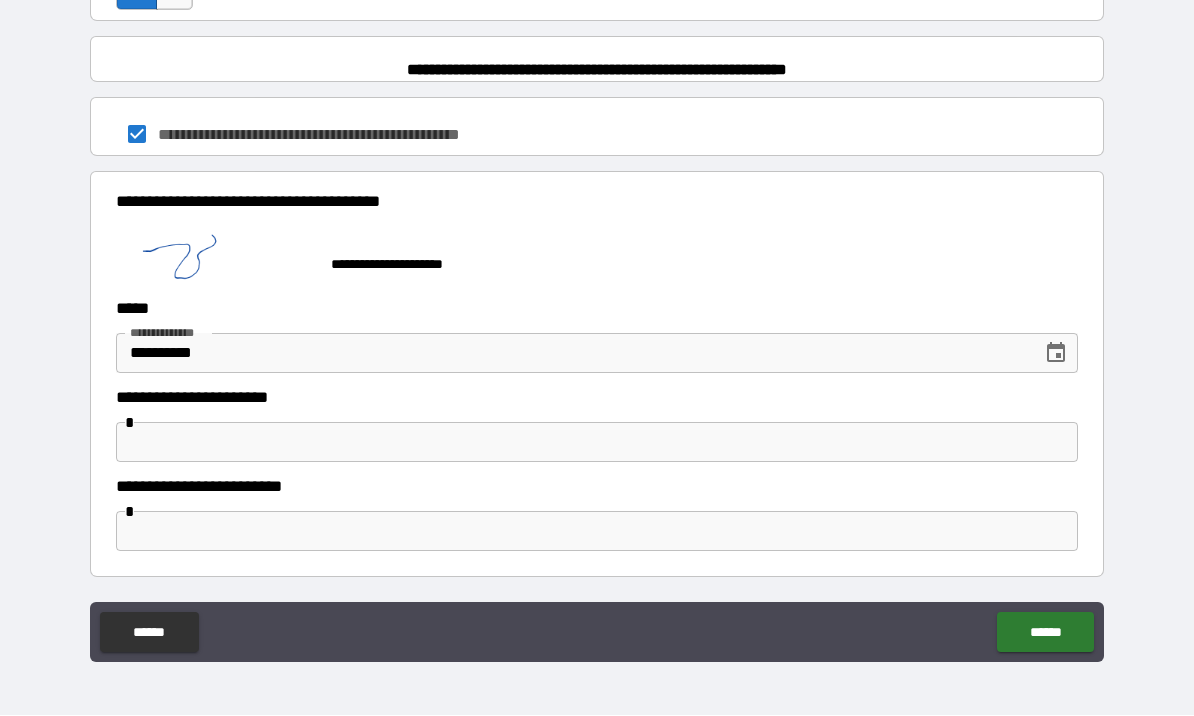 scroll, scrollTop: 1528, scrollLeft: 0, axis: vertical 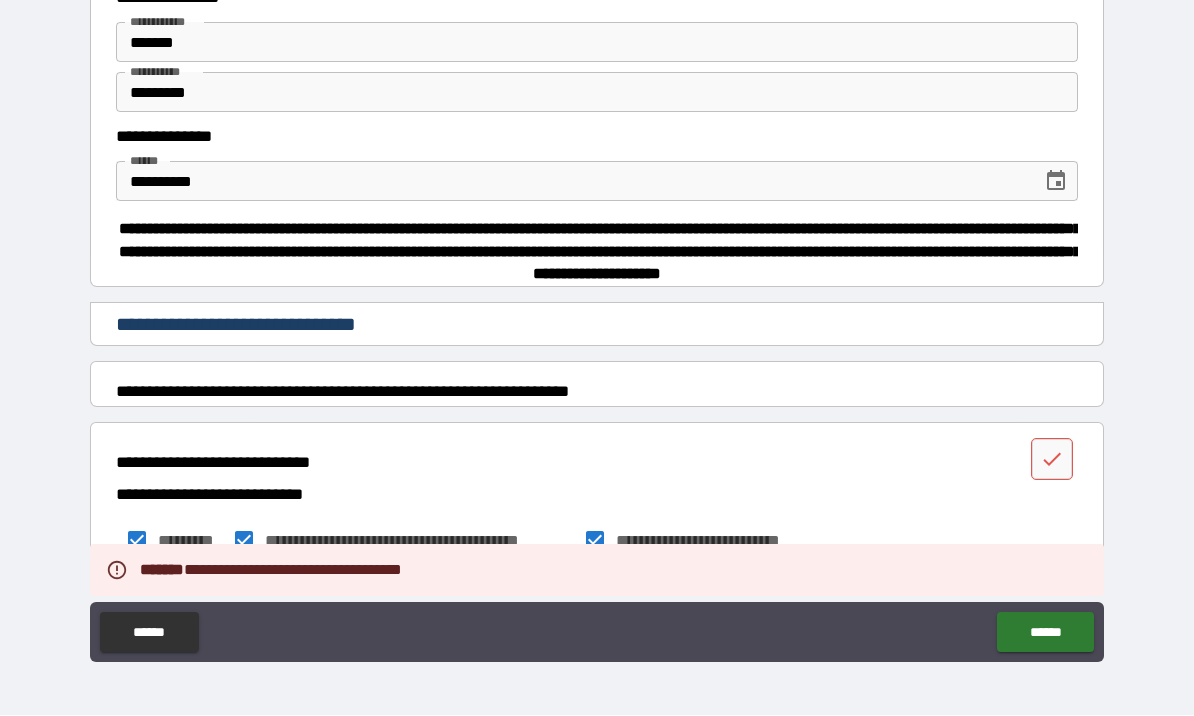 click 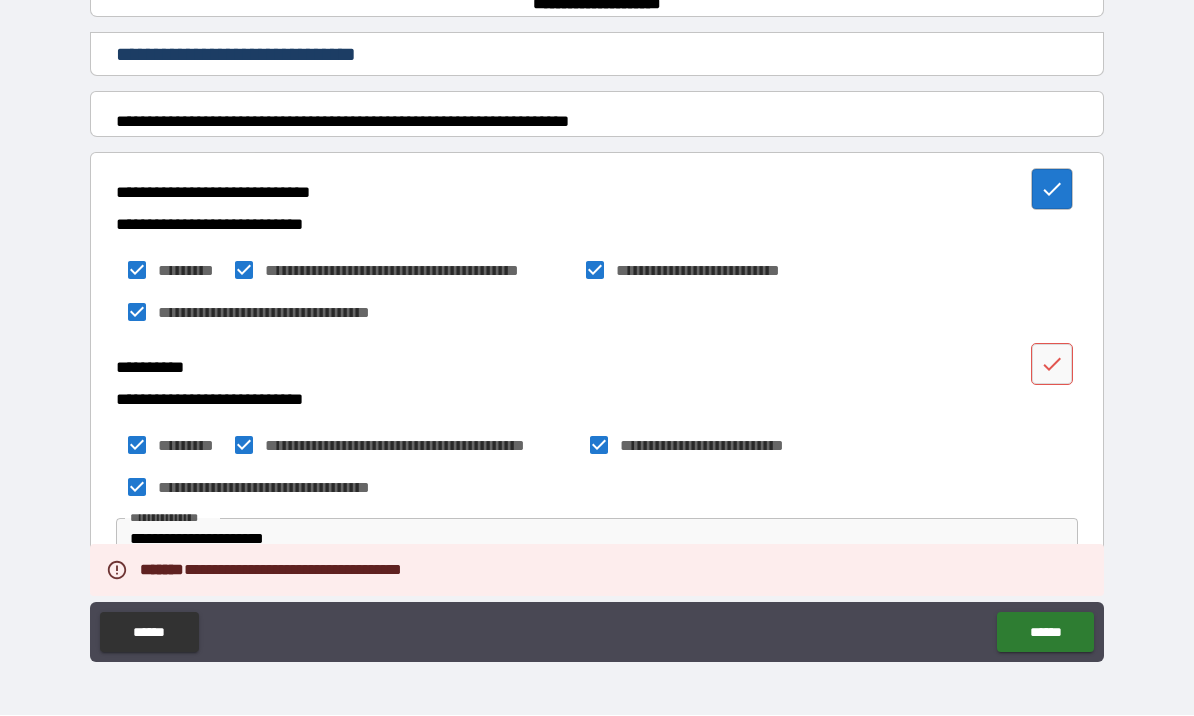 scroll, scrollTop: 276, scrollLeft: 0, axis: vertical 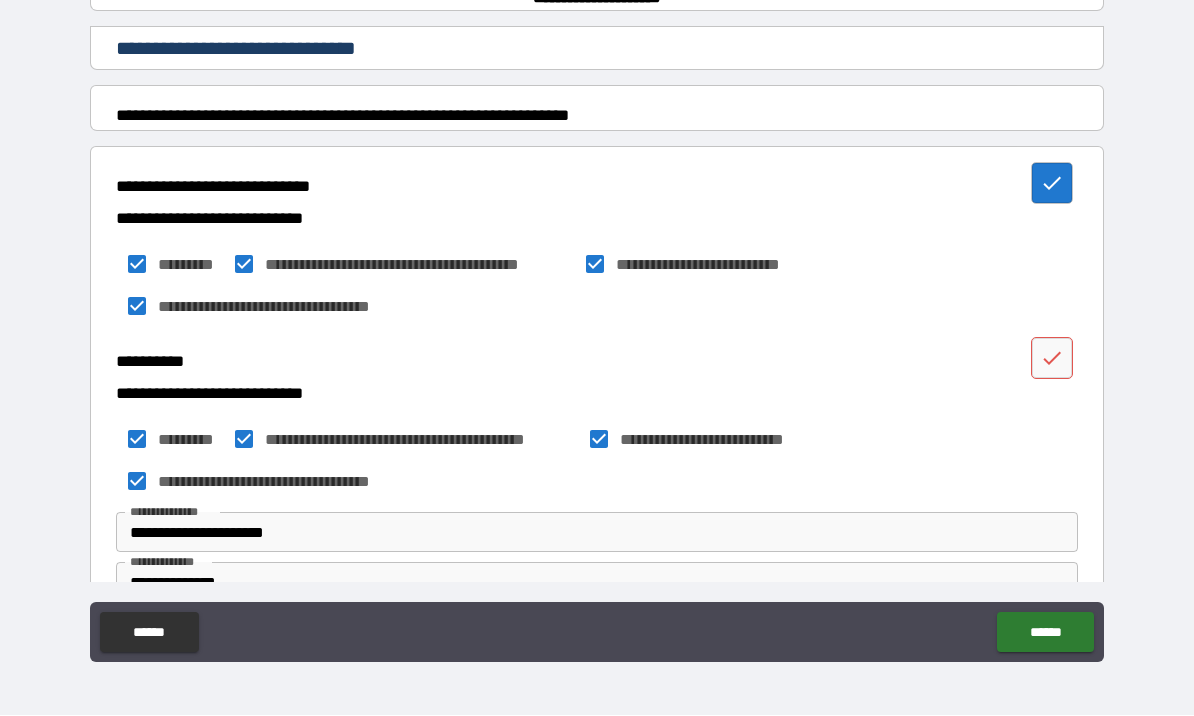 click 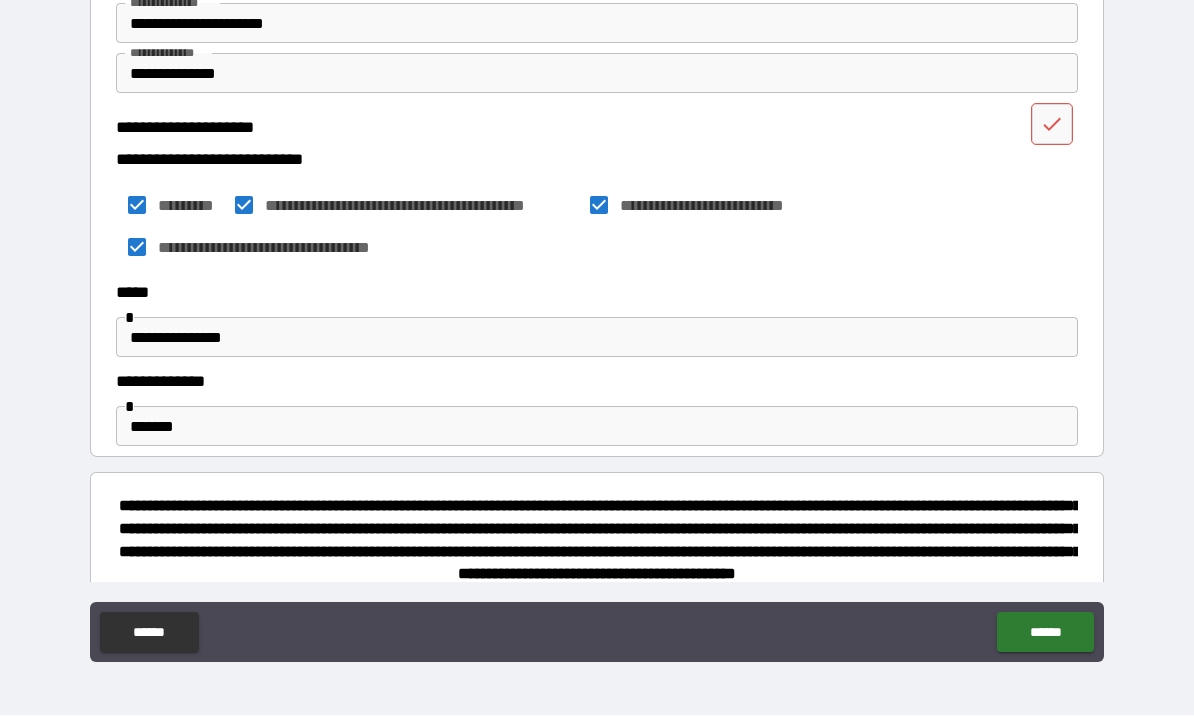 scroll, scrollTop: 789, scrollLeft: 0, axis: vertical 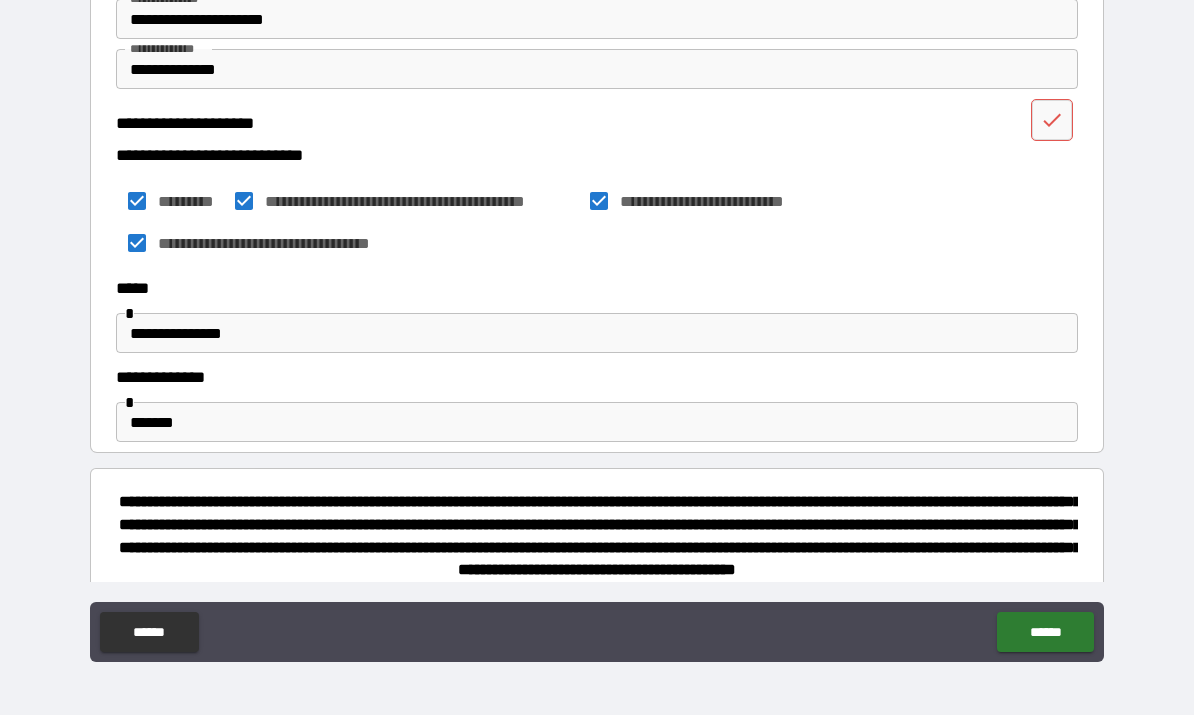click at bounding box center (1052, 121) 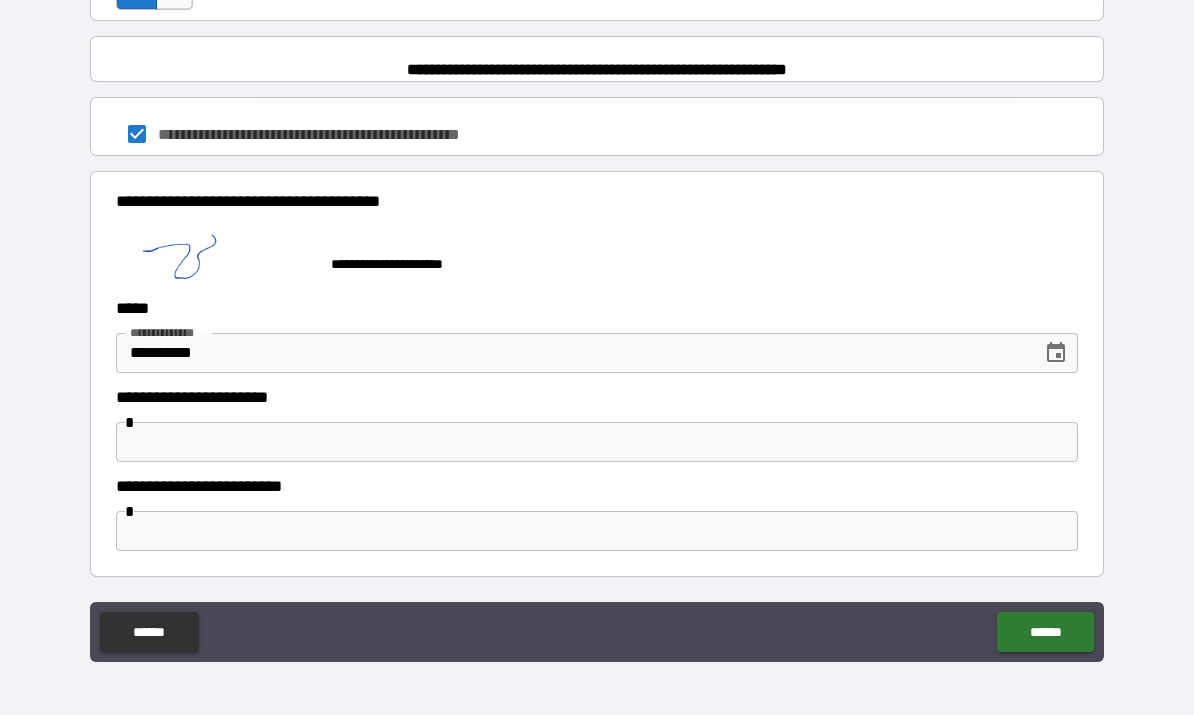 scroll, scrollTop: 1528, scrollLeft: 0, axis: vertical 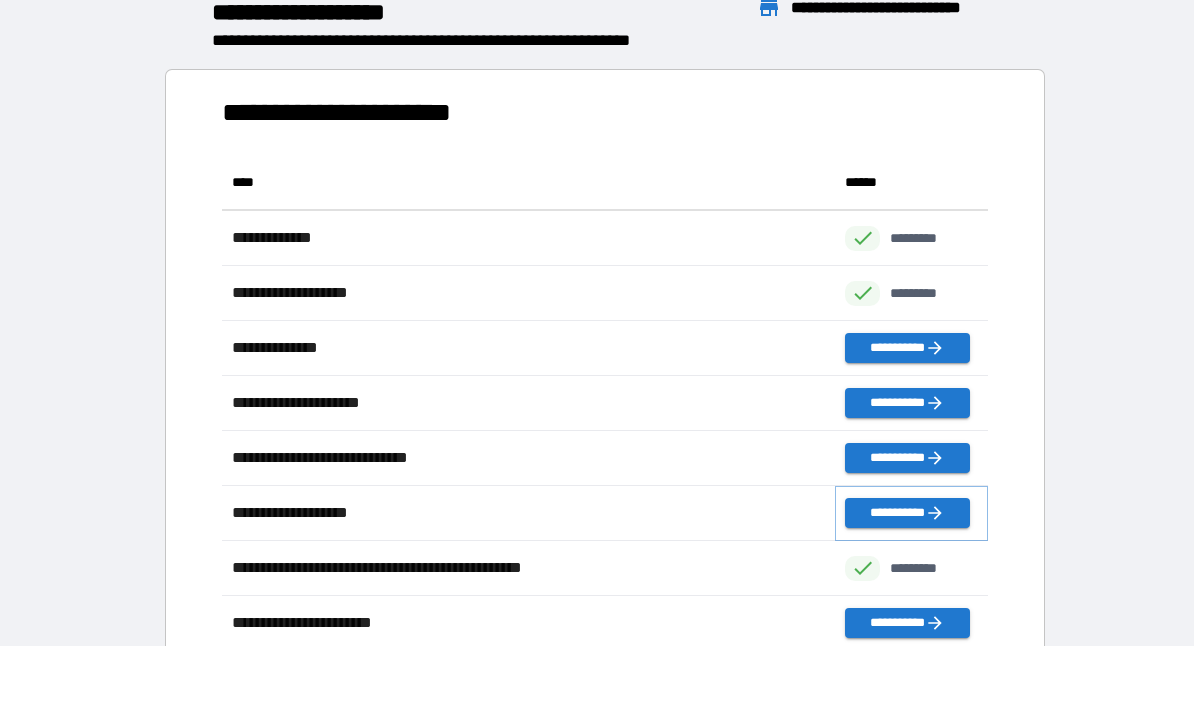 click on "**********" at bounding box center [907, 514] 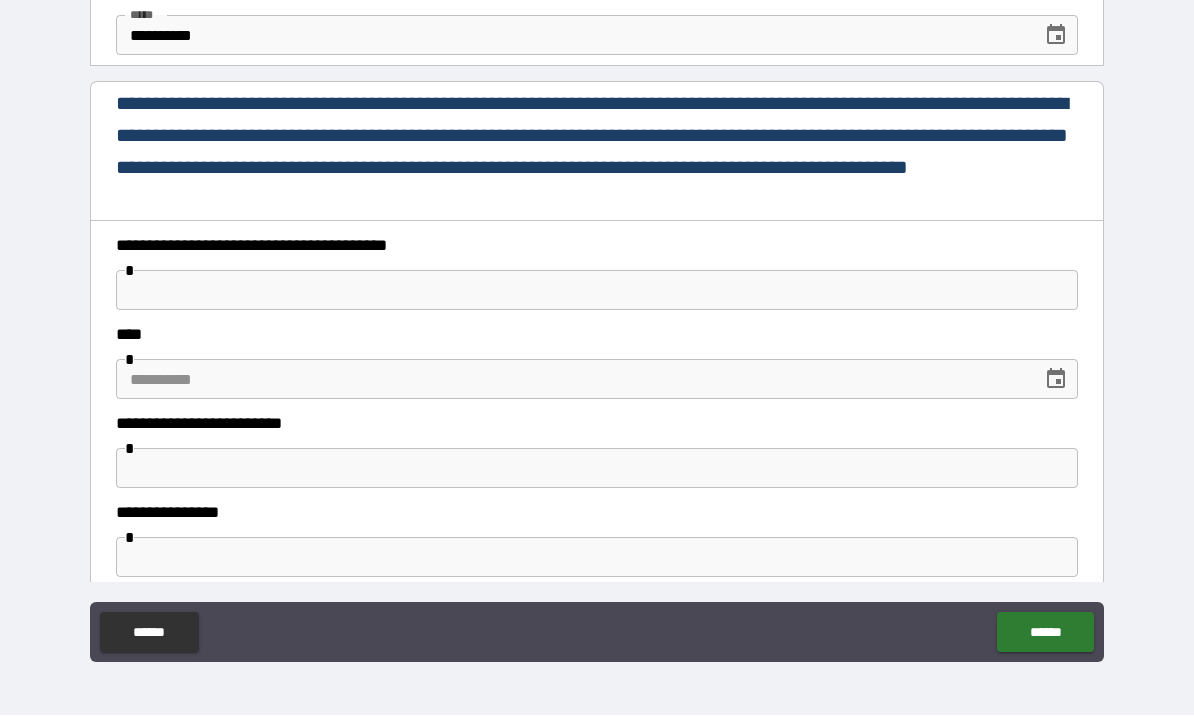 scroll, scrollTop: 155, scrollLeft: 0, axis: vertical 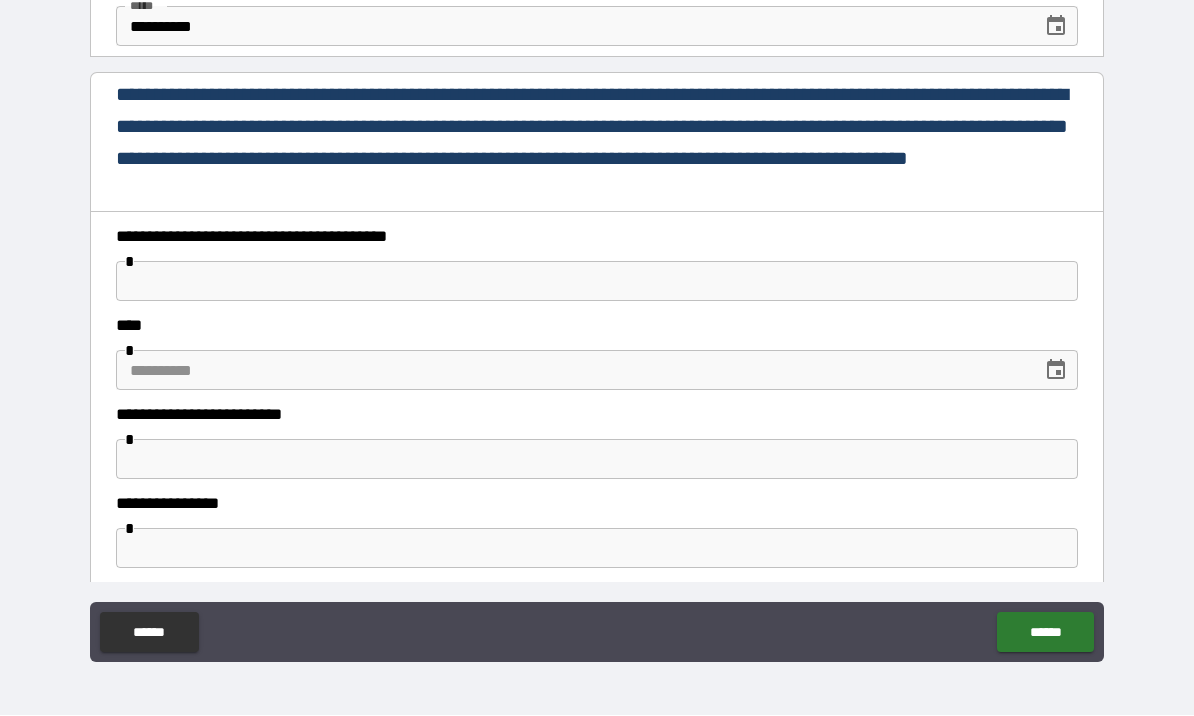 click at bounding box center [597, 282] 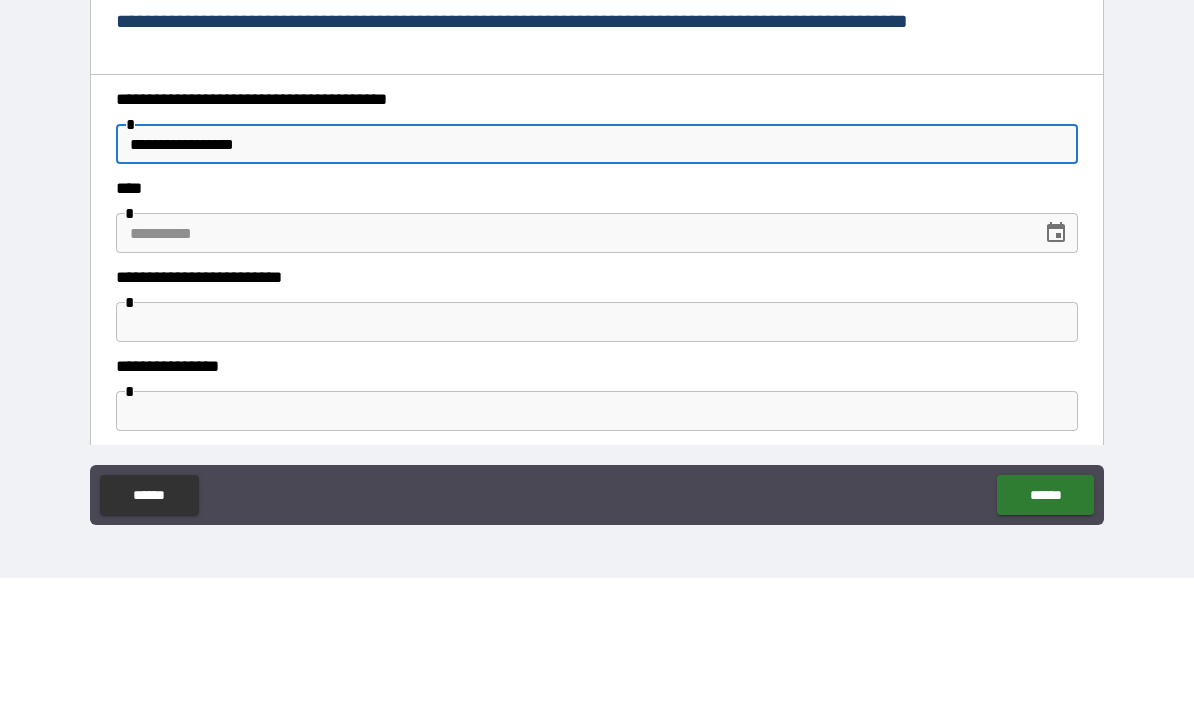 type on "**********" 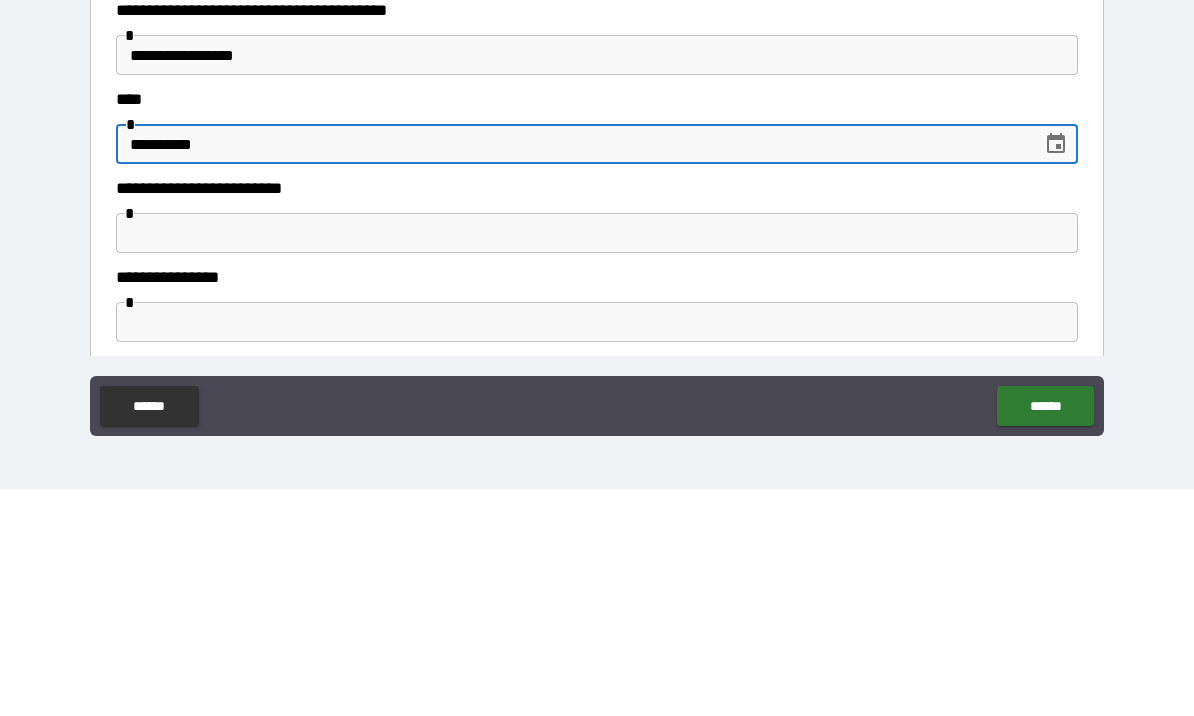 type on "**********" 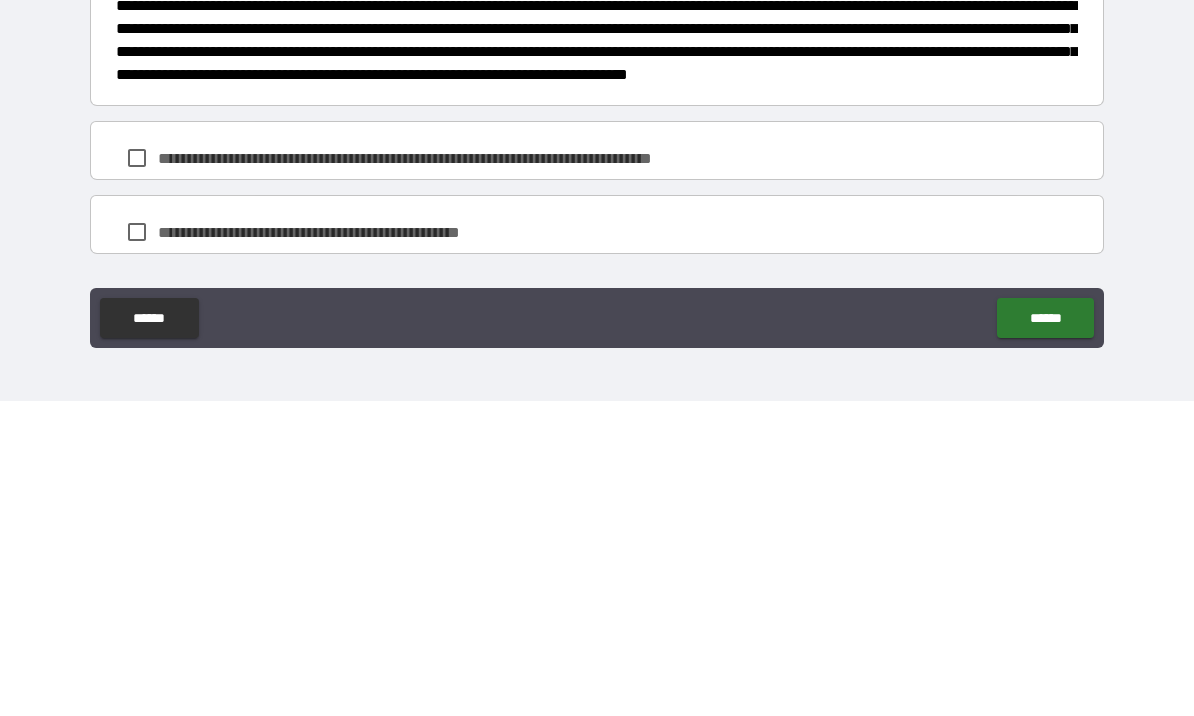 scroll, scrollTop: 1243, scrollLeft: 0, axis: vertical 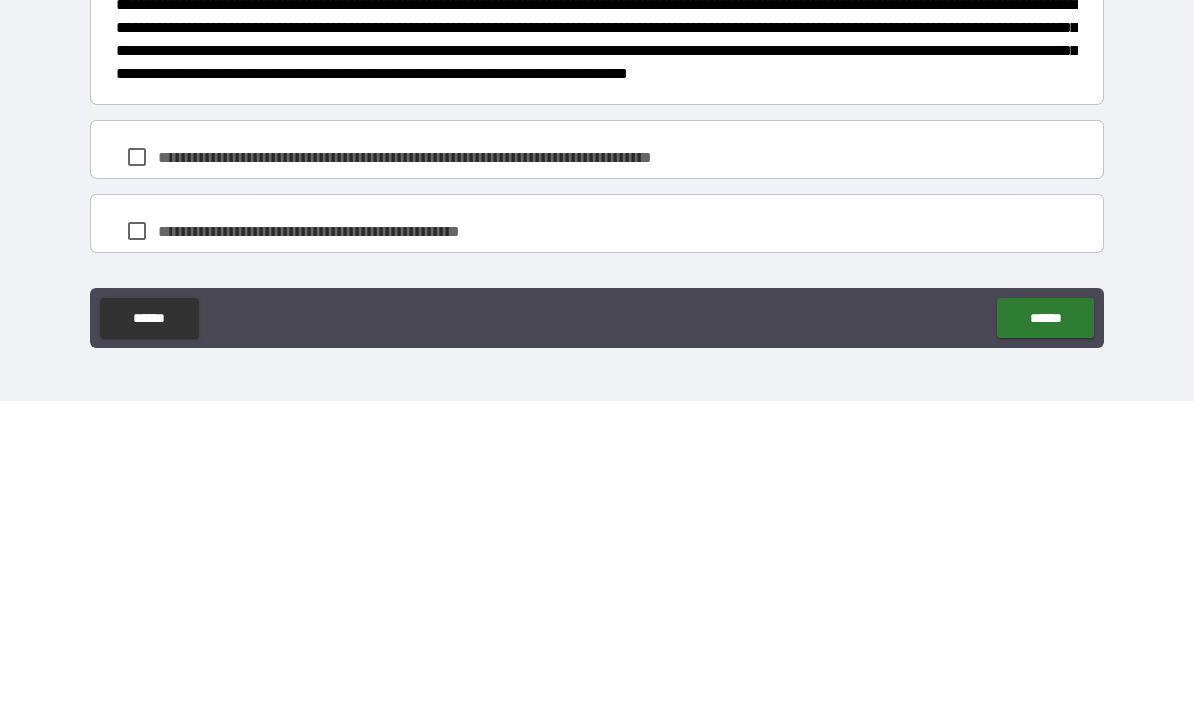 type on "****" 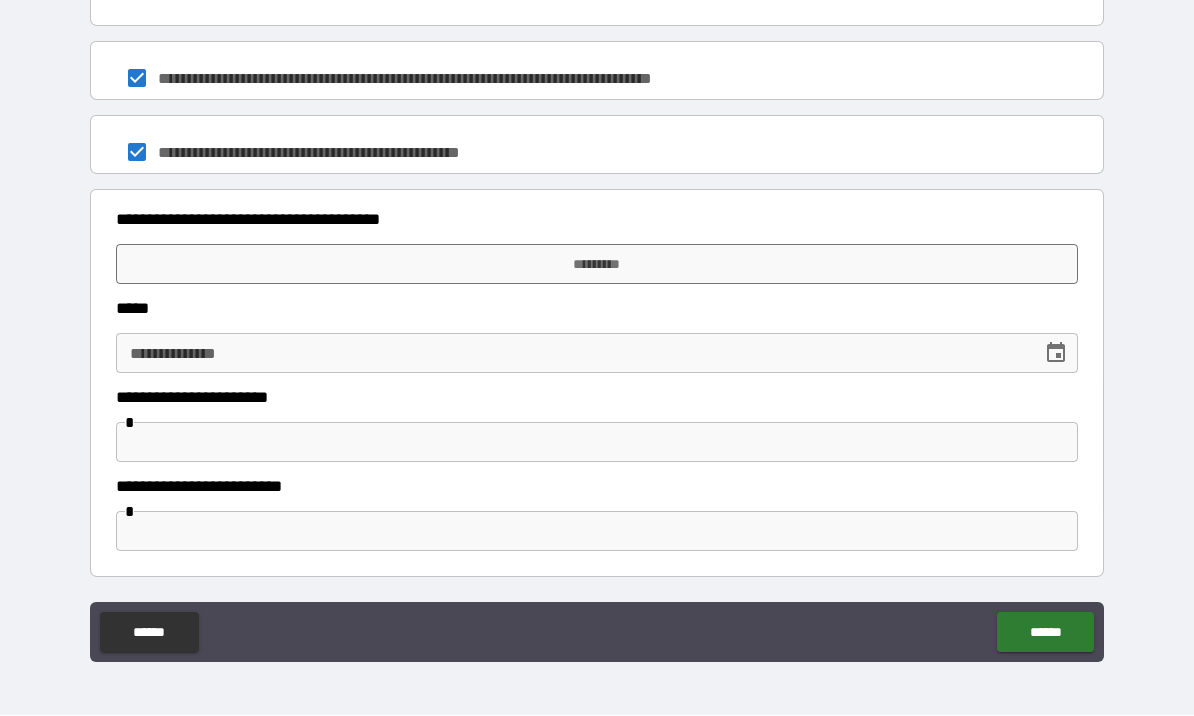 scroll, scrollTop: 1635, scrollLeft: 0, axis: vertical 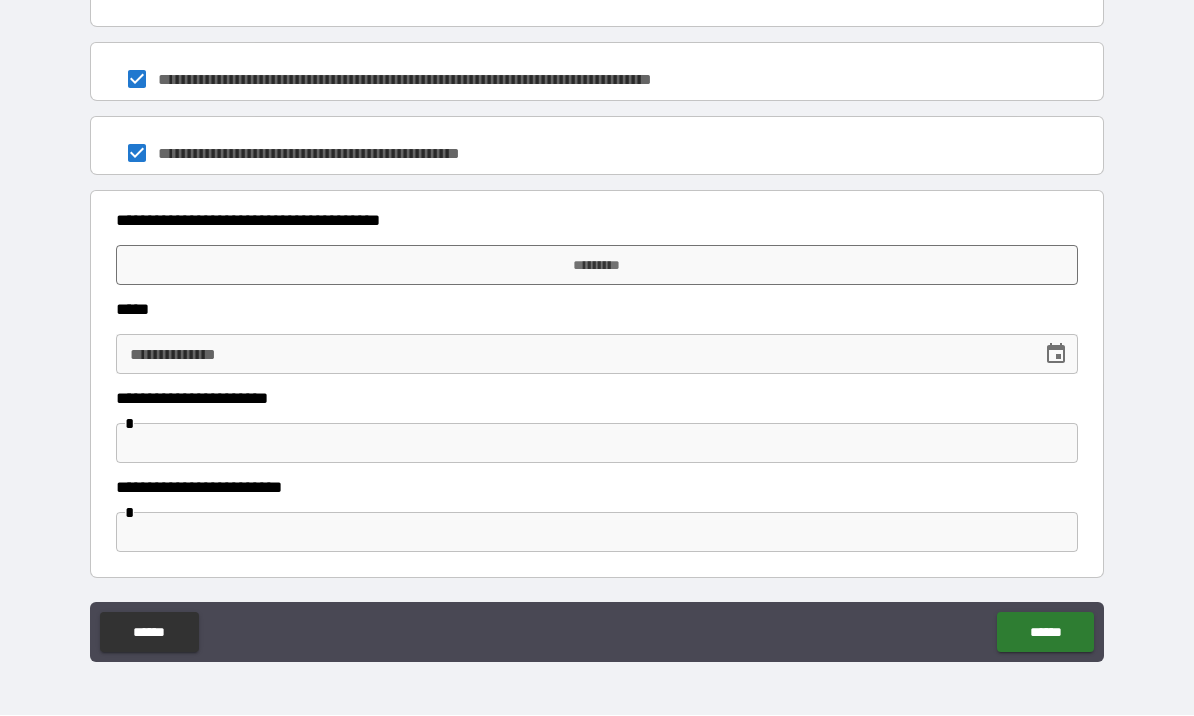 click on "**********" at bounding box center [597, 296] 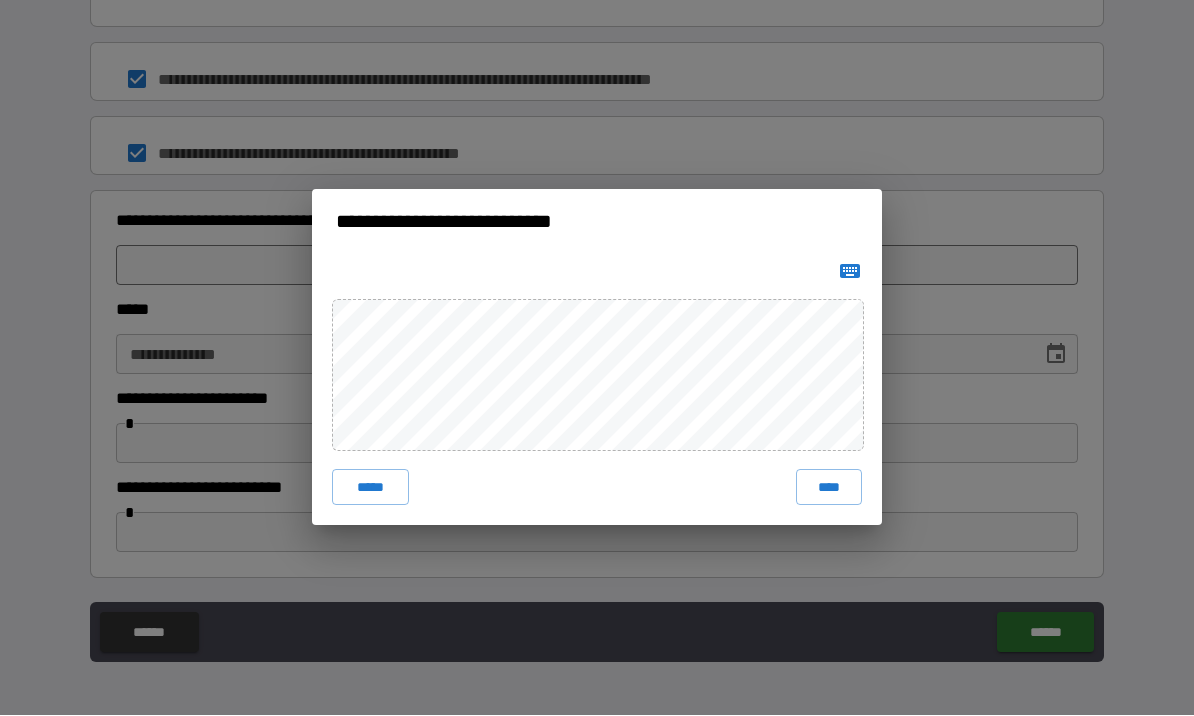 click on "****" at bounding box center [829, 488] 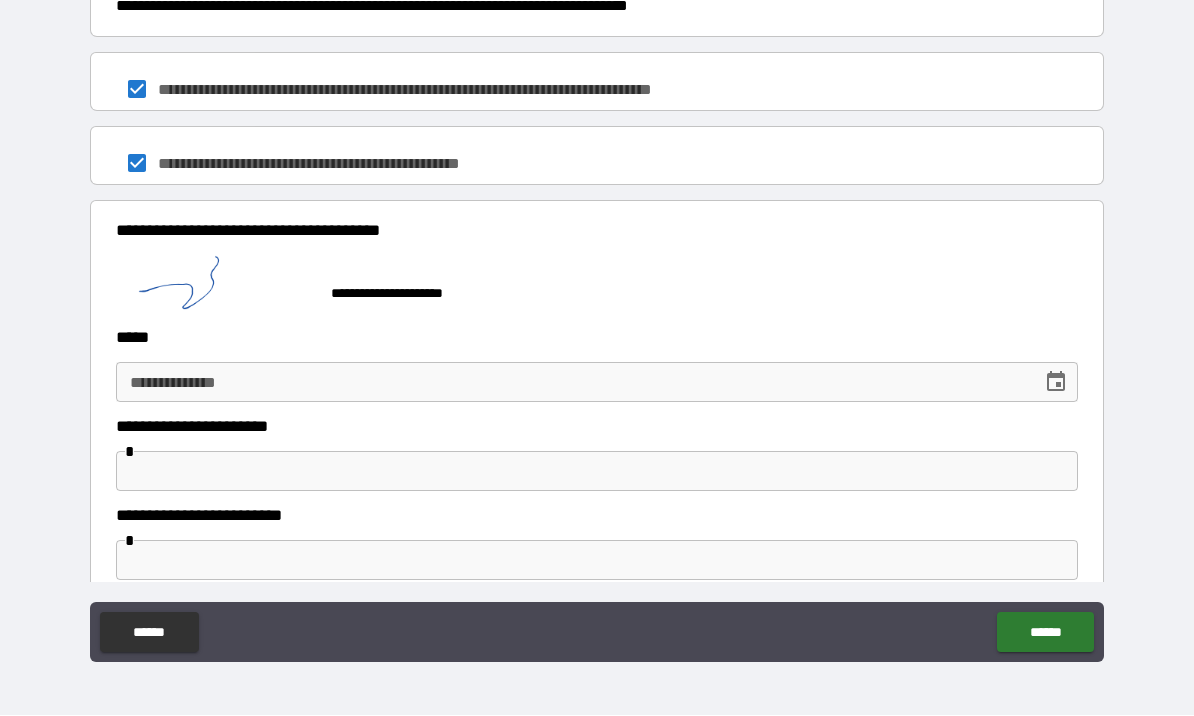 click at bounding box center (1056, 383) 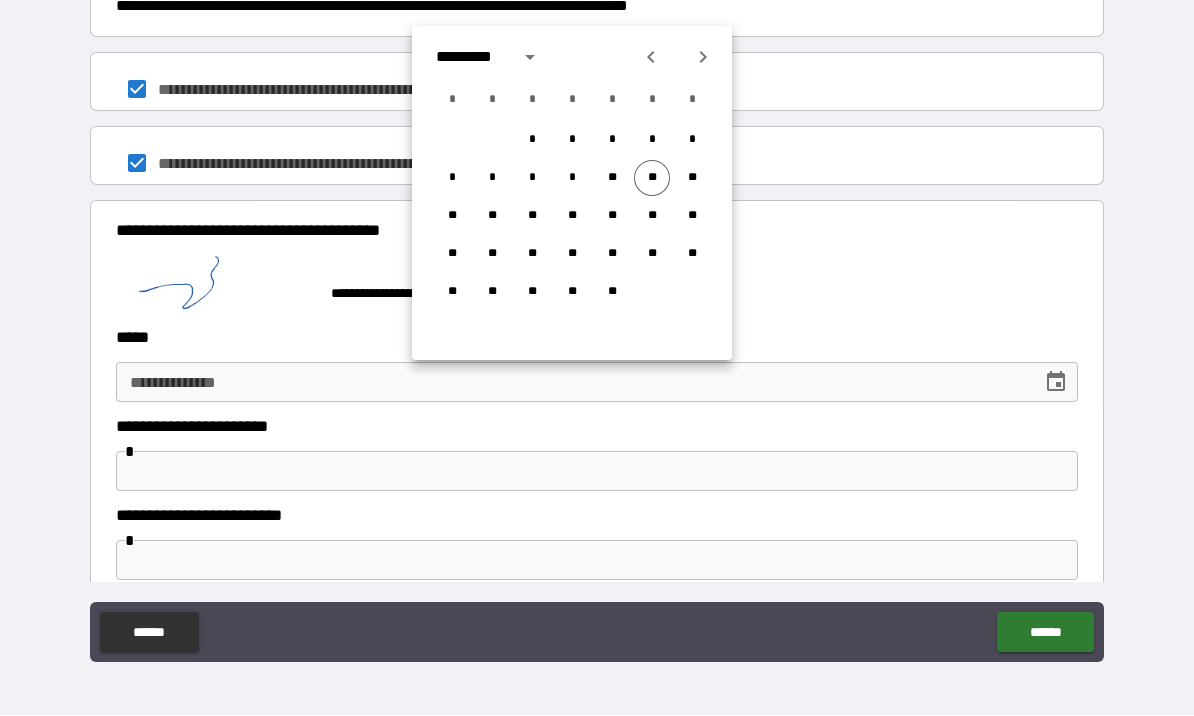 click on "**" at bounding box center (652, 179) 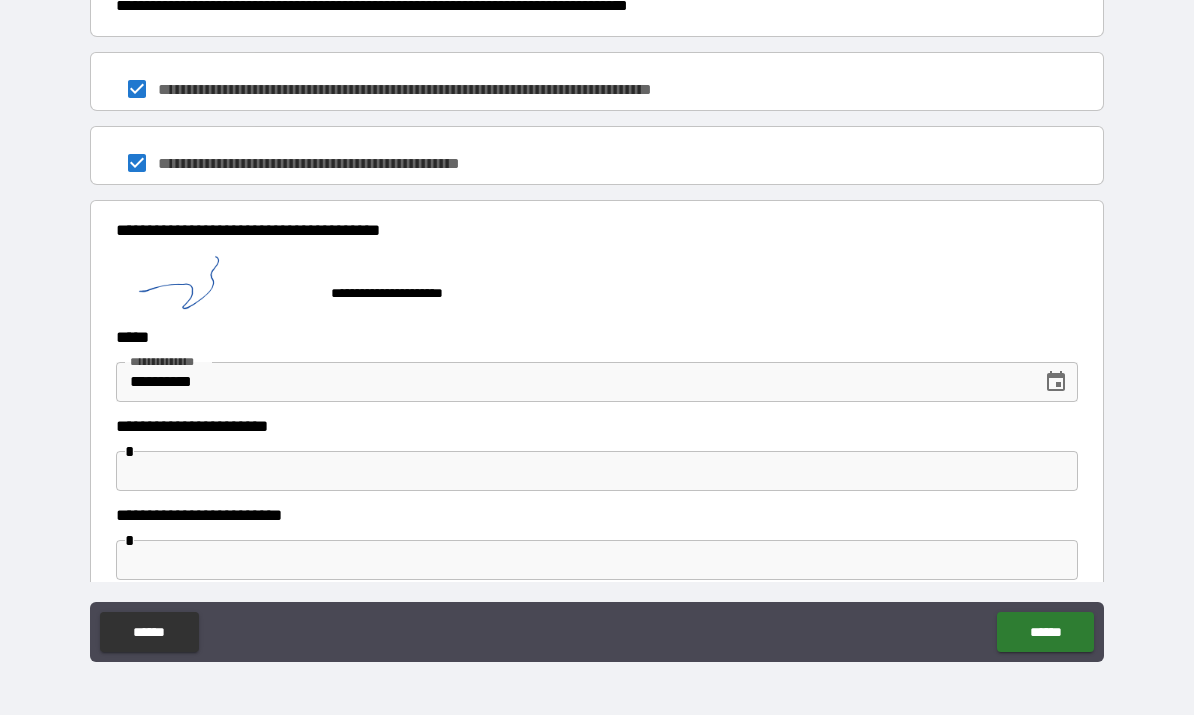 click on "******" at bounding box center (1045, 633) 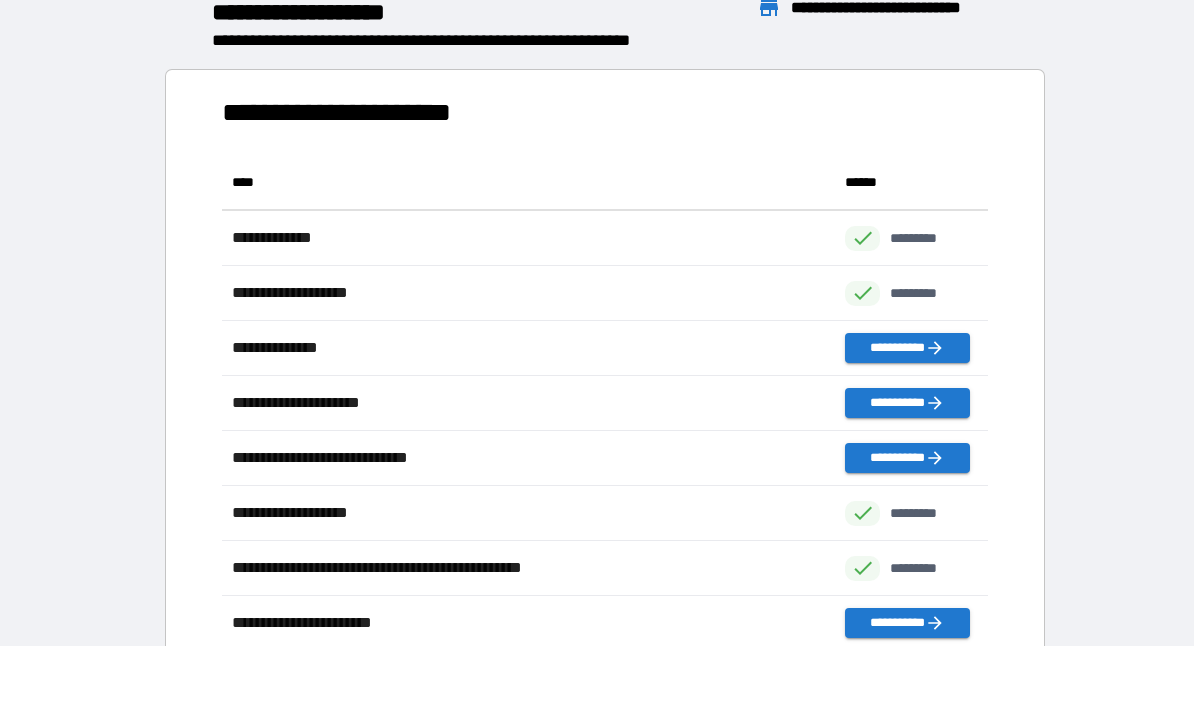 scroll, scrollTop: 496, scrollLeft: 765, axis: both 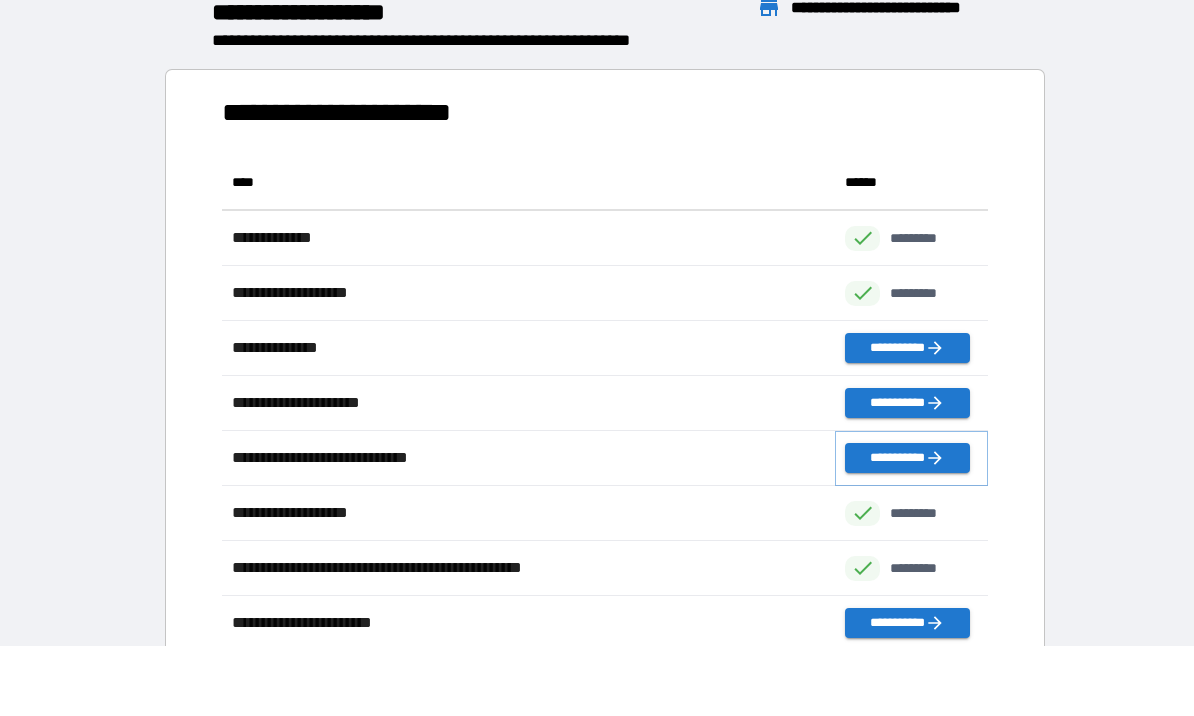 click on "**********" at bounding box center (907, 459) 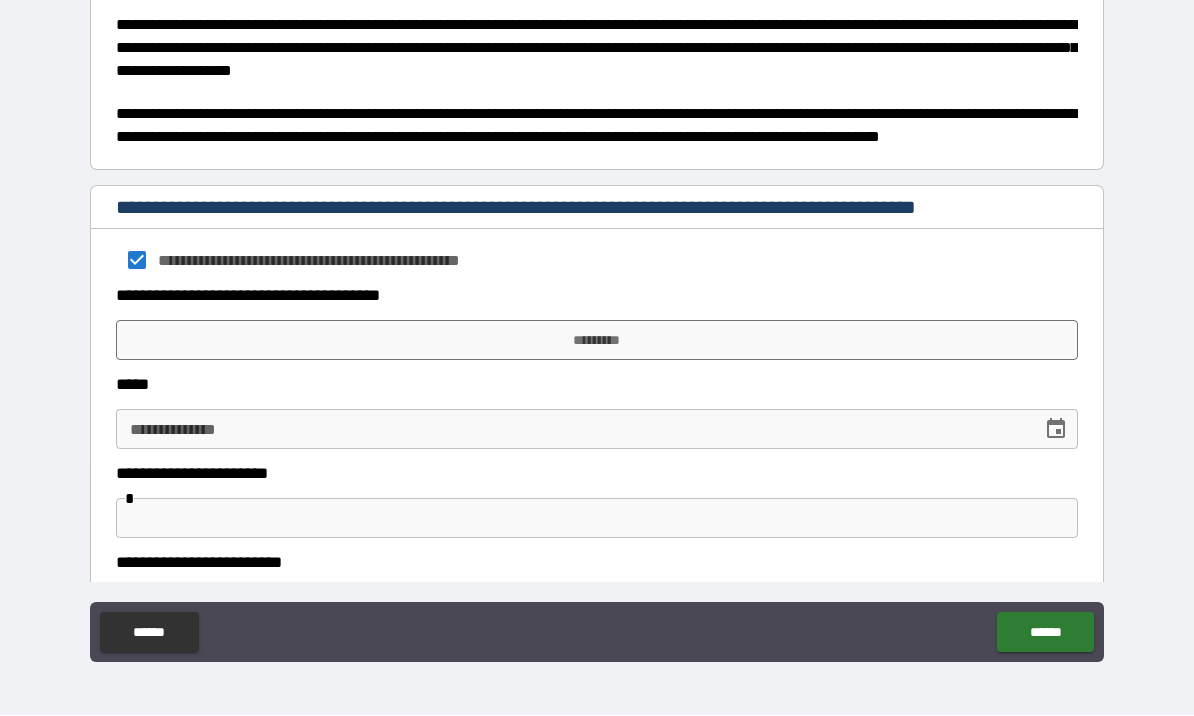 scroll, scrollTop: 907, scrollLeft: 0, axis: vertical 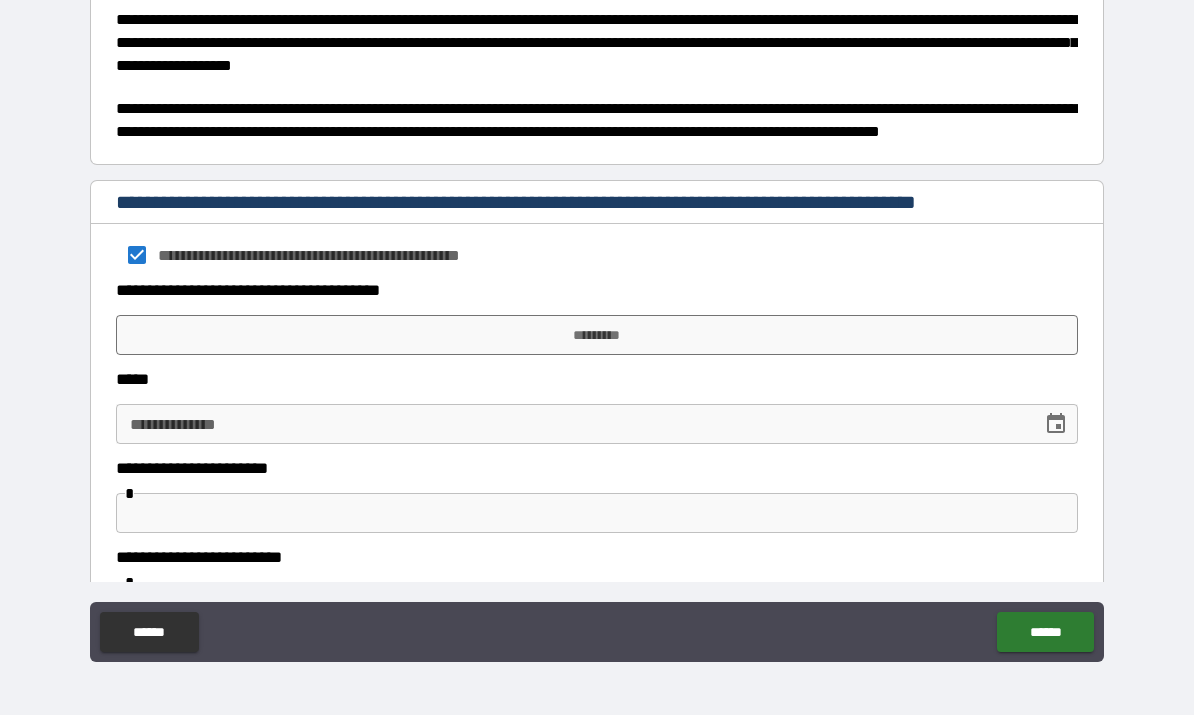 click on "*********" at bounding box center (597, 336) 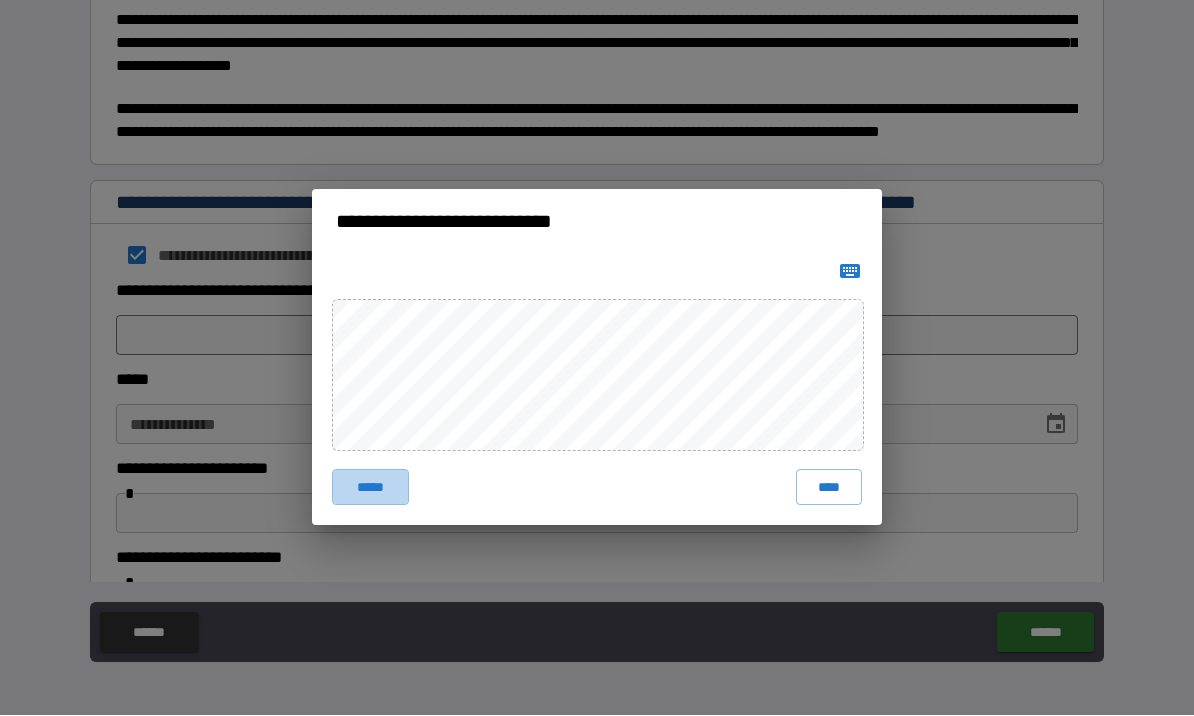 click on "*****" at bounding box center (370, 488) 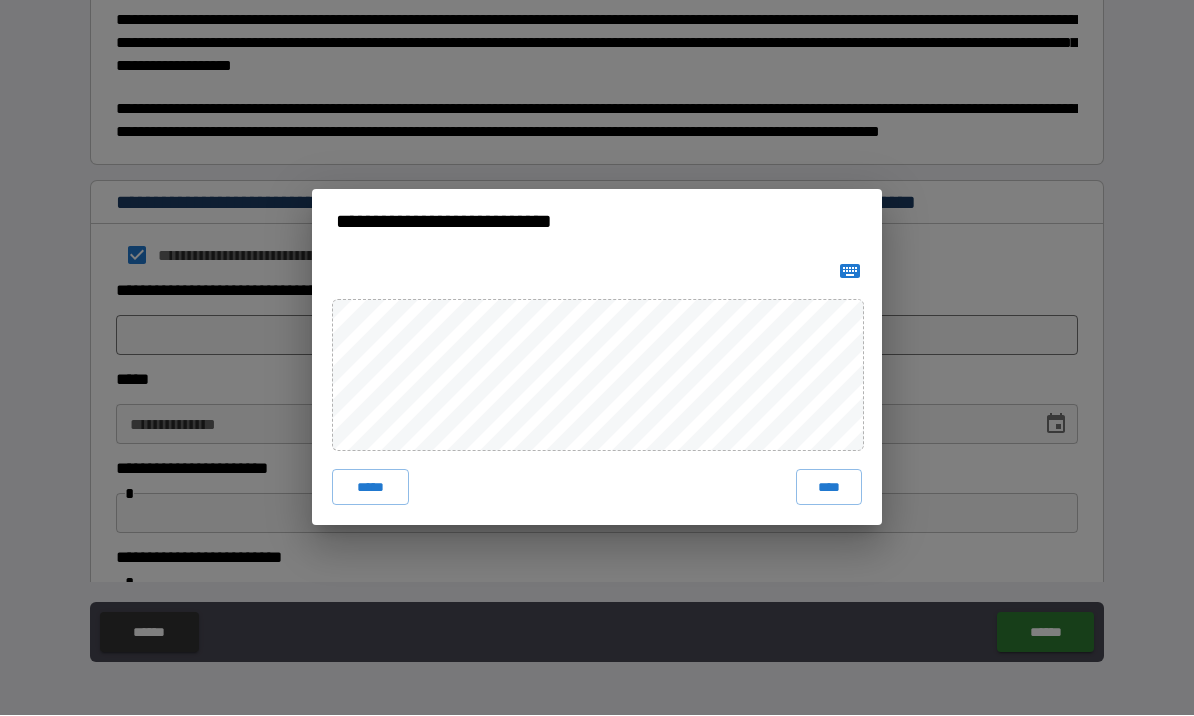click on "****" at bounding box center [829, 488] 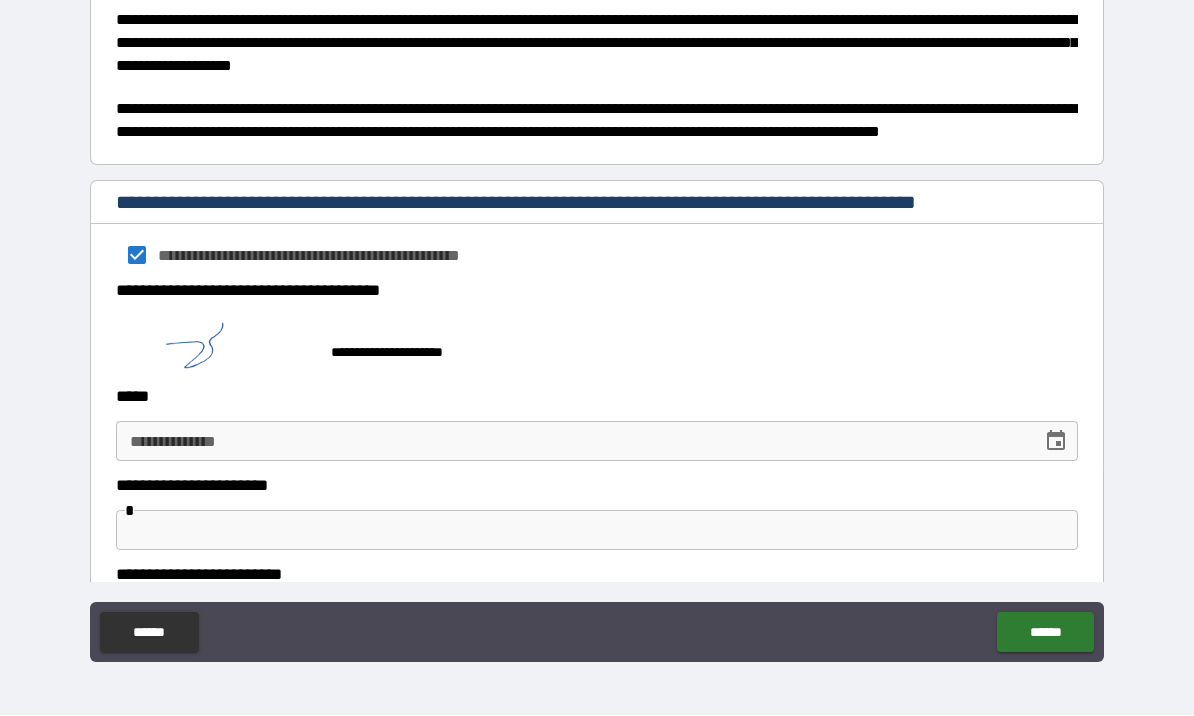 click at bounding box center (1056, 442) 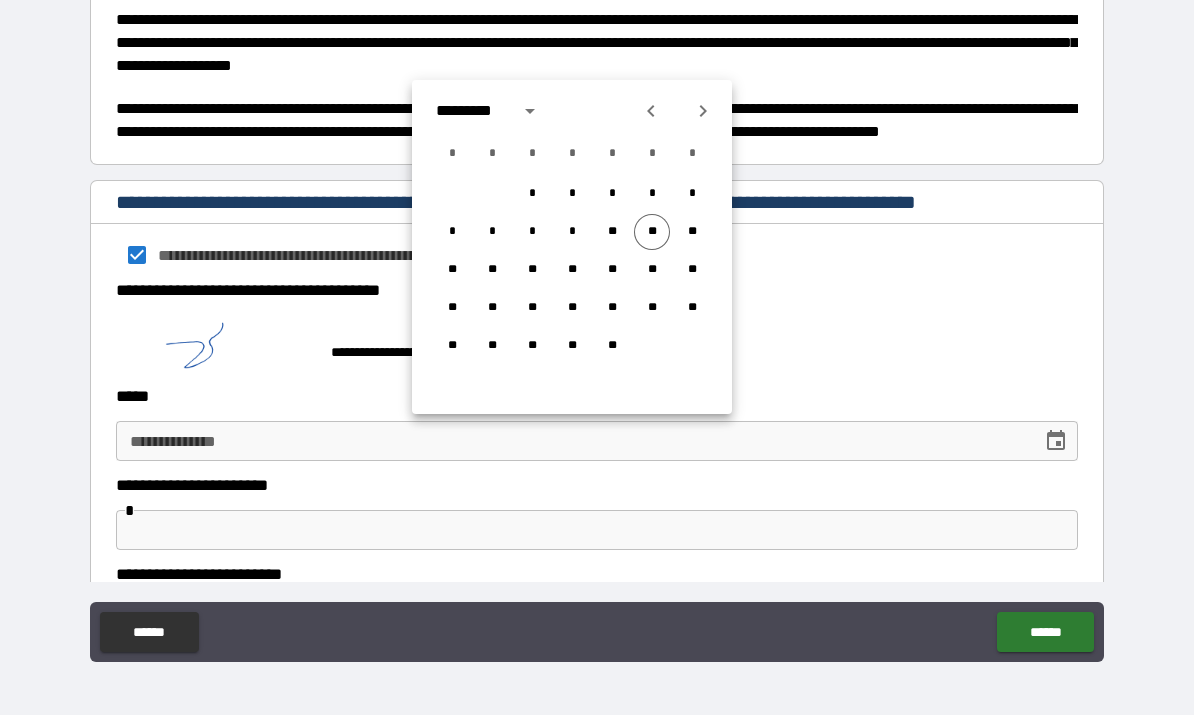 click on "**" at bounding box center (652, 233) 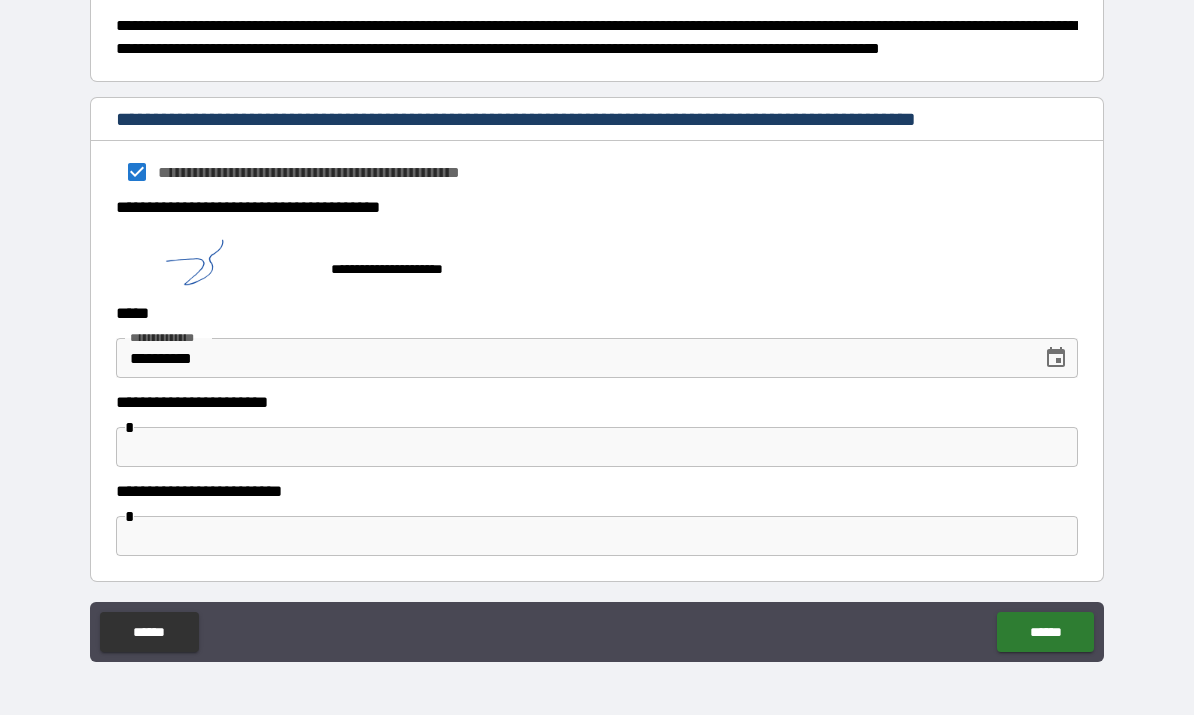 scroll, scrollTop: 988, scrollLeft: 0, axis: vertical 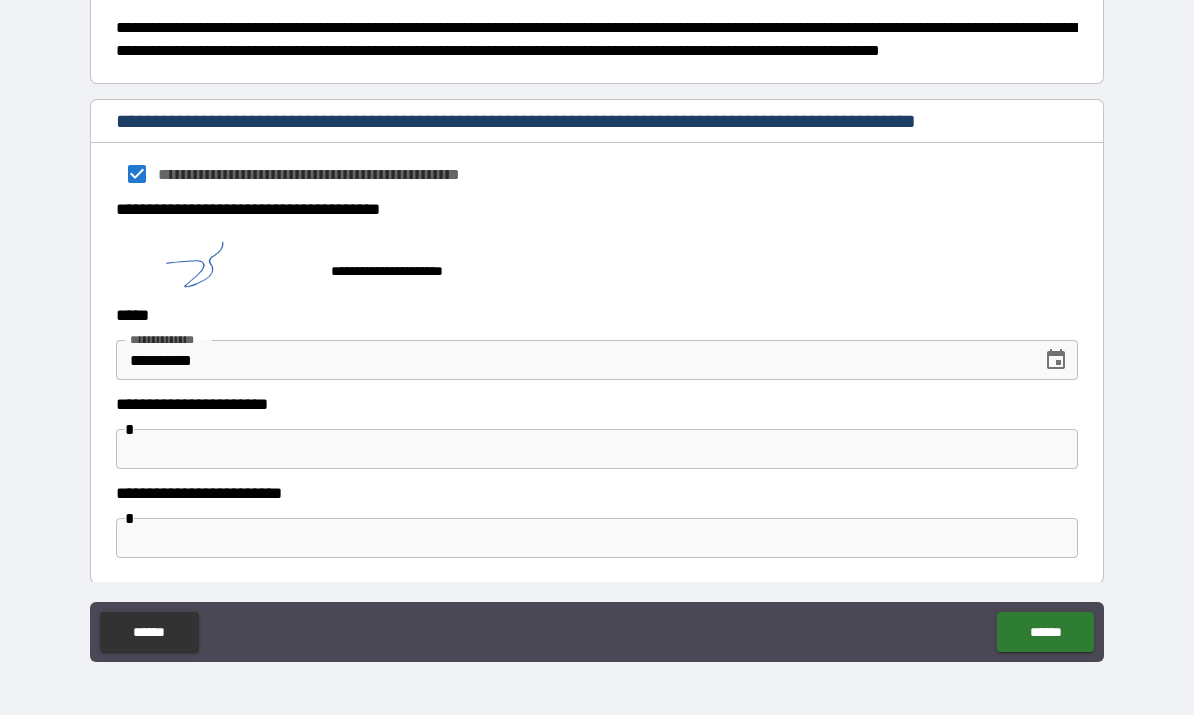 click on "******" at bounding box center (1045, 633) 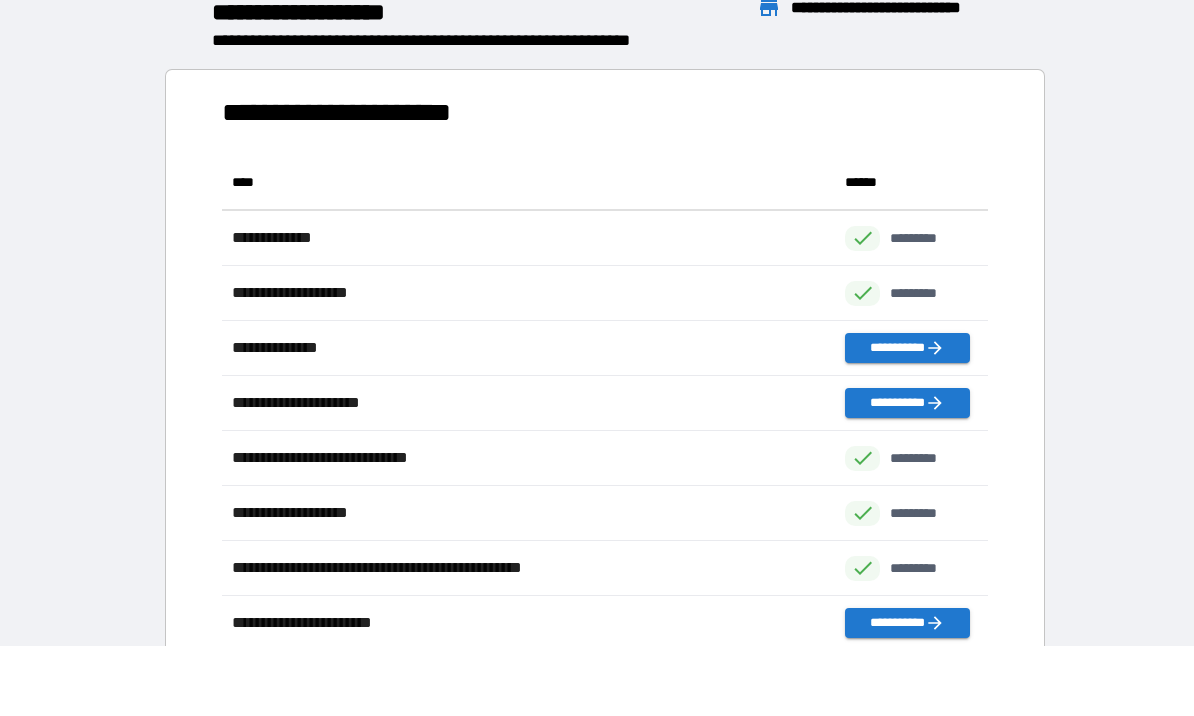 scroll, scrollTop: 1, scrollLeft: 1, axis: both 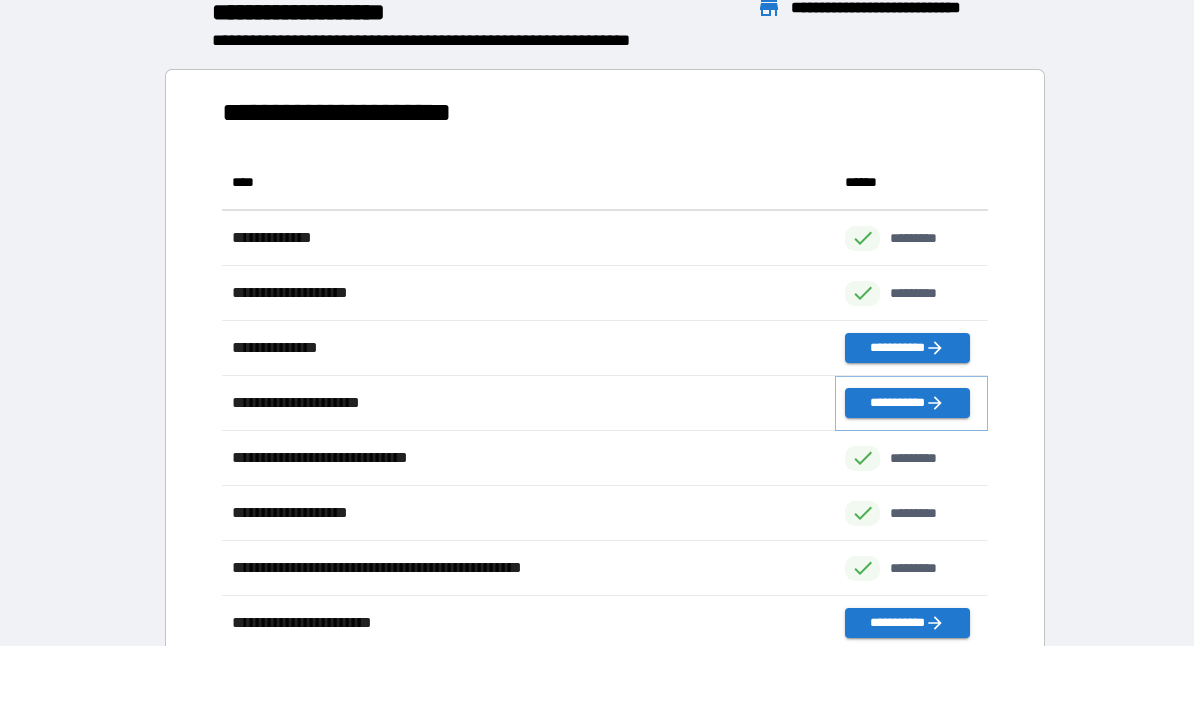 click on "**********" at bounding box center (907, 404) 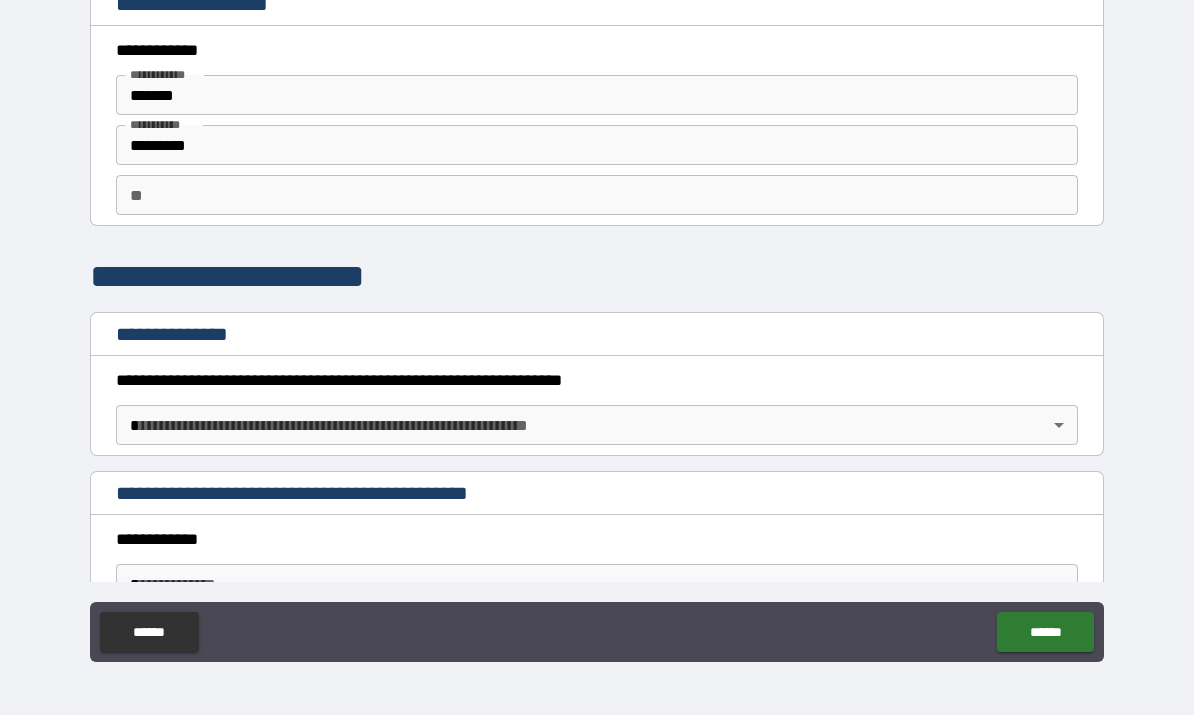 click on "**********" at bounding box center (597, 323) 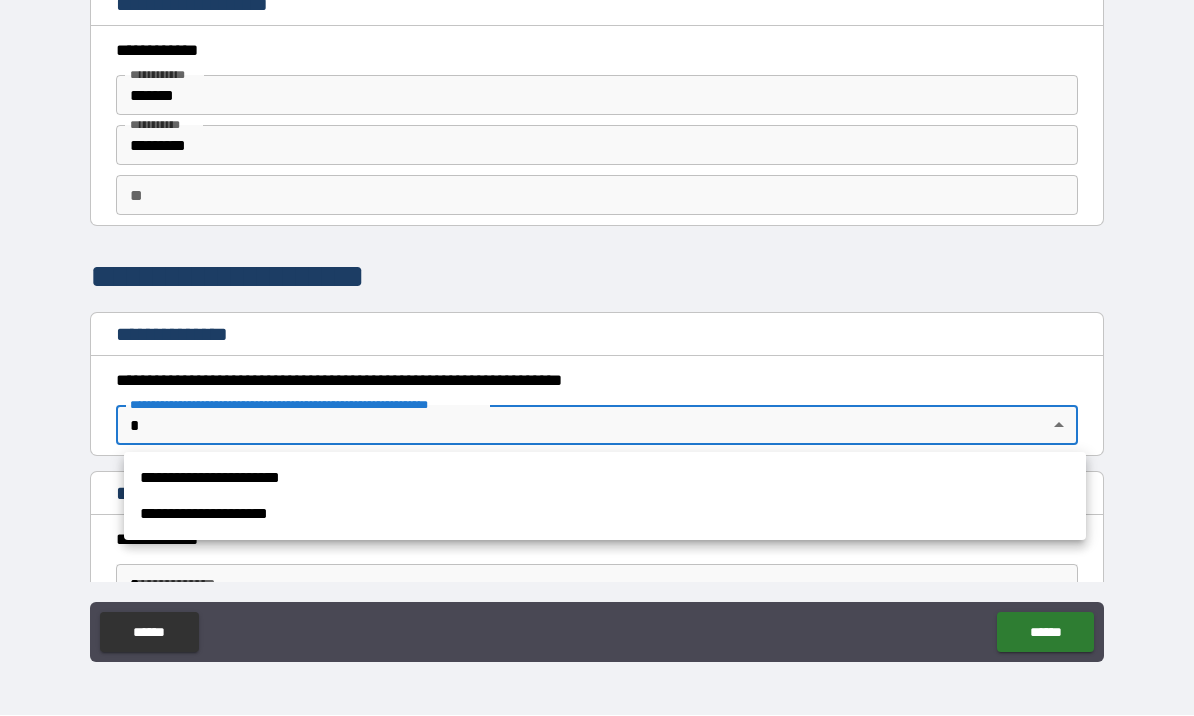 click on "**********" at bounding box center [605, 479] 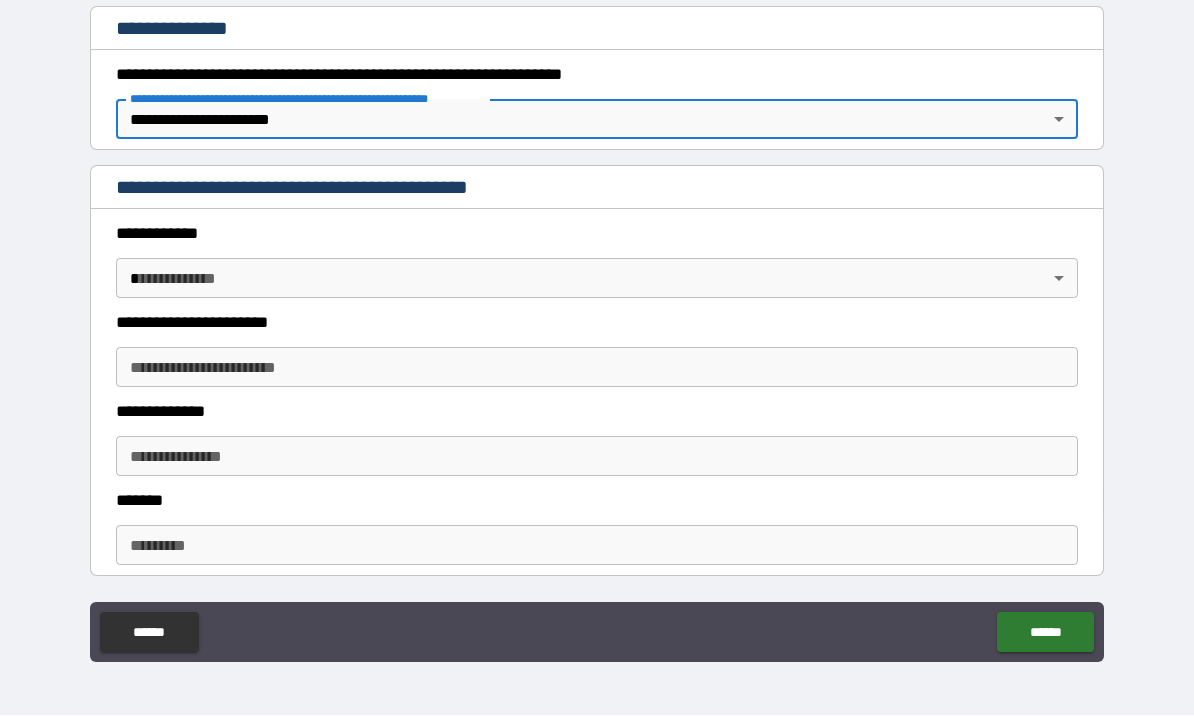 scroll, scrollTop: 307, scrollLeft: 0, axis: vertical 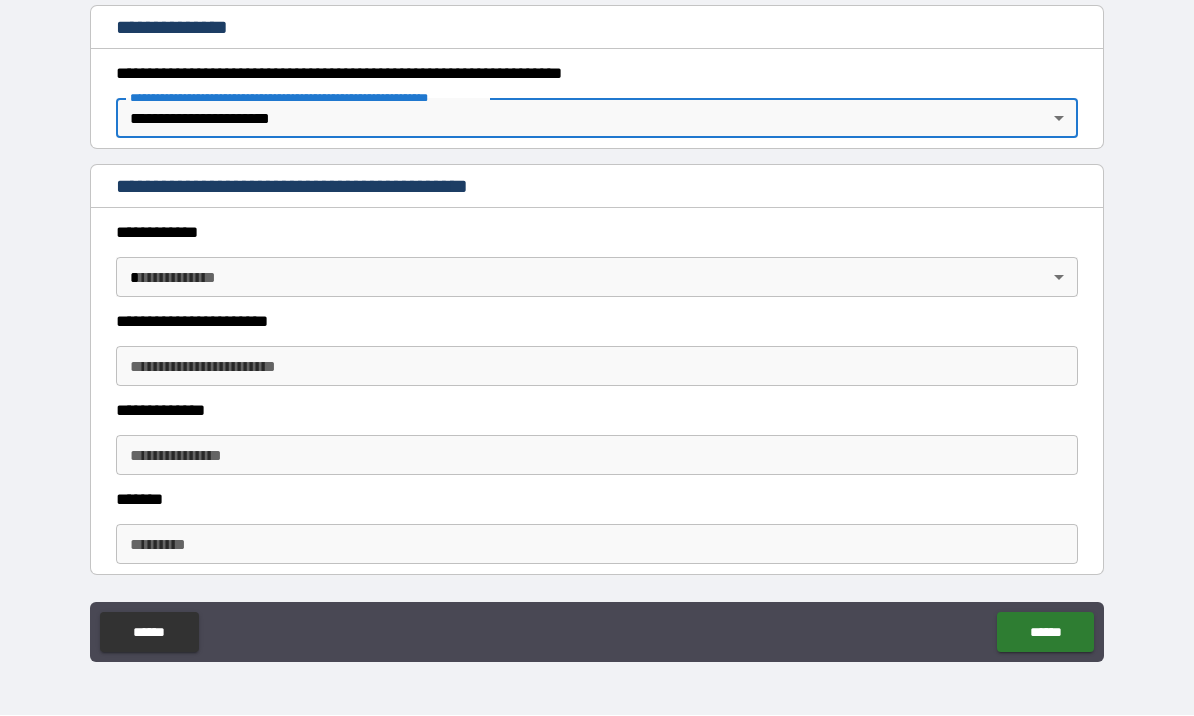 click on "**********" at bounding box center [597, 323] 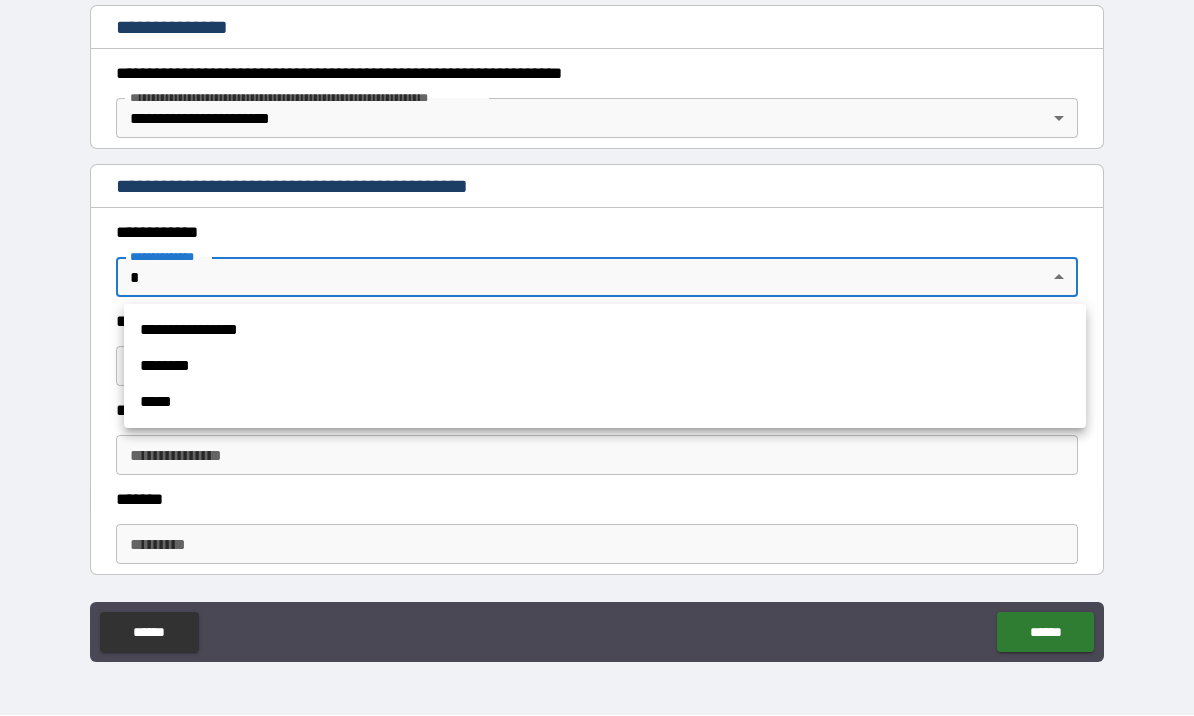 click on "********" at bounding box center [605, 367] 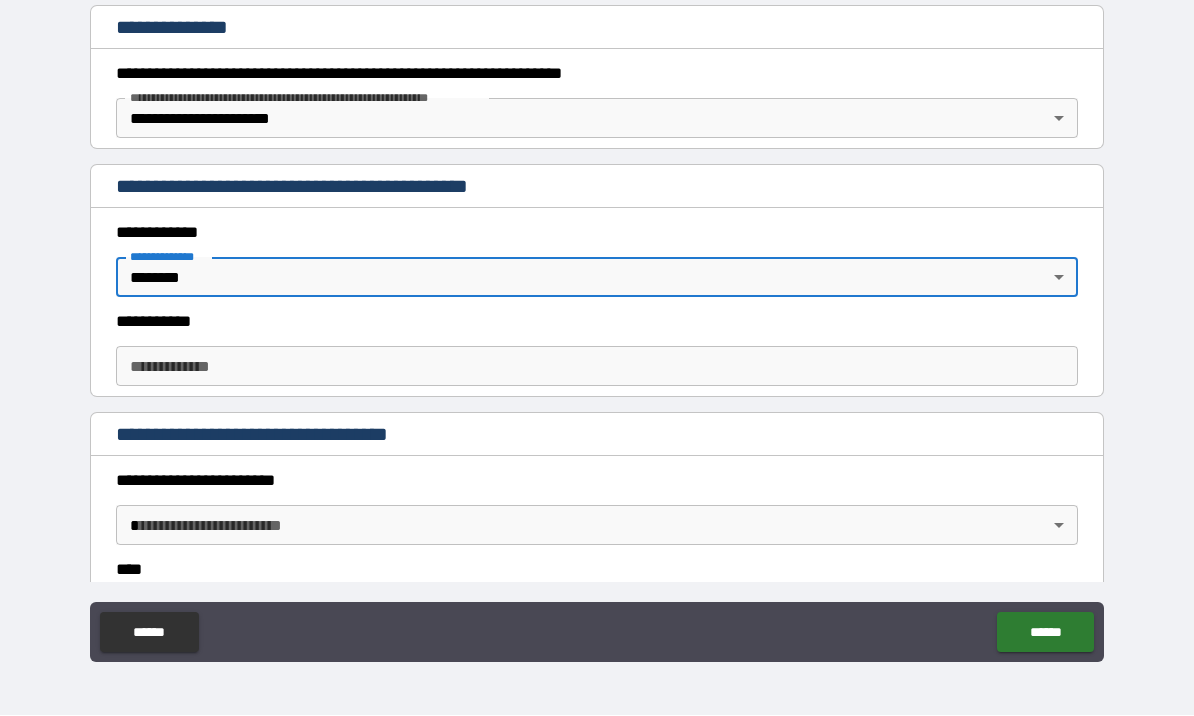 click on "**********" at bounding box center (597, 367) 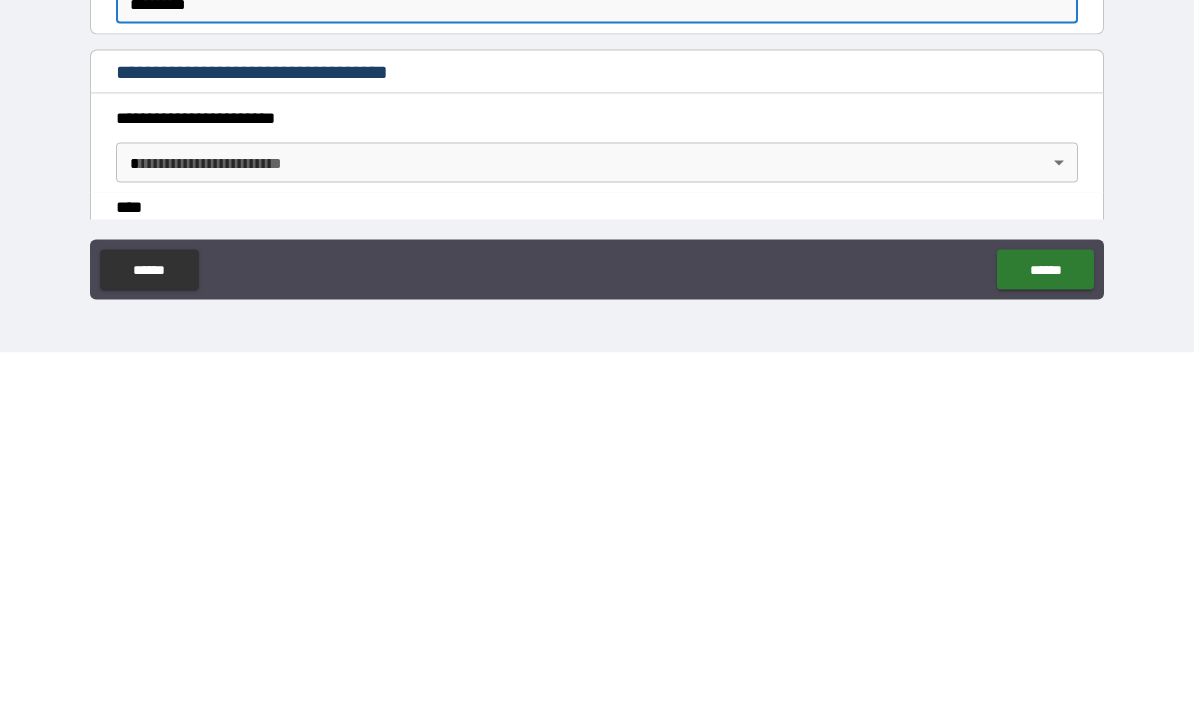 type on "*********" 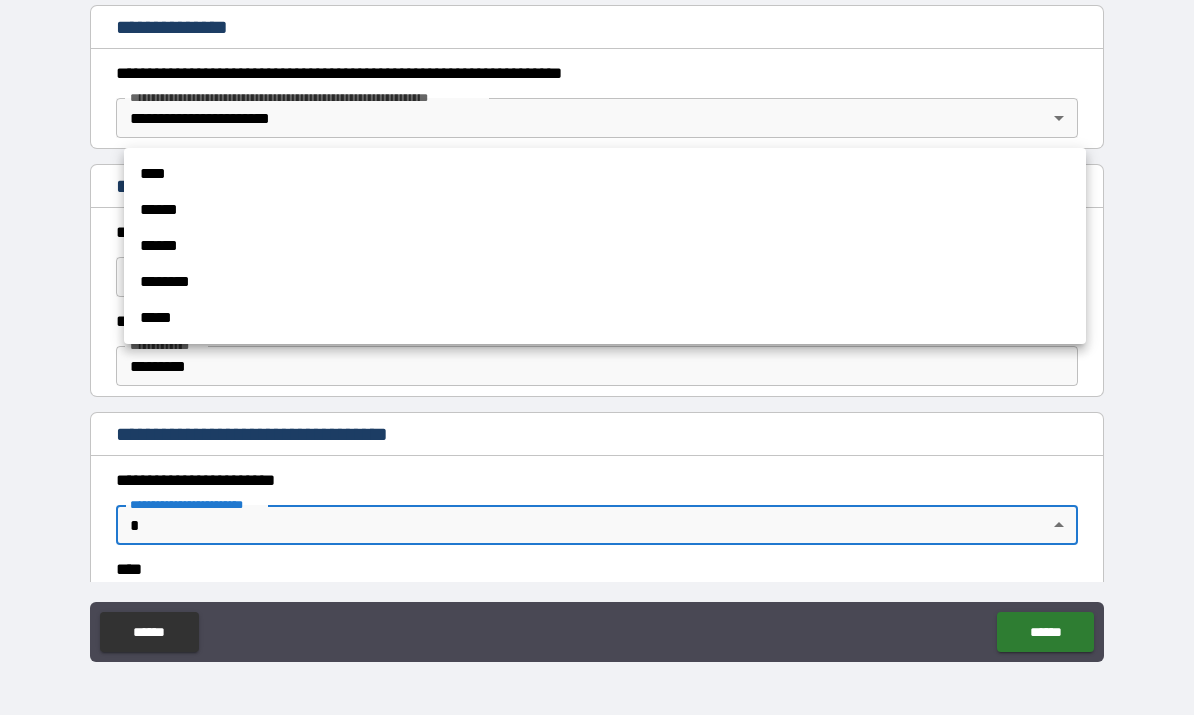 click on "****" at bounding box center [605, 175] 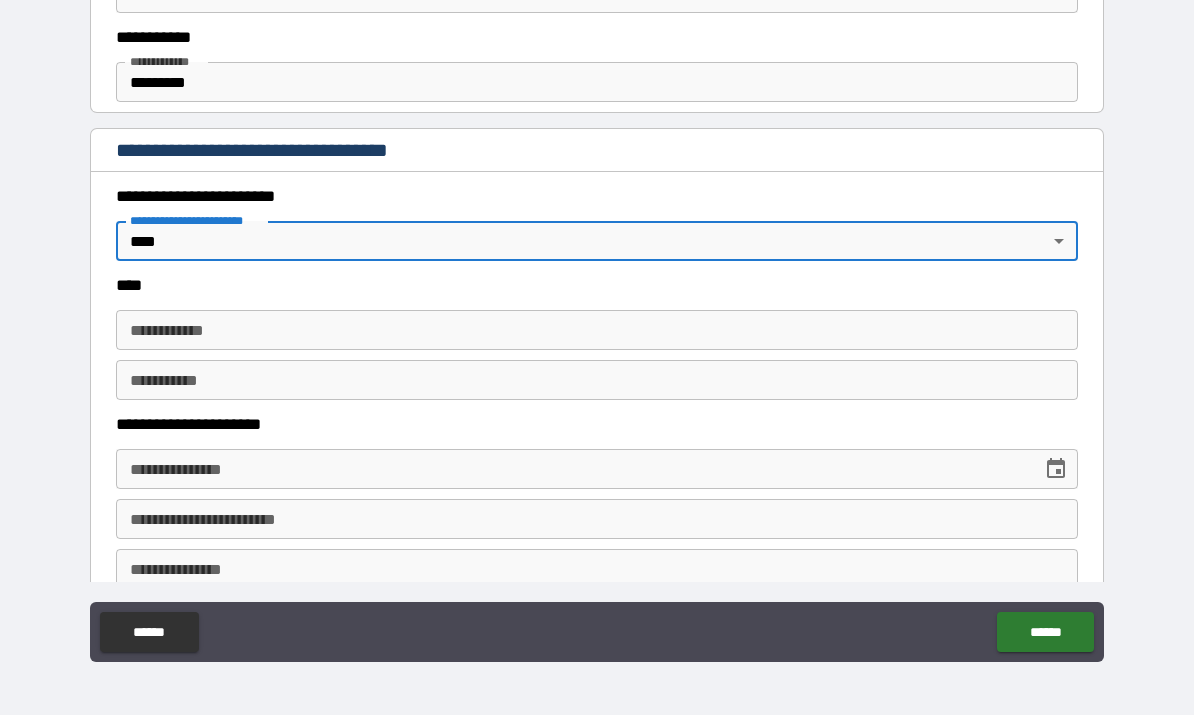 scroll, scrollTop: 622, scrollLeft: 0, axis: vertical 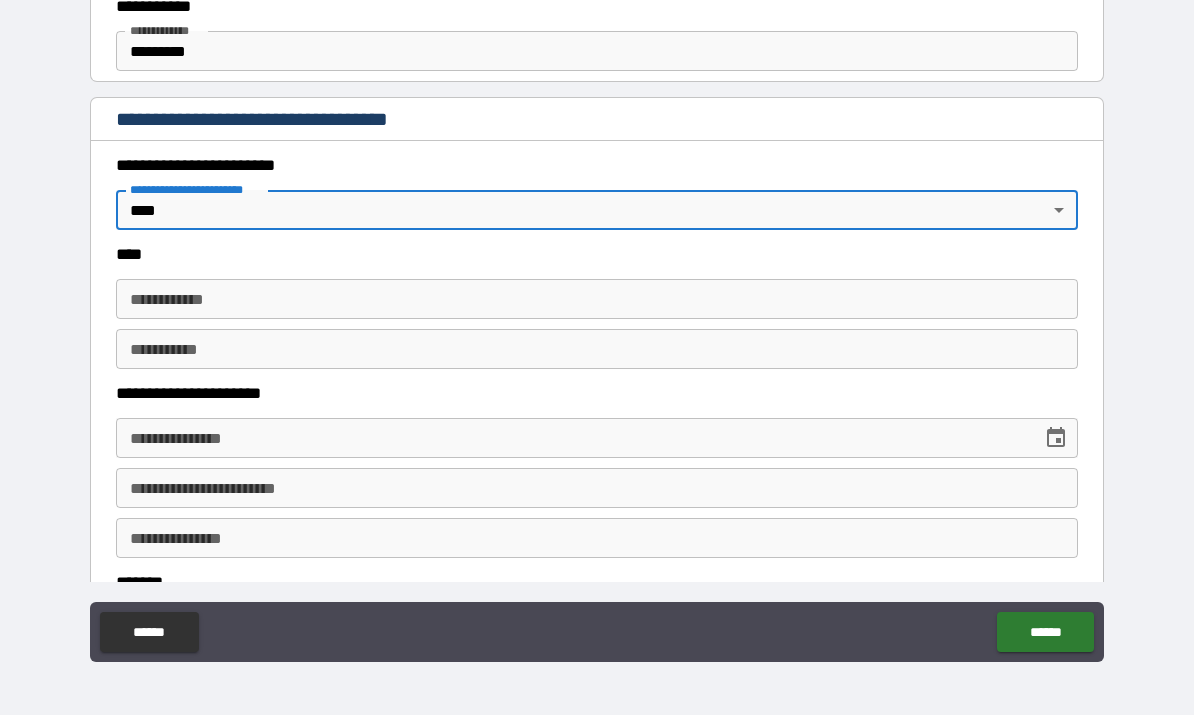 click on "**********" at bounding box center [597, 300] 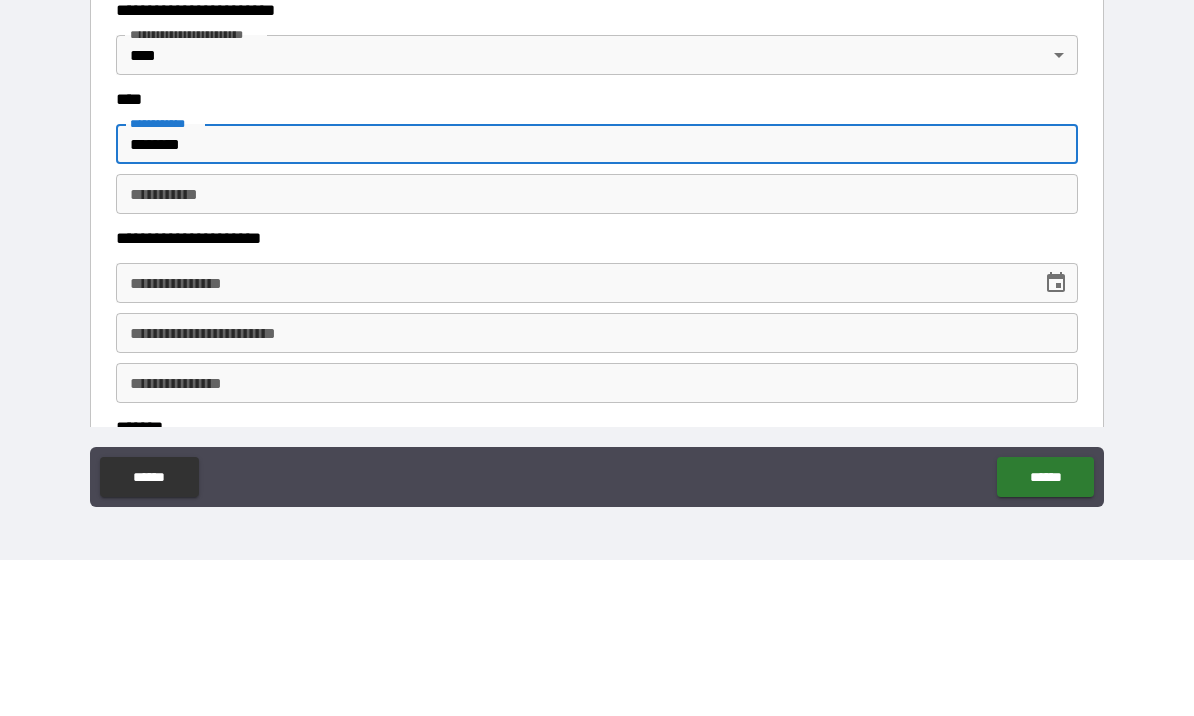 type on "*******" 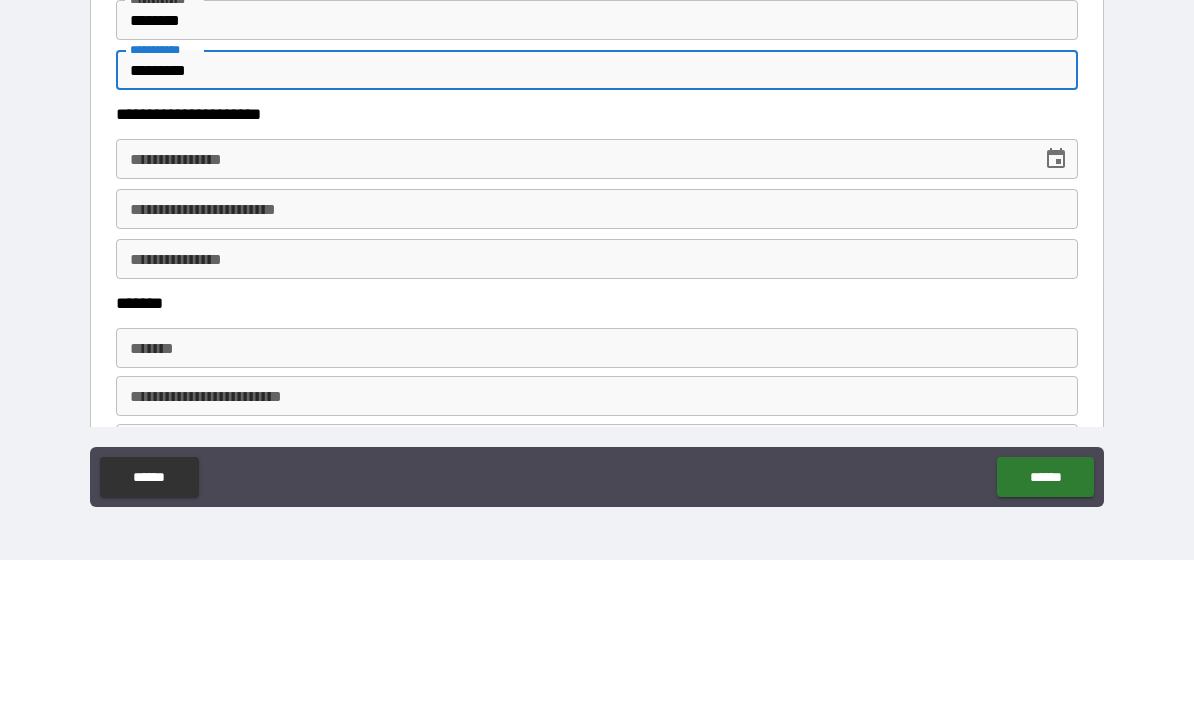 scroll, scrollTop: 747, scrollLeft: 0, axis: vertical 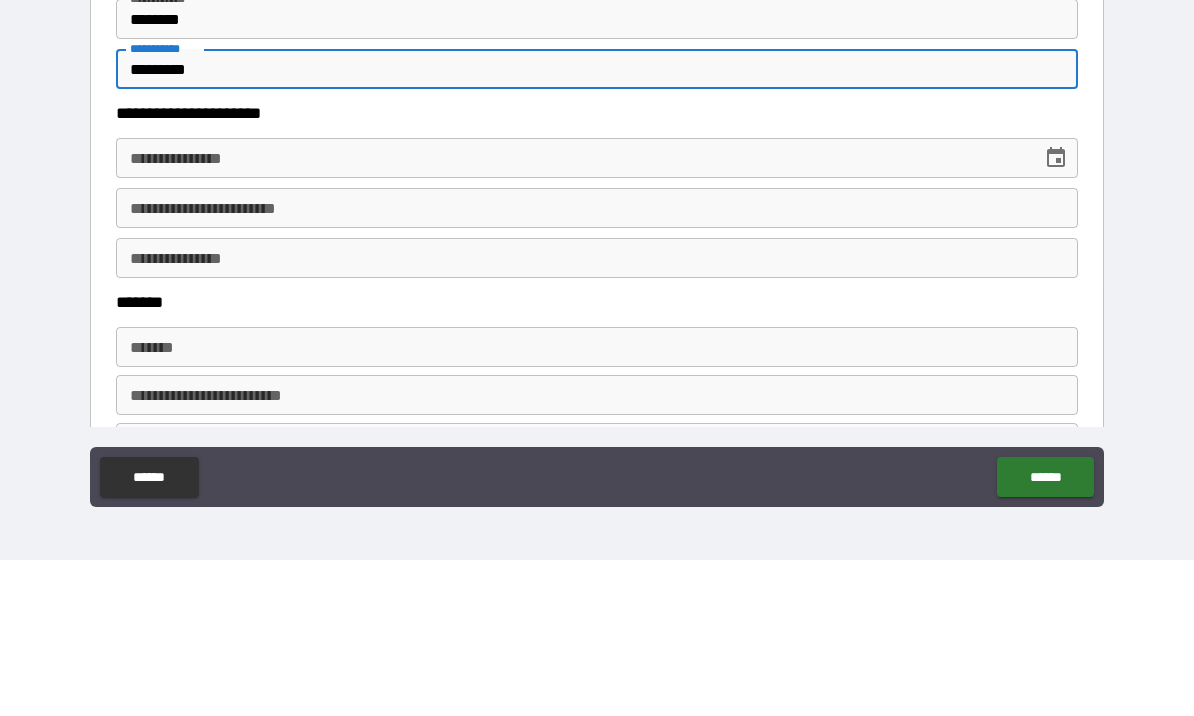 type on "*********" 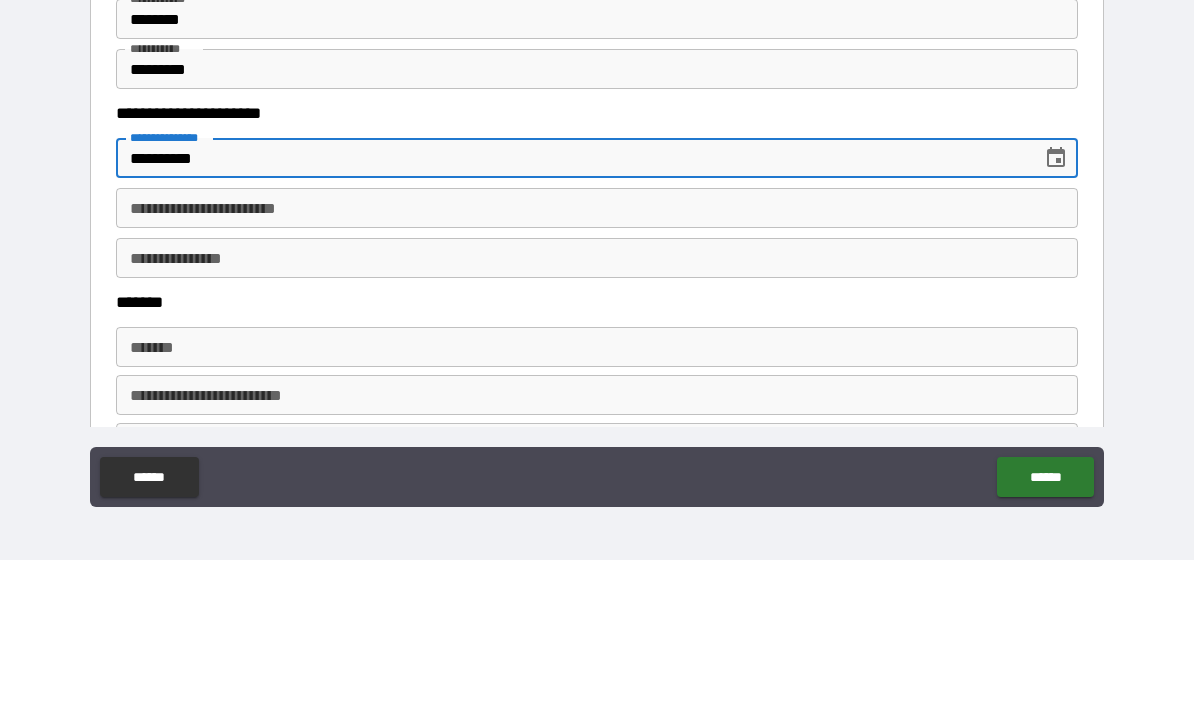 type on "**********" 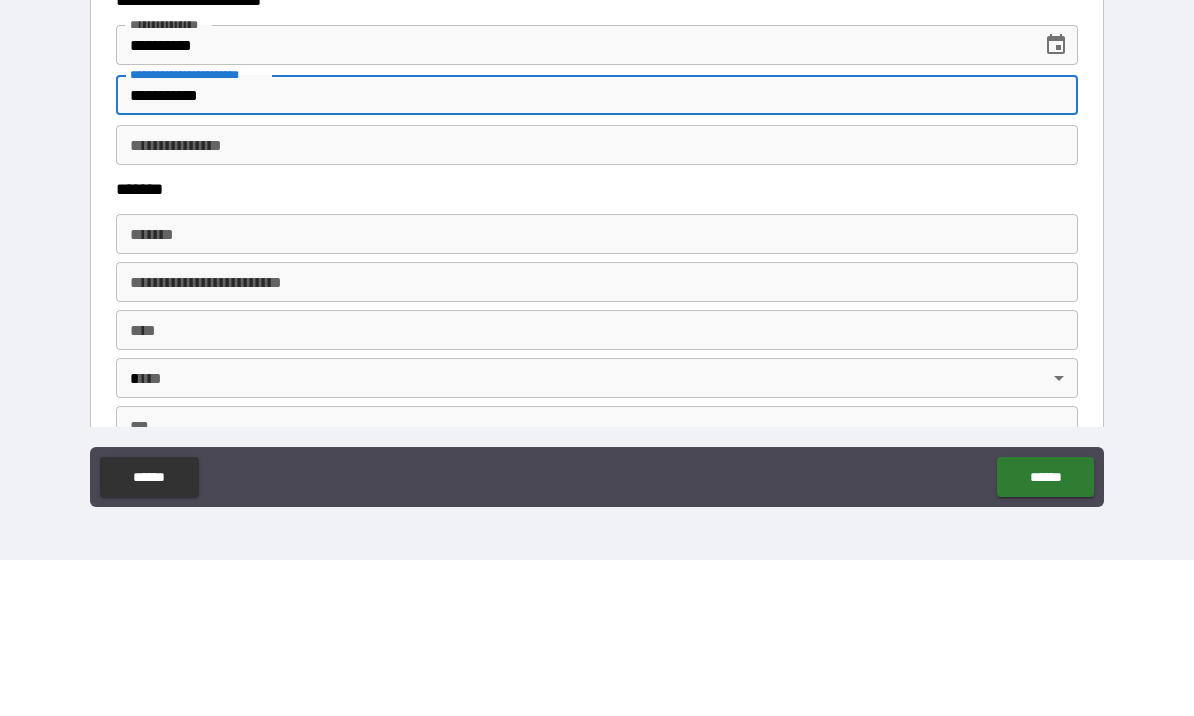 scroll, scrollTop: 864, scrollLeft: 0, axis: vertical 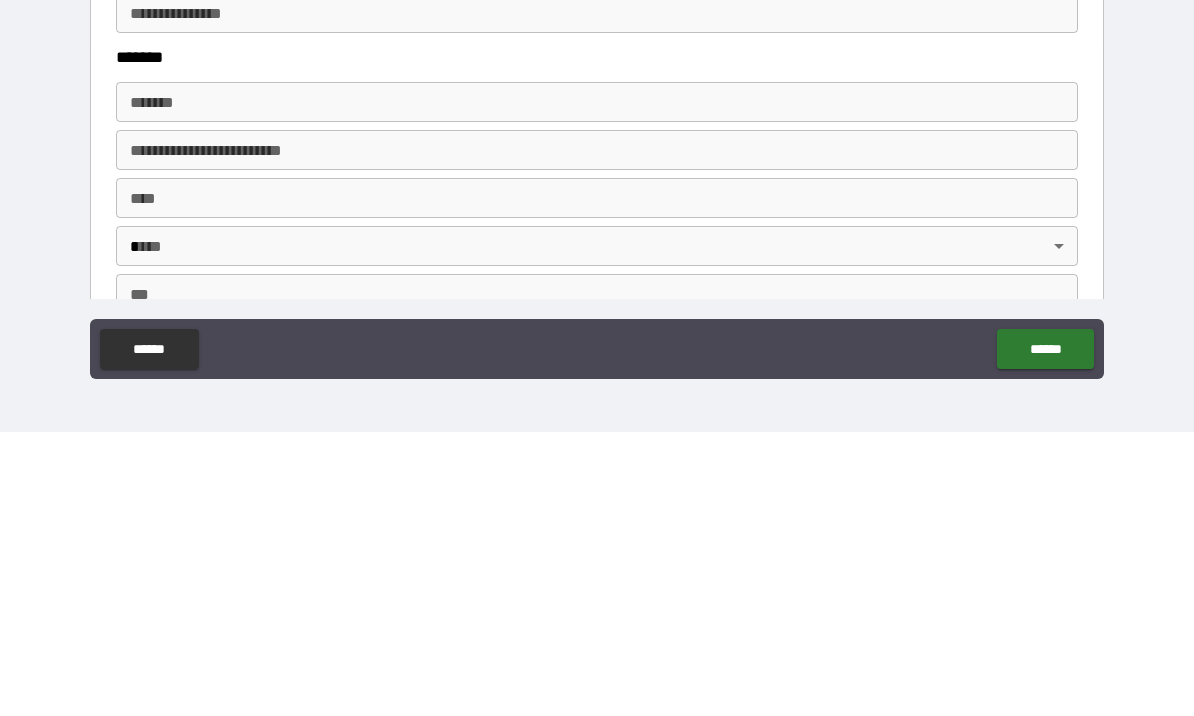 type on "**********" 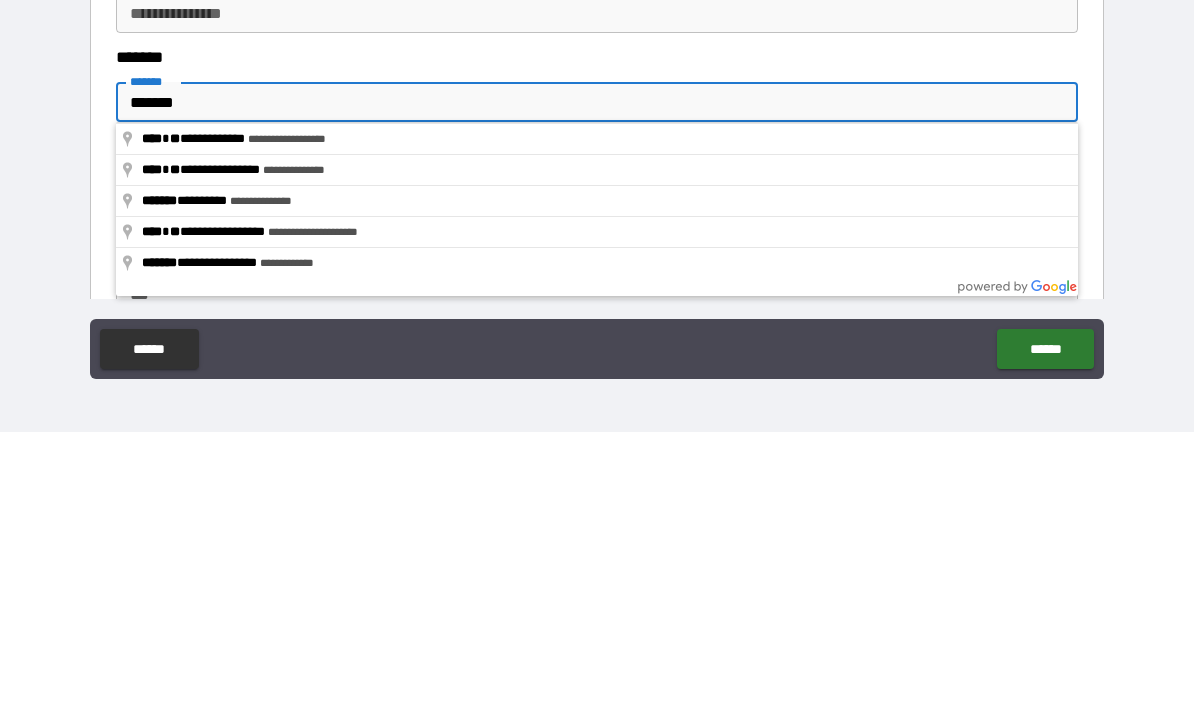 type on "**********" 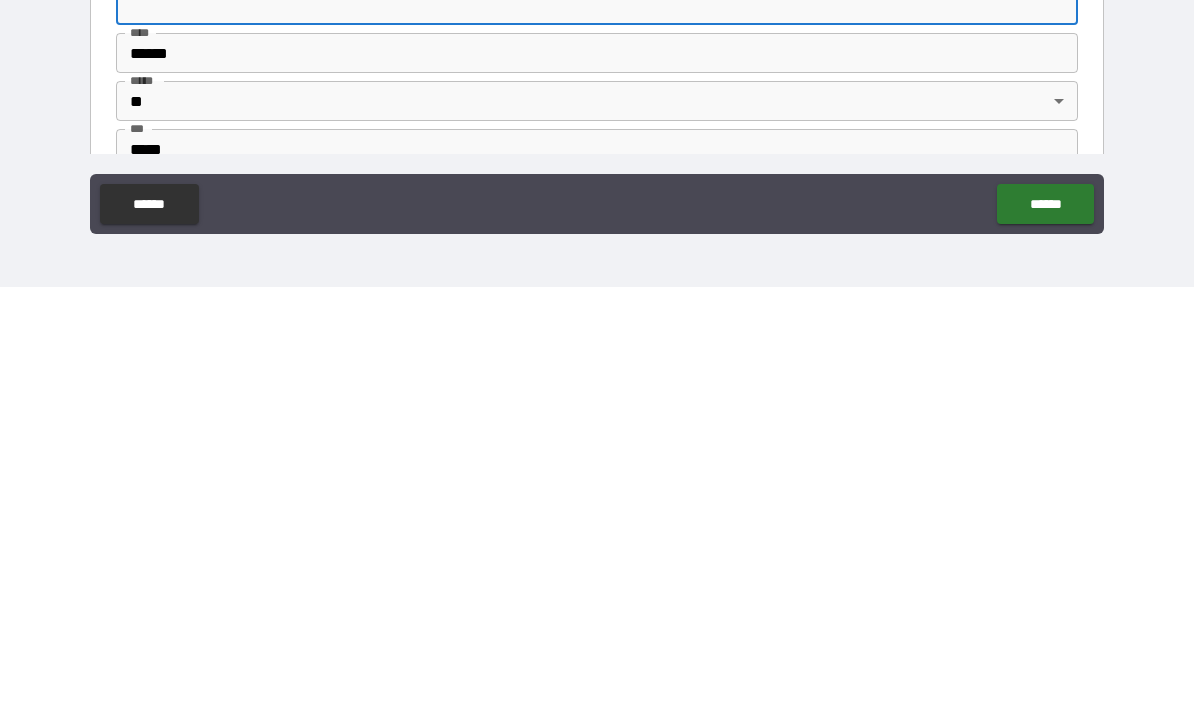 click on "******" at bounding box center [1045, 633] 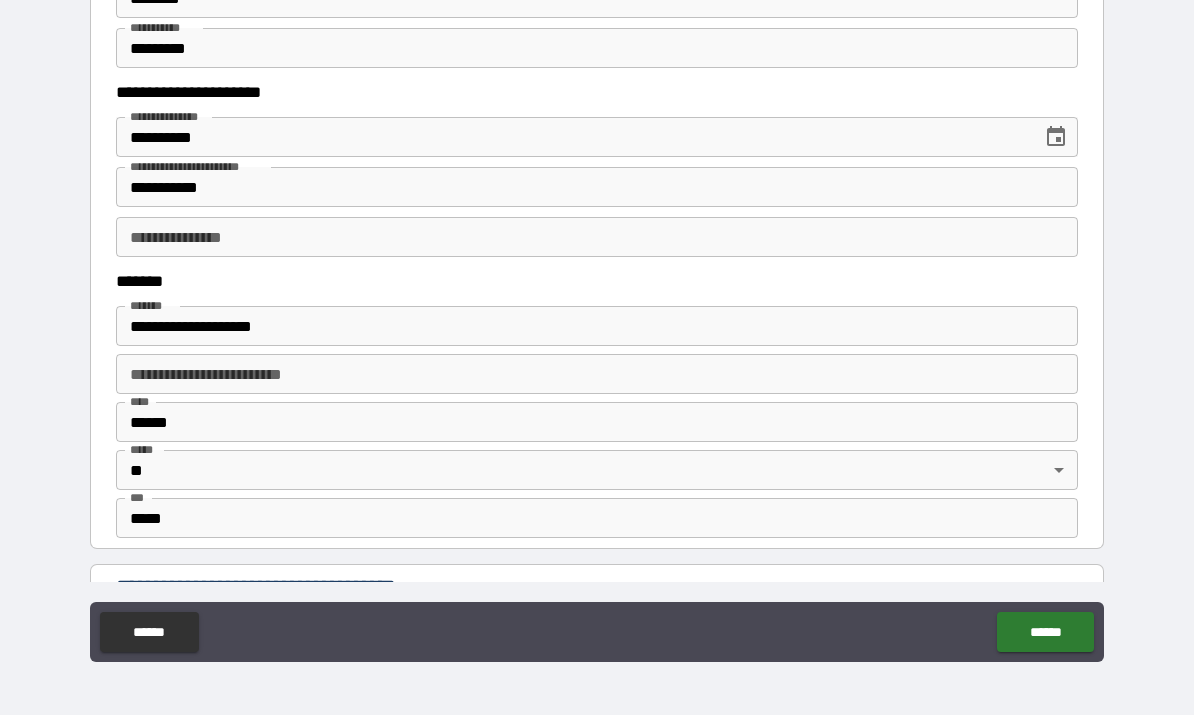scroll, scrollTop: 926, scrollLeft: 0, axis: vertical 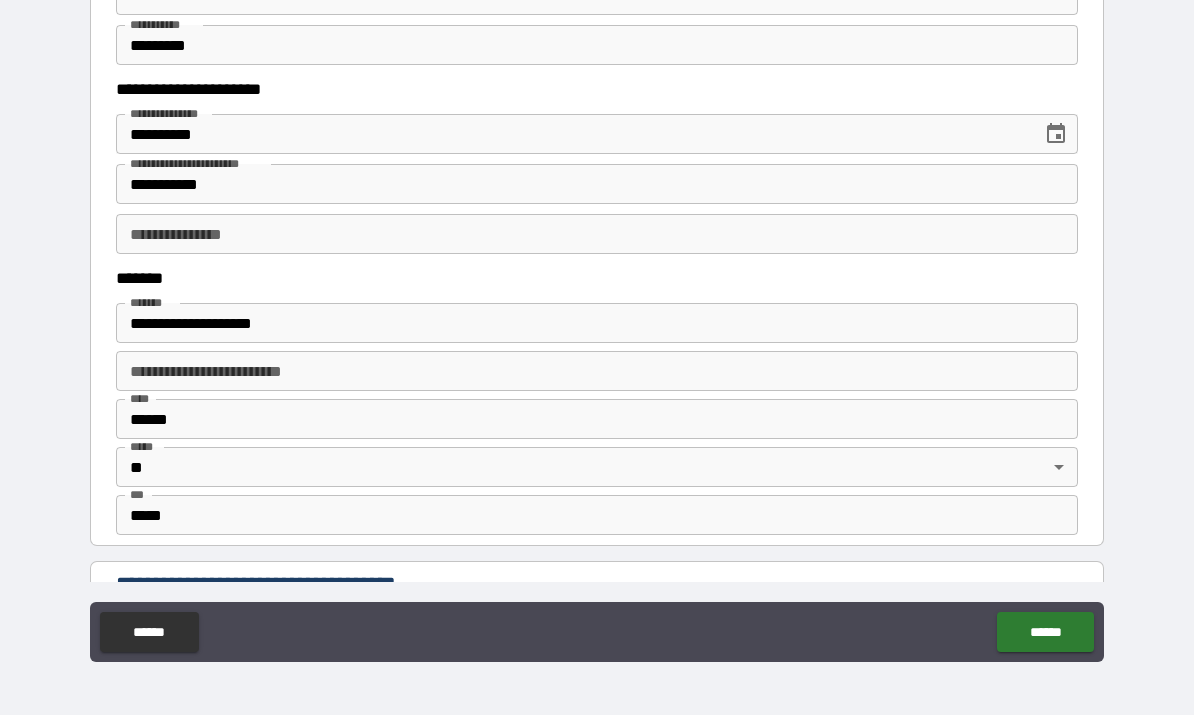 click on "**********" at bounding box center [597, 235] 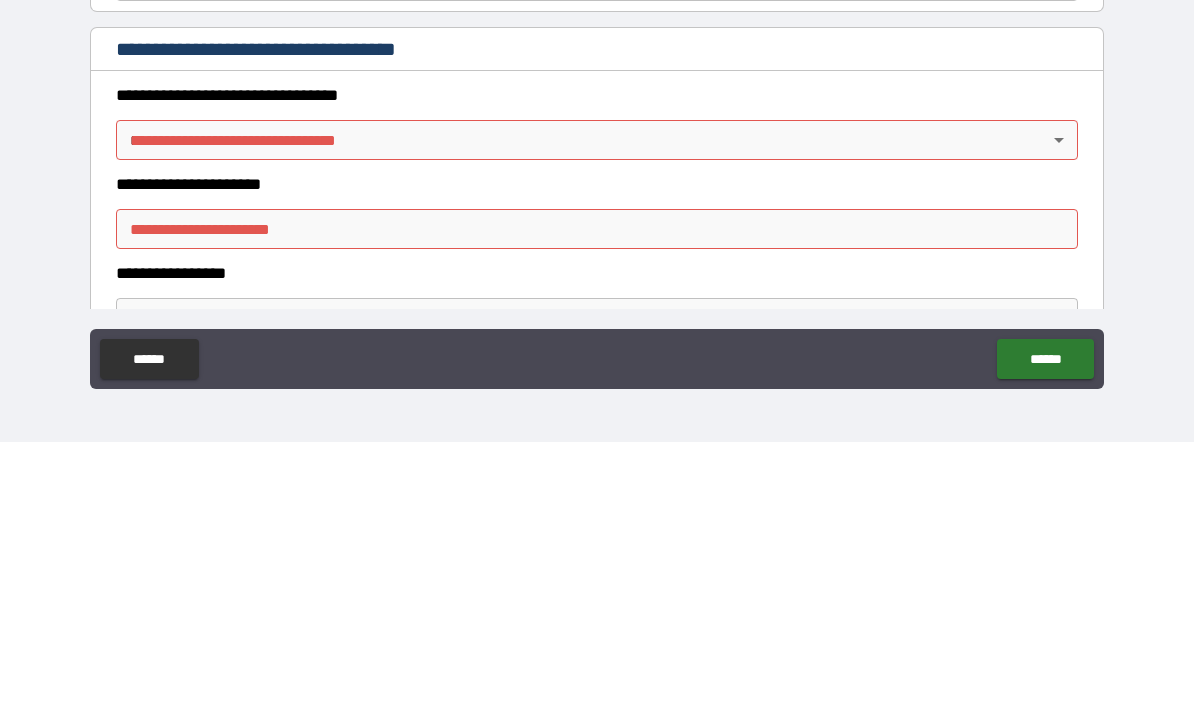 scroll, scrollTop: 1189, scrollLeft: 0, axis: vertical 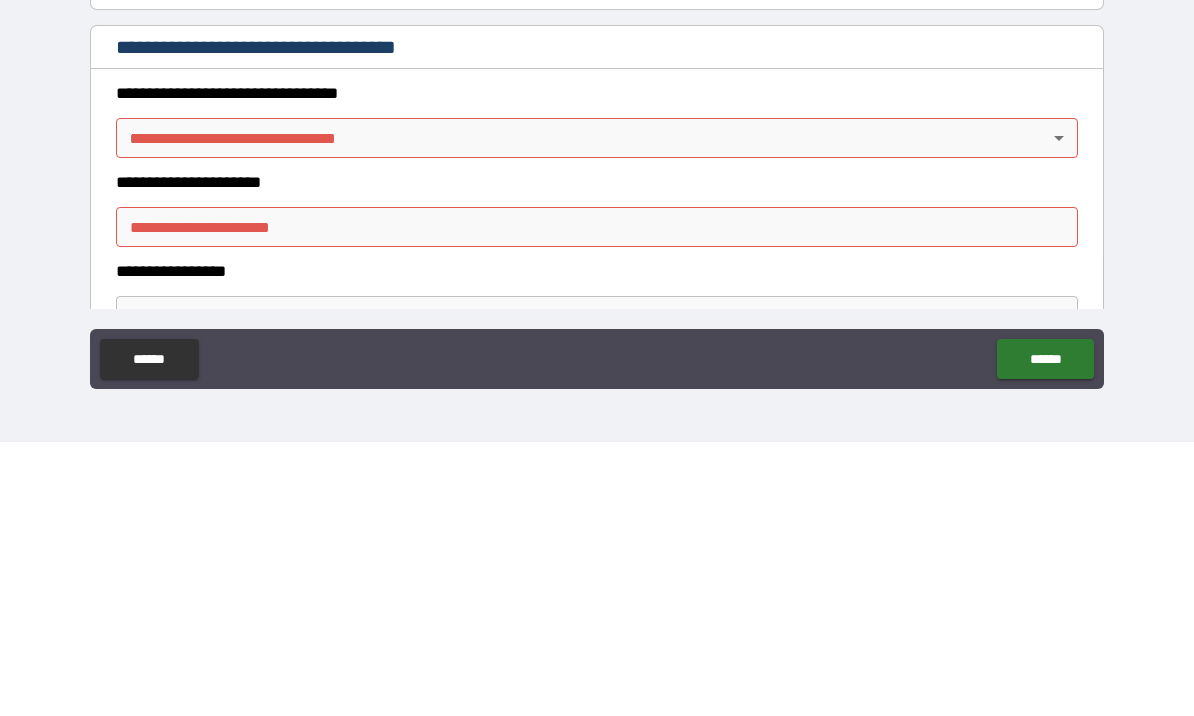 click on "**********" at bounding box center [597, 323] 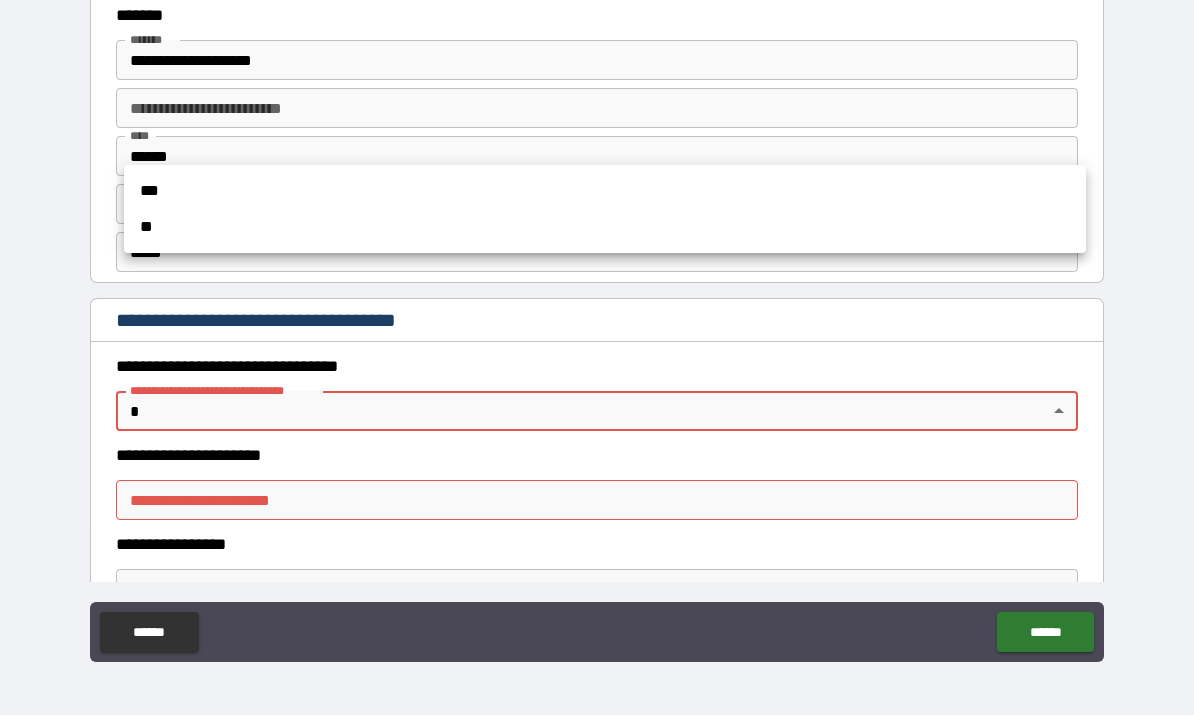 click at bounding box center (597, 358) 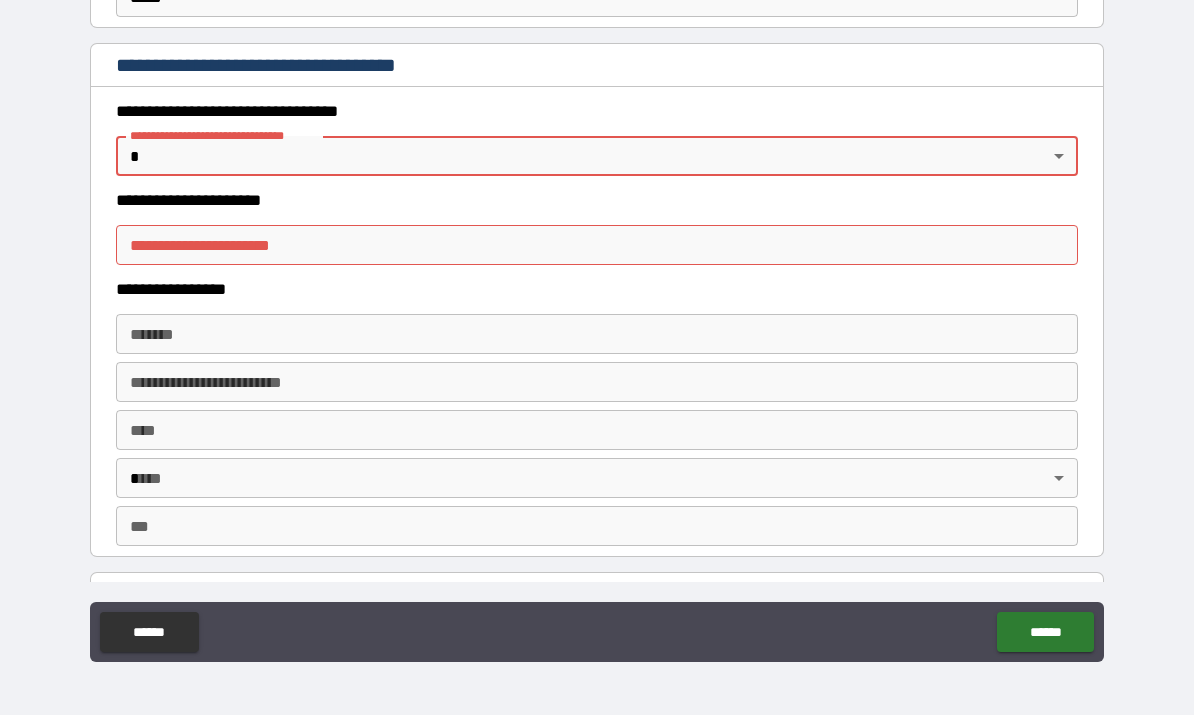 scroll, scrollTop: 1445, scrollLeft: 0, axis: vertical 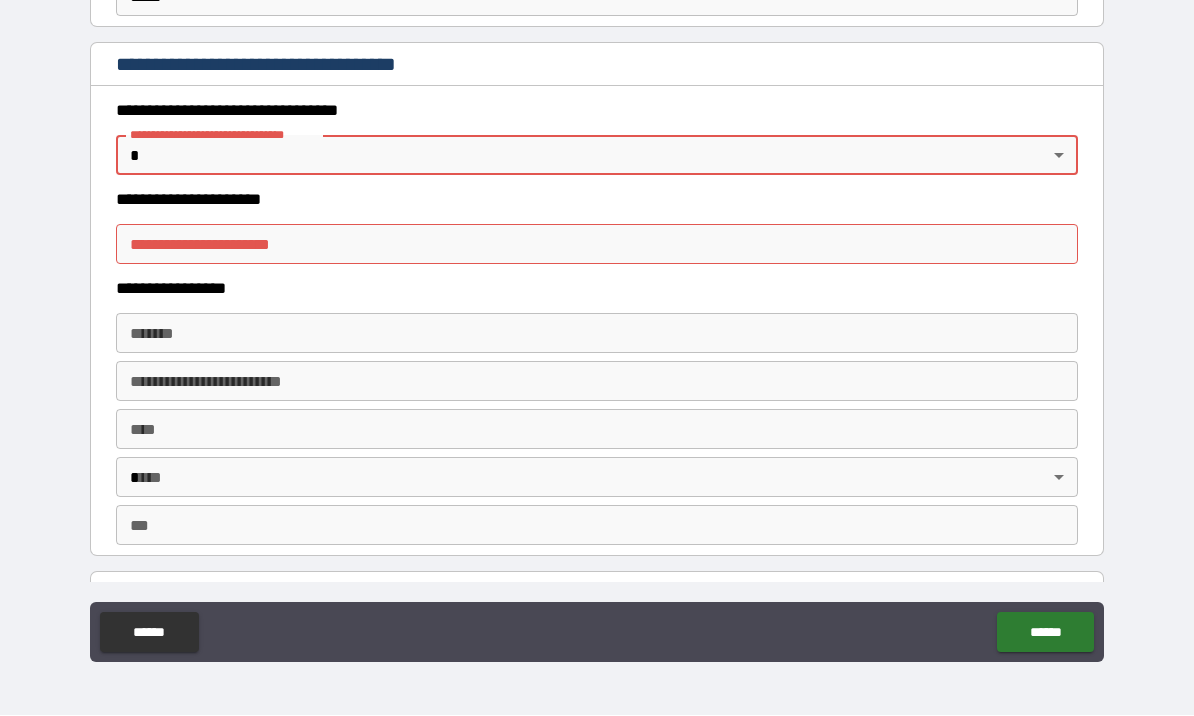 click on "**********" at bounding box center (597, 323) 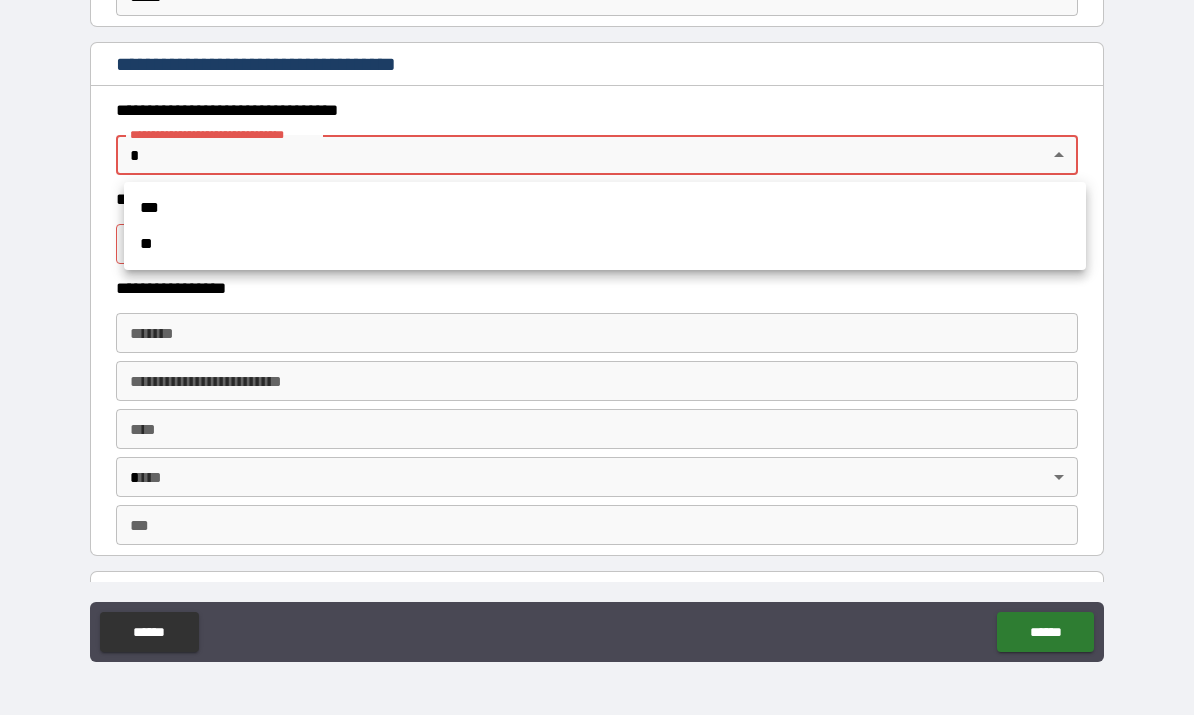 click on "**" at bounding box center (605, 245) 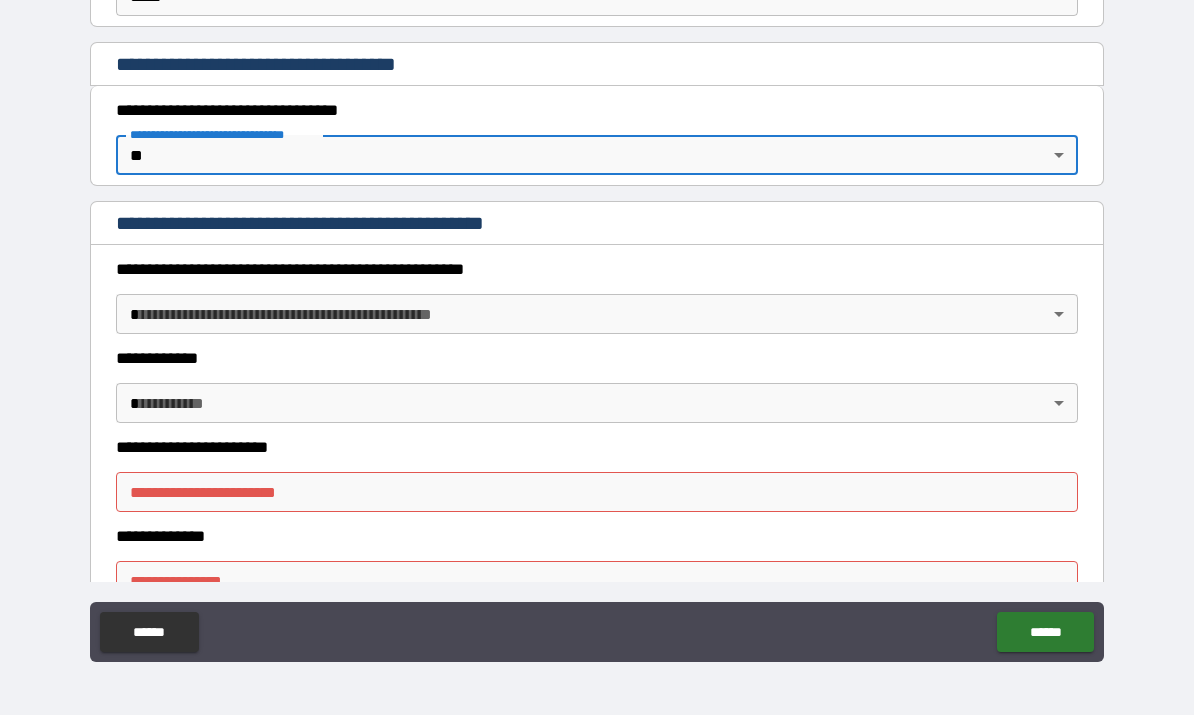 type on "*" 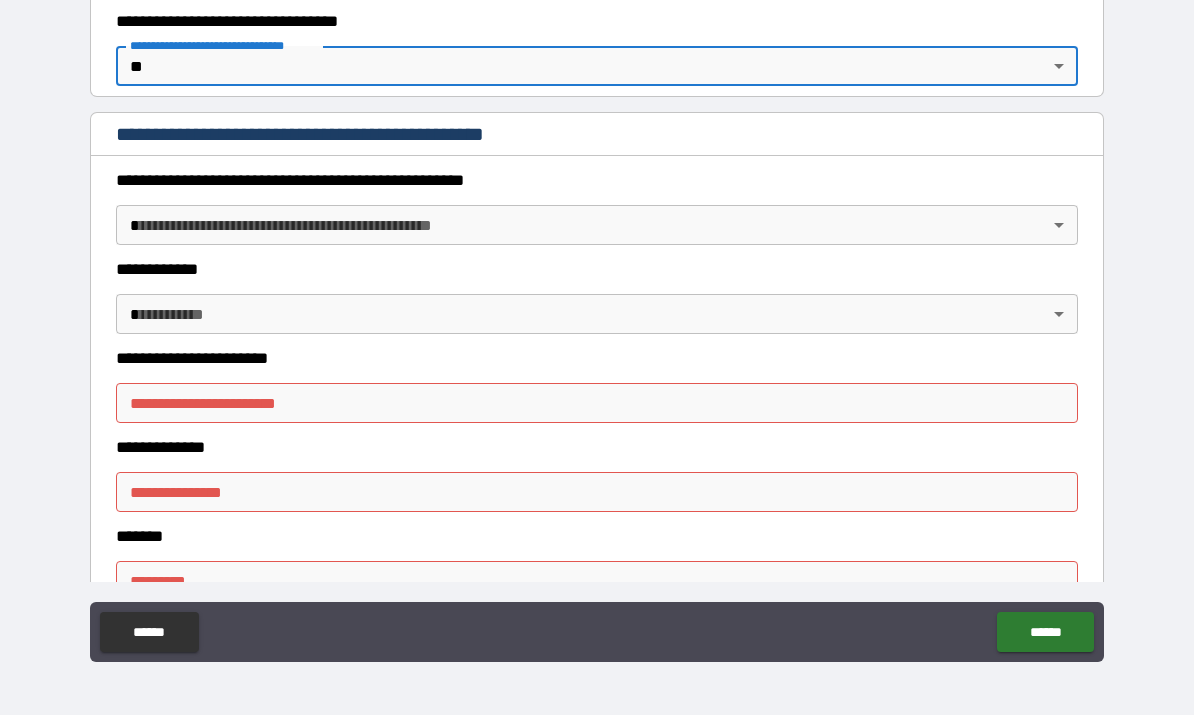 scroll, scrollTop: 1540, scrollLeft: 0, axis: vertical 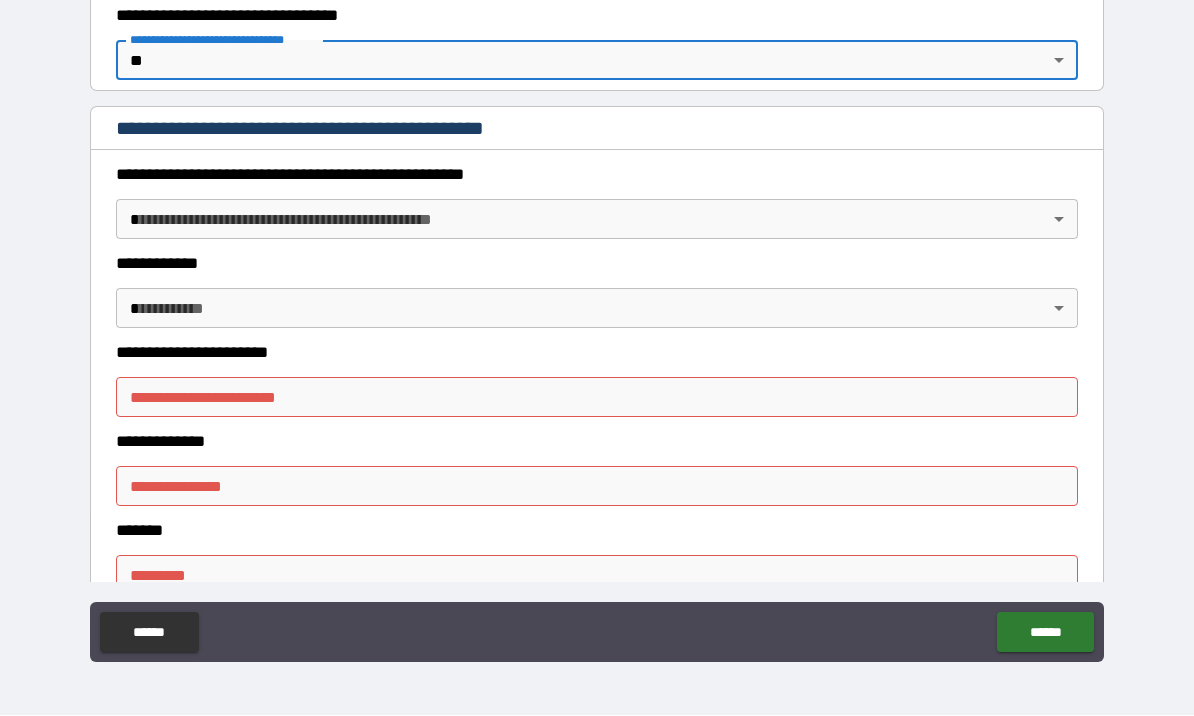 click on "**********" at bounding box center (597, 323) 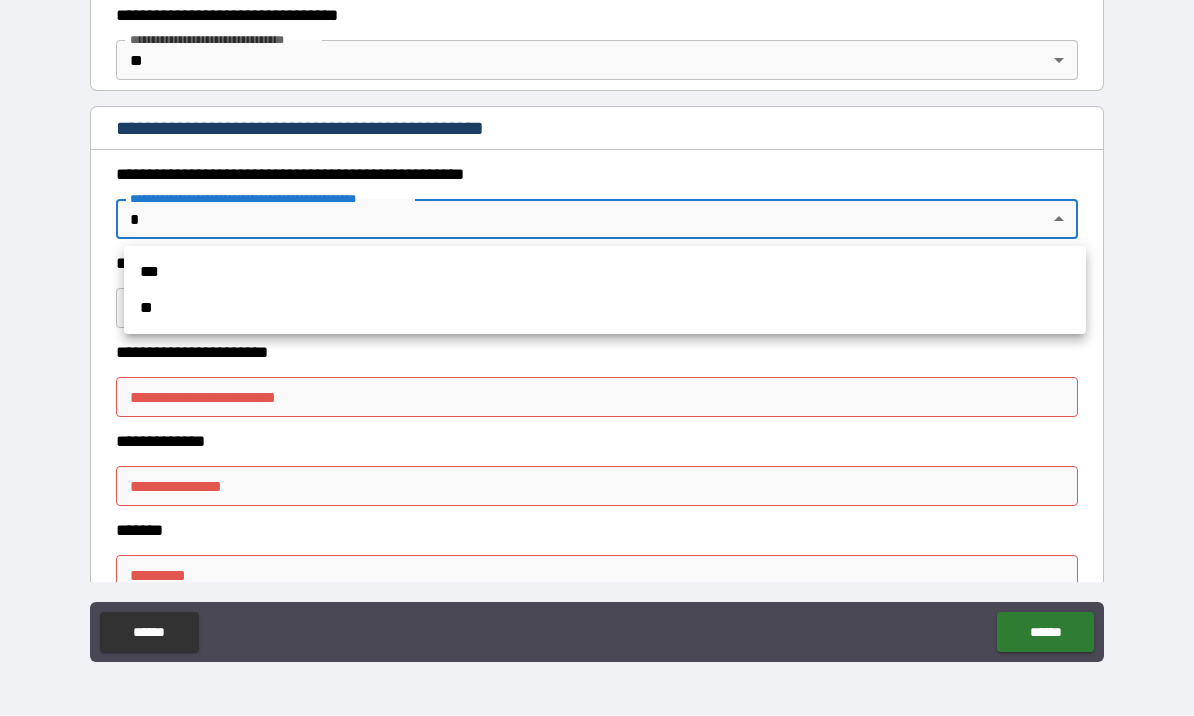 click on "**" at bounding box center (605, 309) 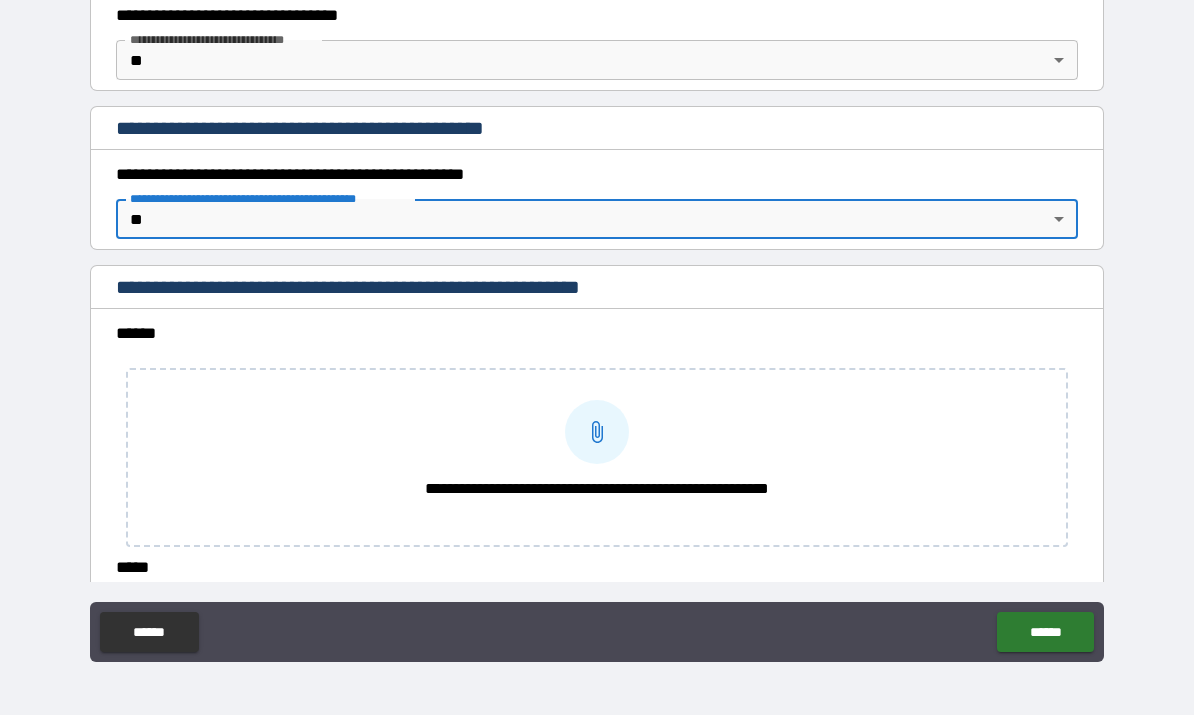 click on "******" at bounding box center (1045, 633) 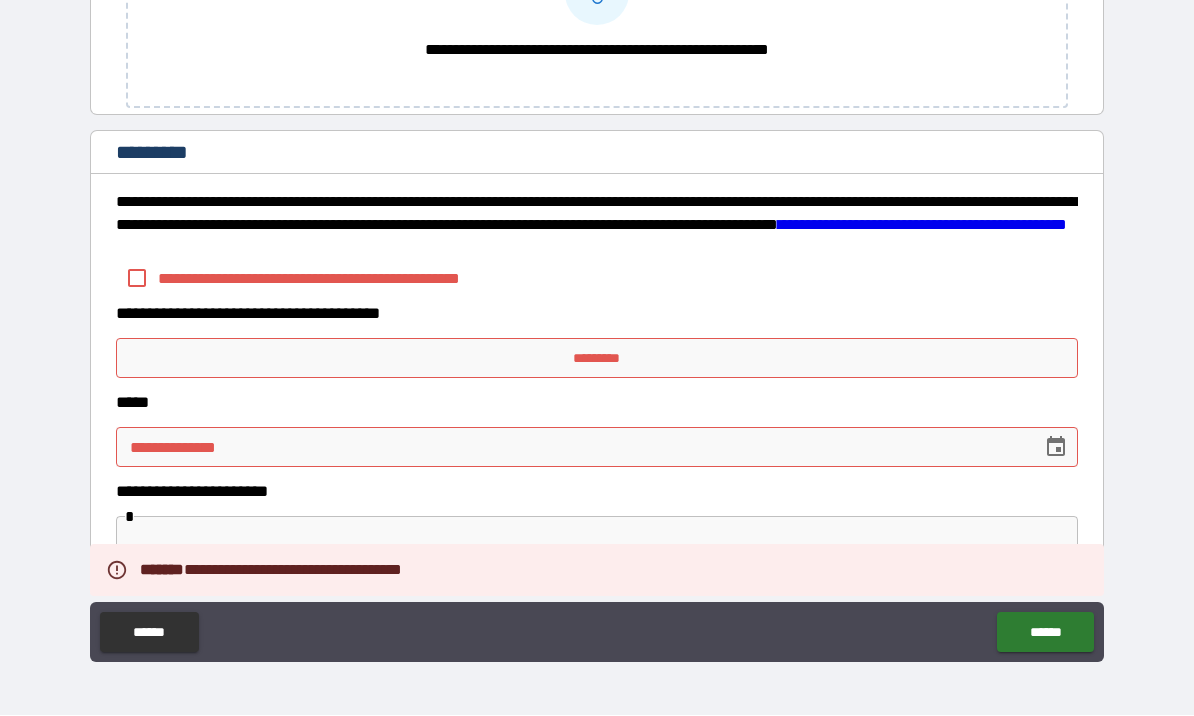 scroll, scrollTop: 2215, scrollLeft: 0, axis: vertical 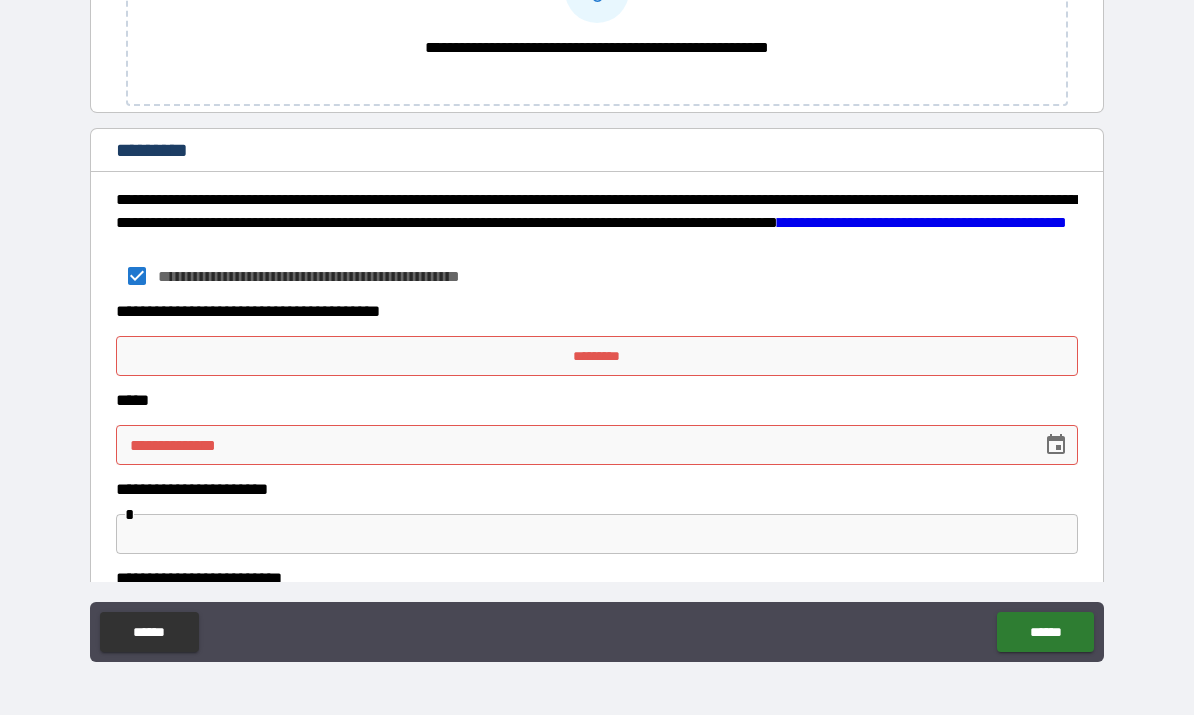 click on "*********" at bounding box center (597, 357) 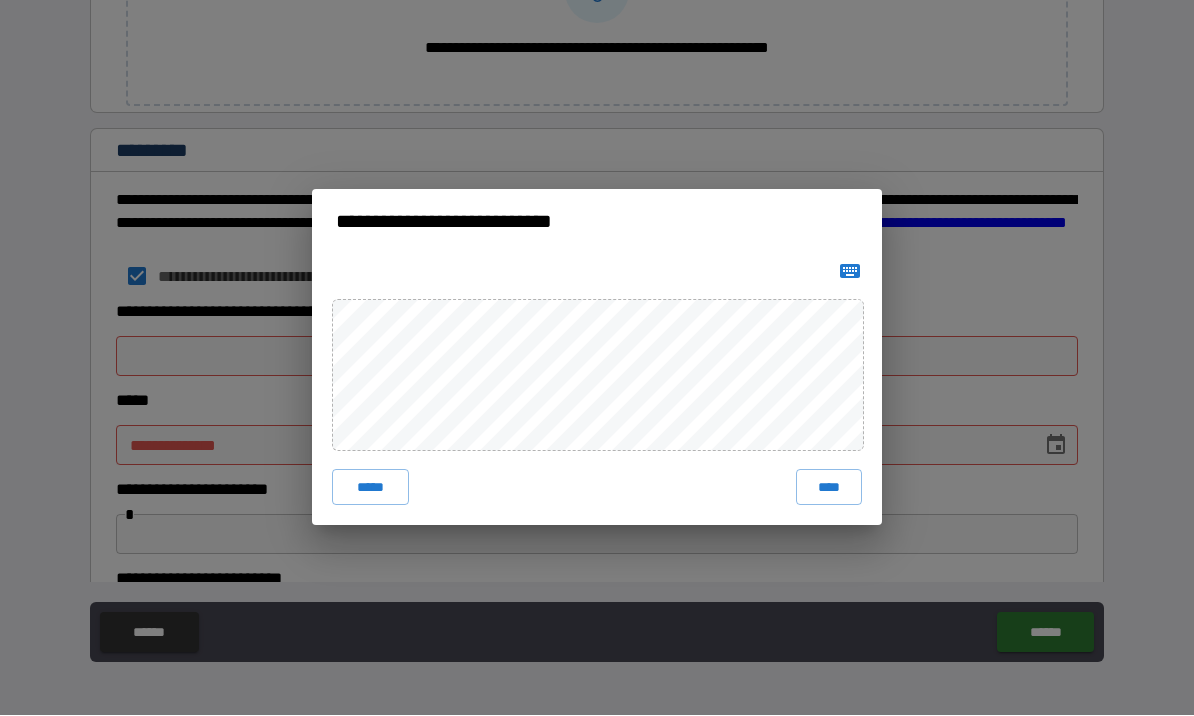 click on "*****" at bounding box center [370, 488] 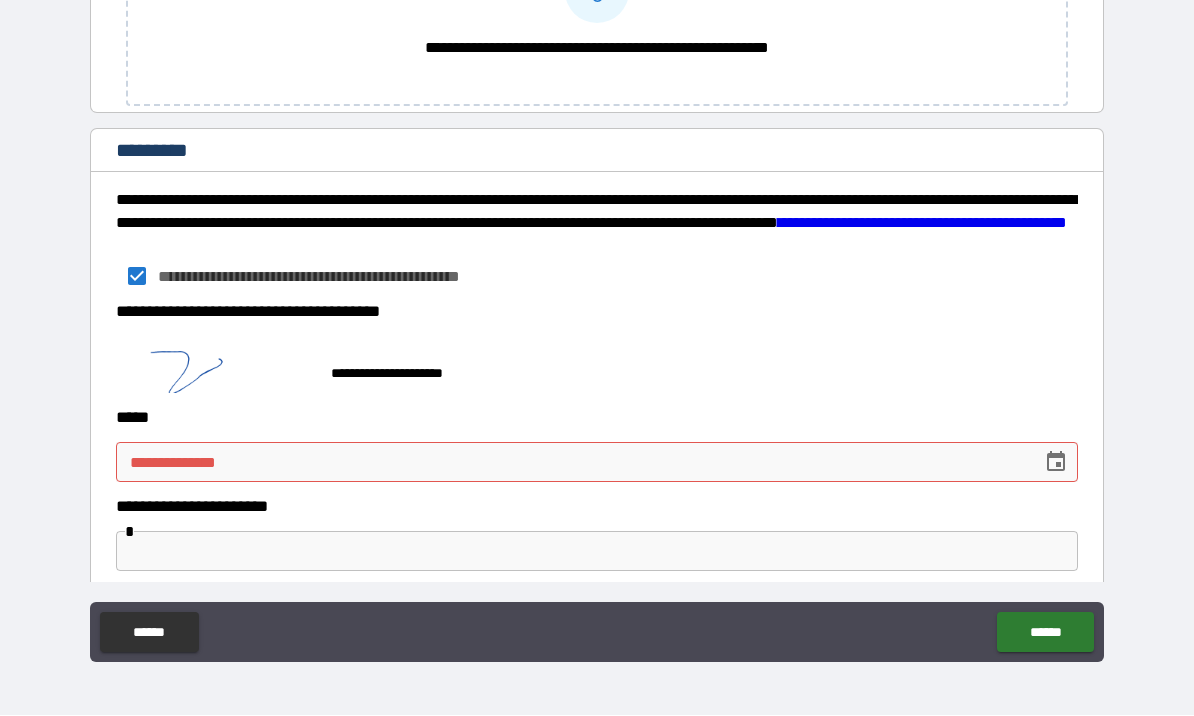 click on "**********" at bounding box center [597, 463] 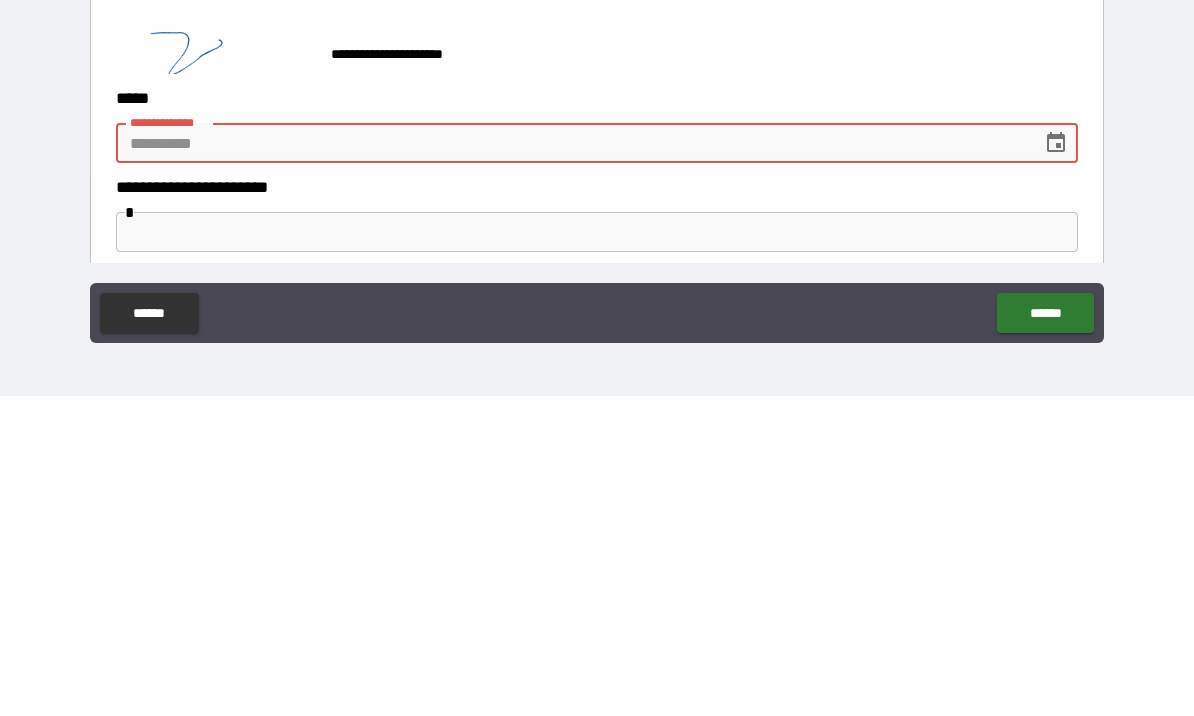 click 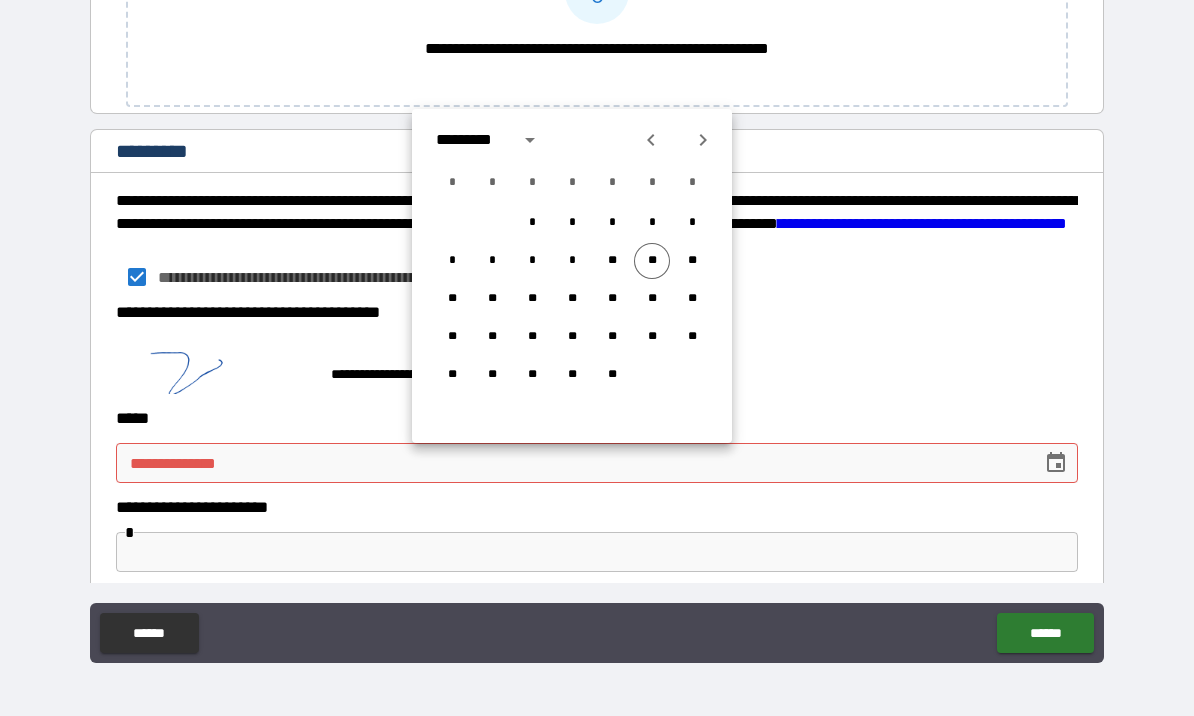 click on "**" at bounding box center (652, 261) 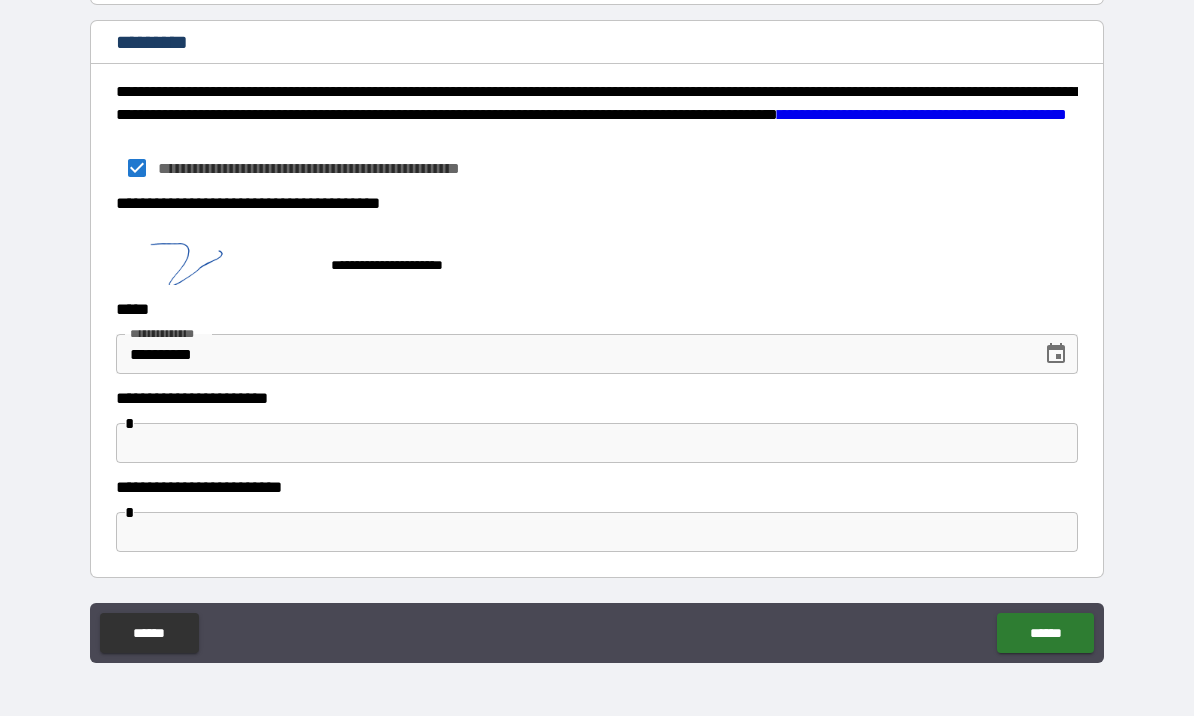 scroll, scrollTop: 2324, scrollLeft: 0, axis: vertical 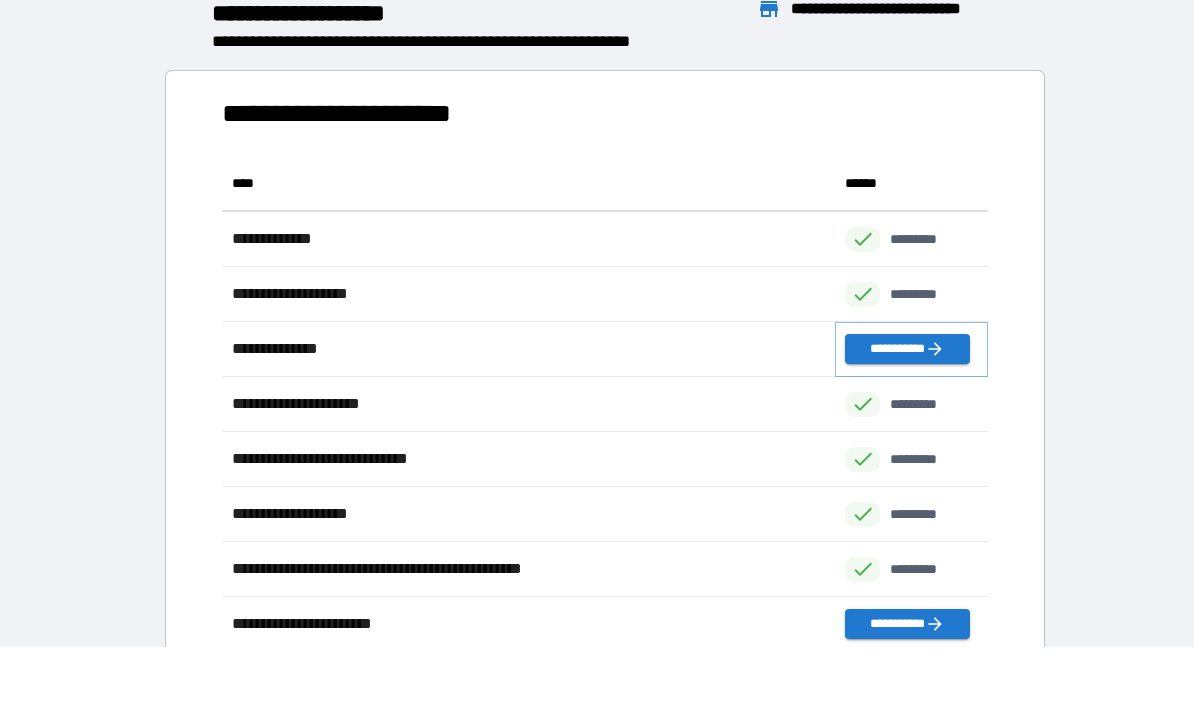 click on "**********" at bounding box center [907, 349] 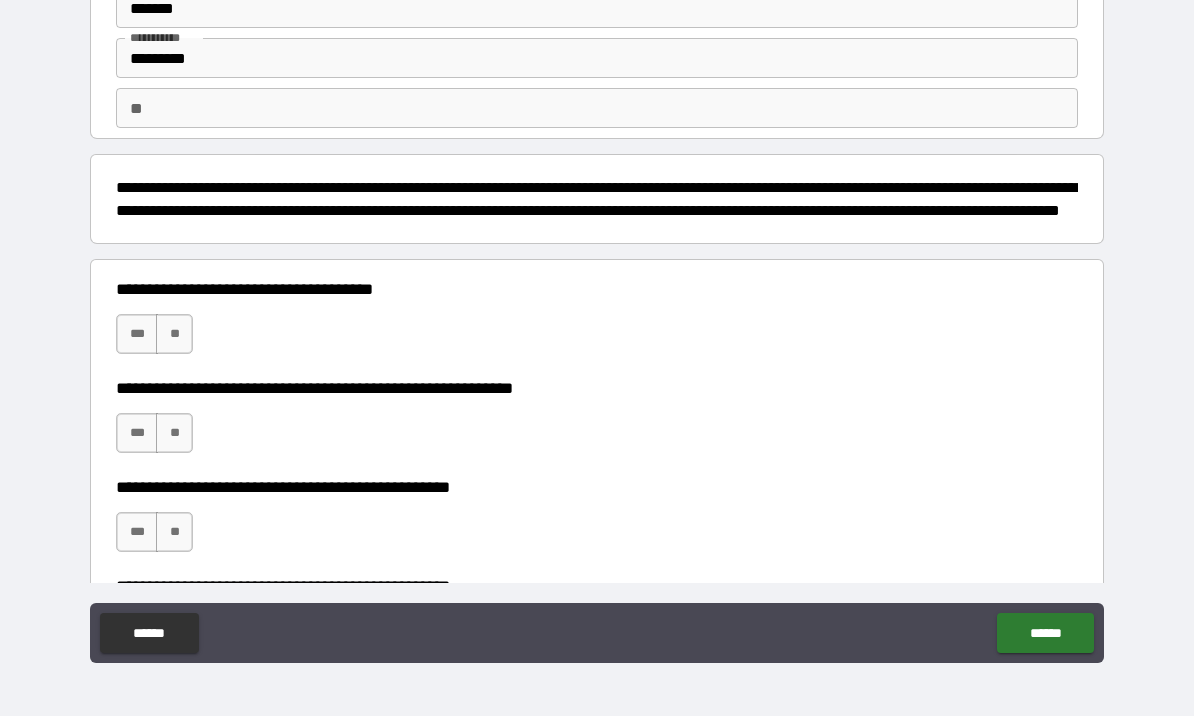 scroll, scrollTop: 92, scrollLeft: 0, axis: vertical 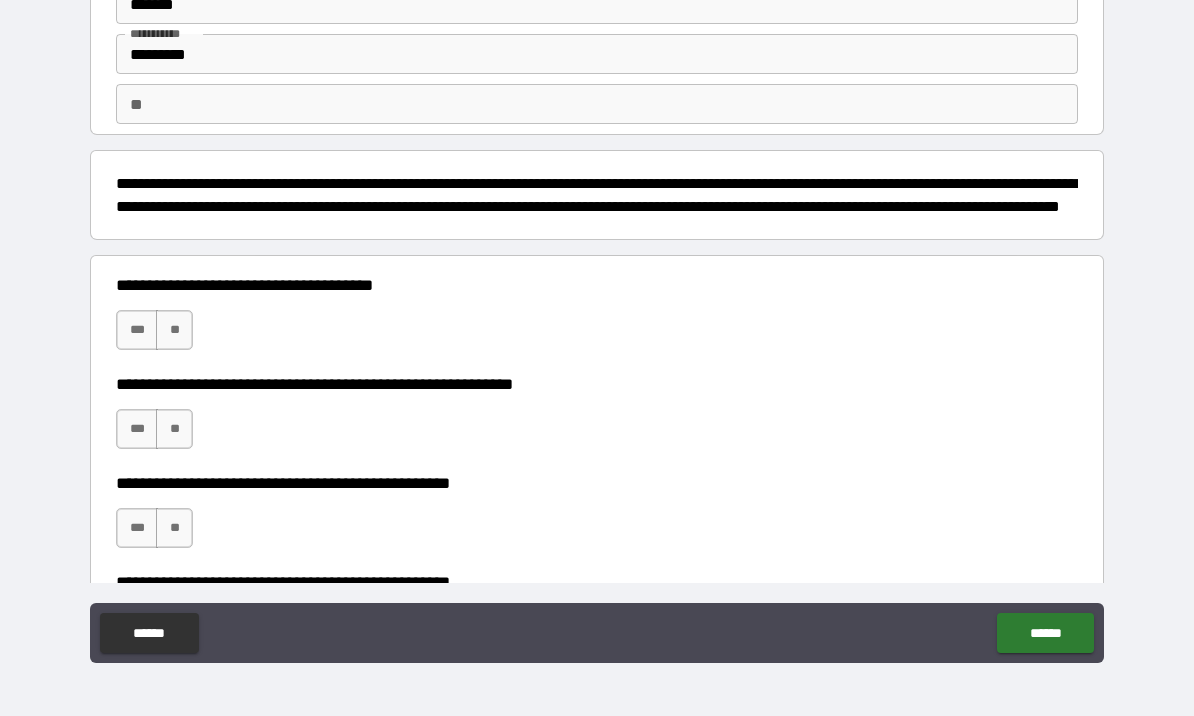 click on "***" at bounding box center [137, 330] 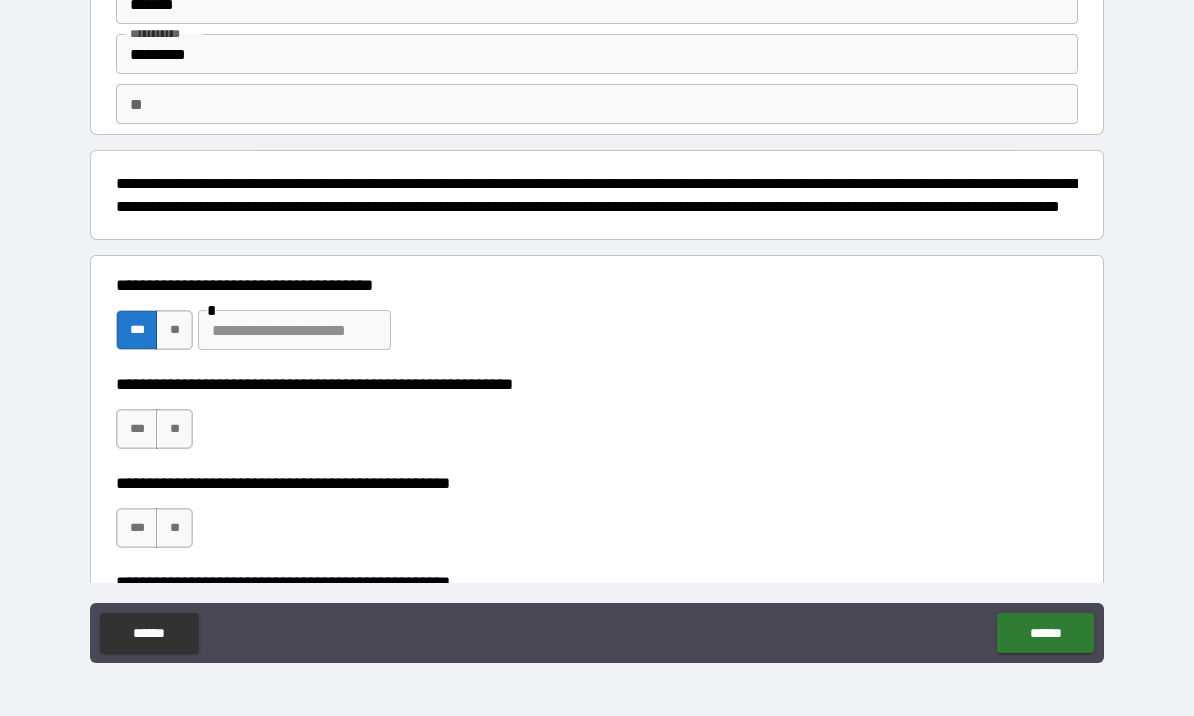 click on "***" at bounding box center (137, 429) 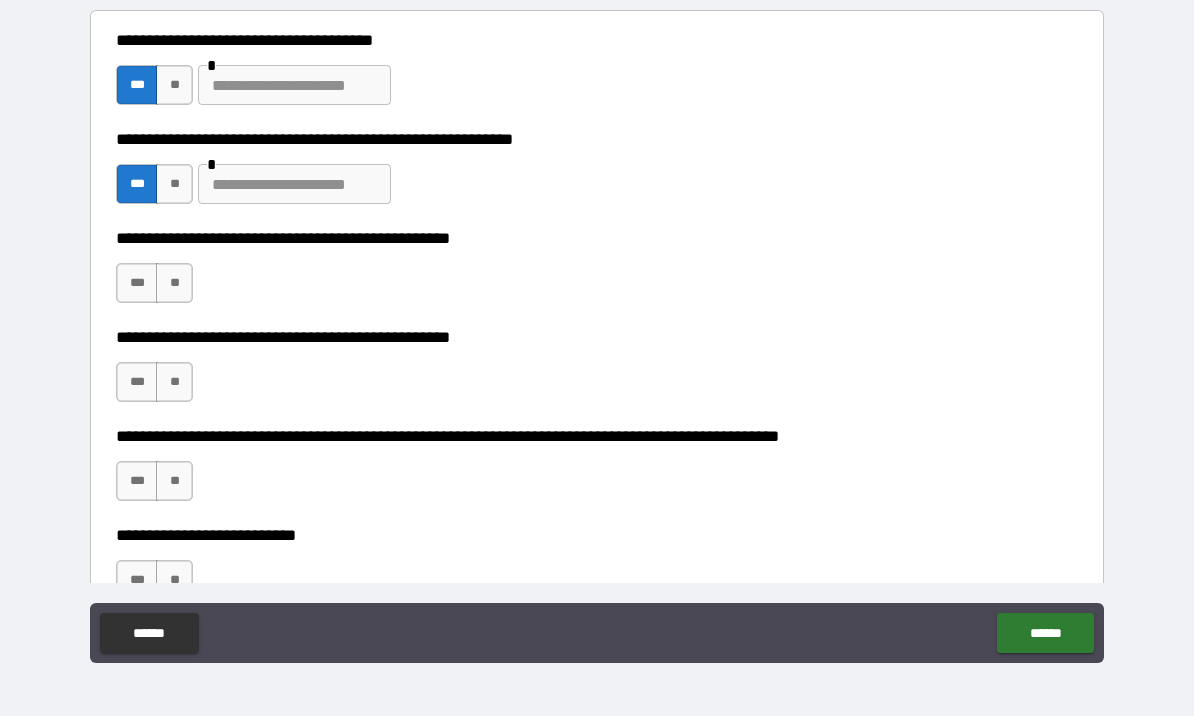 scroll, scrollTop: 340, scrollLeft: 0, axis: vertical 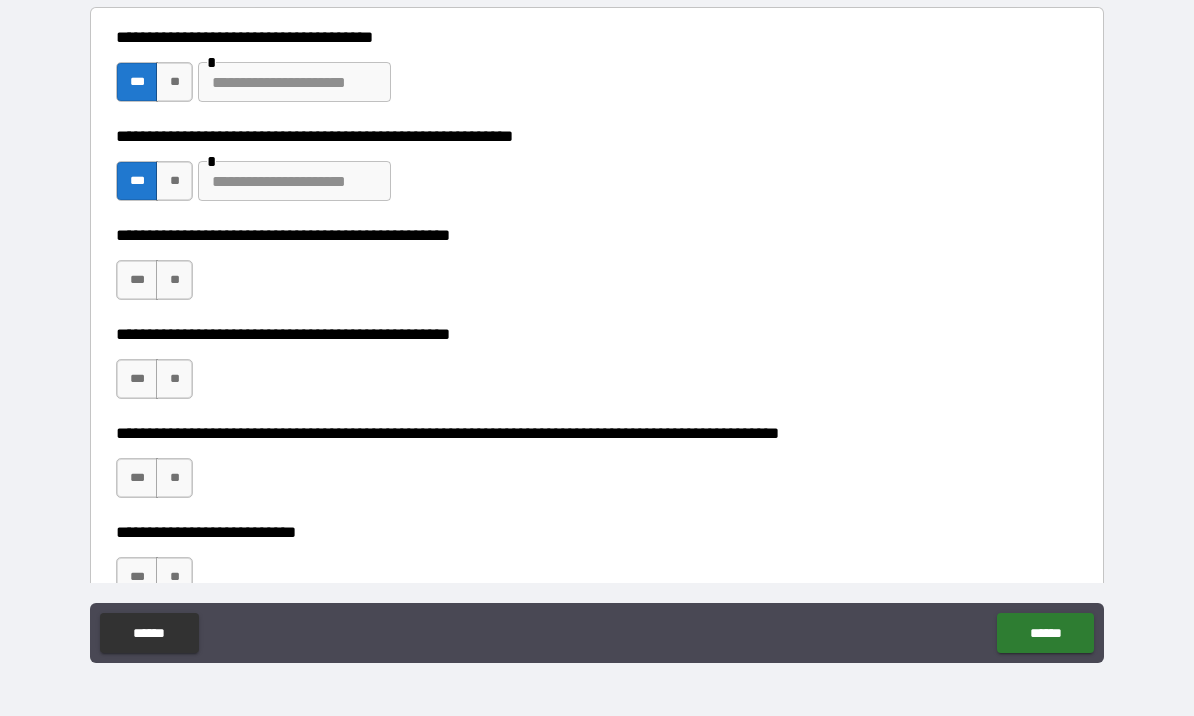 click on "**" at bounding box center (174, 379) 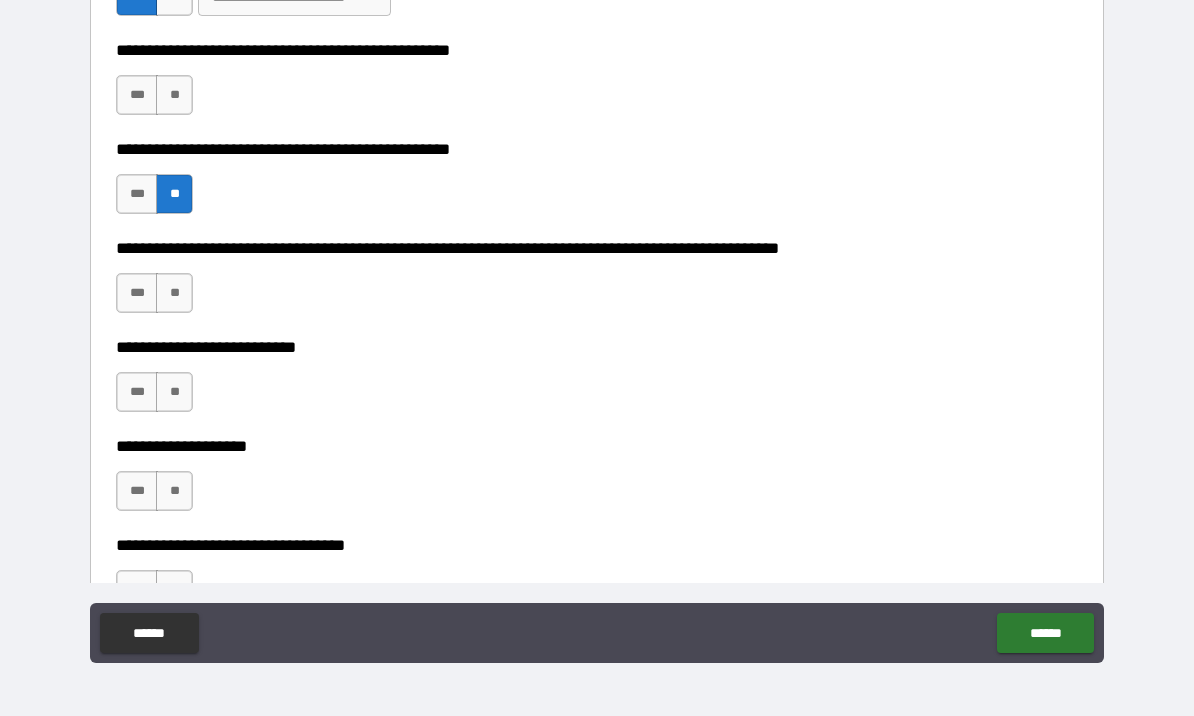 scroll, scrollTop: 526, scrollLeft: 0, axis: vertical 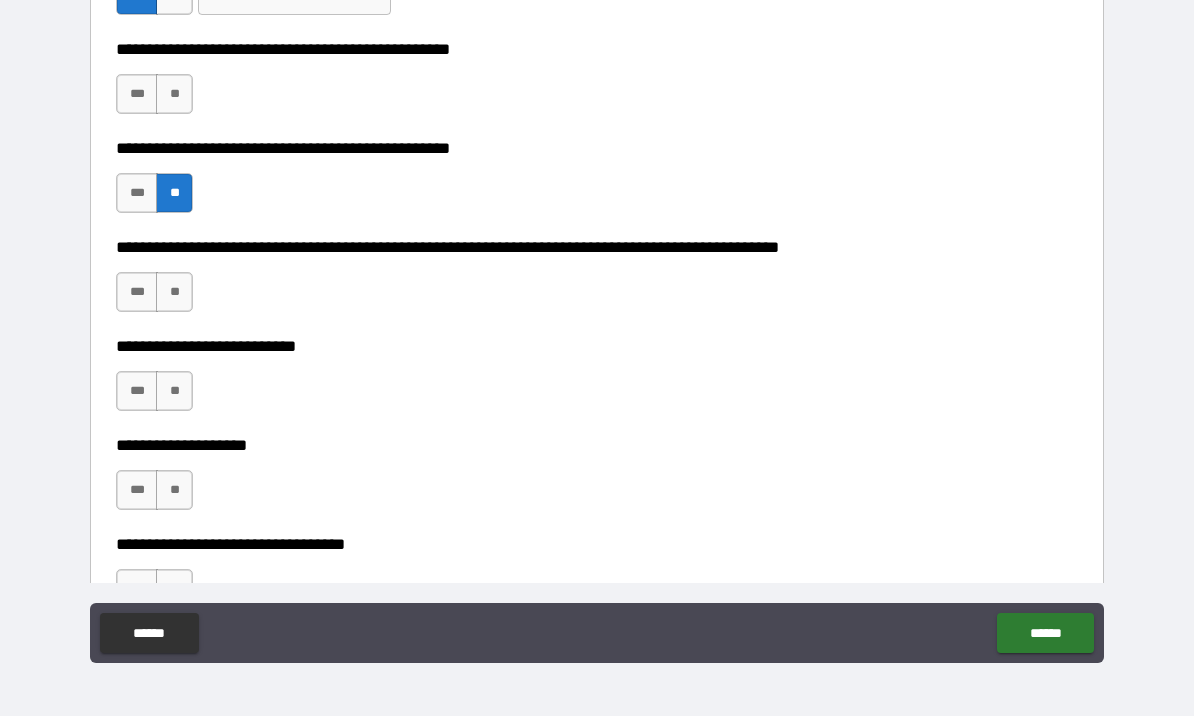 click on "**" at bounding box center [174, 391] 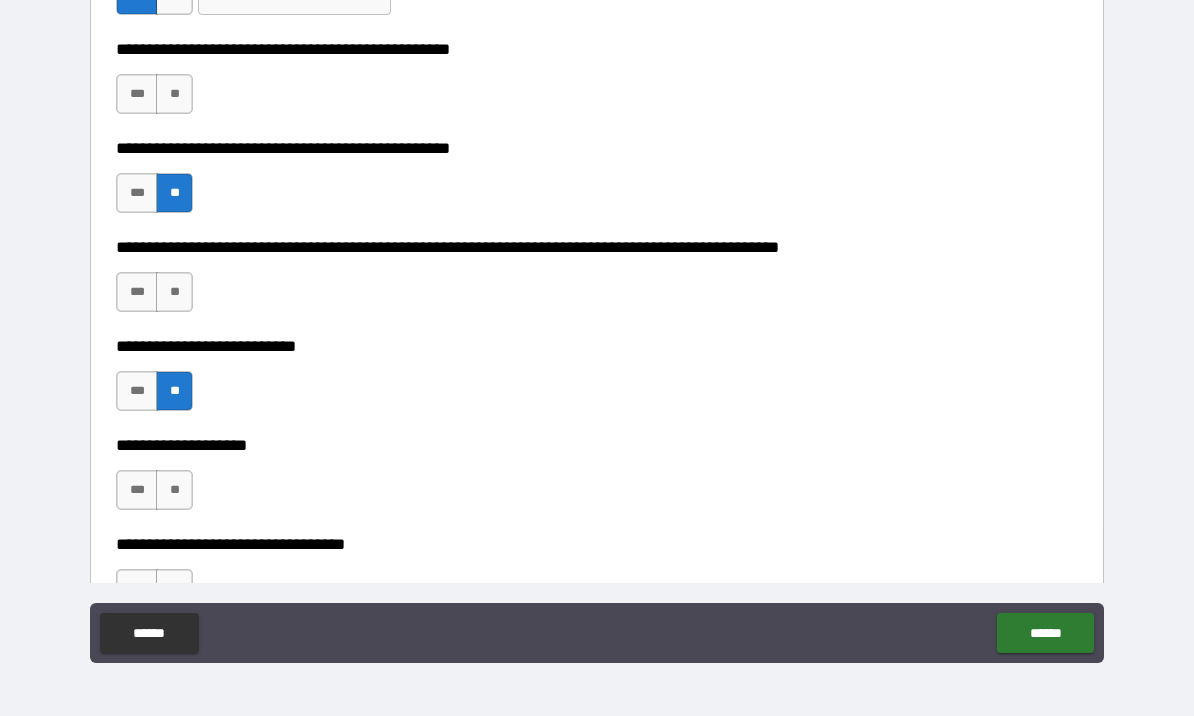 click on "**" at bounding box center (174, 490) 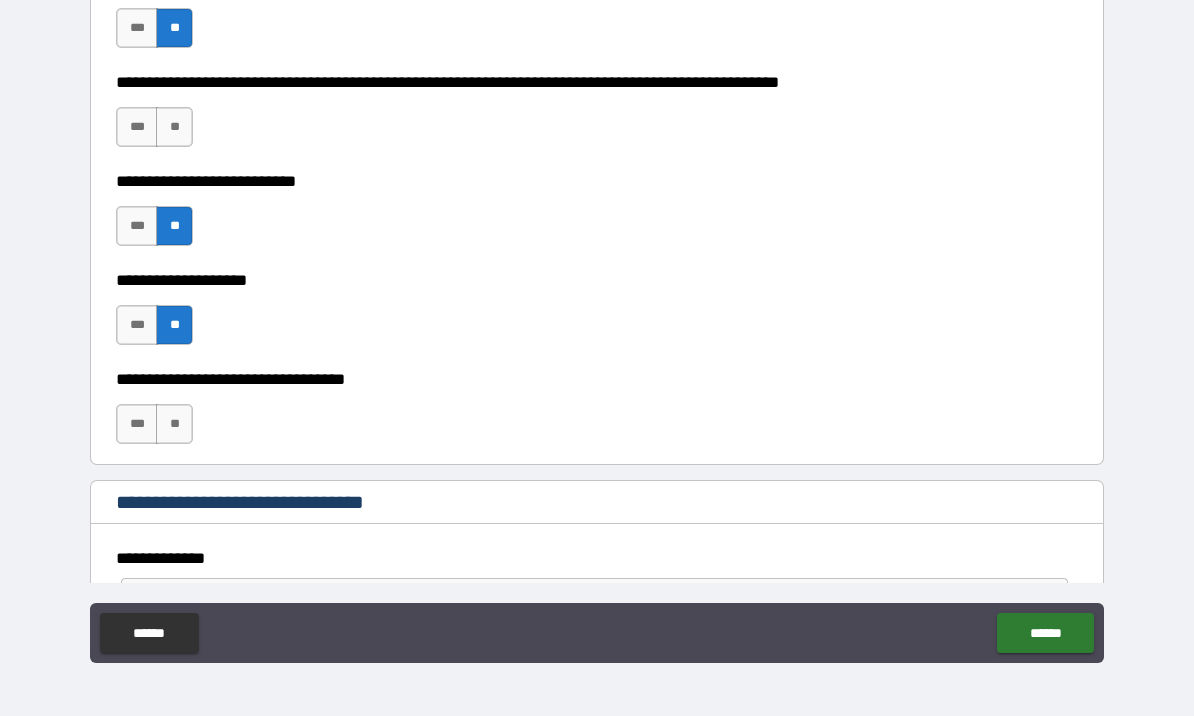 scroll, scrollTop: 692, scrollLeft: 0, axis: vertical 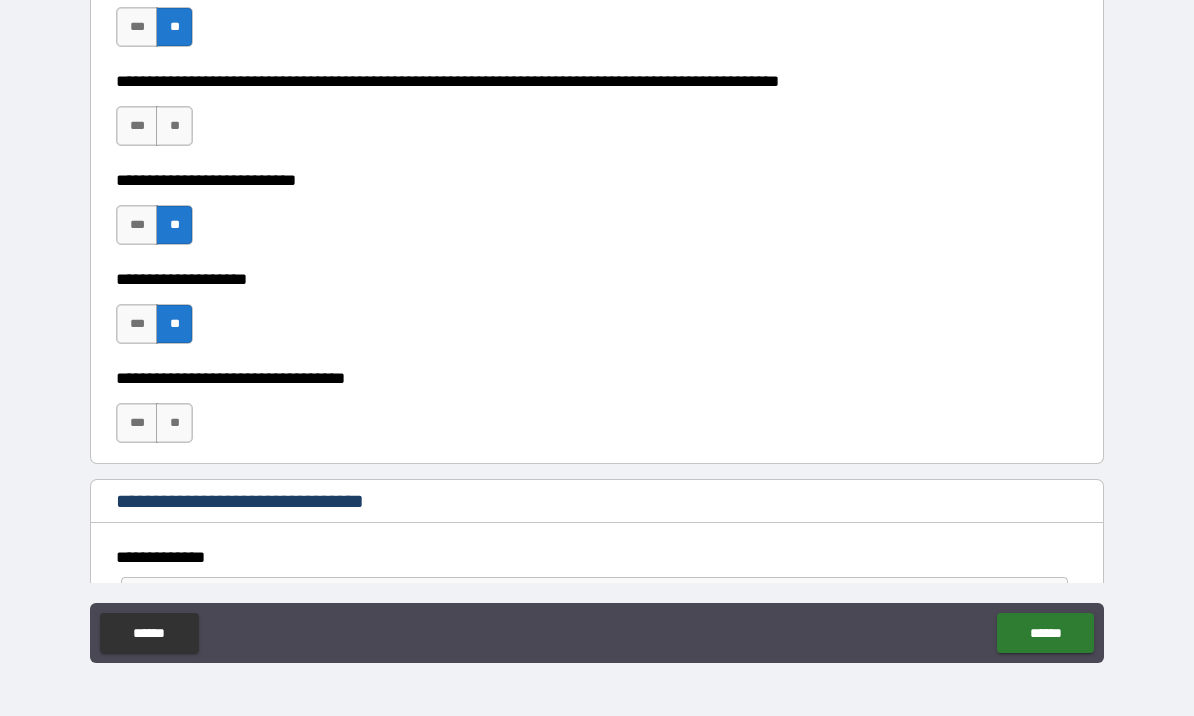 click on "**" at bounding box center [174, 423] 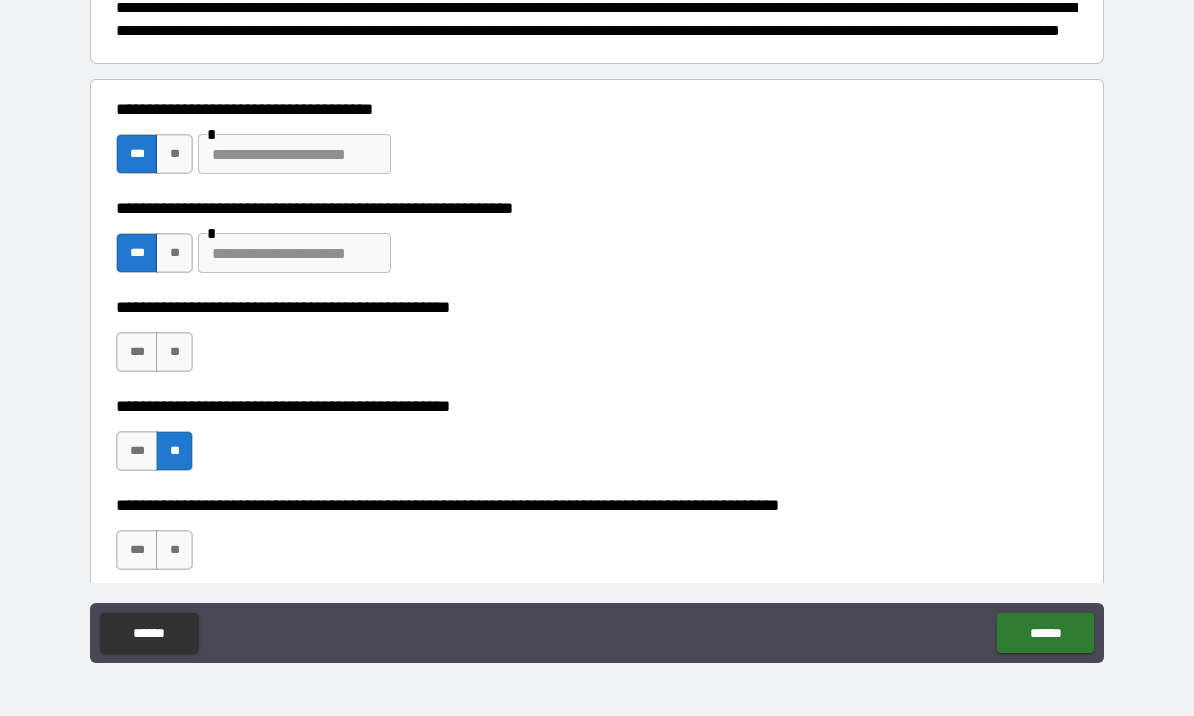 scroll, scrollTop: 266, scrollLeft: 0, axis: vertical 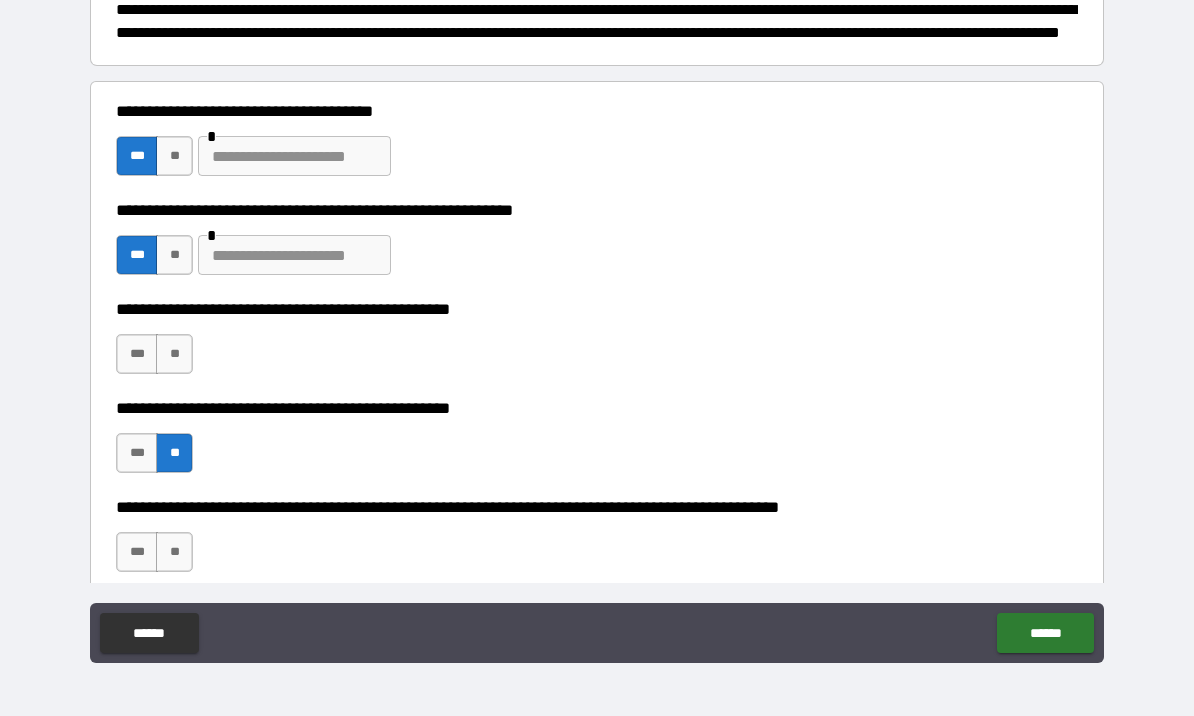click on "**" at bounding box center (174, 552) 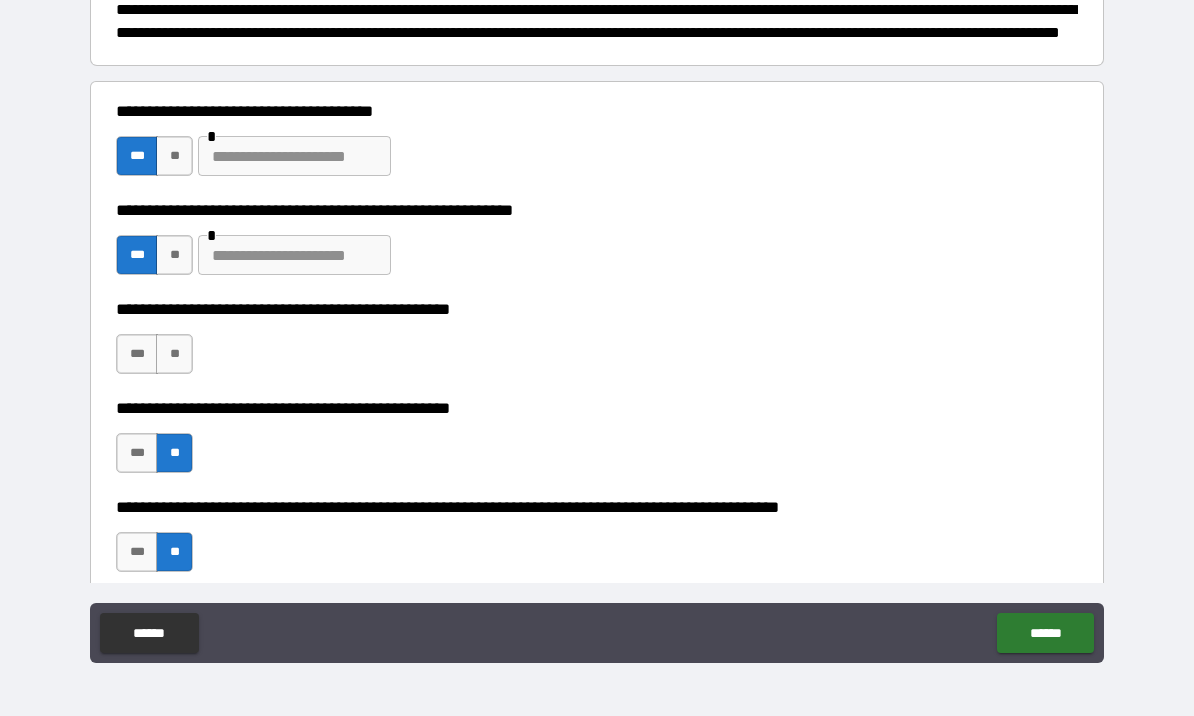 click on "***" at bounding box center (137, 354) 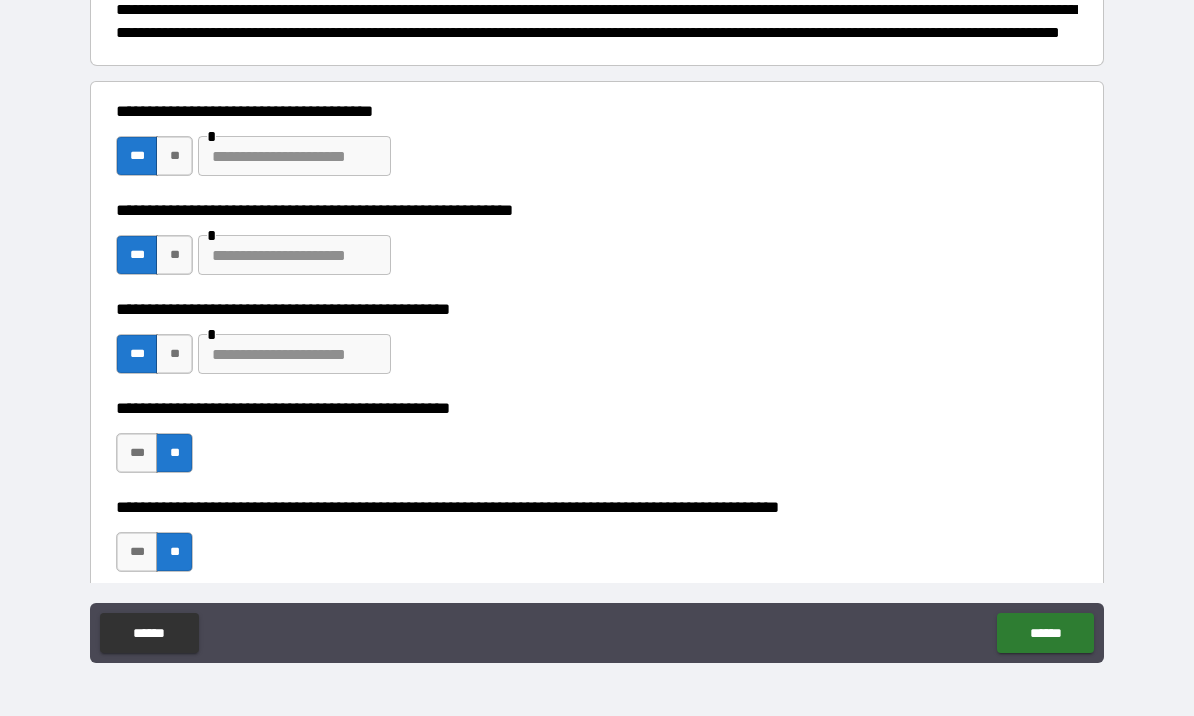 click at bounding box center [294, 354] 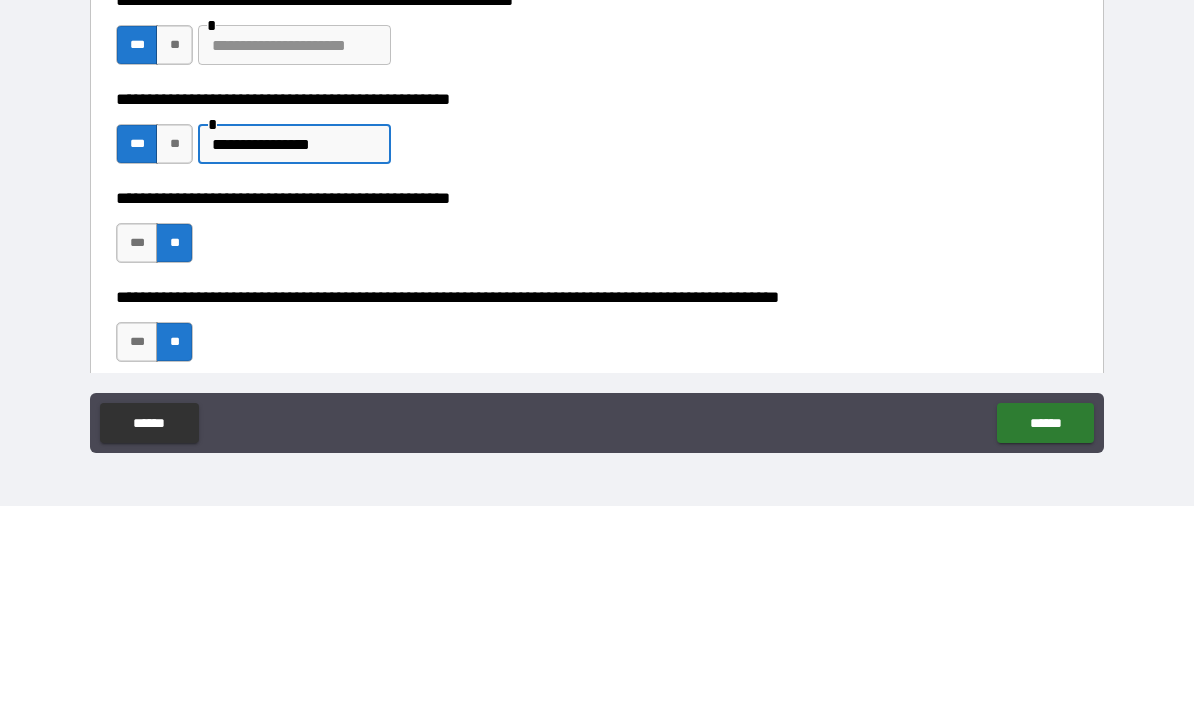 type on "**********" 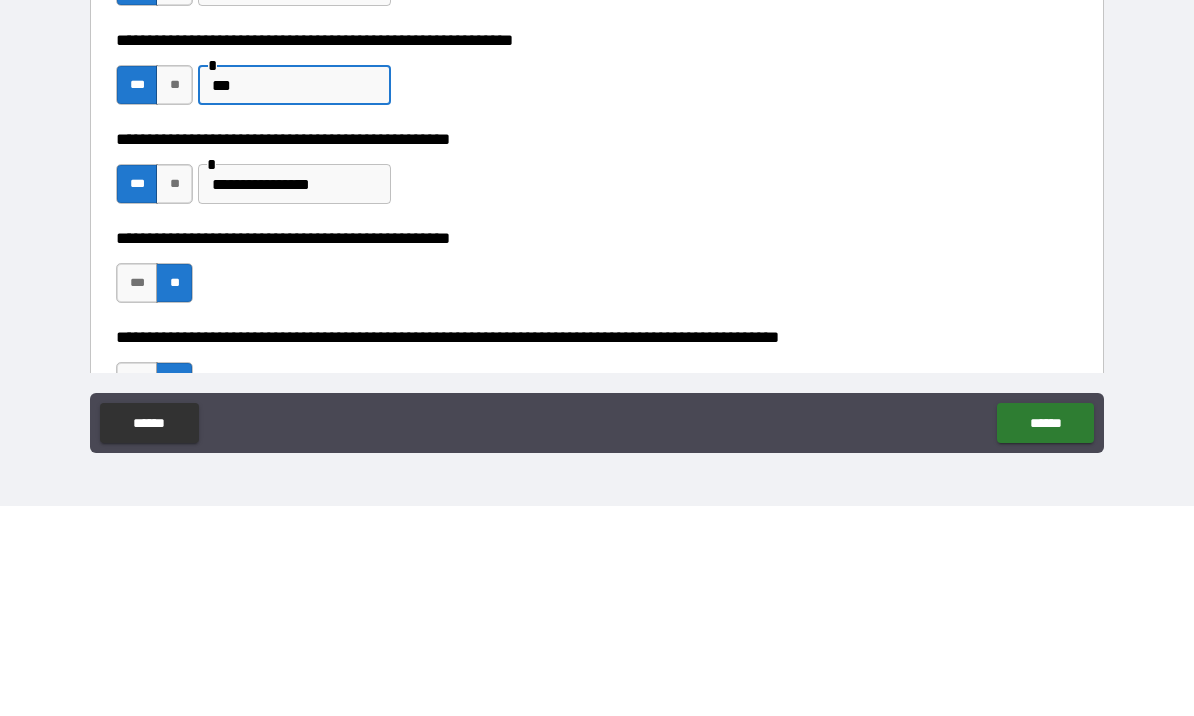 scroll, scrollTop: 221, scrollLeft: 0, axis: vertical 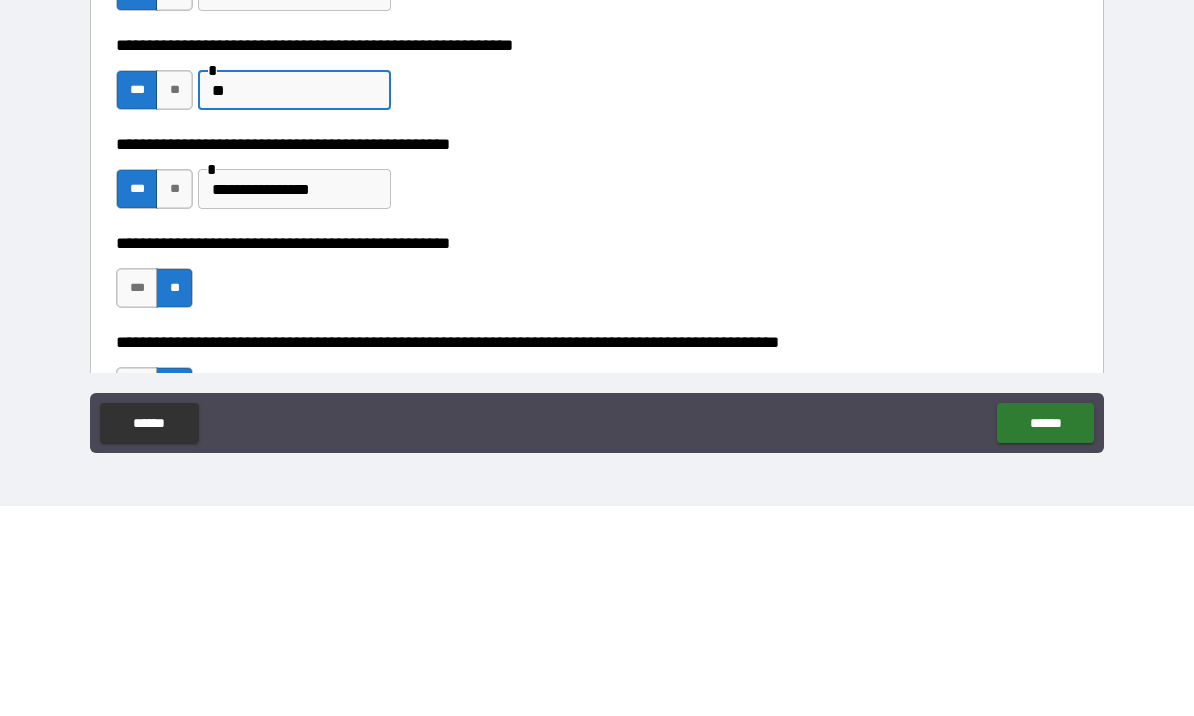 type on "*" 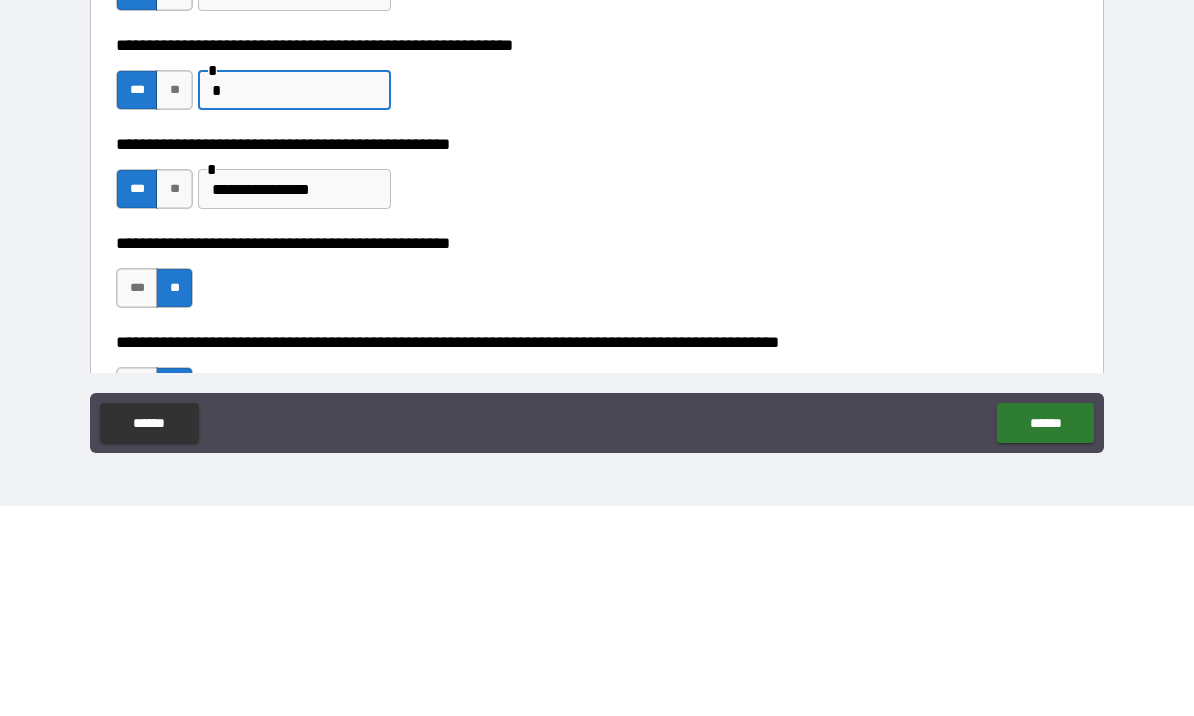 type 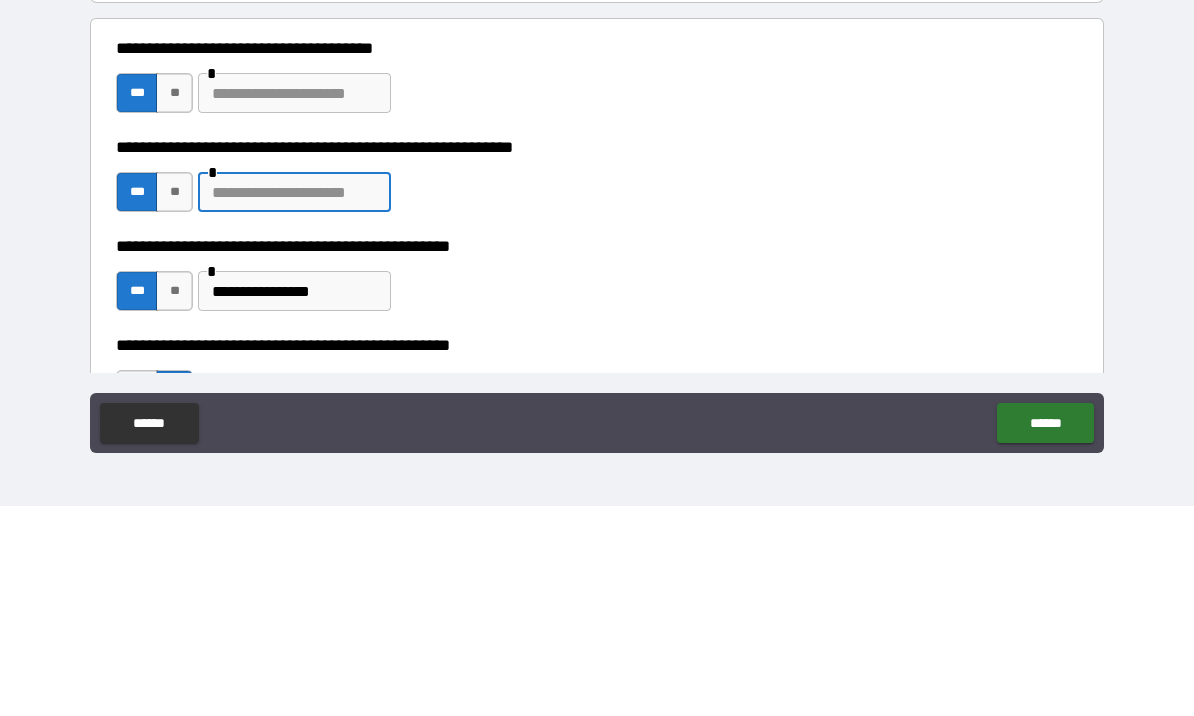 scroll, scrollTop: 118, scrollLeft: 0, axis: vertical 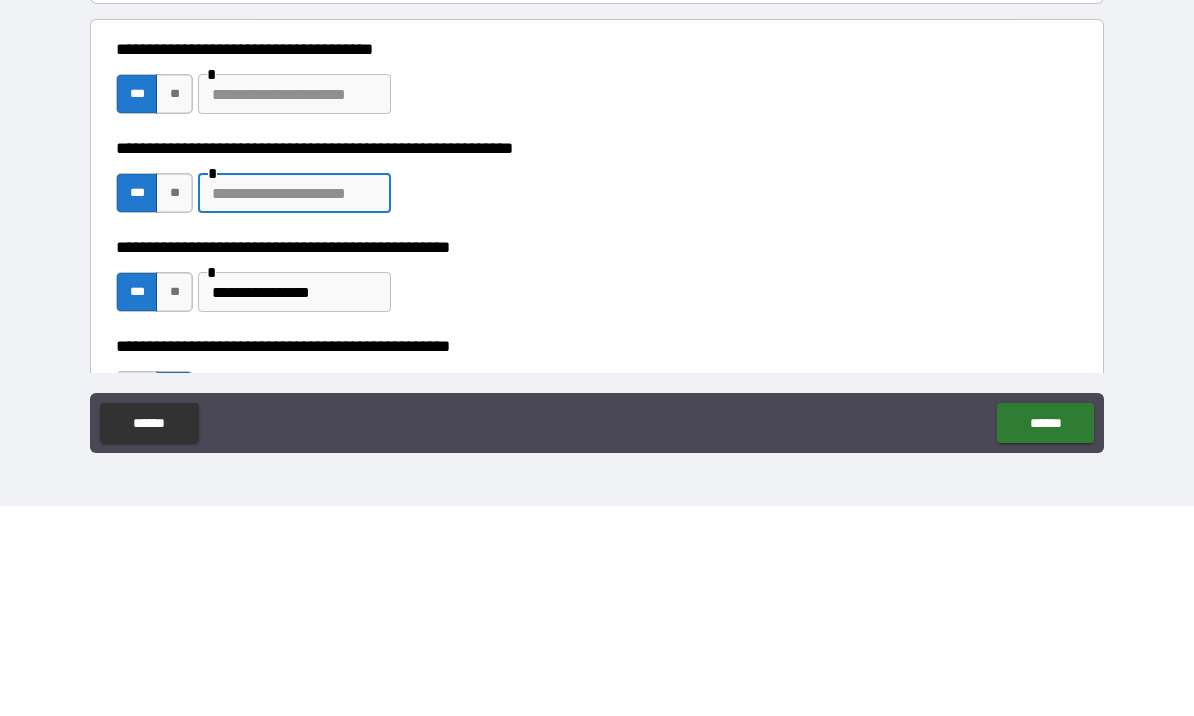 click at bounding box center (294, 304) 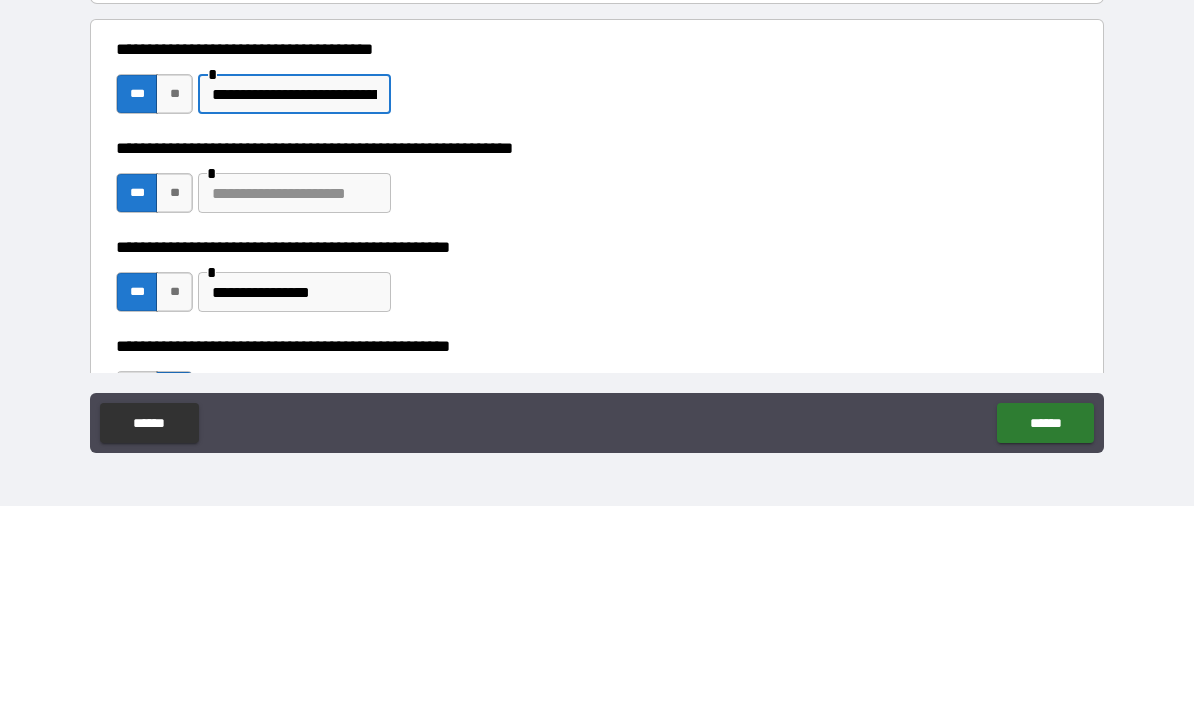 type on "**********" 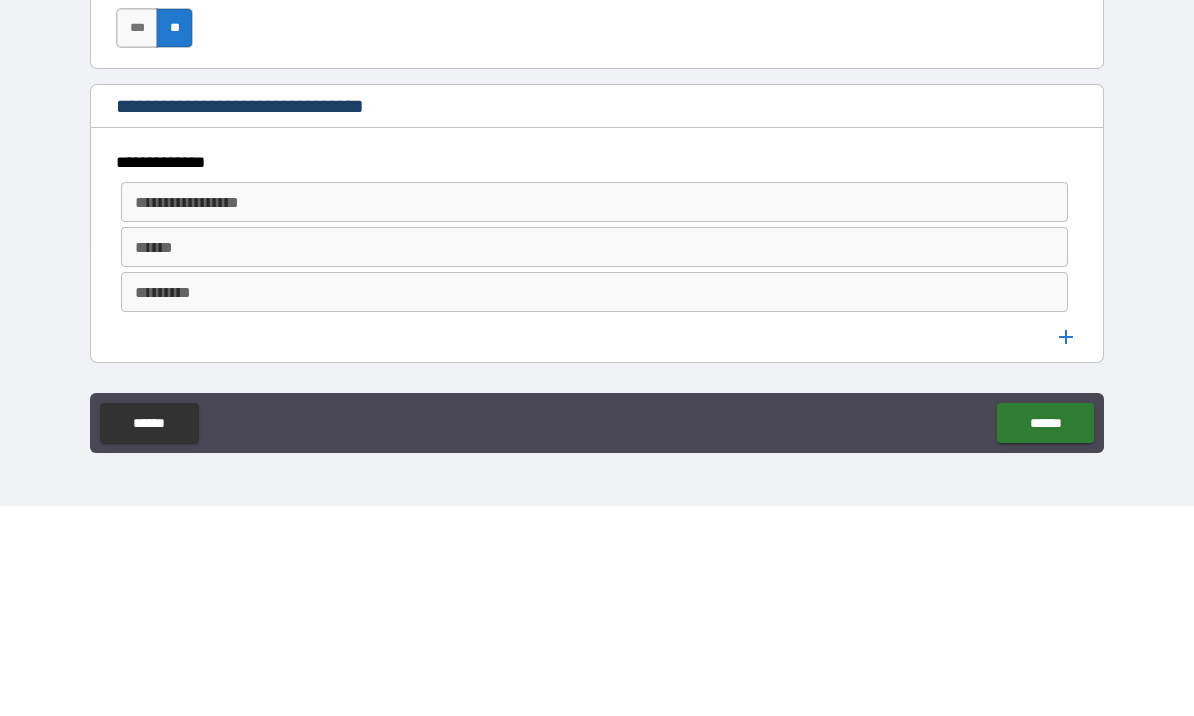 scroll, scrollTop: 878, scrollLeft: 0, axis: vertical 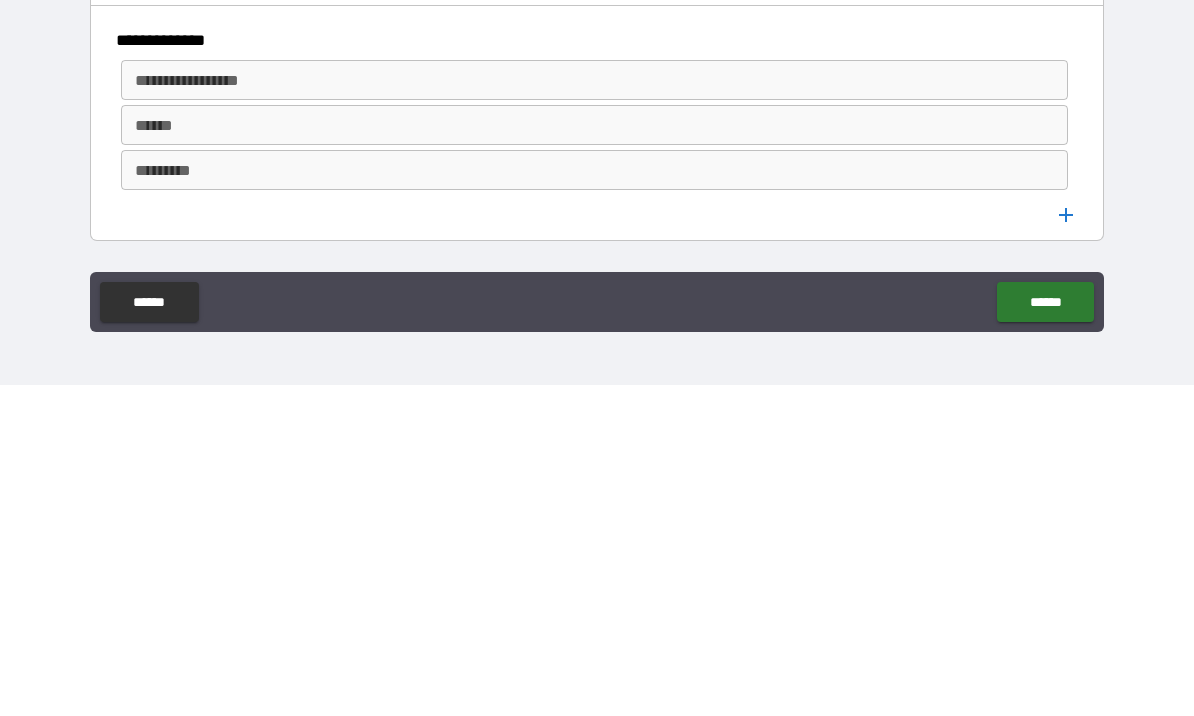 type on "**********" 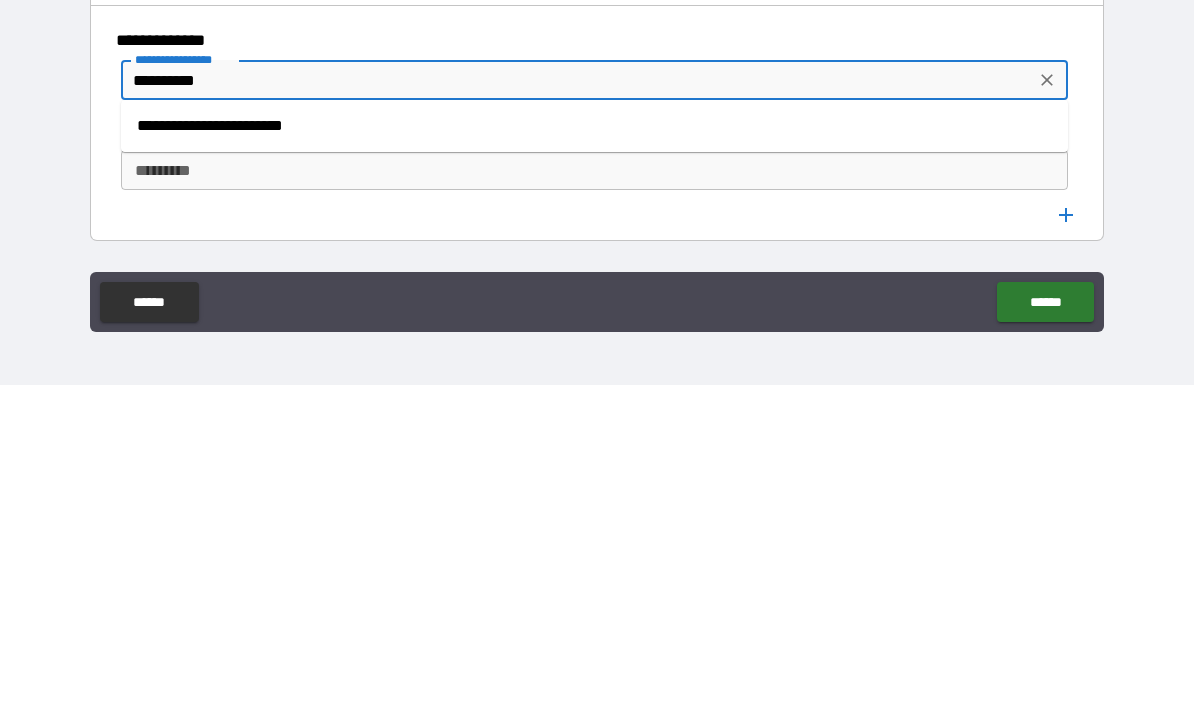 type on "**********" 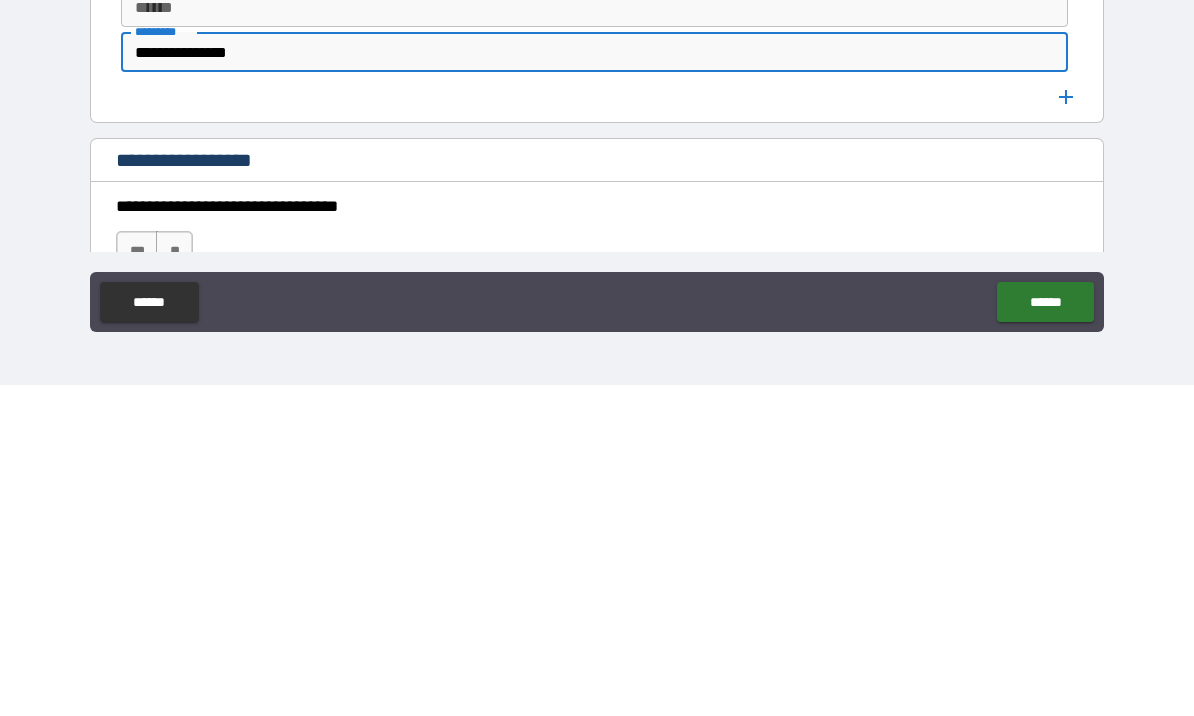 scroll, scrollTop: 994, scrollLeft: 0, axis: vertical 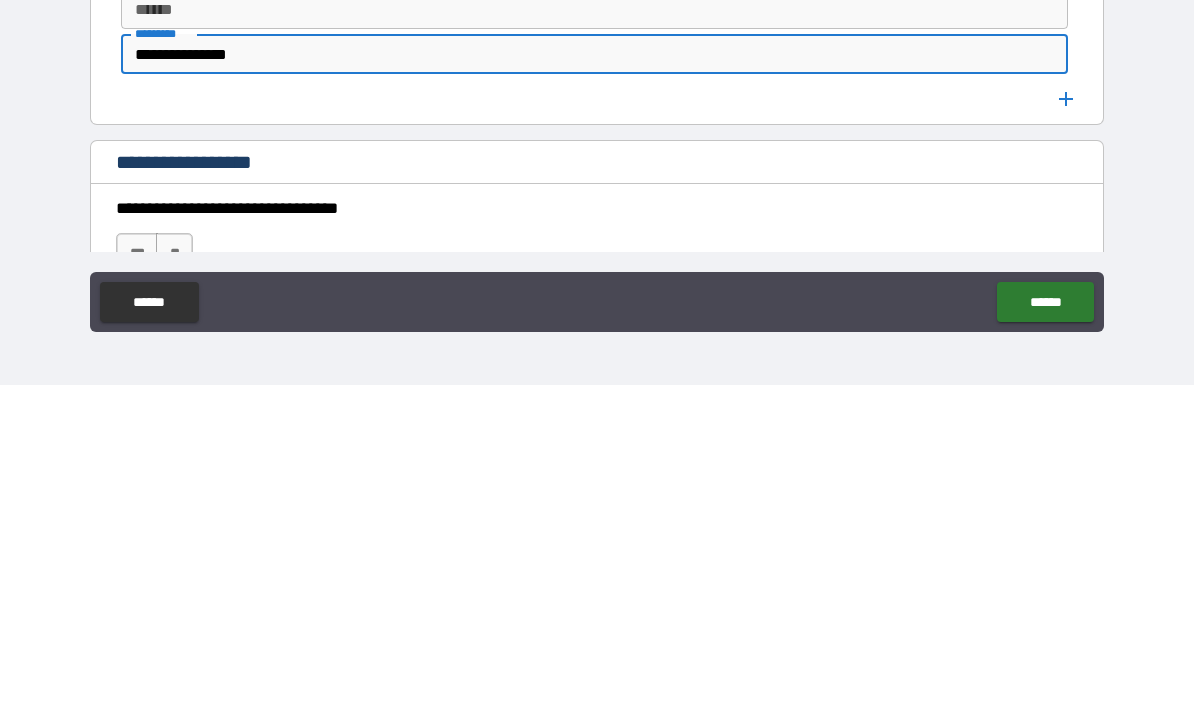type on "**********" 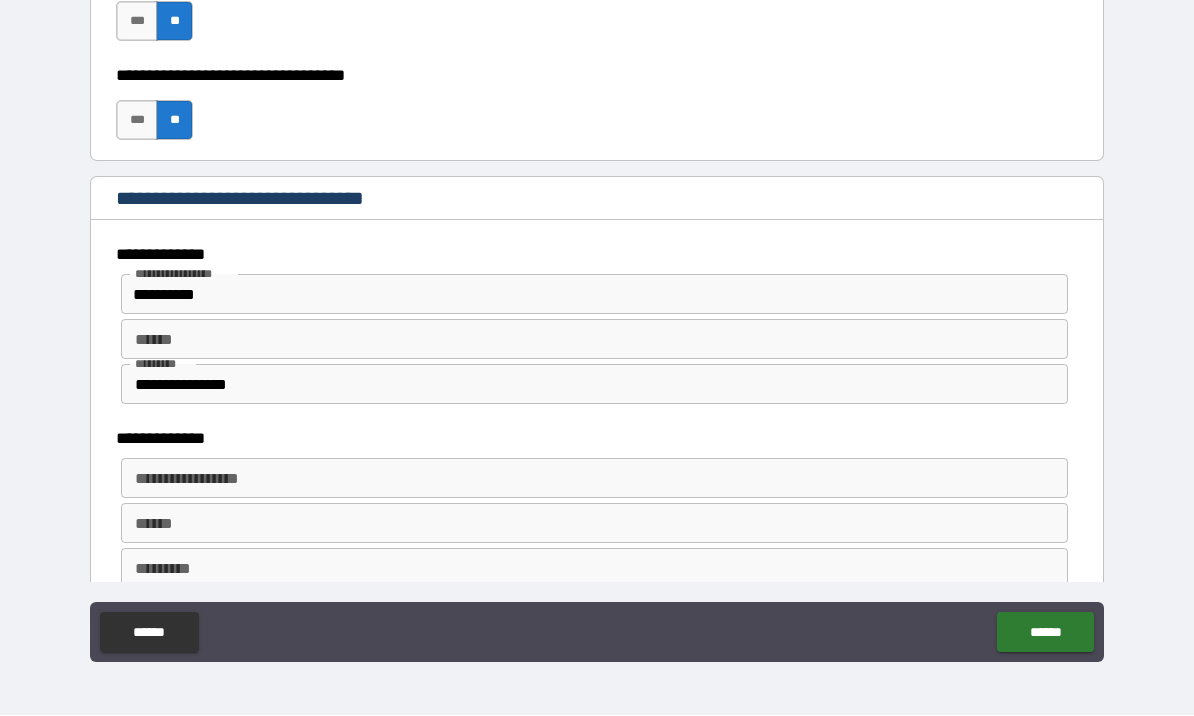 click on "**********" at bounding box center (594, 479) 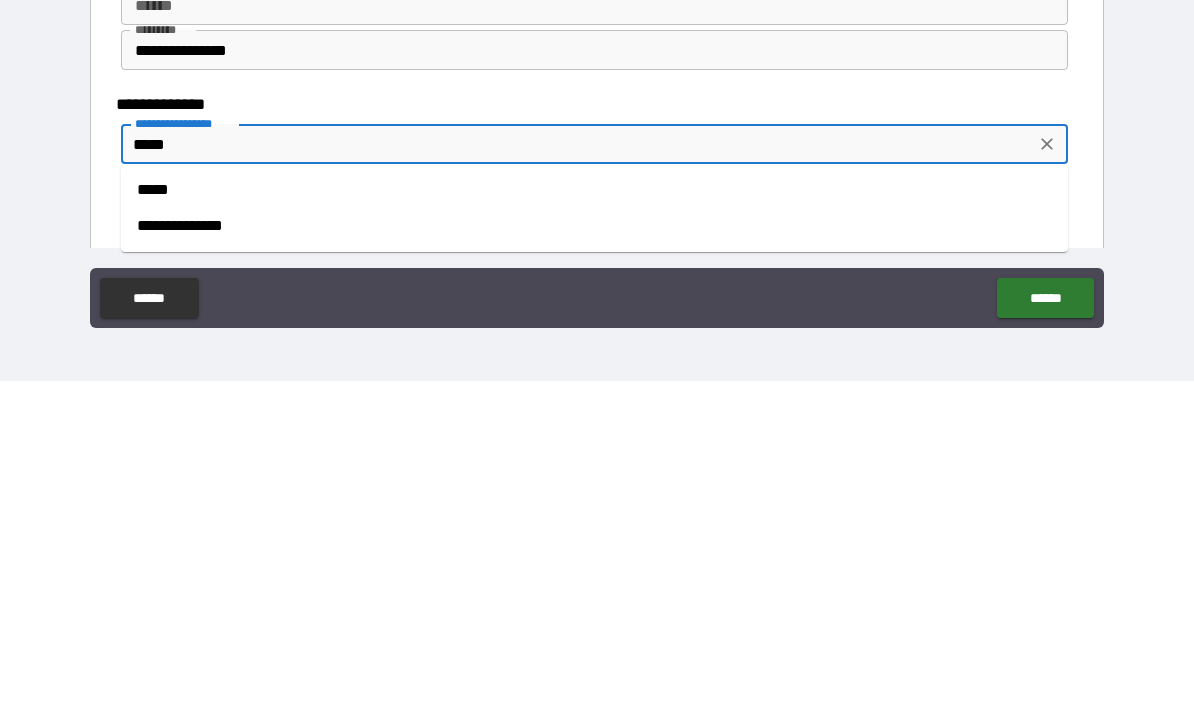 click on "*****" at bounding box center [594, 525] 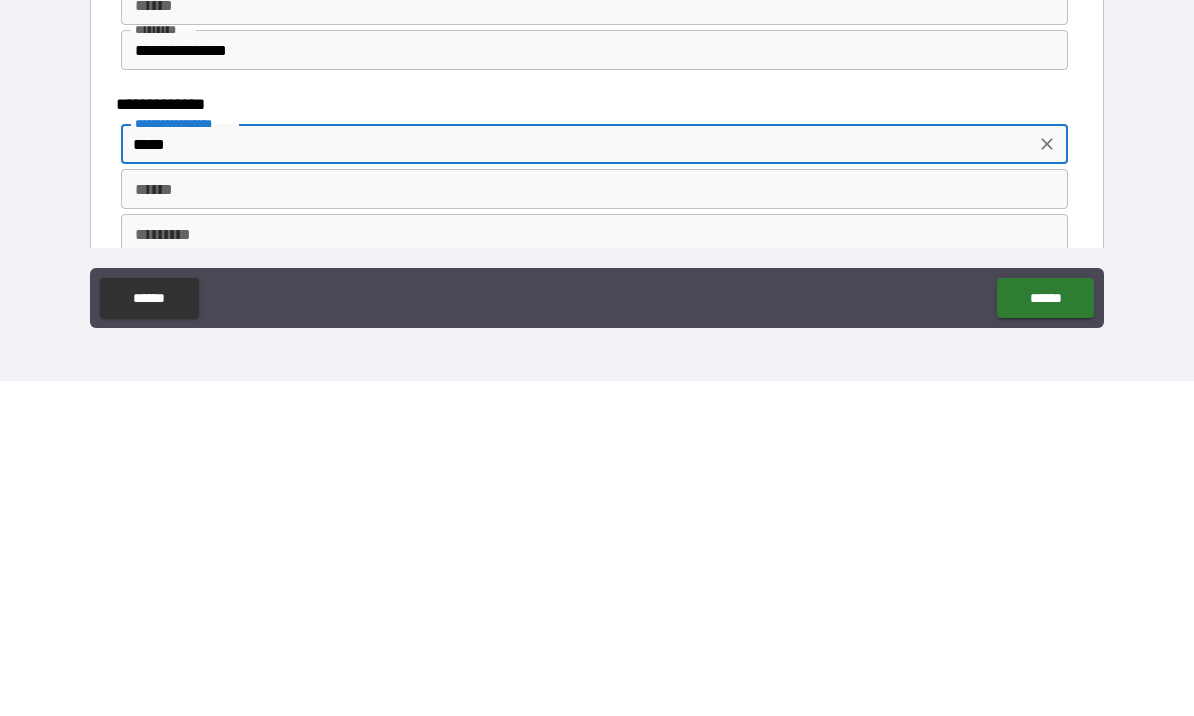 type on "*****" 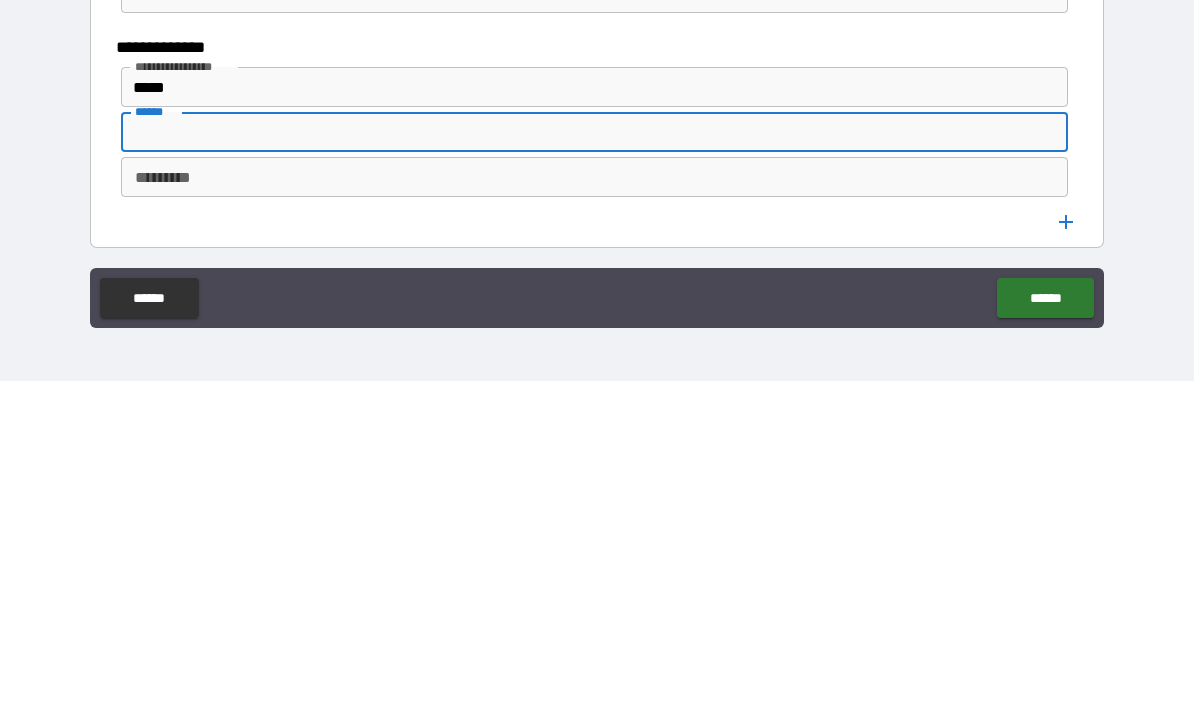 scroll, scrollTop: 1062, scrollLeft: 0, axis: vertical 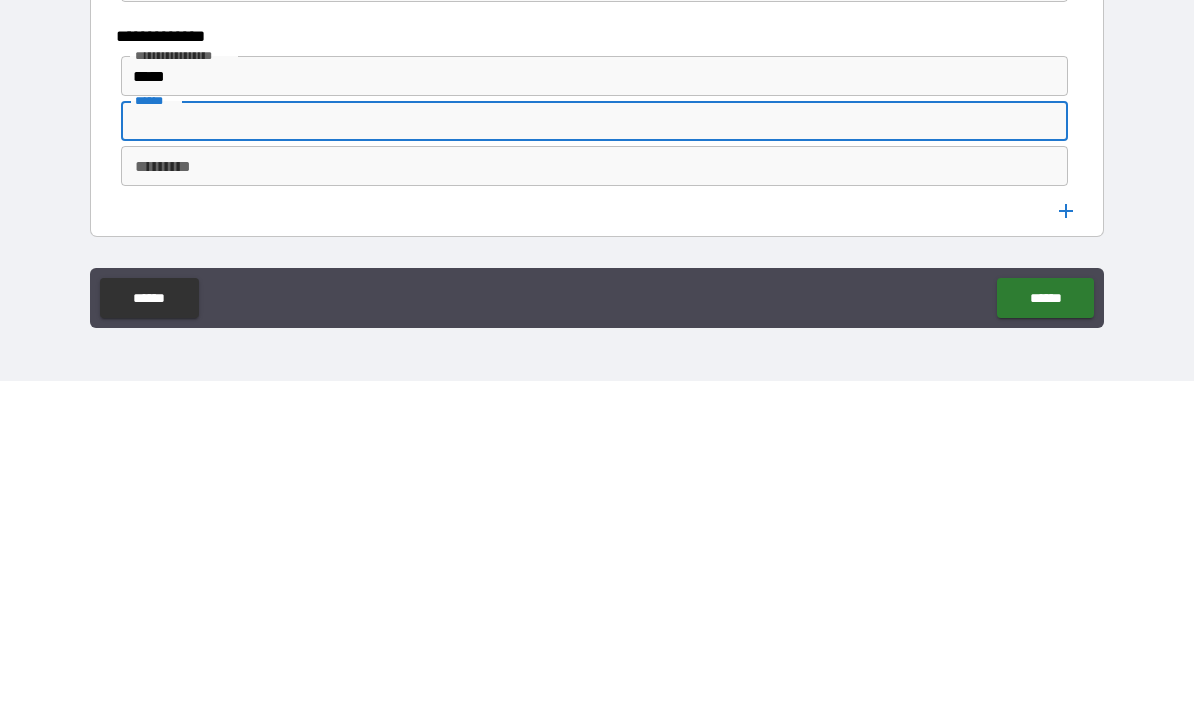 click on "********* *********" at bounding box center (594, 501) 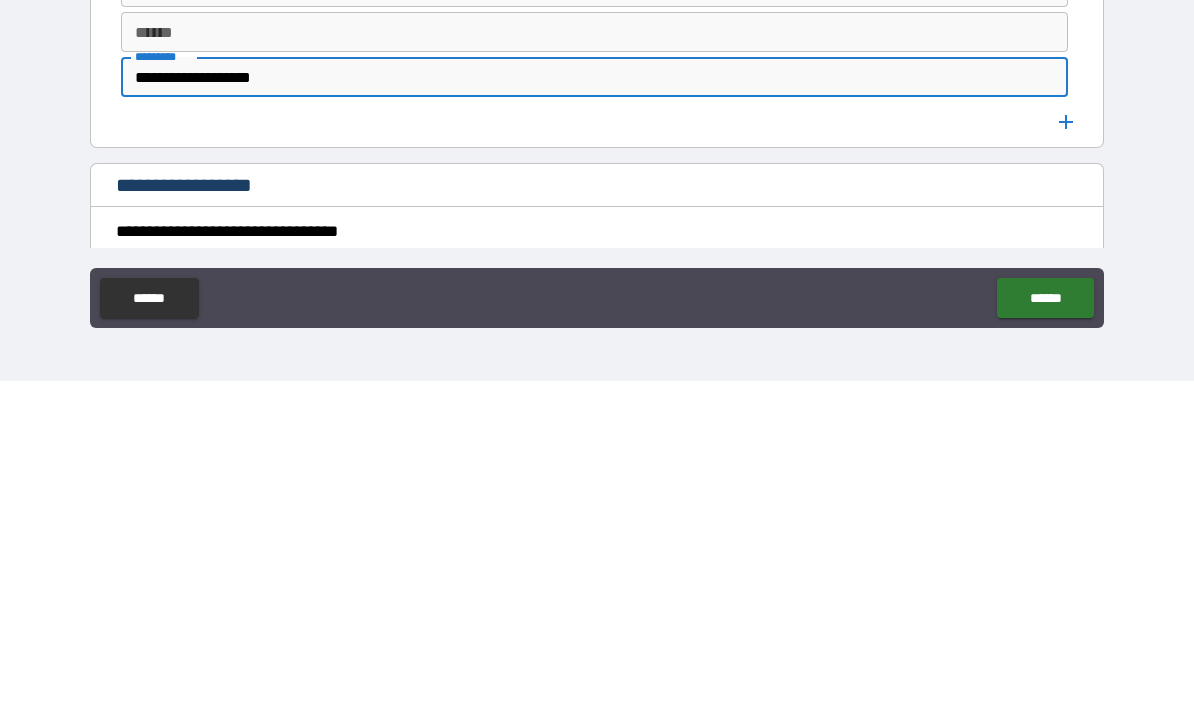 scroll, scrollTop: 1176, scrollLeft: 0, axis: vertical 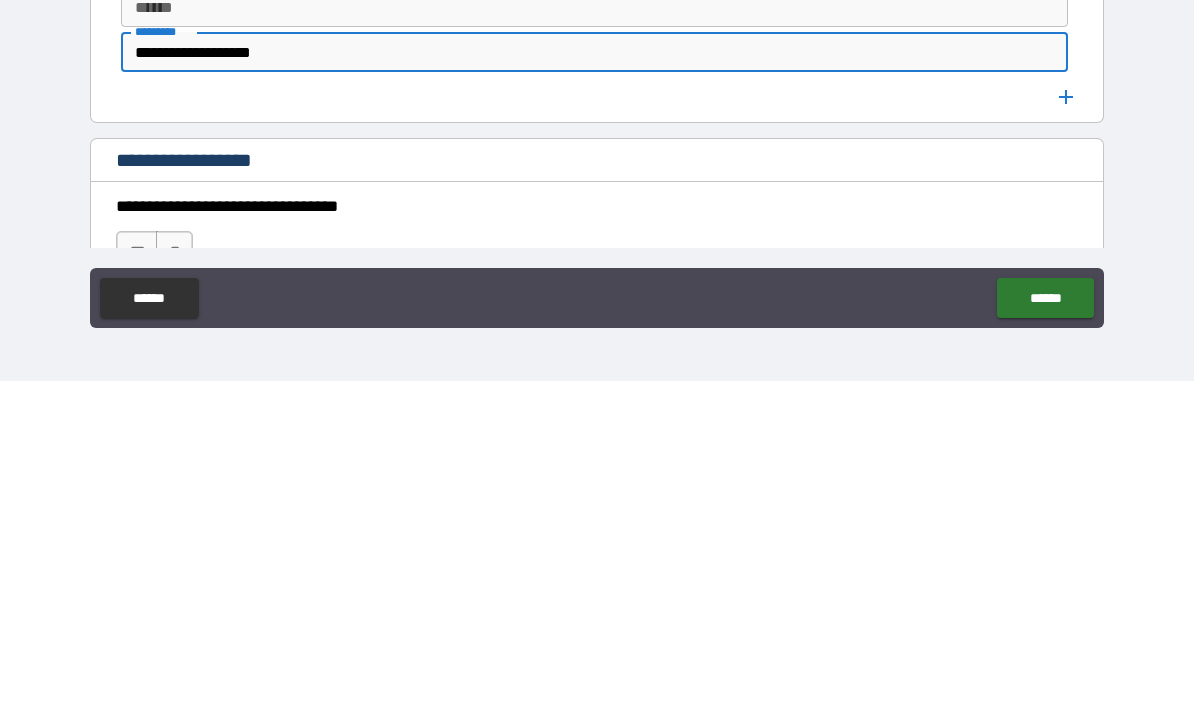 type on "**********" 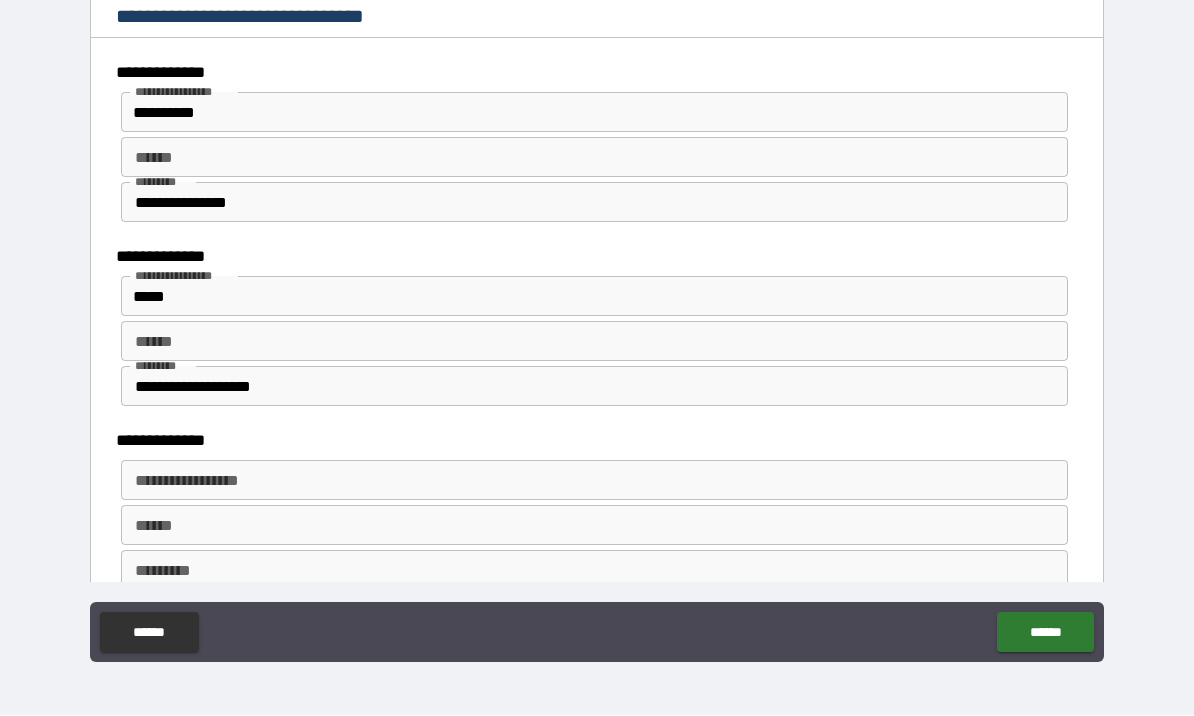 click on "**********" at bounding box center [594, 481] 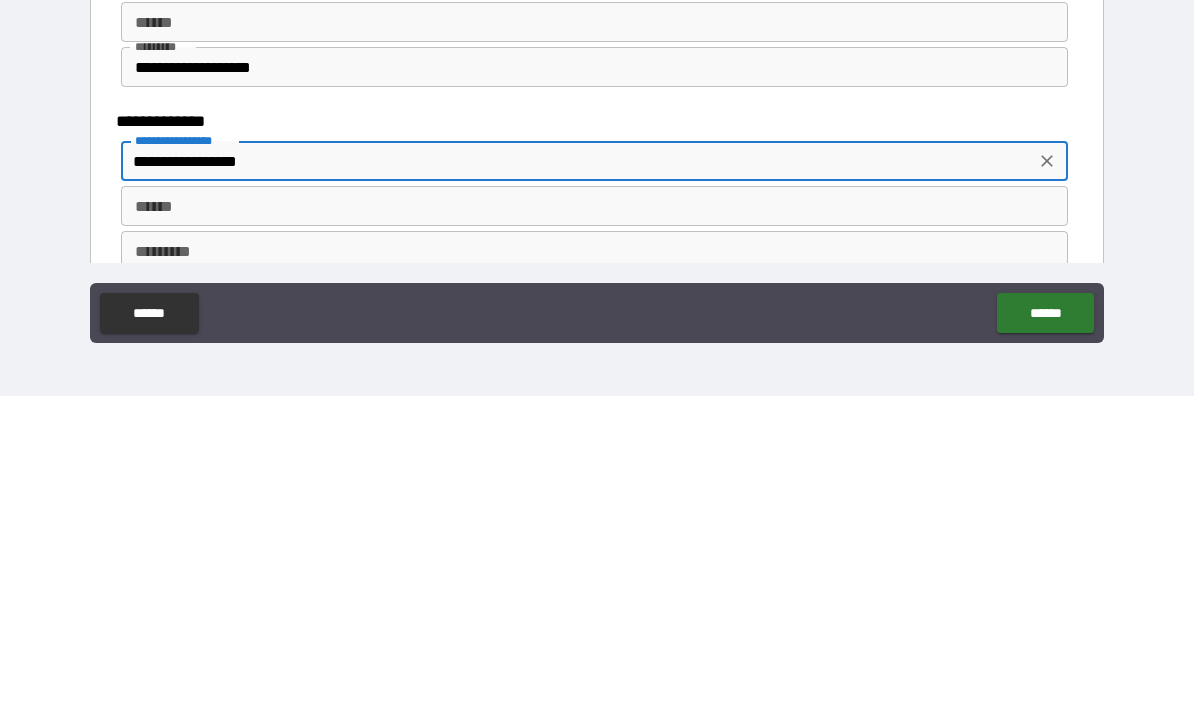 type on "**********" 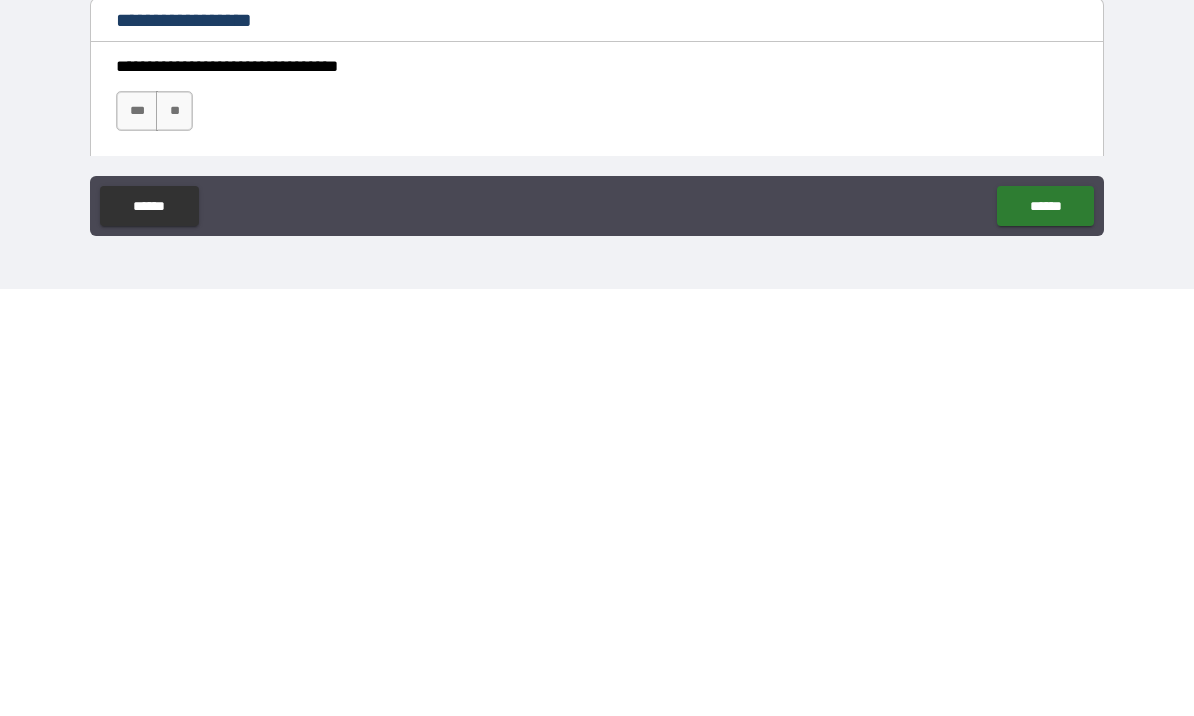 scroll, scrollTop: 1411, scrollLeft: 0, axis: vertical 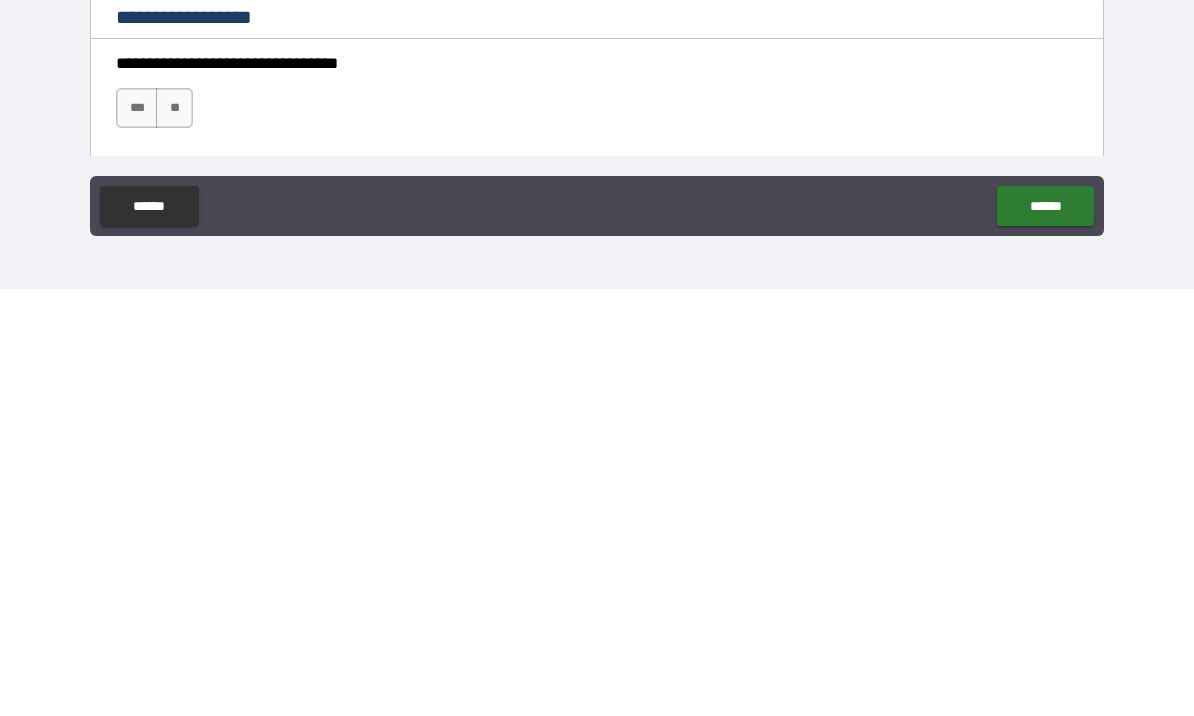 type on "*********" 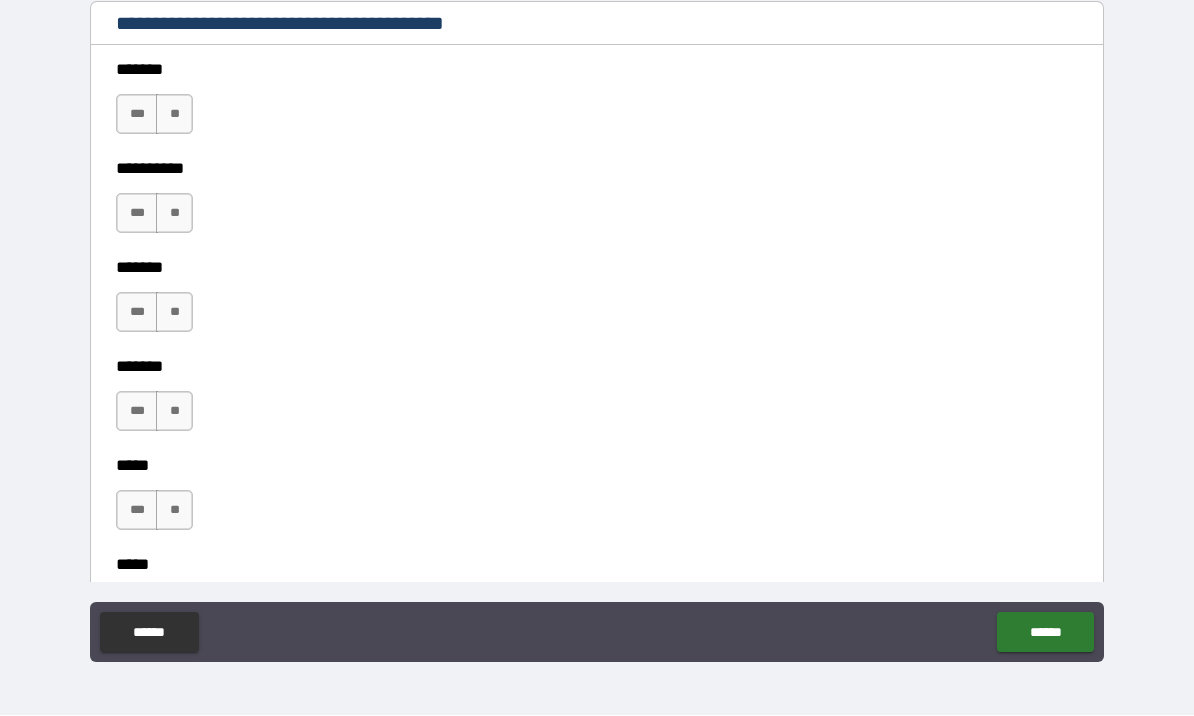 scroll, scrollTop: 2199, scrollLeft: 0, axis: vertical 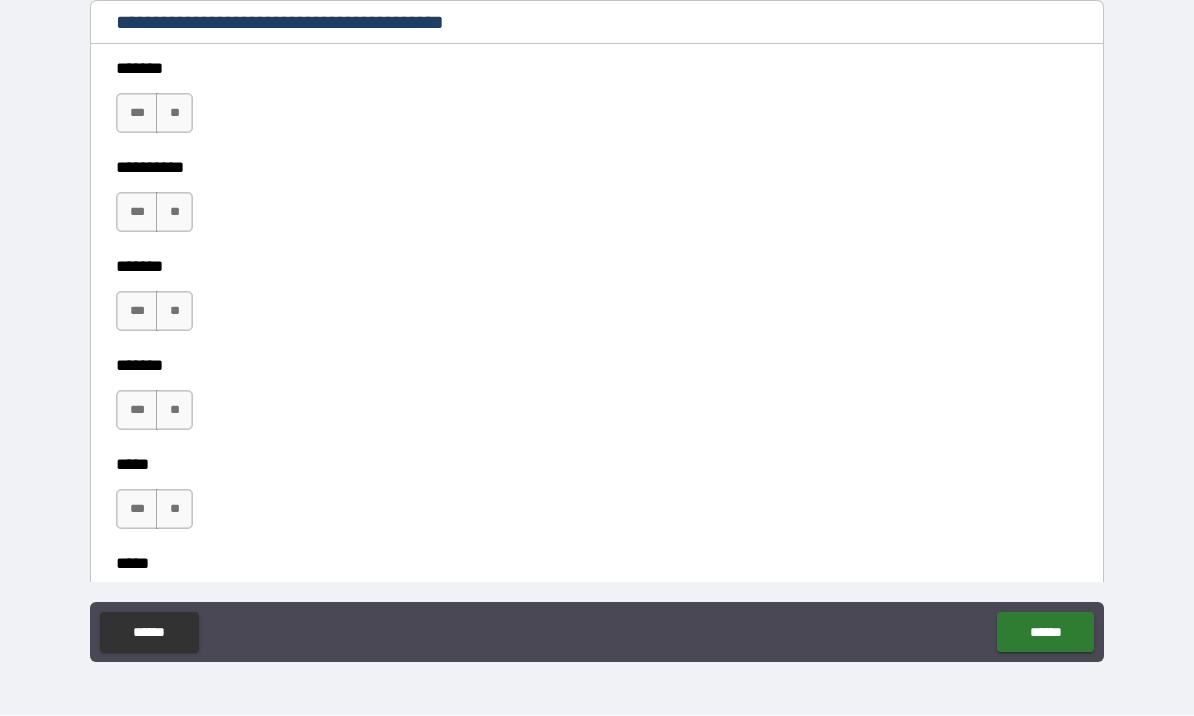 click on "**" at bounding box center (174, 114) 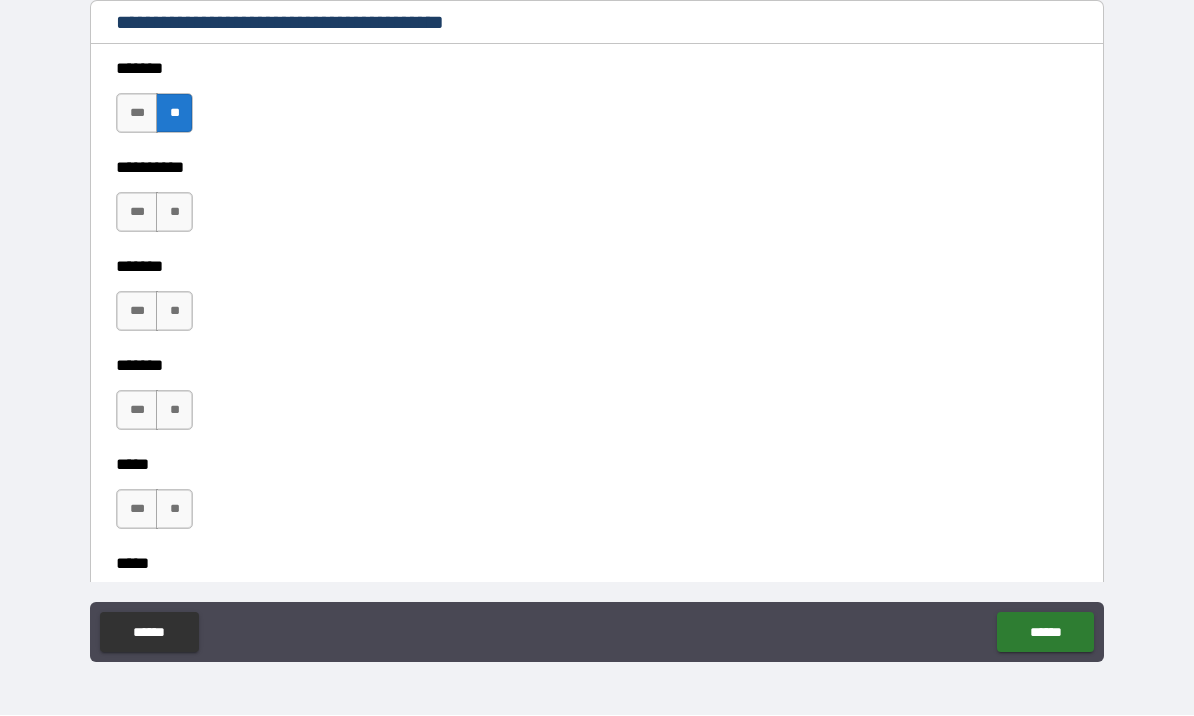 click on "**" at bounding box center [174, 213] 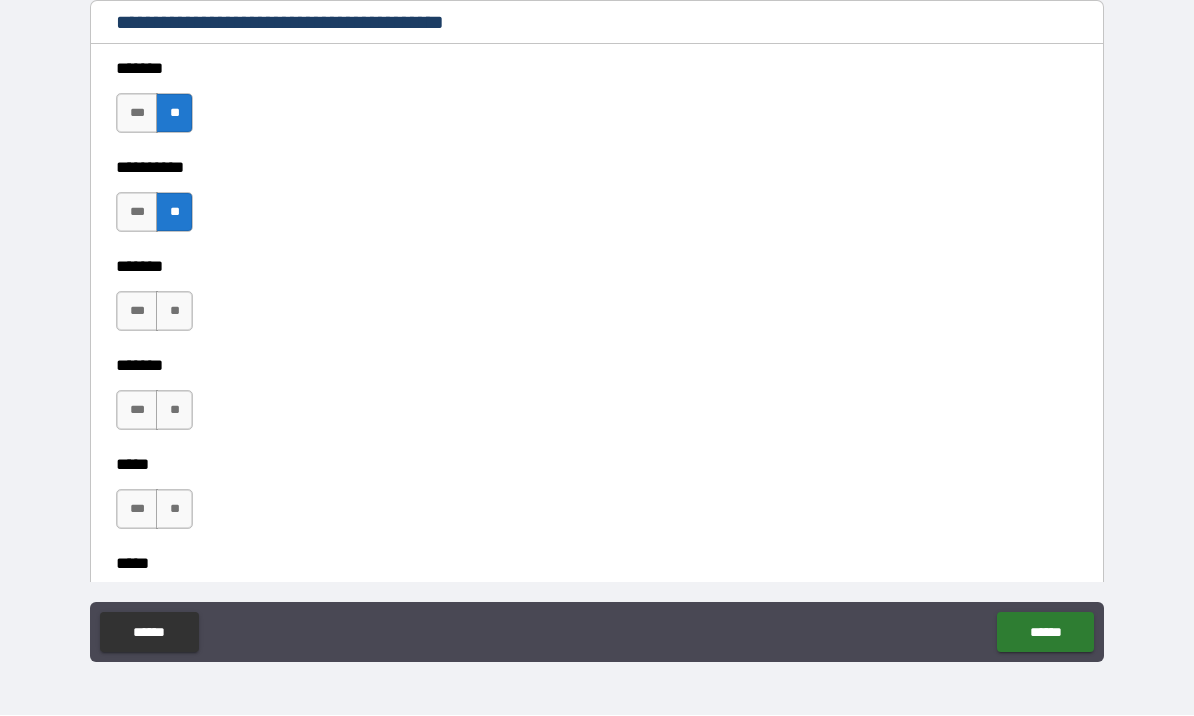click on "**" at bounding box center (174, 312) 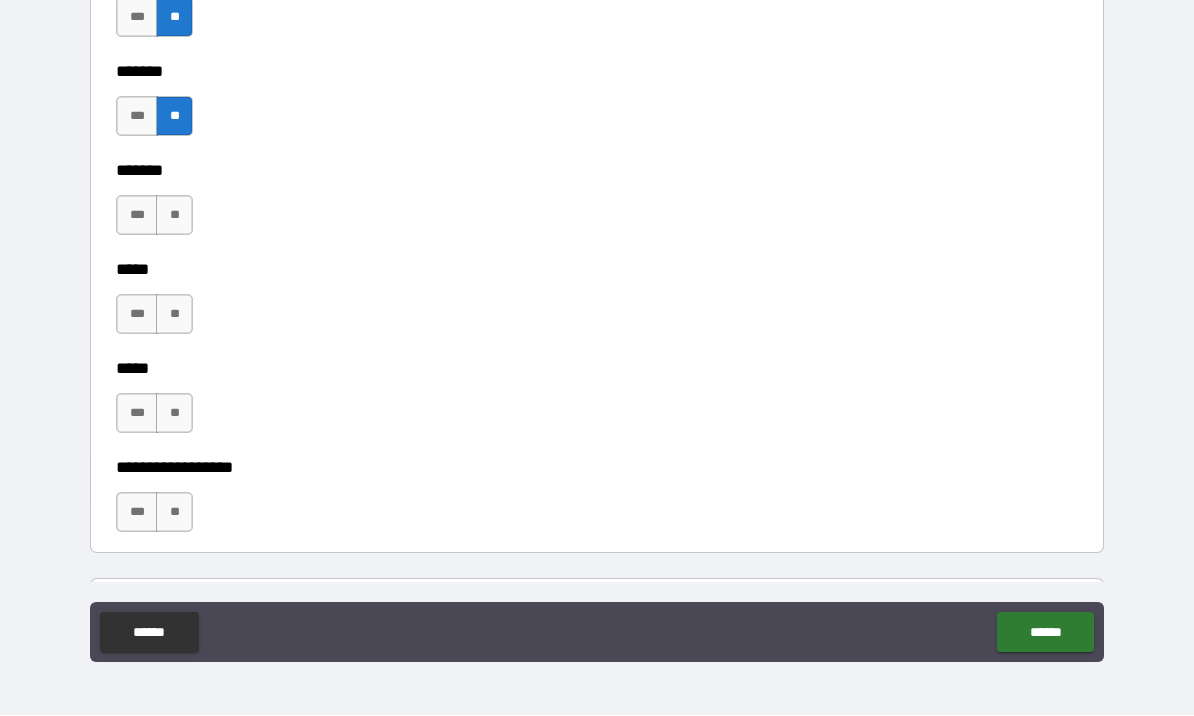 scroll, scrollTop: 2398, scrollLeft: 0, axis: vertical 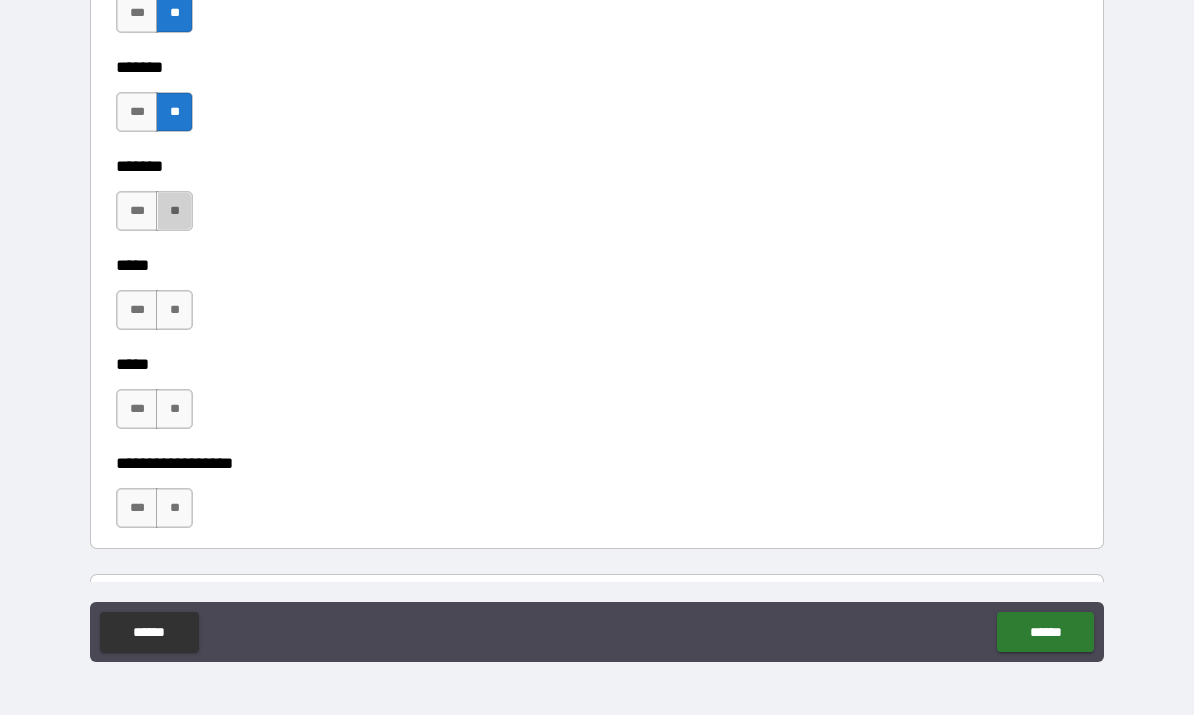 click on "**" at bounding box center (174, 212) 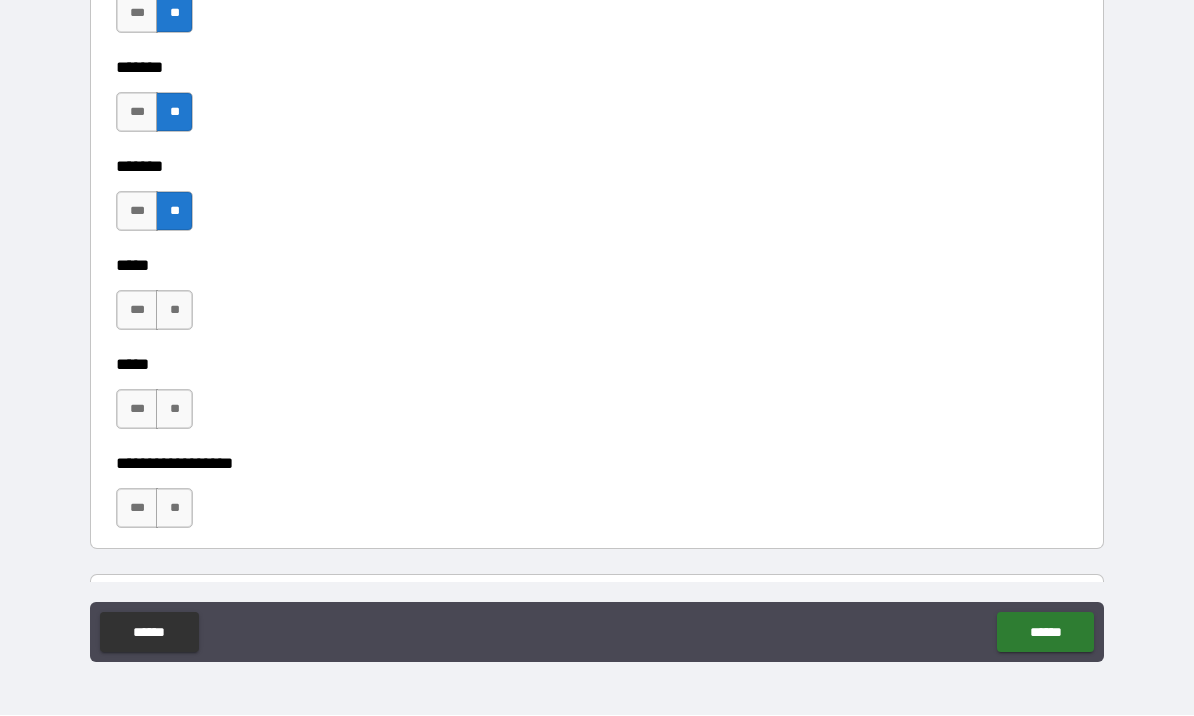 click on "**" at bounding box center (174, 311) 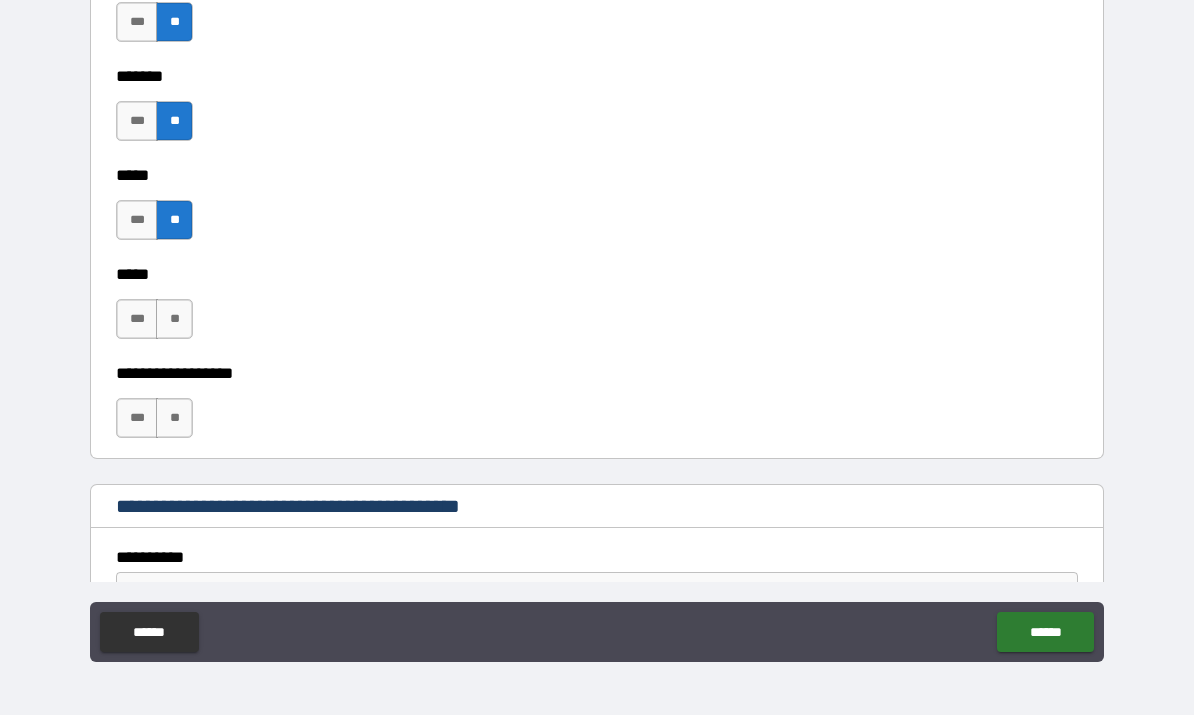 scroll, scrollTop: 2519, scrollLeft: 0, axis: vertical 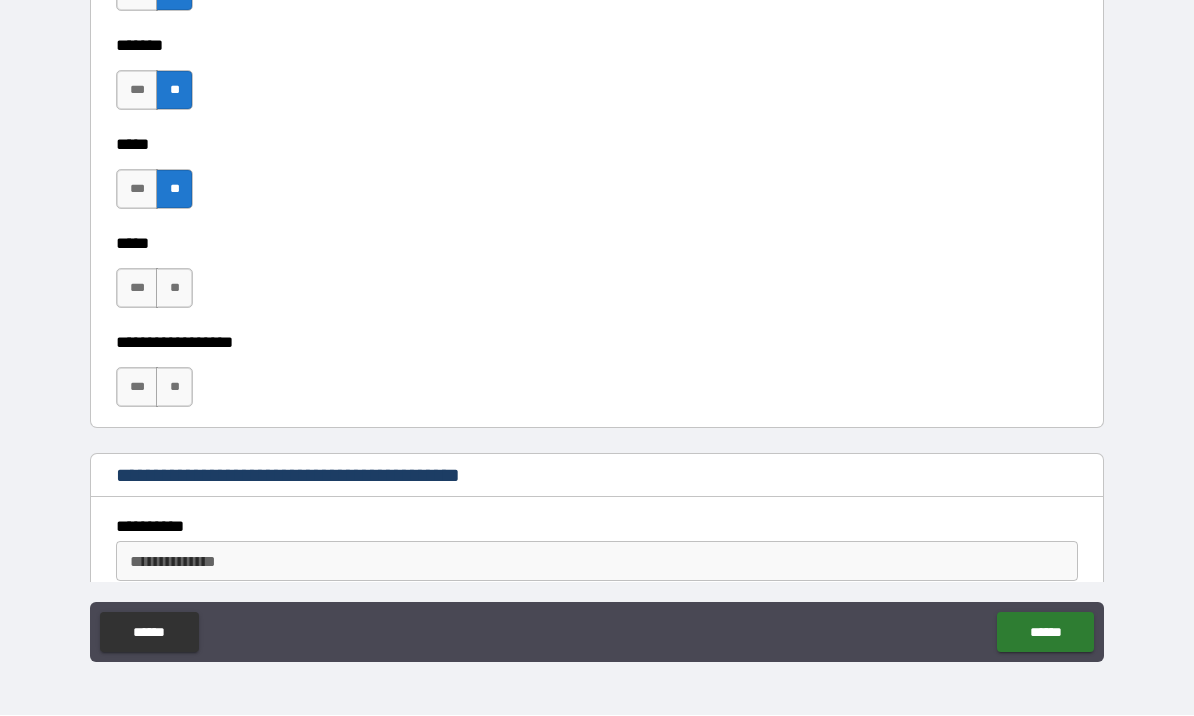 click on "**" at bounding box center [174, 289] 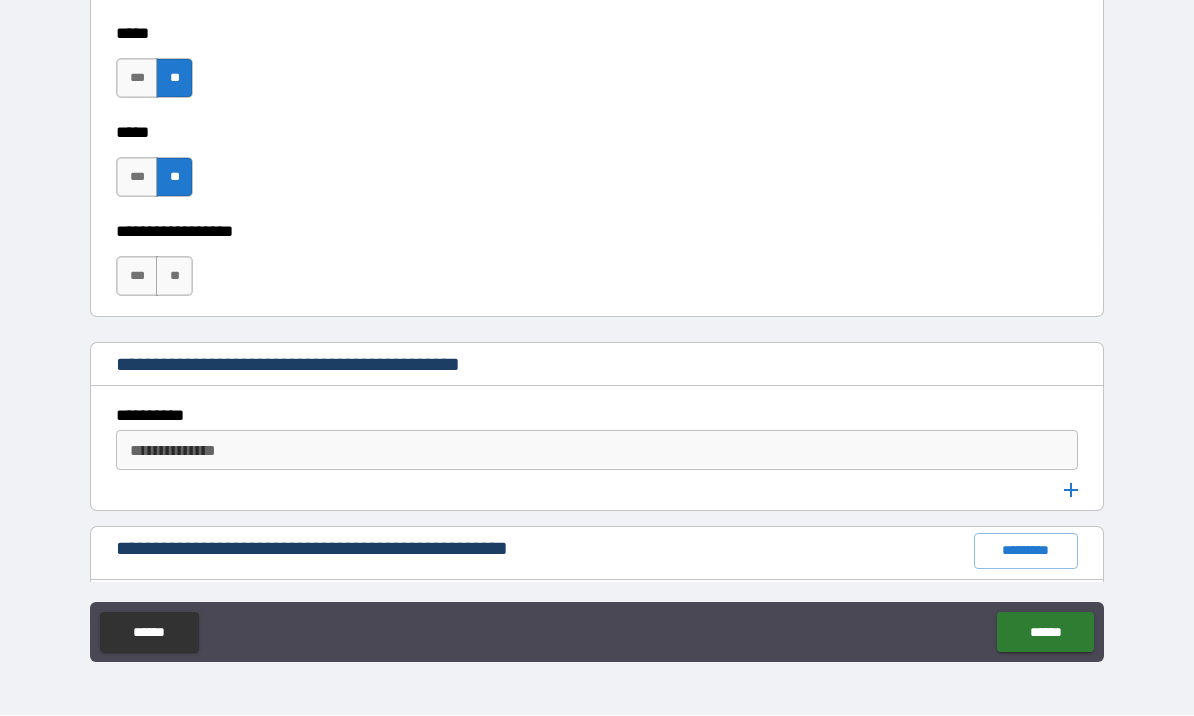 scroll, scrollTop: 2660, scrollLeft: 0, axis: vertical 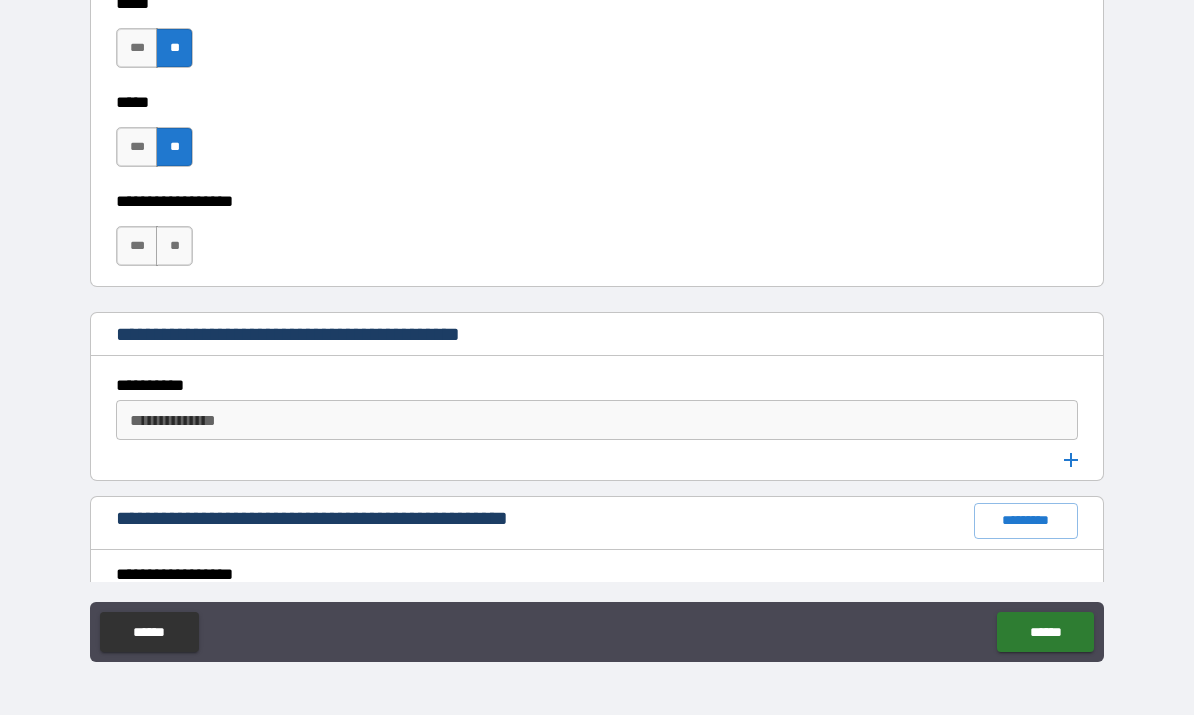 click on "**" at bounding box center (174, 247) 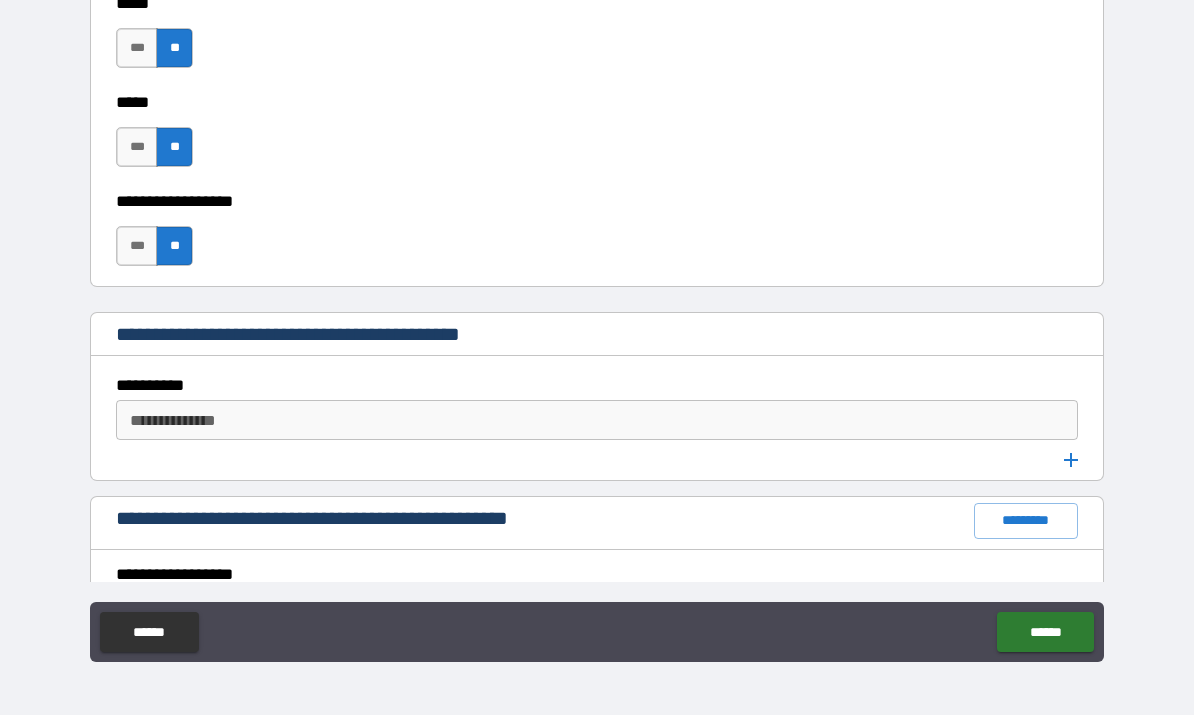 click on "**********" at bounding box center (597, 421) 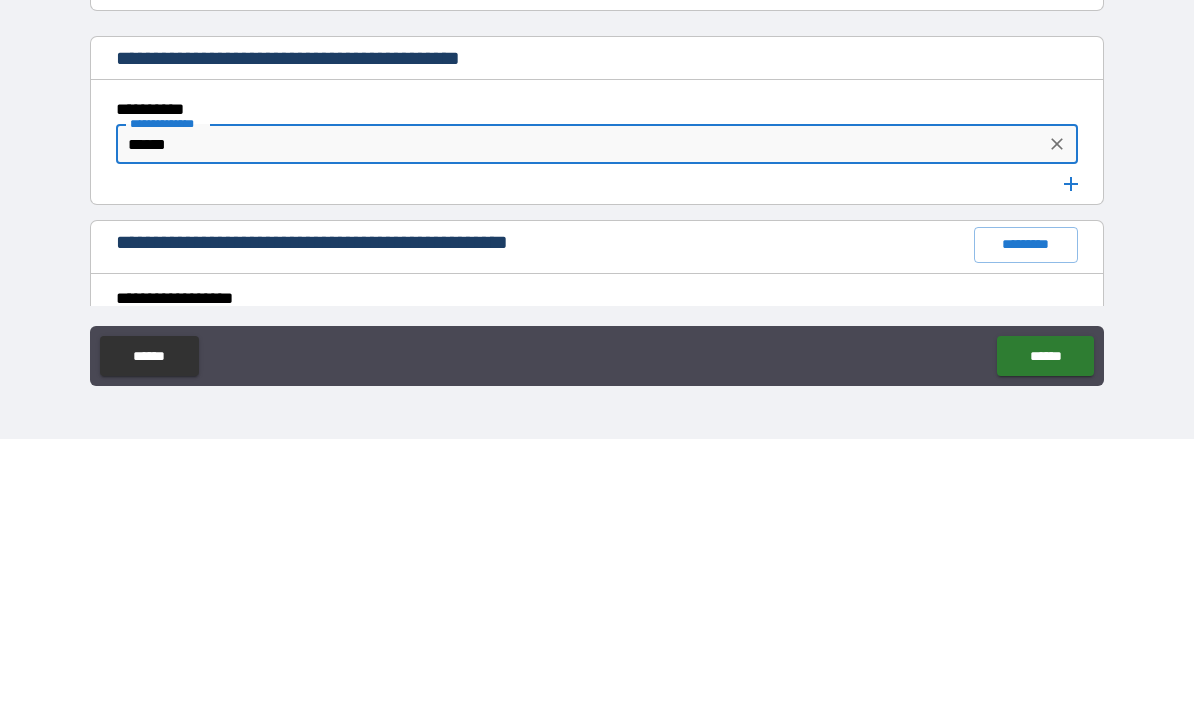 type on "******" 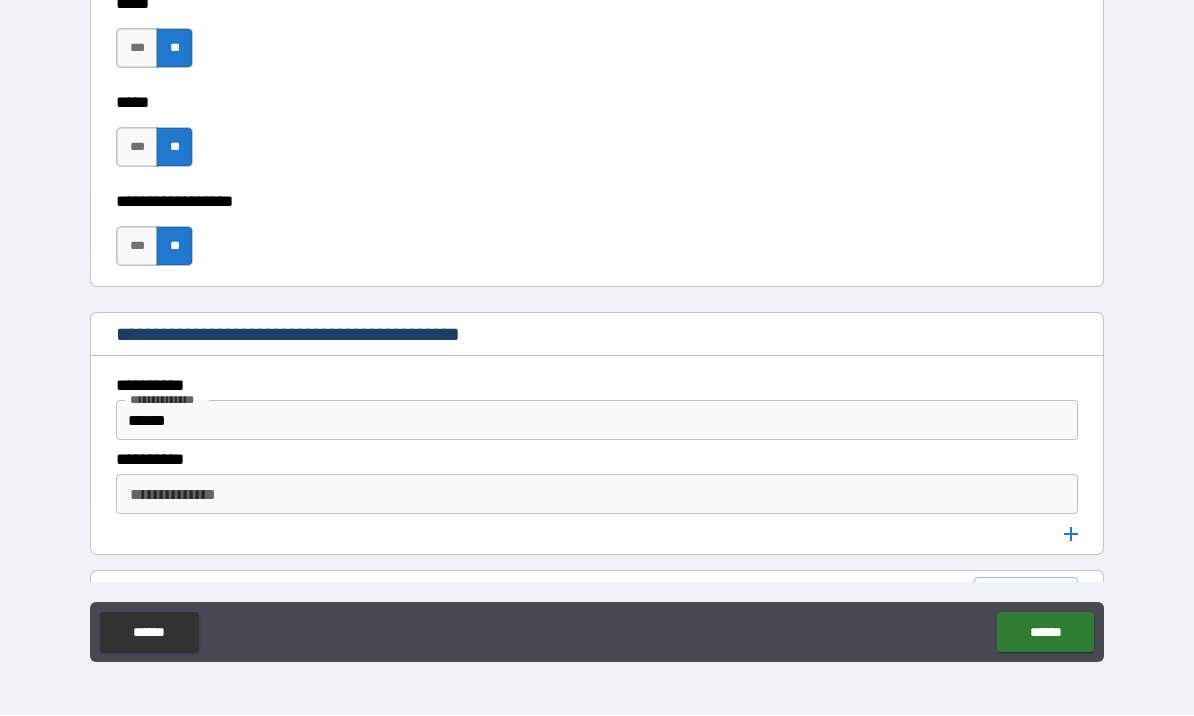 click on "**********" at bounding box center (597, 495) 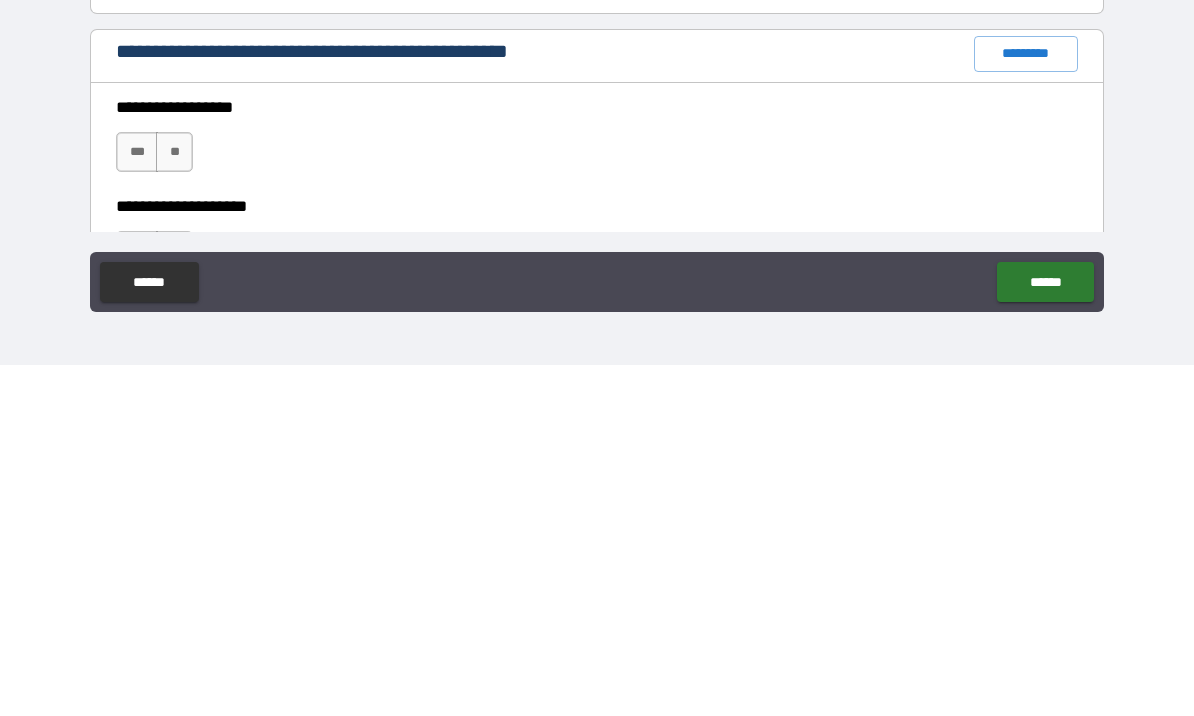 scroll, scrollTop: 2854, scrollLeft: 0, axis: vertical 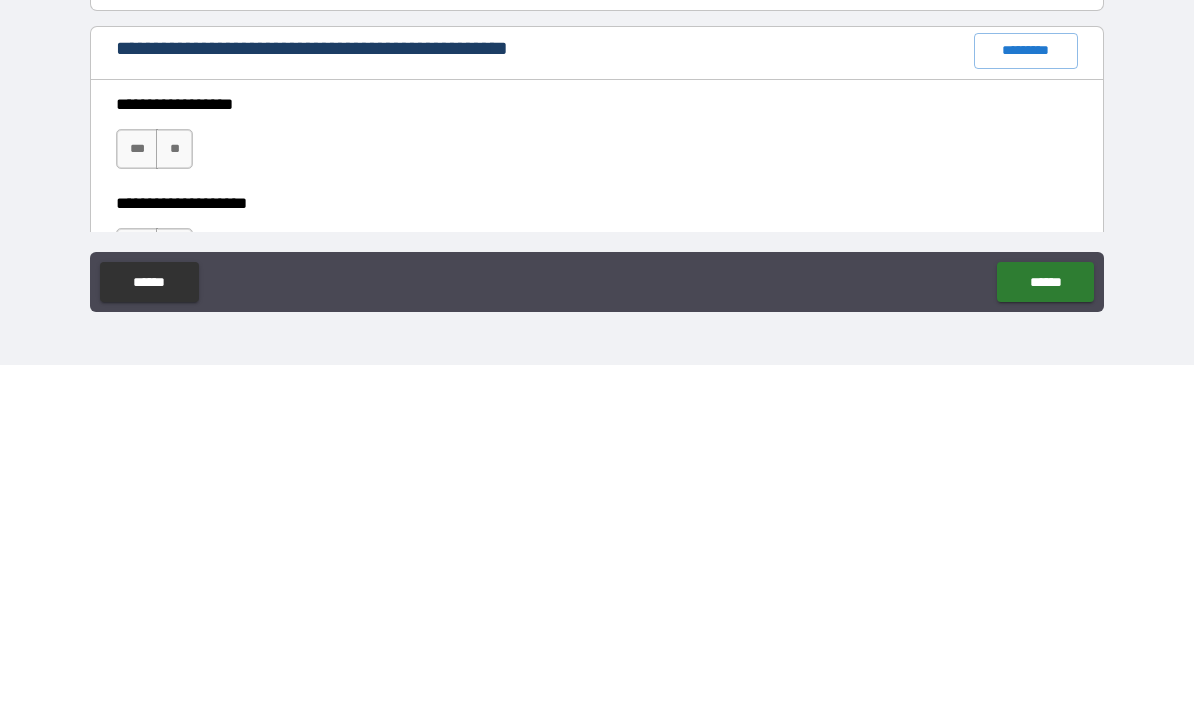 type on "********" 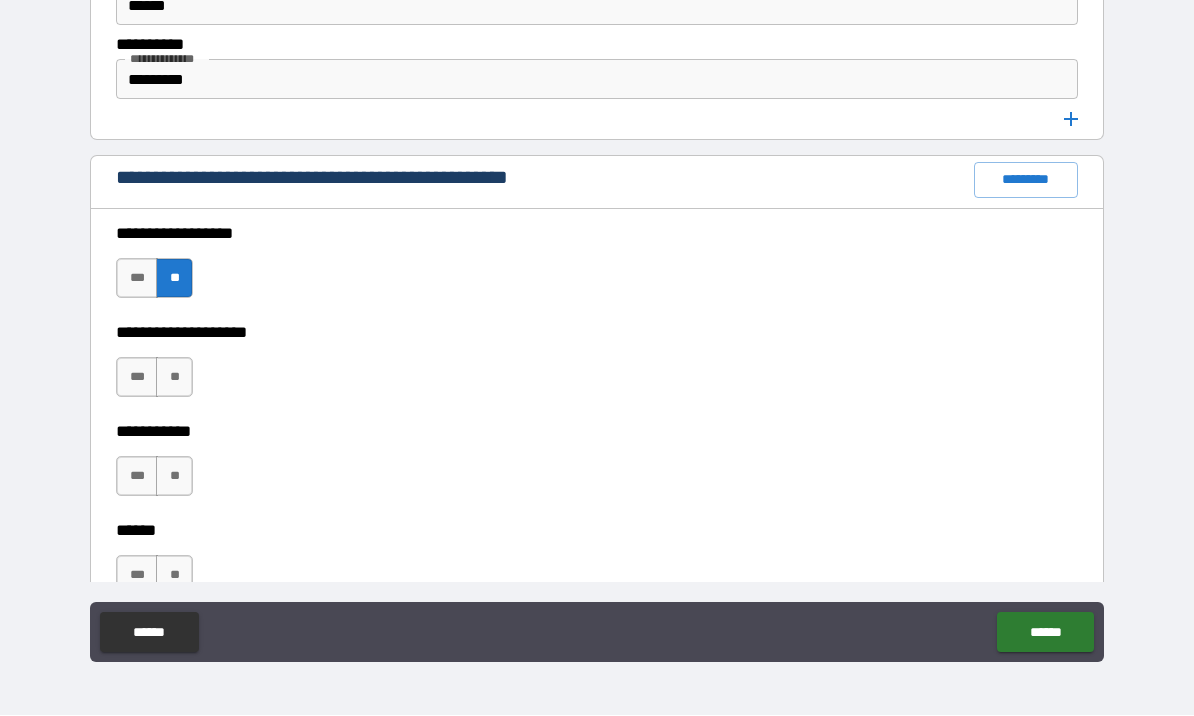 scroll, scrollTop: 3104, scrollLeft: 0, axis: vertical 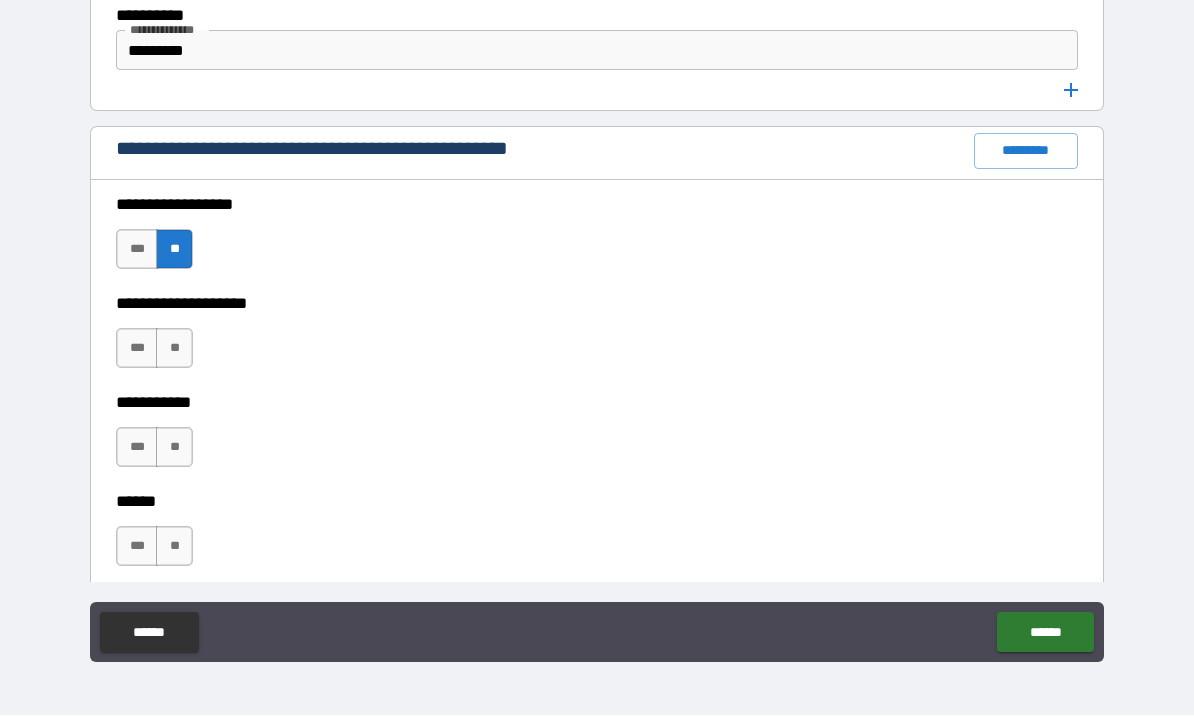 click on "**" at bounding box center (174, 349) 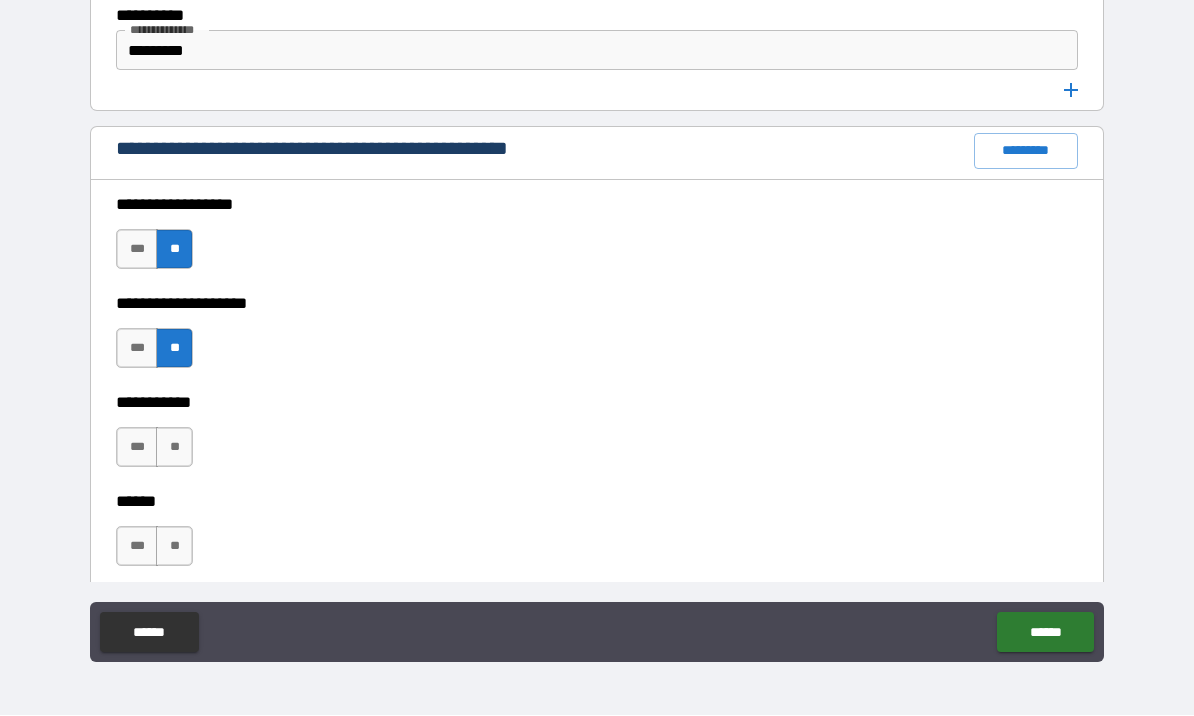 click on "**" at bounding box center [174, 448] 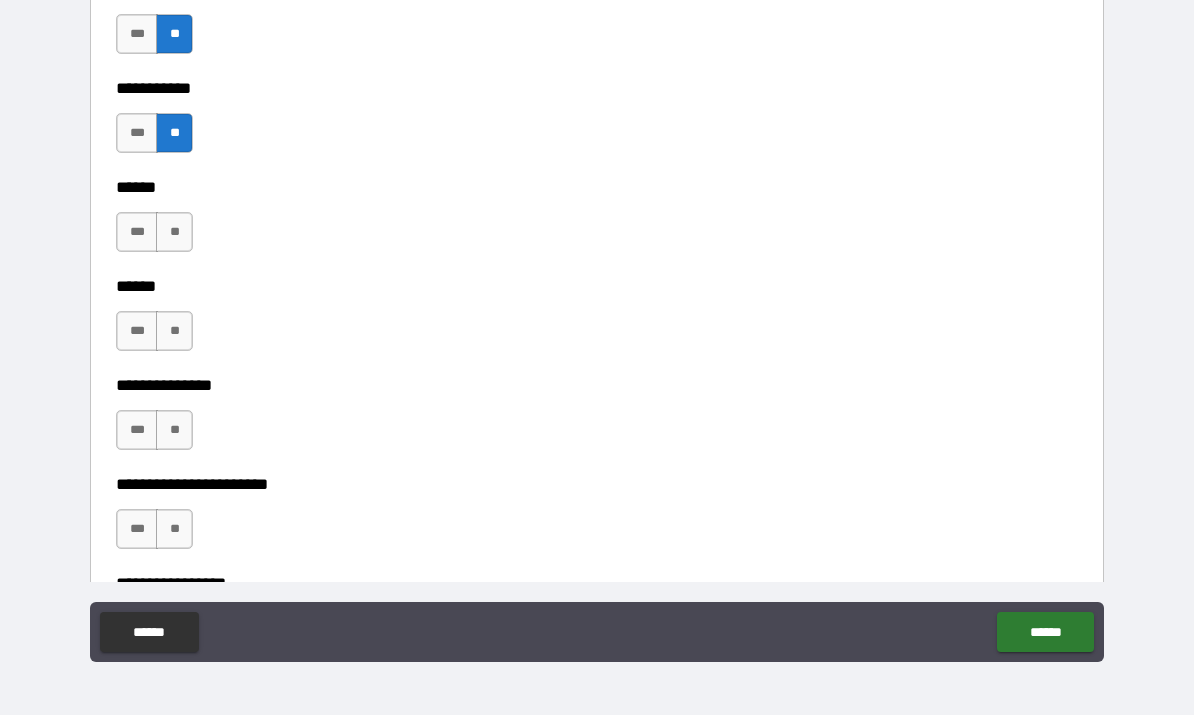 scroll, scrollTop: 3419, scrollLeft: 0, axis: vertical 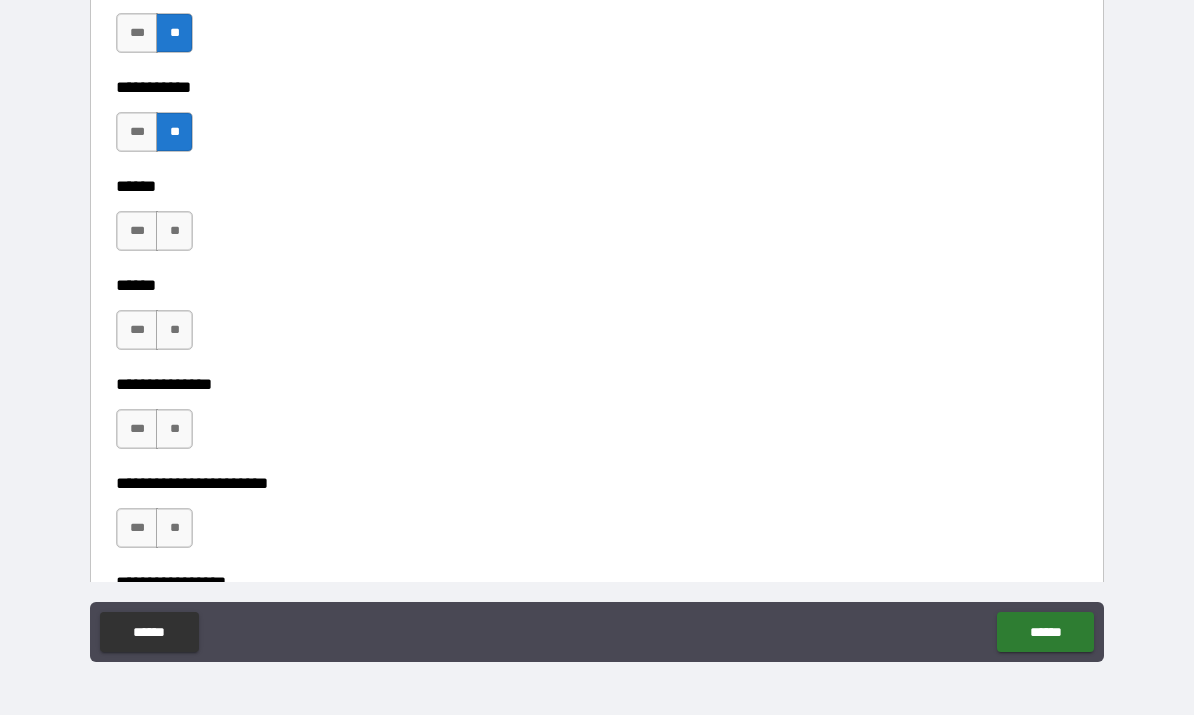 click on "***" at bounding box center (137, 232) 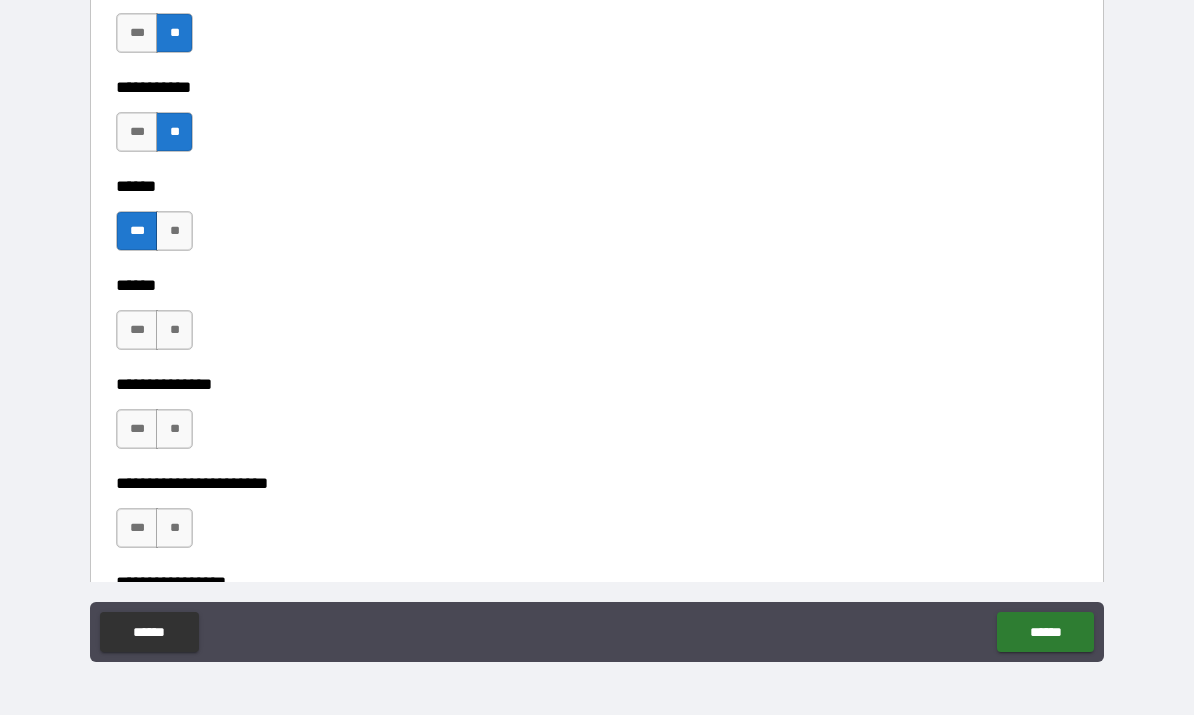 click on "**" at bounding box center [174, 331] 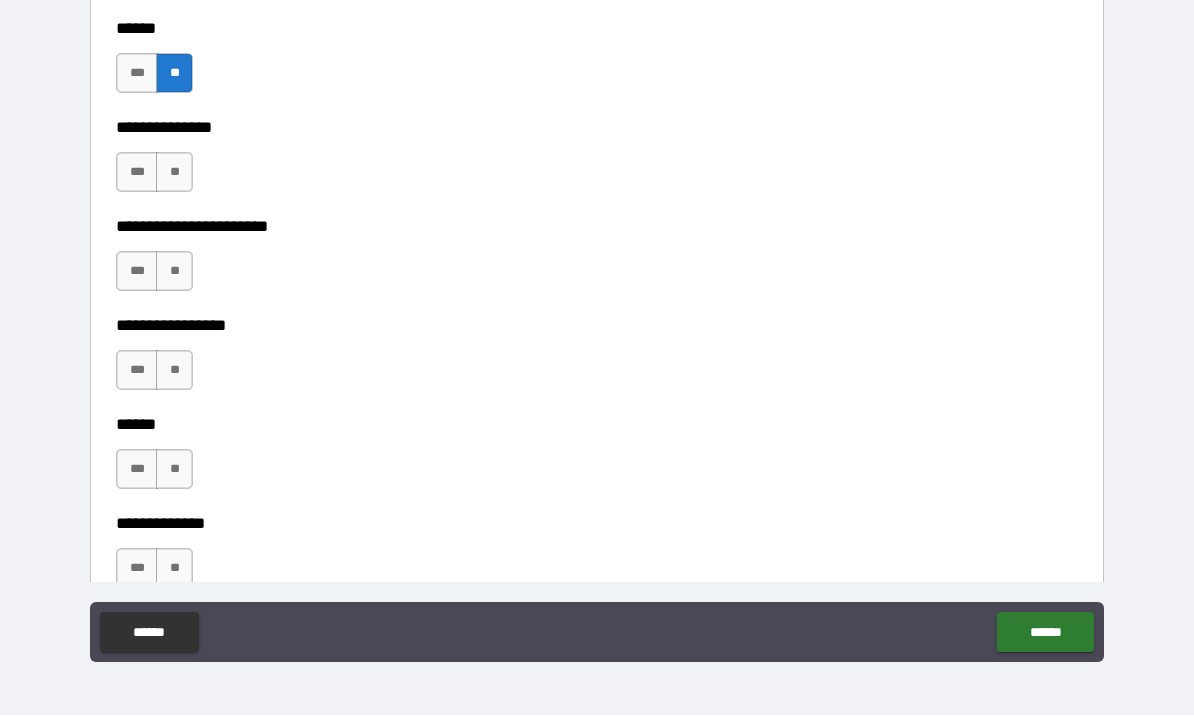 scroll, scrollTop: 3677, scrollLeft: 0, axis: vertical 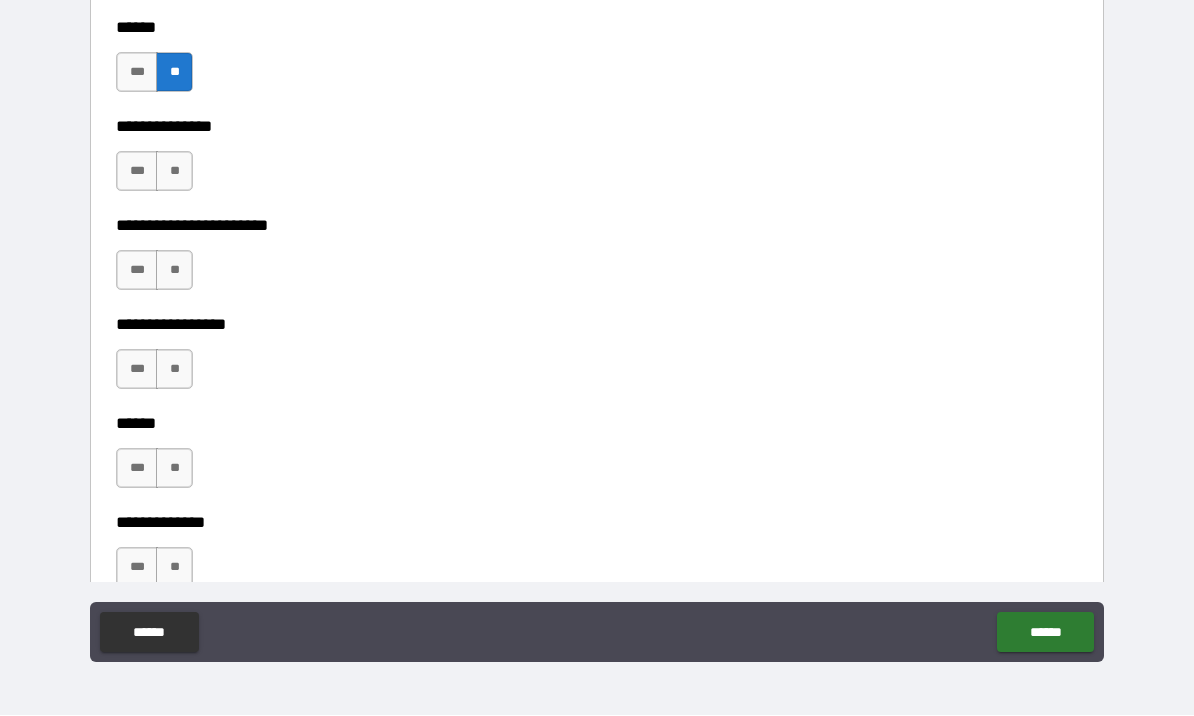 click on "**" at bounding box center (174, 172) 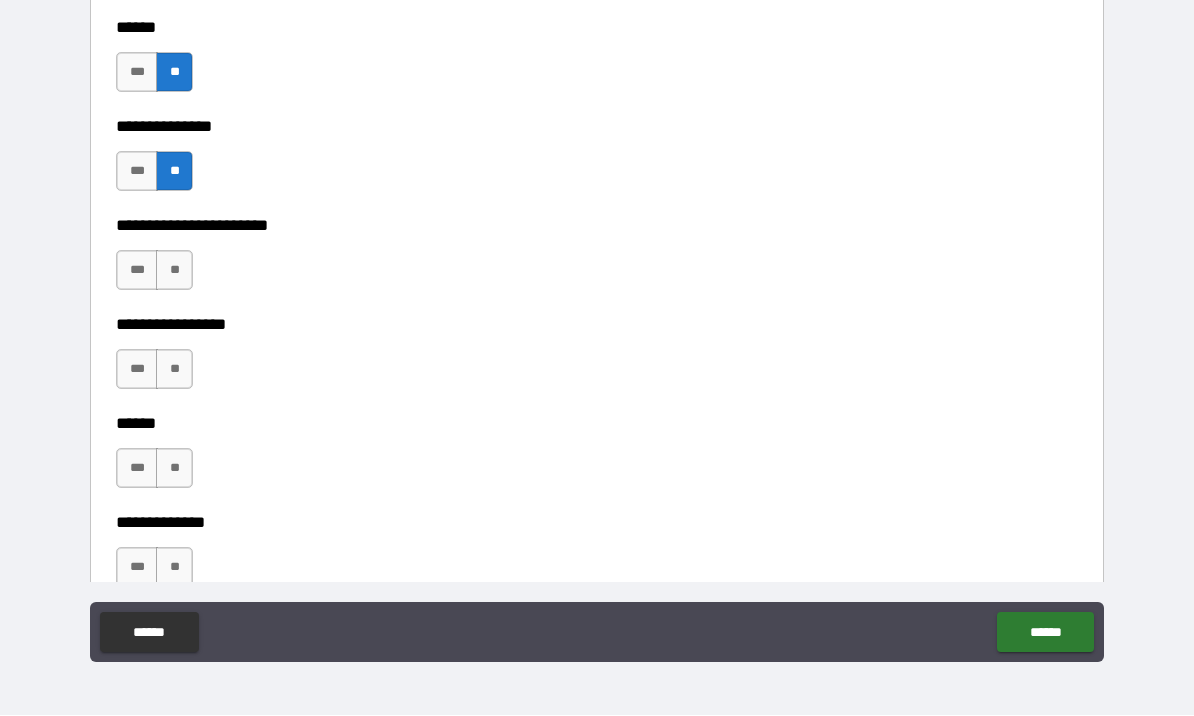 click on "**" at bounding box center (174, 271) 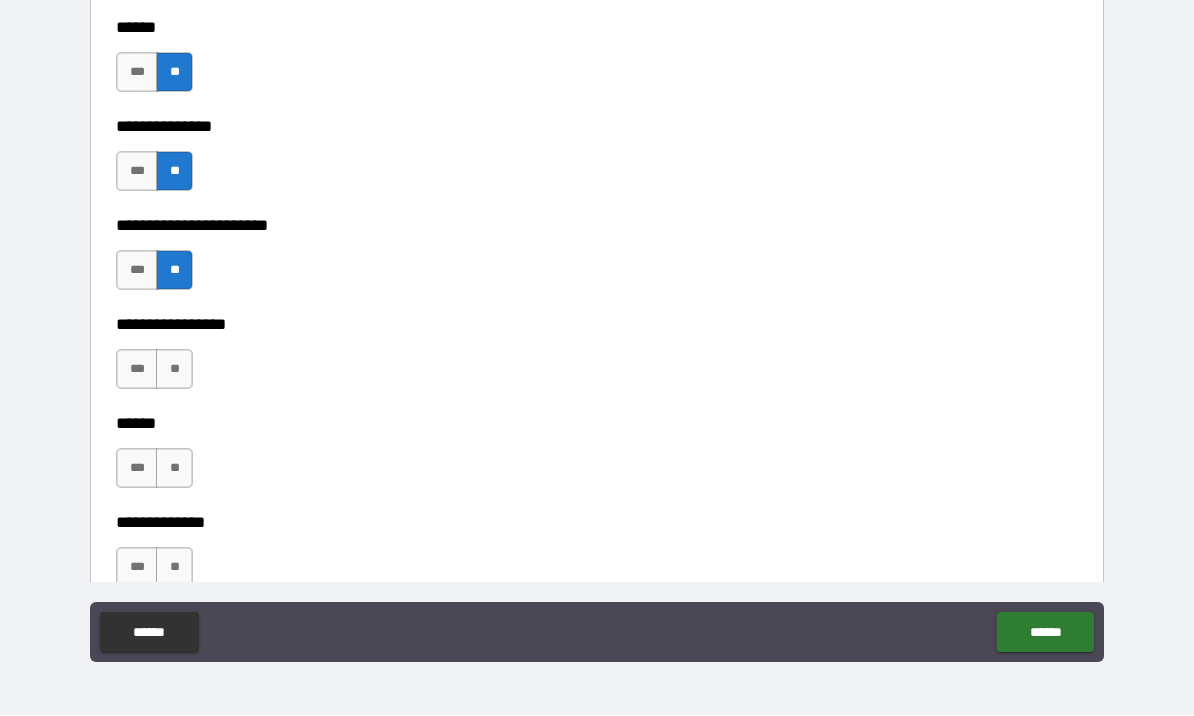 click on "**" at bounding box center [174, 370] 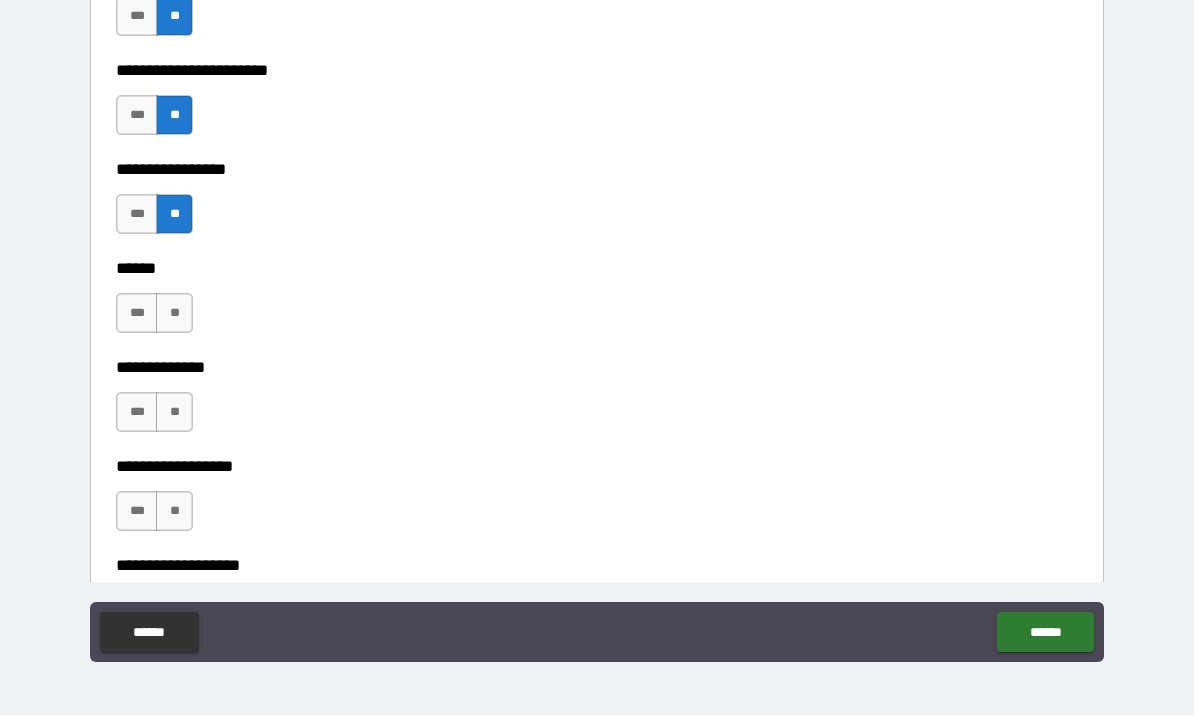 scroll, scrollTop: 3942, scrollLeft: 0, axis: vertical 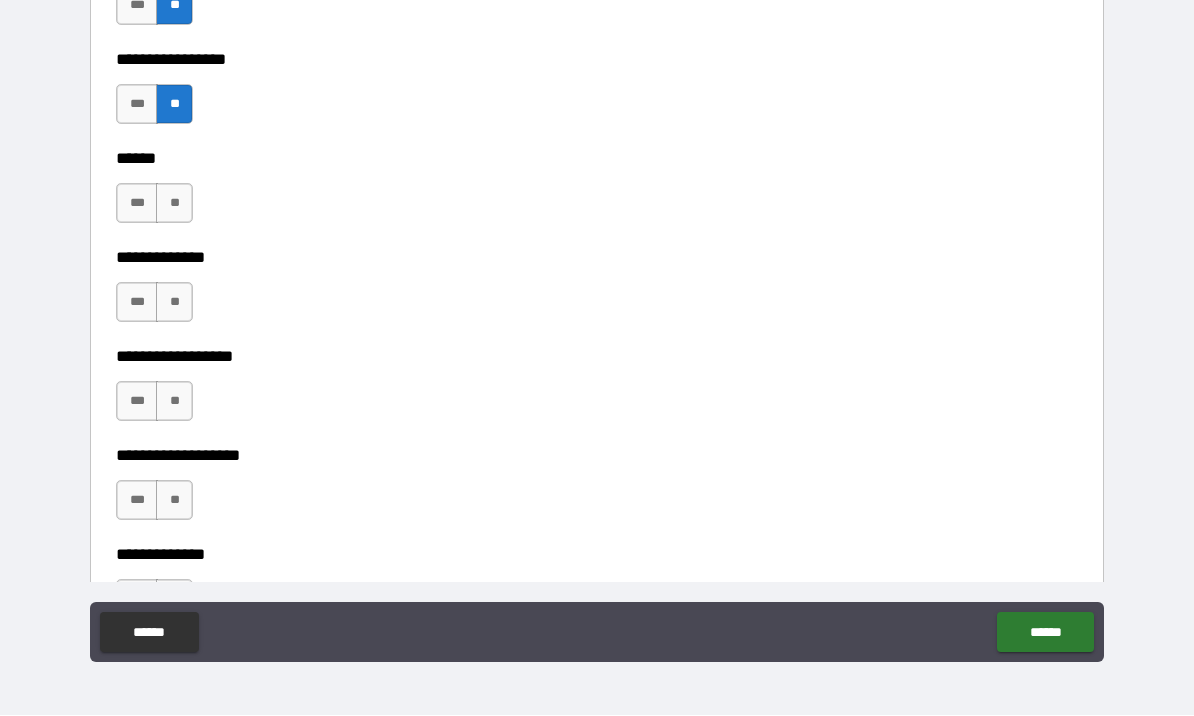click on "***" at bounding box center [137, 204] 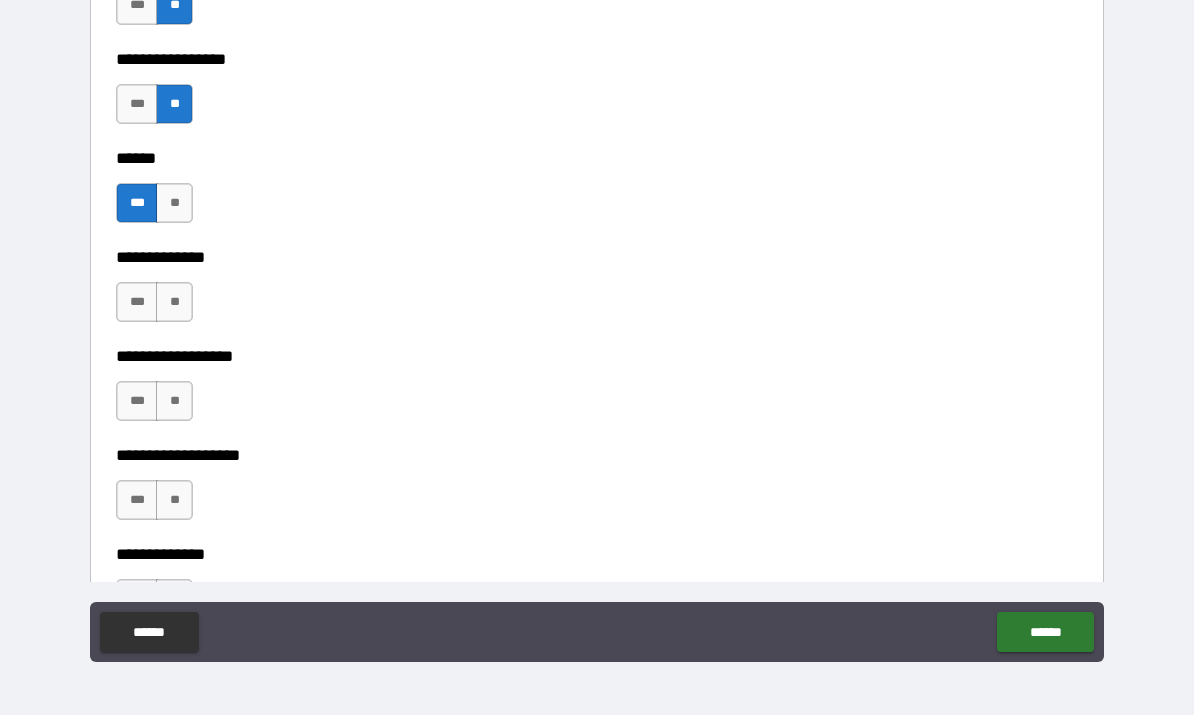 click on "**" at bounding box center [174, 303] 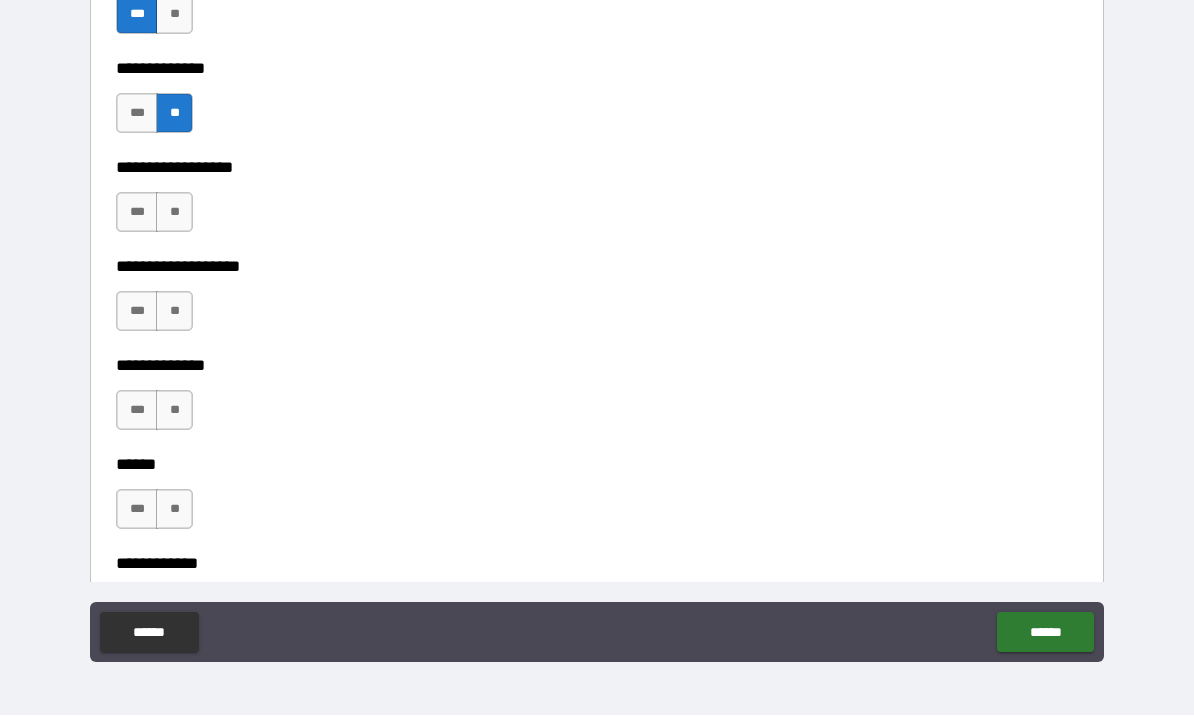 scroll, scrollTop: 4162, scrollLeft: 0, axis: vertical 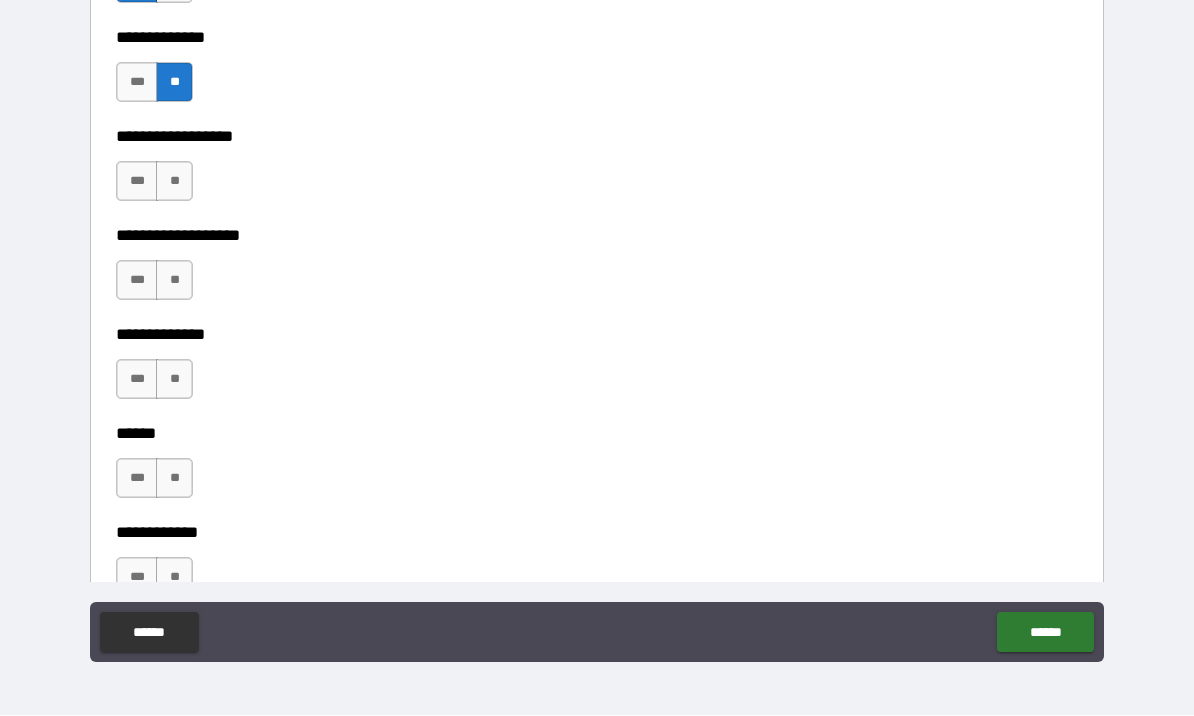 click on "**" at bounding box center (174, 182) 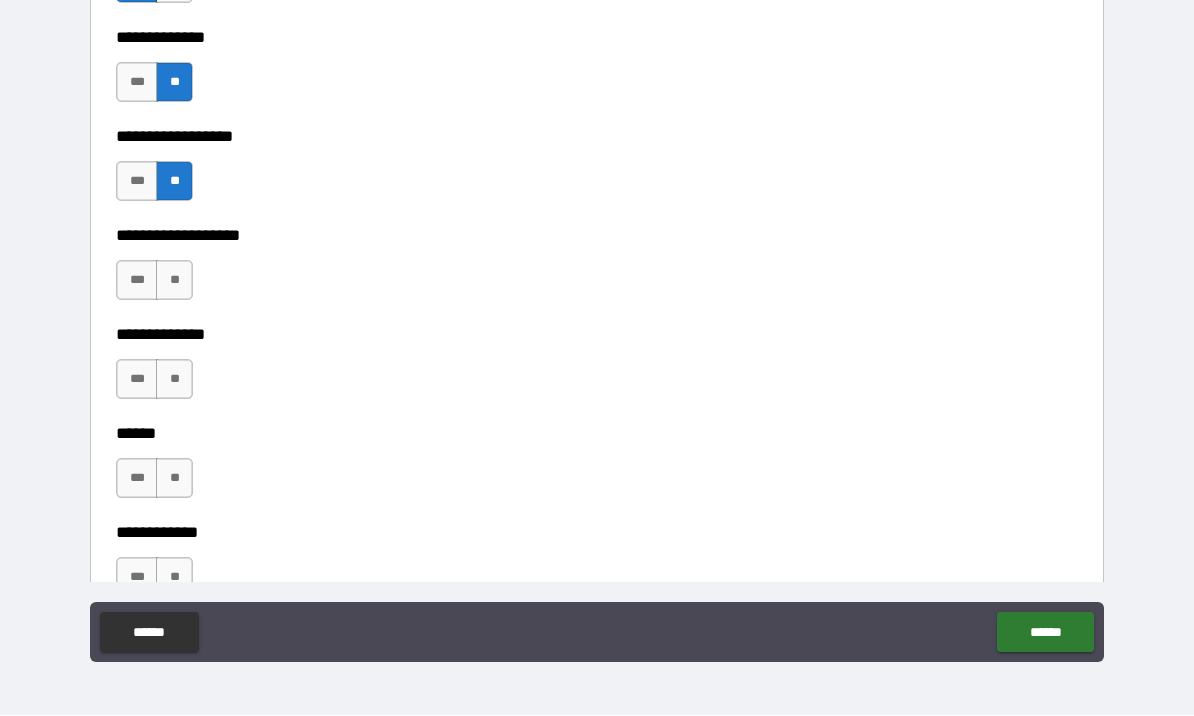 click on "***" at bounding box center (137, 281) 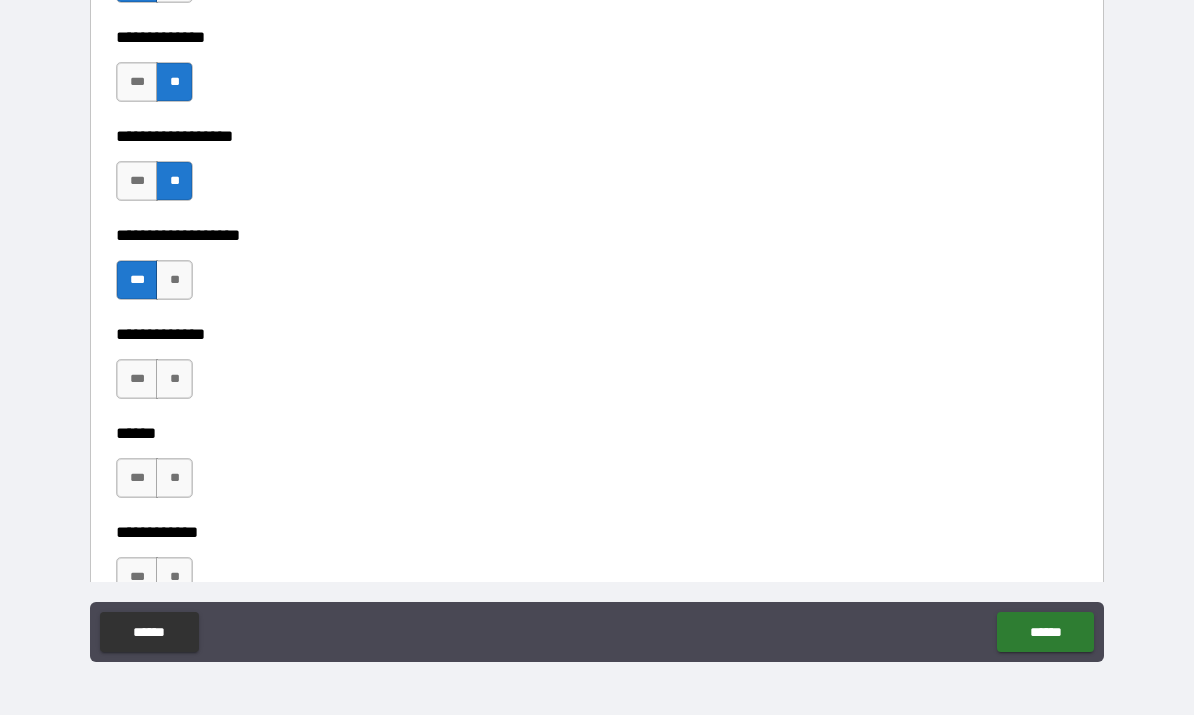 click on "***" at bounding box center [137, 380] 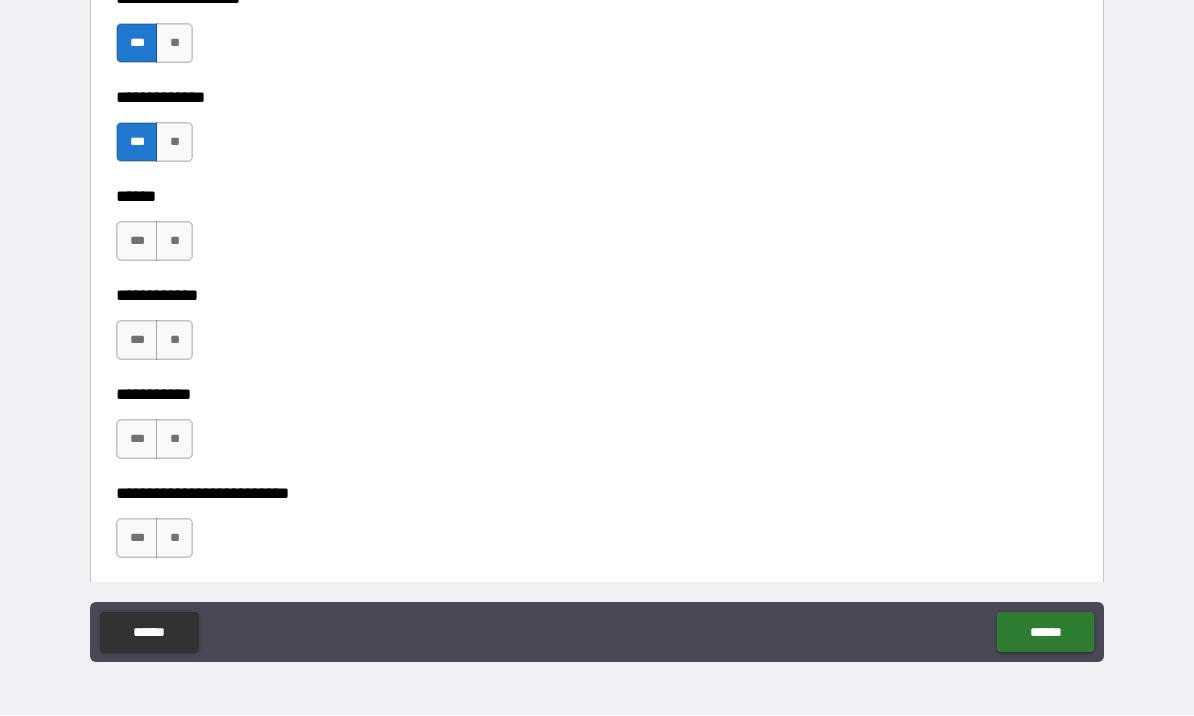 scroll, scrollTop: 4407, scrollLeft: 0, axis: vertical 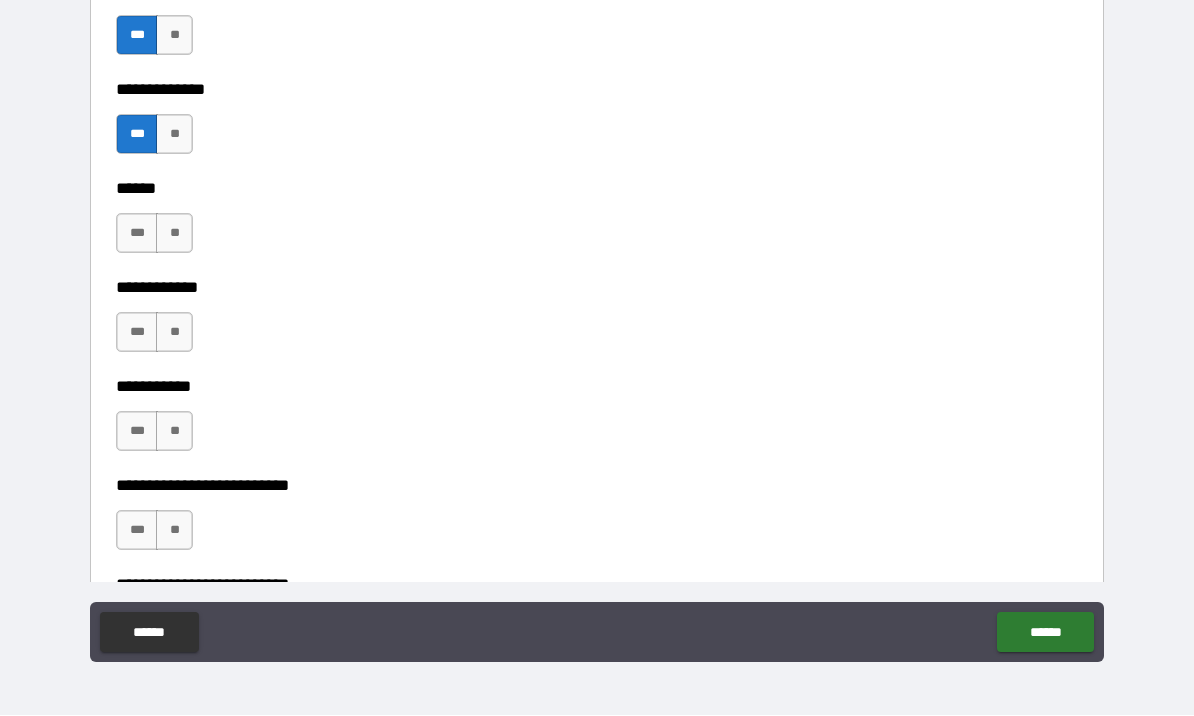 click on "**" at bounding box center [174, 234] 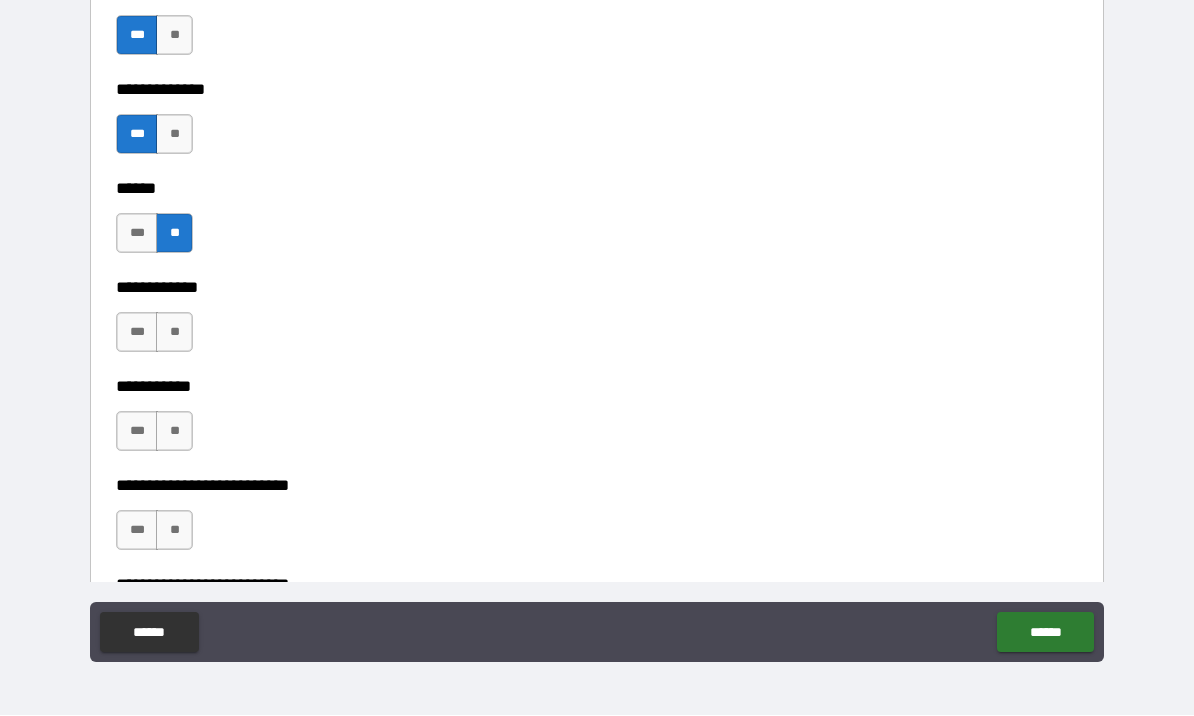 click on "**" at bounding box center (174, 333) 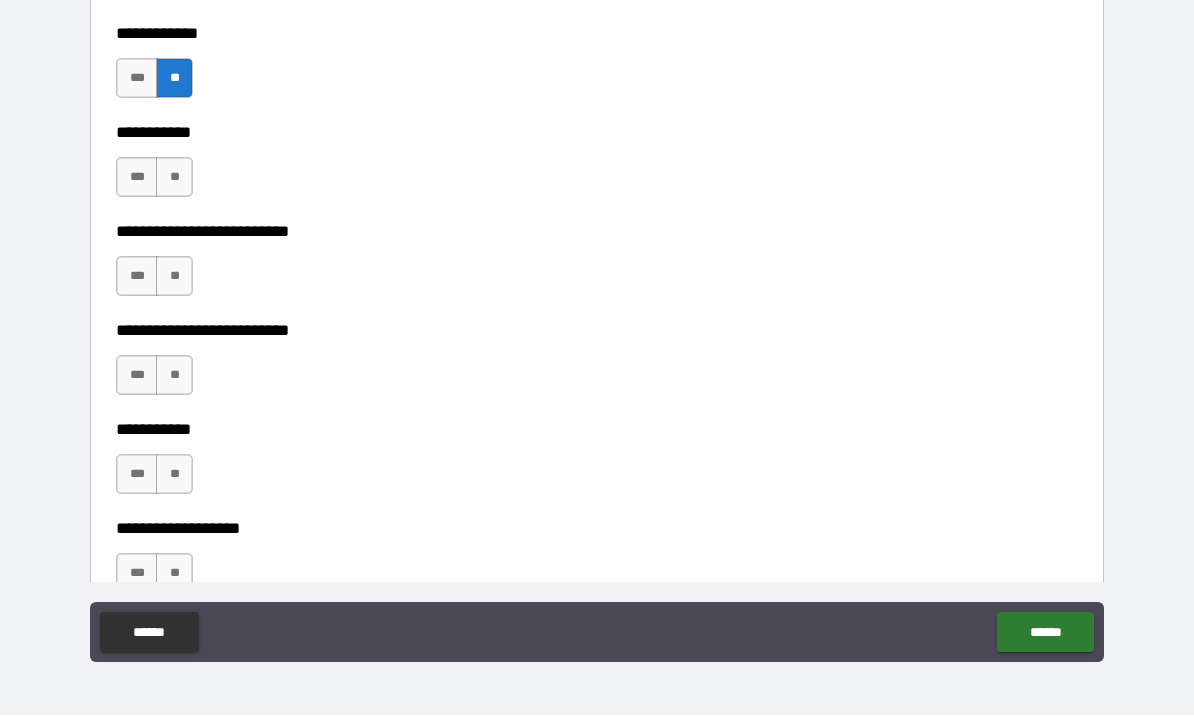 scroll, scrollTop: 4663, scrollLeft: 0, axis: vertical 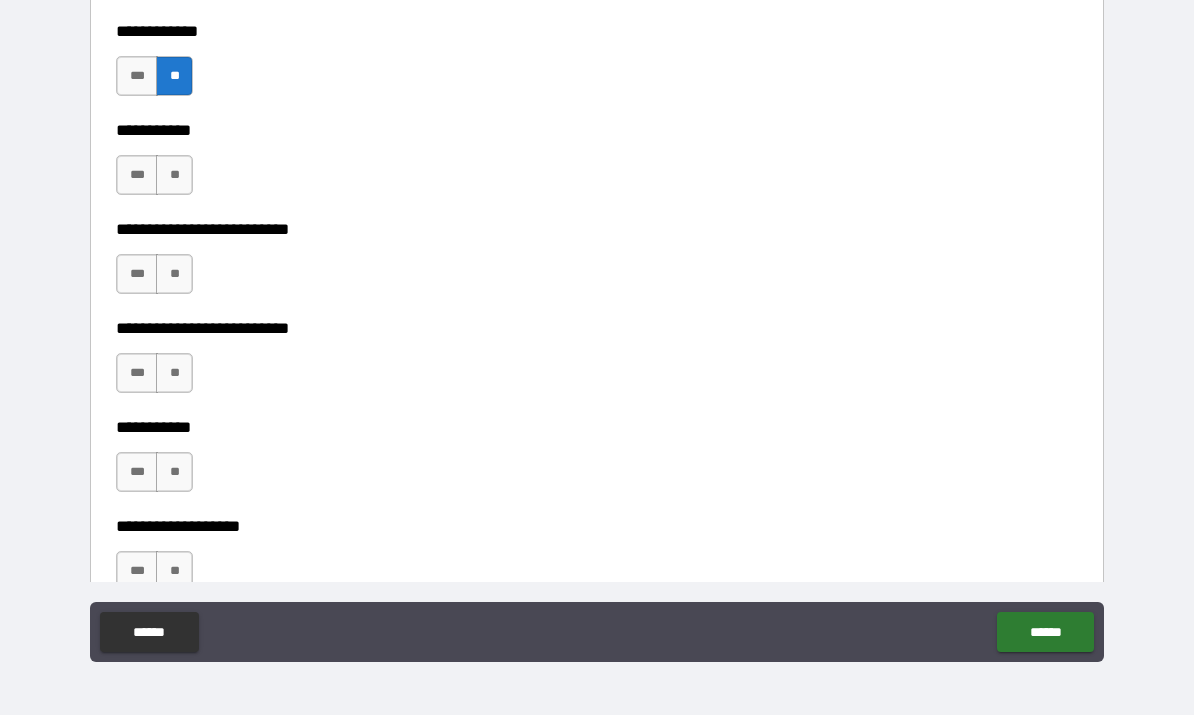 click on "**" at bounding box center (174, 176) 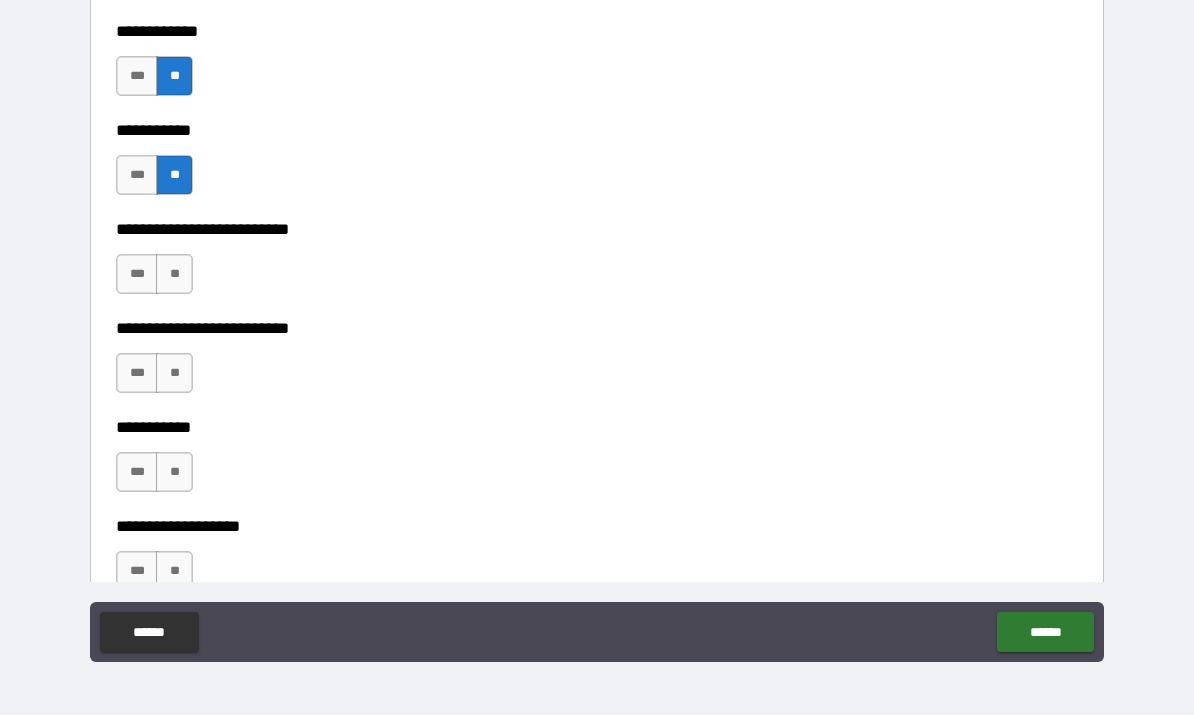 click on "**" at bounding box center (174, 275) 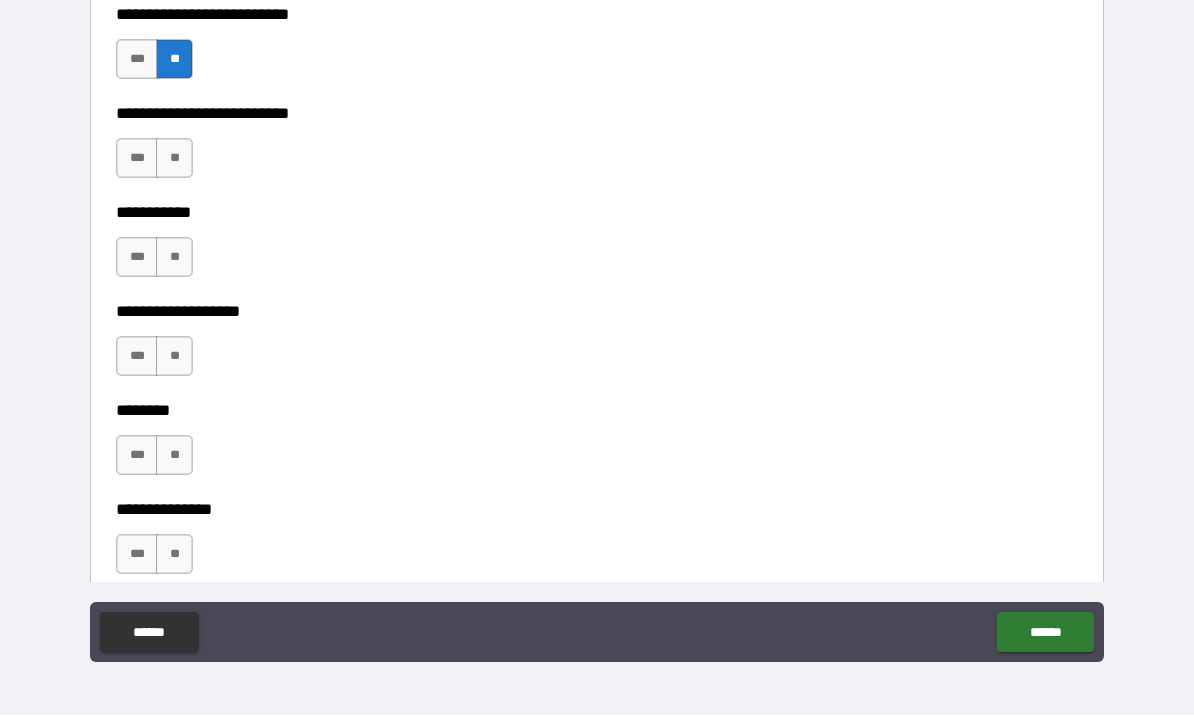 scroll, scrollTop: 4884, scrollLeft: 0, axis: vertical 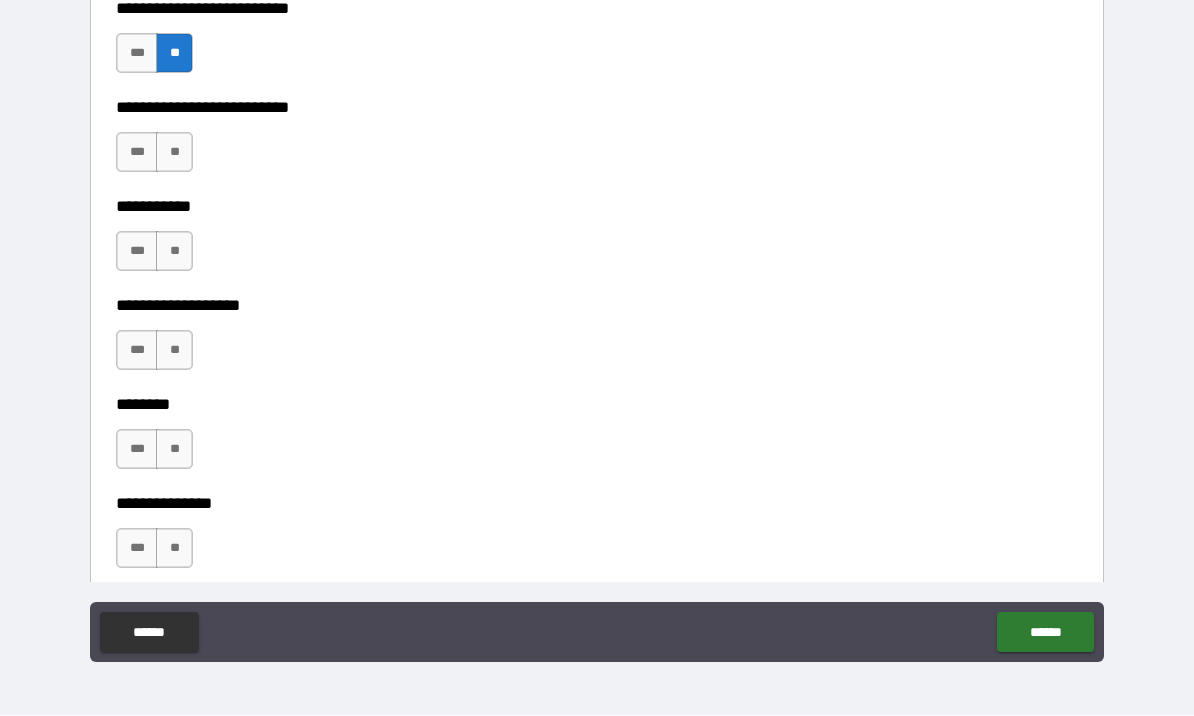 click on "**" at bounding box center [174, 153] 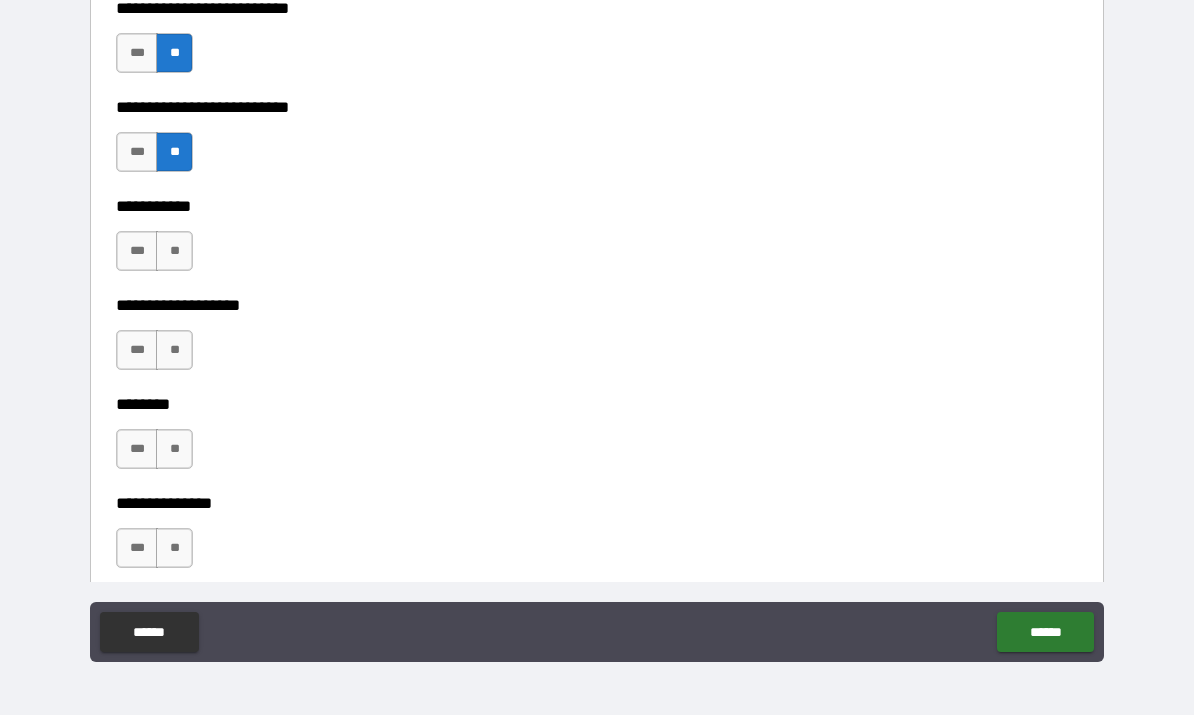 click on "**" at bounding box center (174, 252) 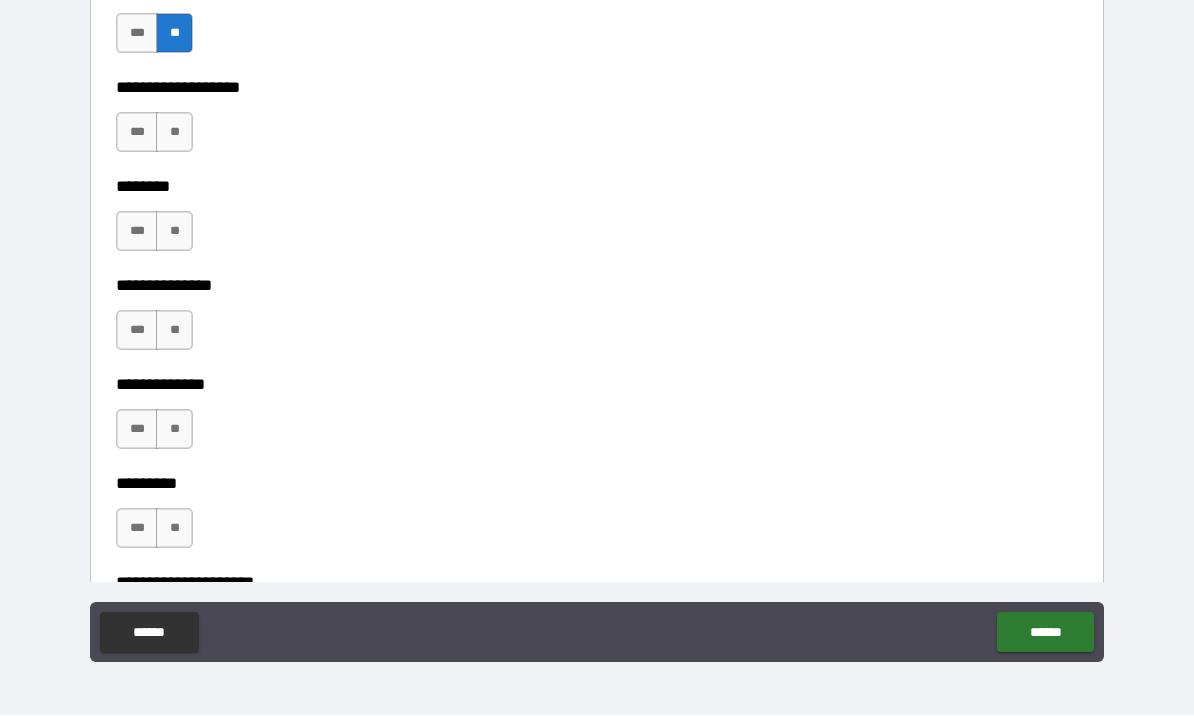 scroll, scrollTop: 5103, scrollLeft: 0, axis: vertical 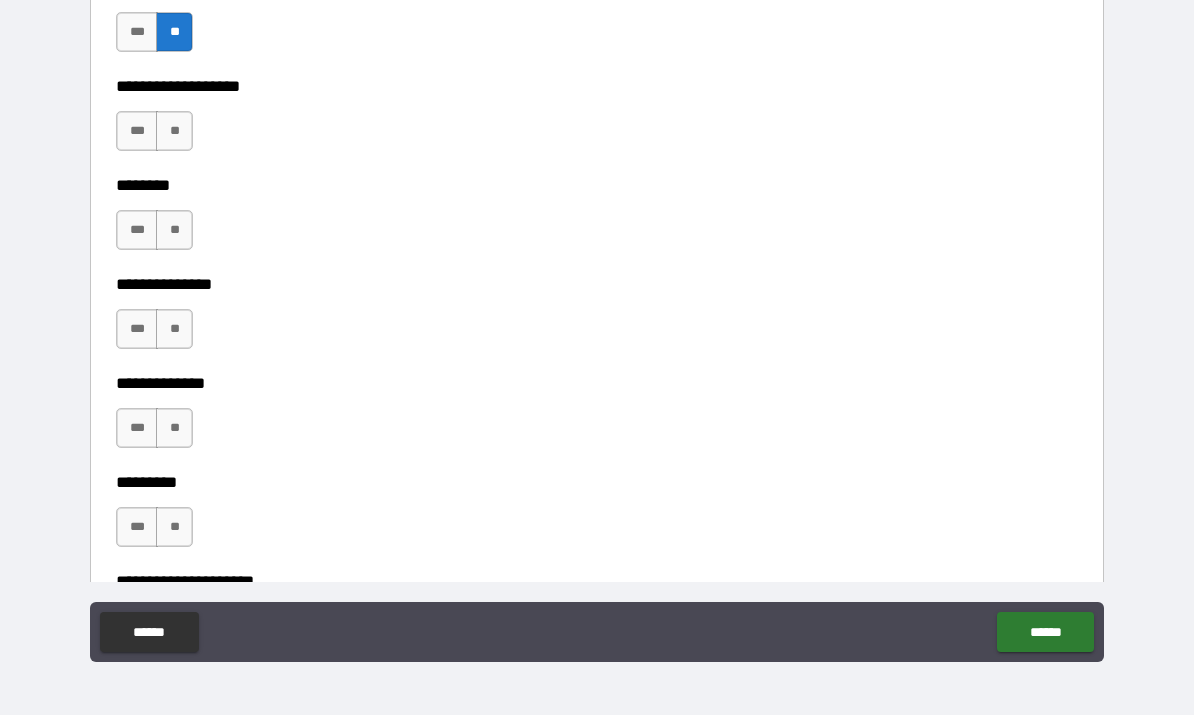 click on "**" at bounding box center (174, 132) 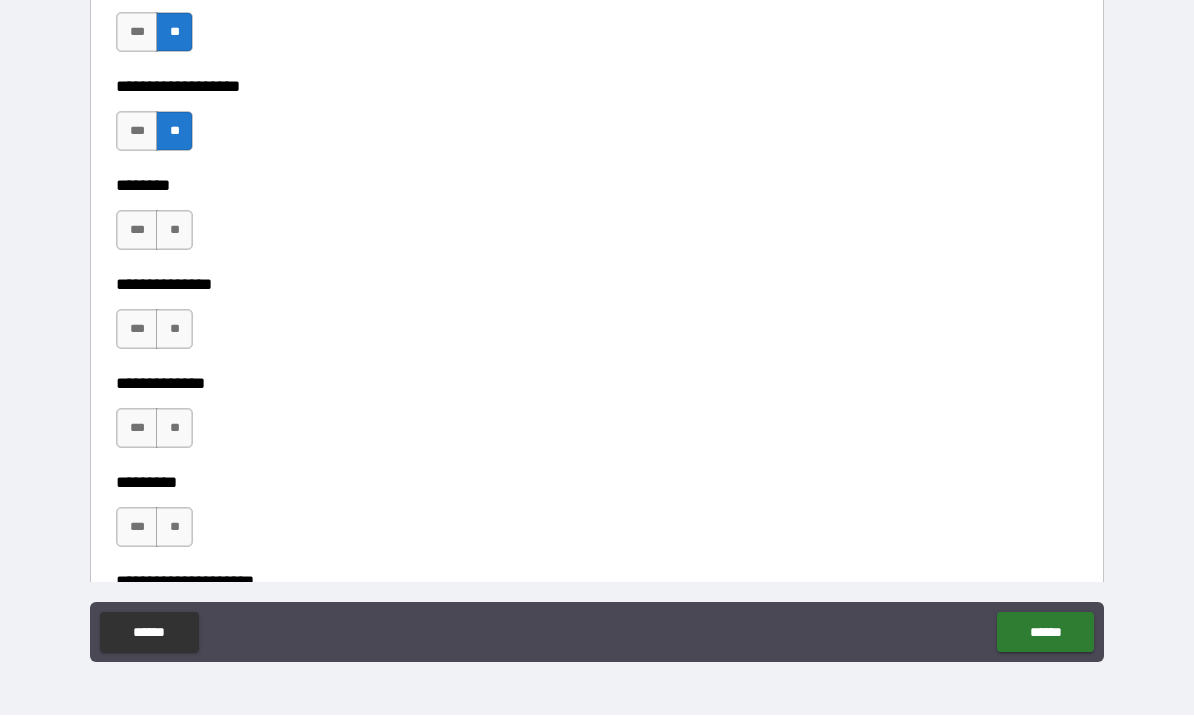 click on "***" at bounding box center (137, 132) 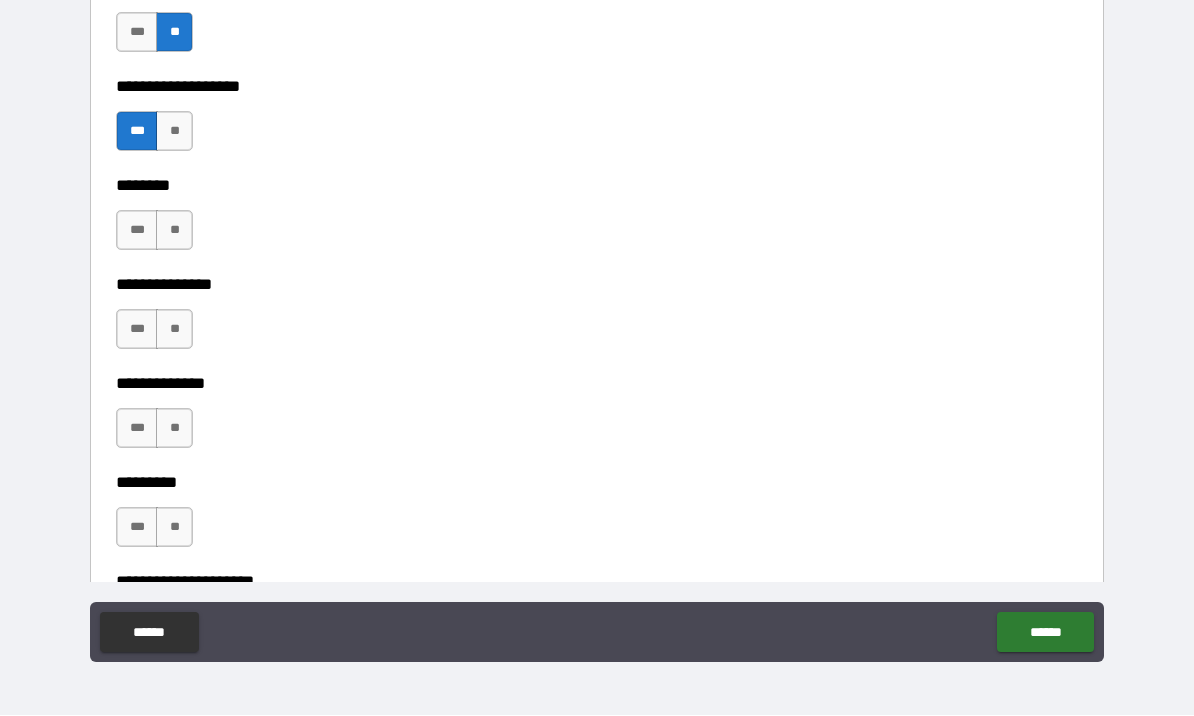 click on "**" at bounding box center (174, 231) 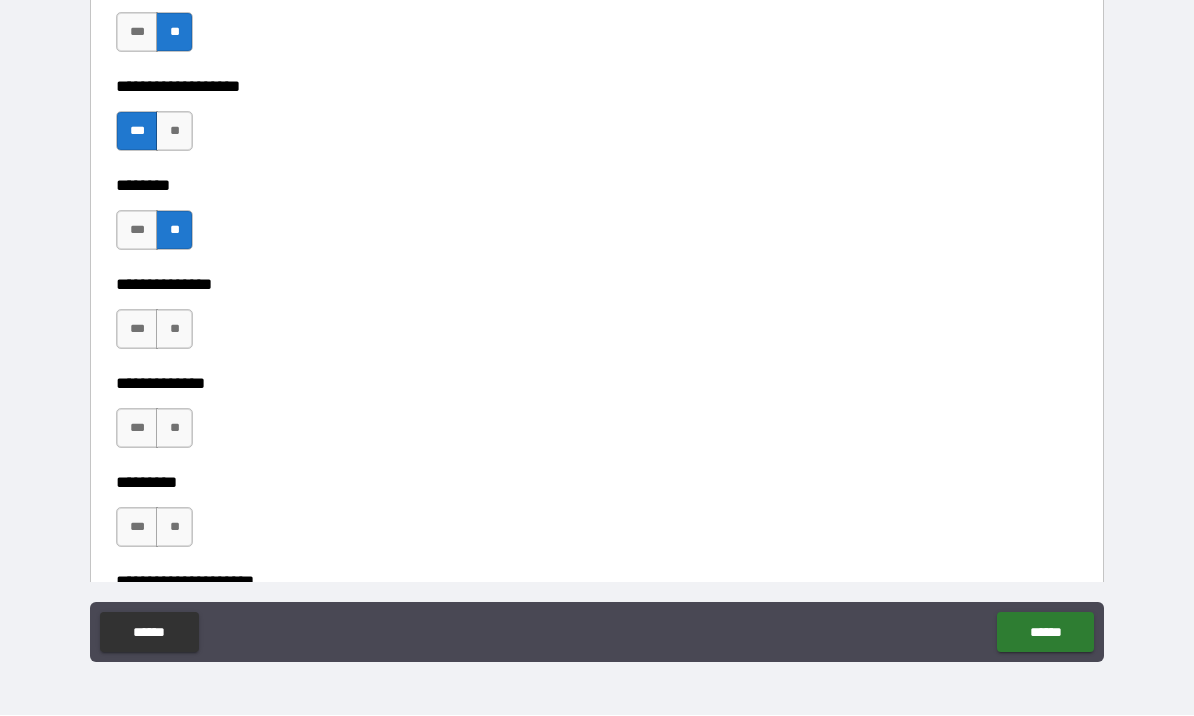 click on "**" at bounding box center (174, 330) 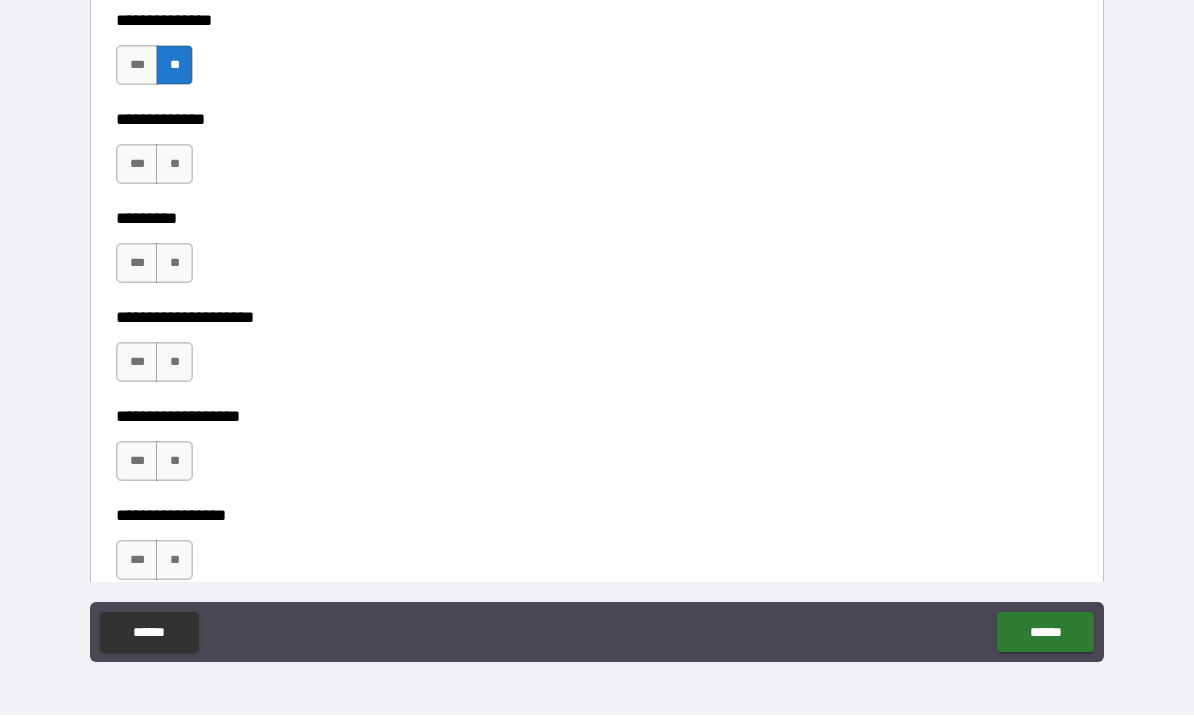 scroll, scrollTop: 5393, scrollLeft: 0, axis: vertical 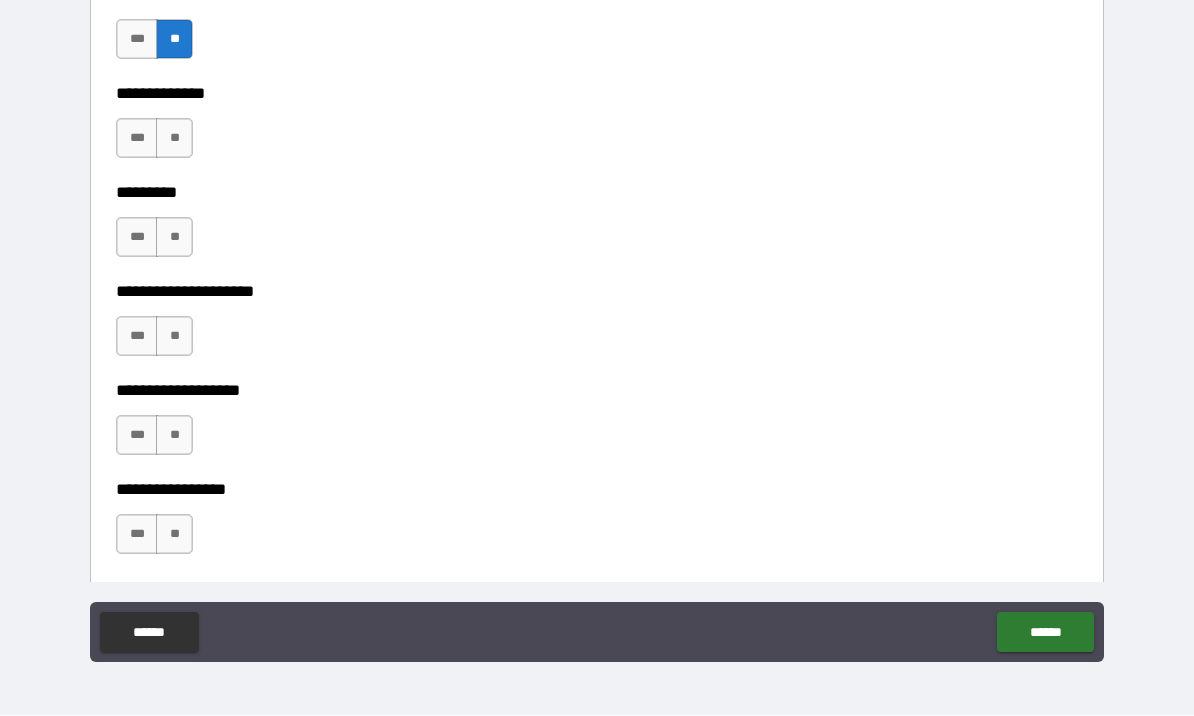 click on "***" at bounding box center (137, 139) 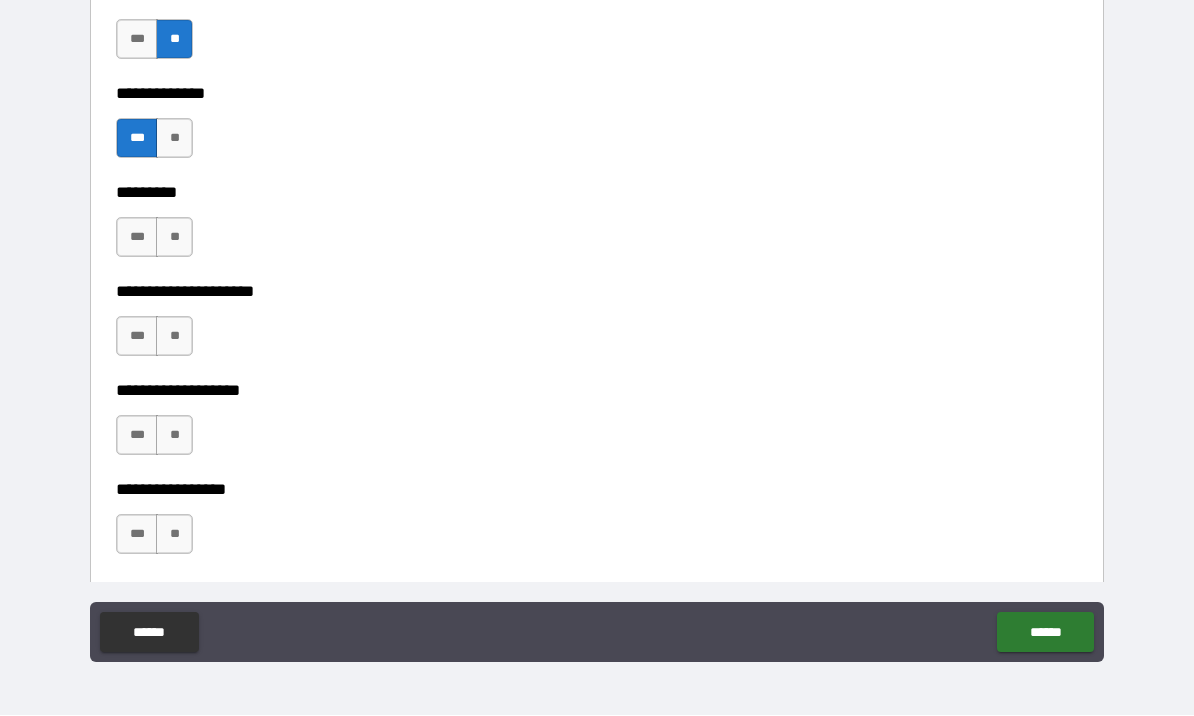 click on "**" at bounding box center (174, 238) 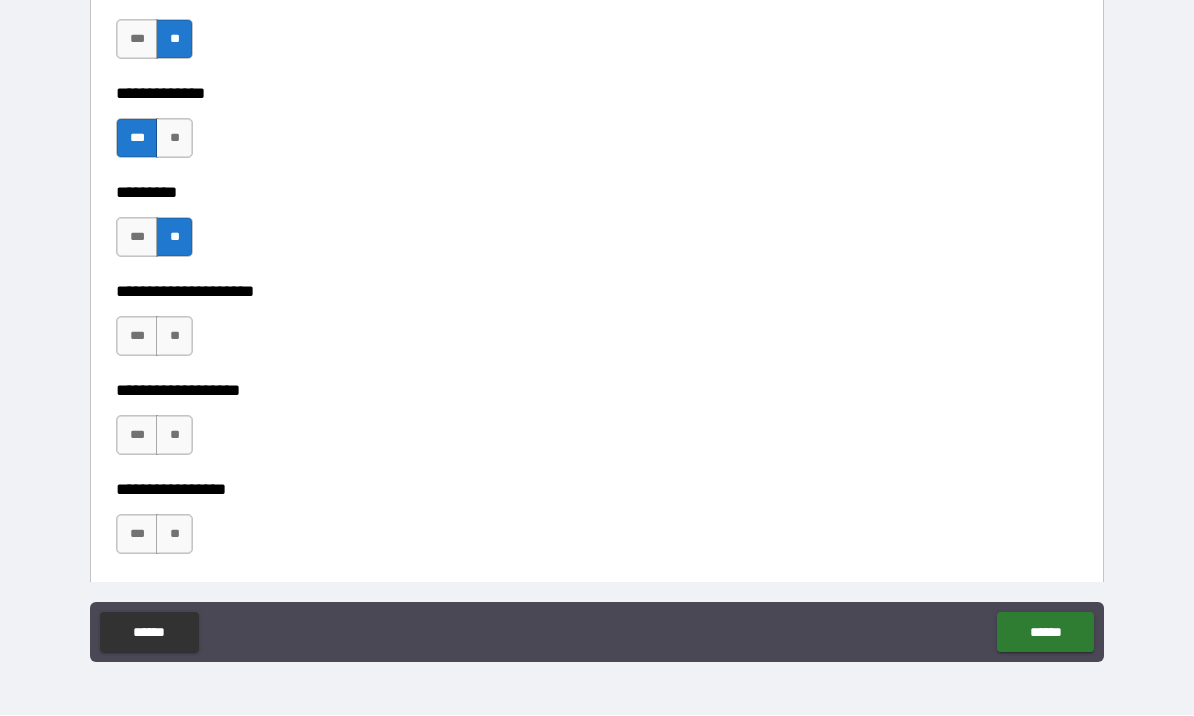 click on "**" at bounding box center [174, 337] 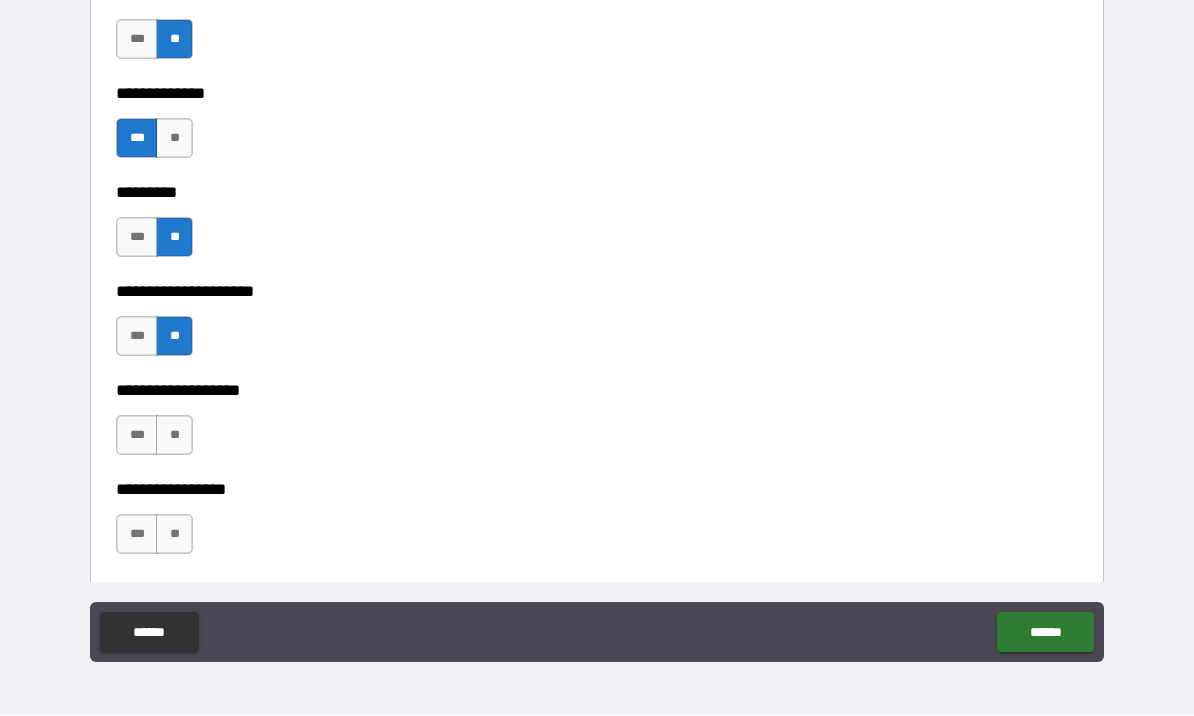 click on "**" at bounding box center [174, 436] 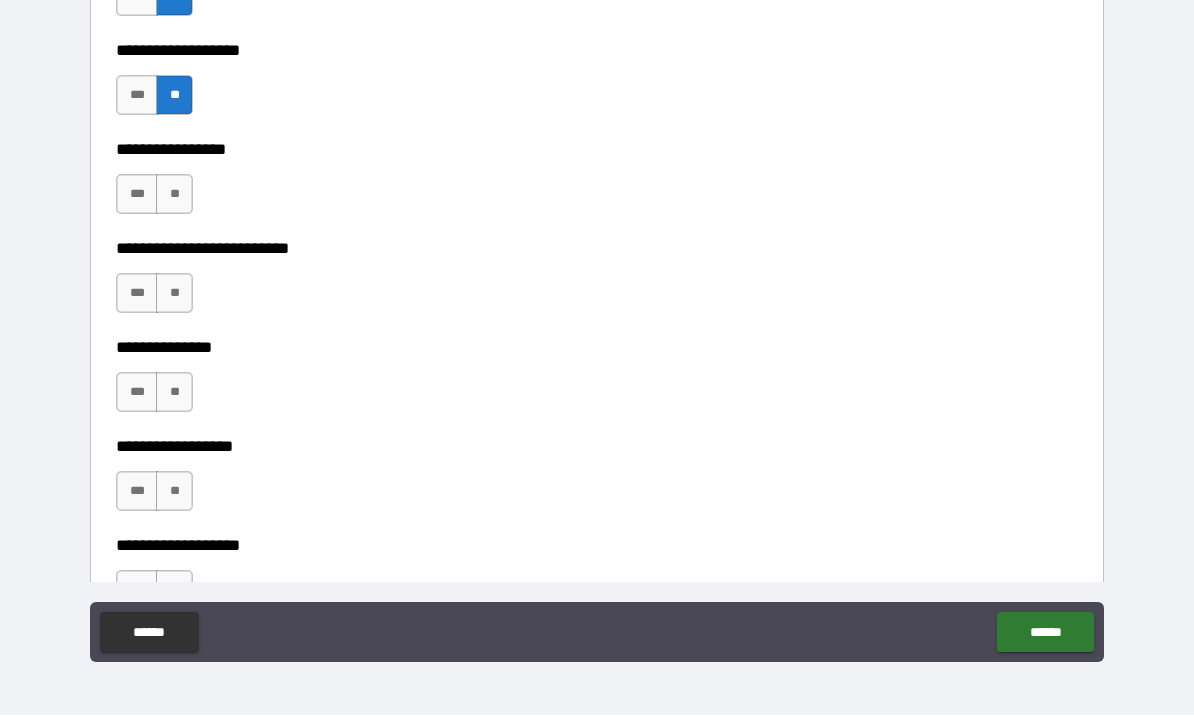 scroll, scrollTop: 5734, scrollLeft: 0, axis: vertical 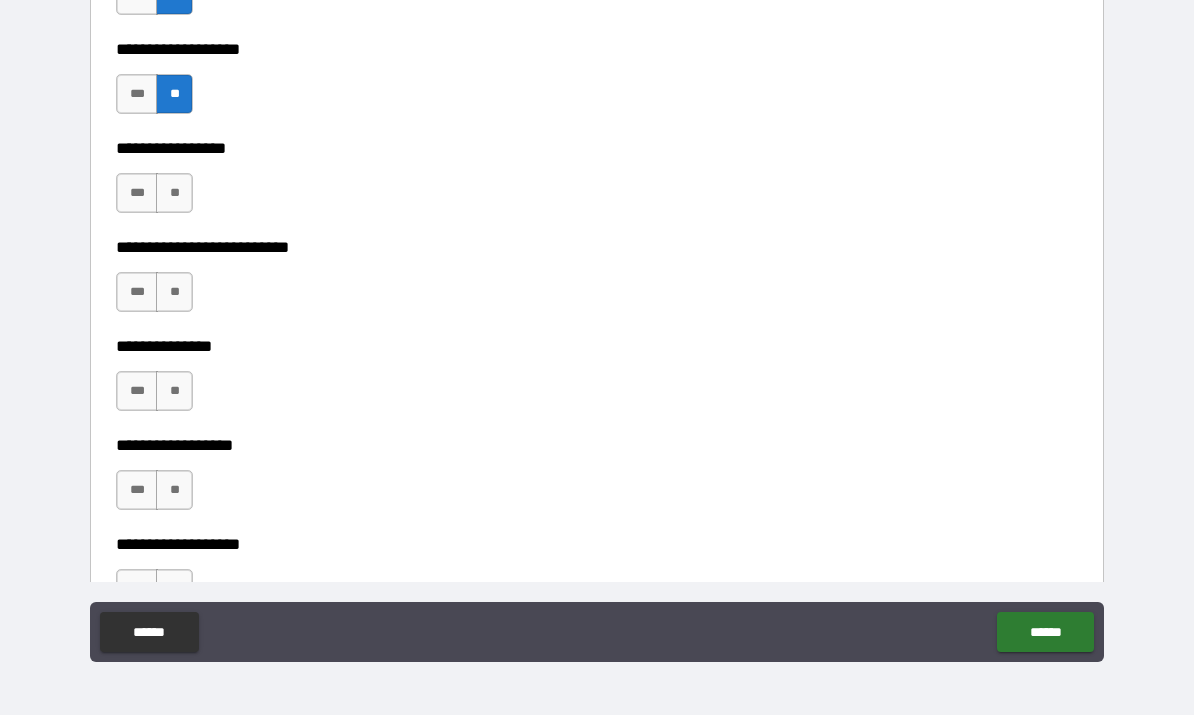 click on "**" at bounding box center (174, 194) 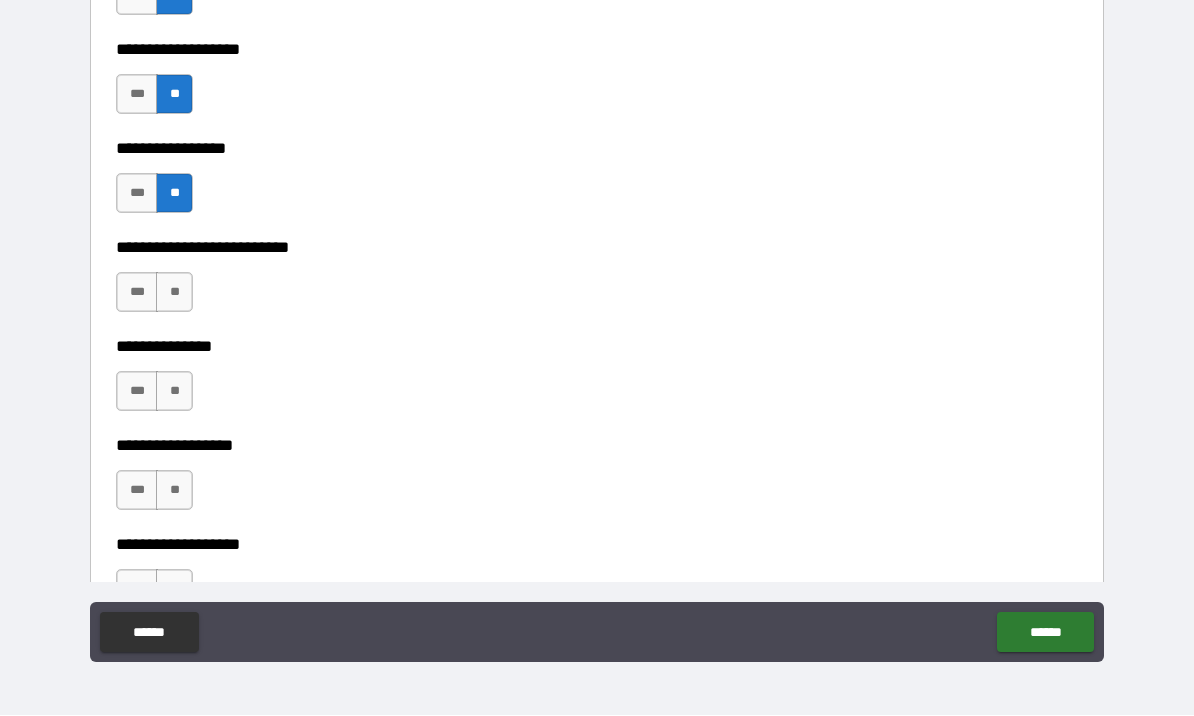 click on "***" at bounding box center (137, 293) 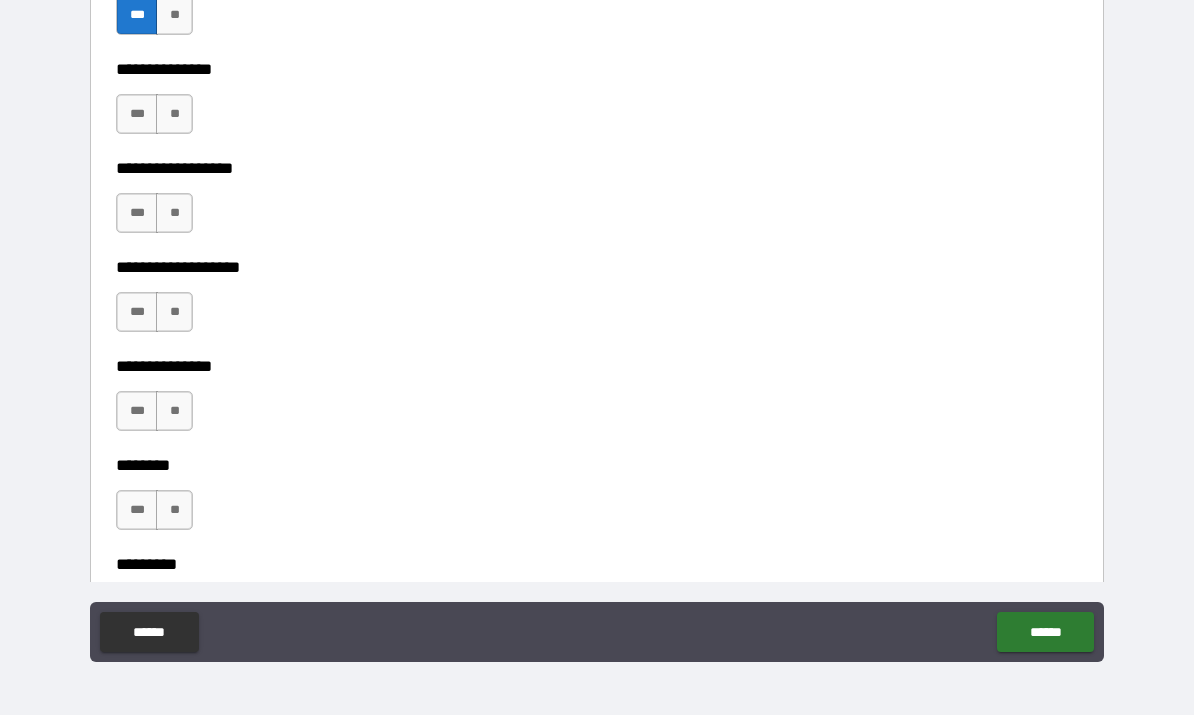 scroll, scrollTop: 6012, scrollLeft: 0, axis: vertical 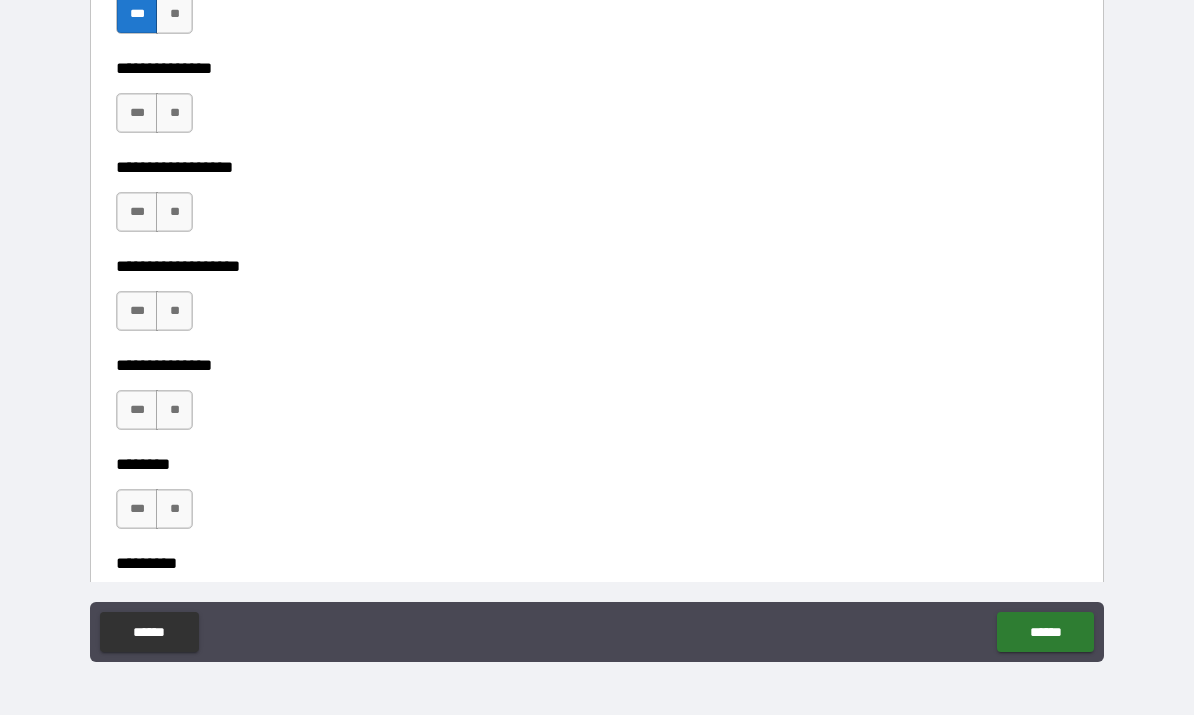 click on "**" at bounding box center [174, 114] 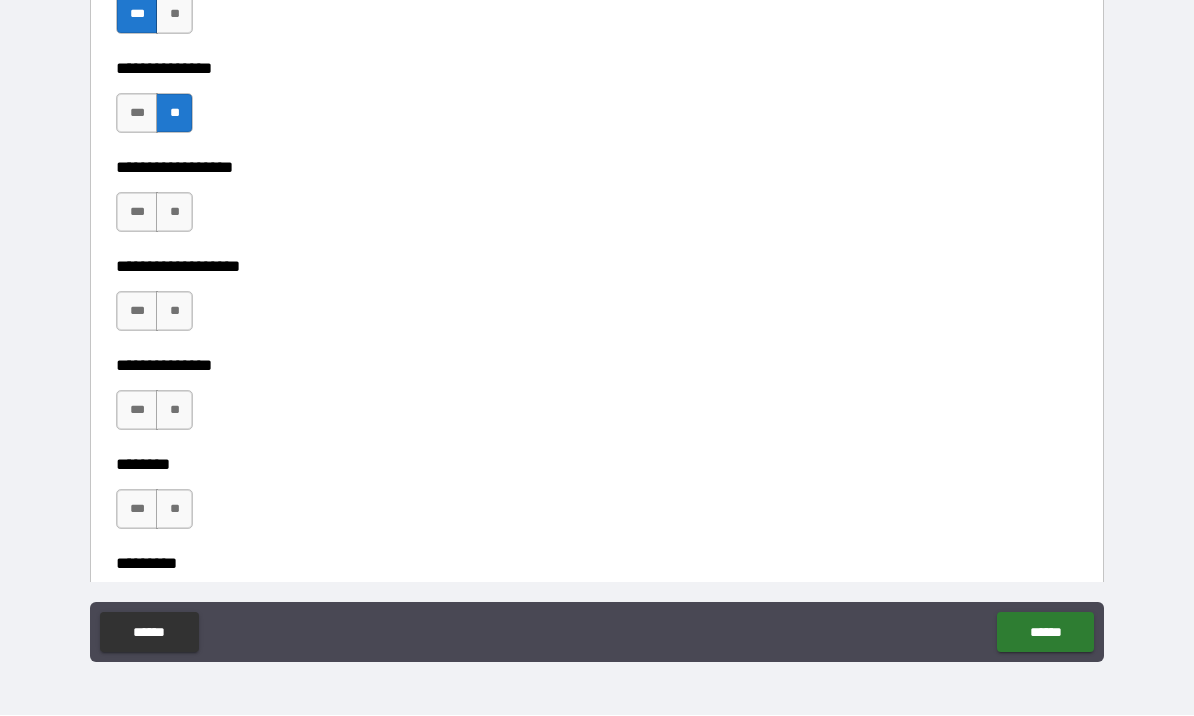 click on "**" at bounding box center (174, 213) 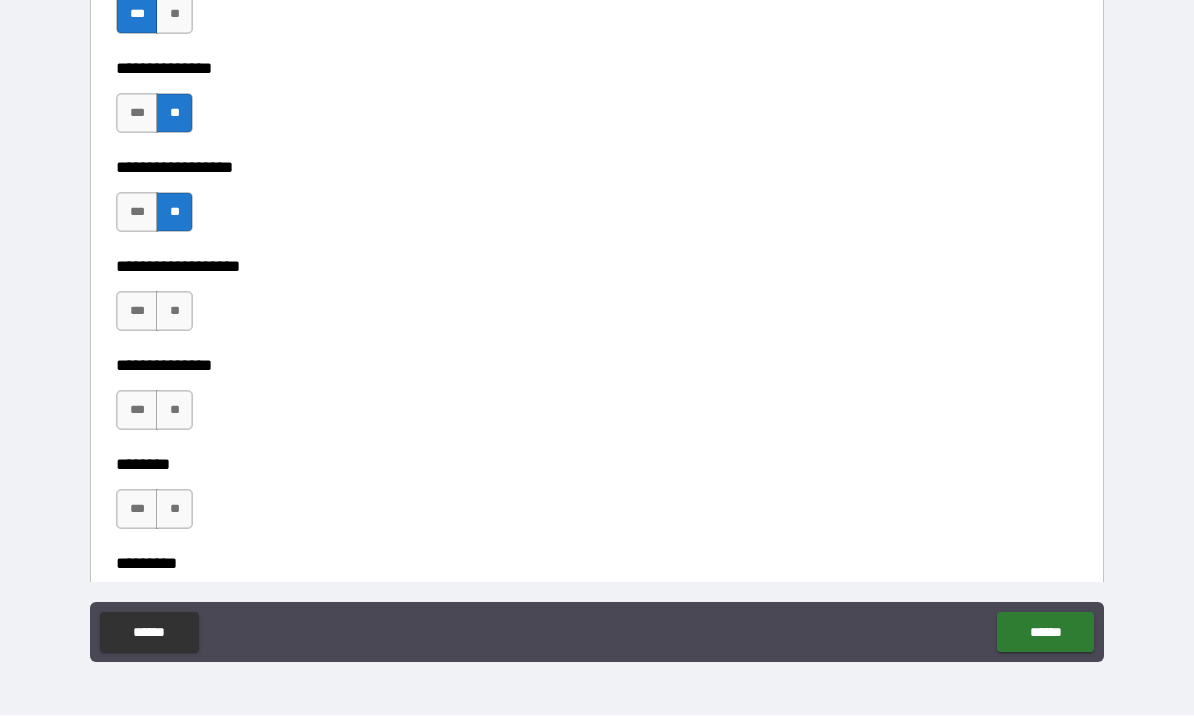 click on "***" at bounding box center (137, 312) 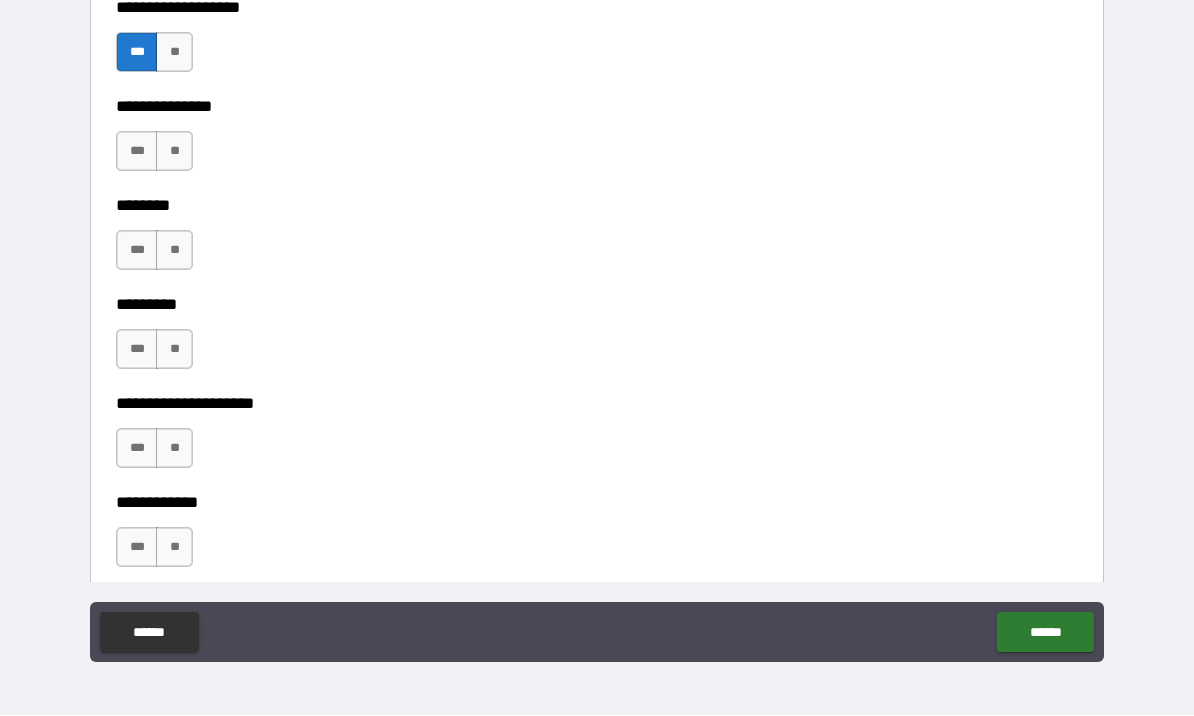 scroll, scrollTop: 6273, scrollLeft: 0, axis: vertical 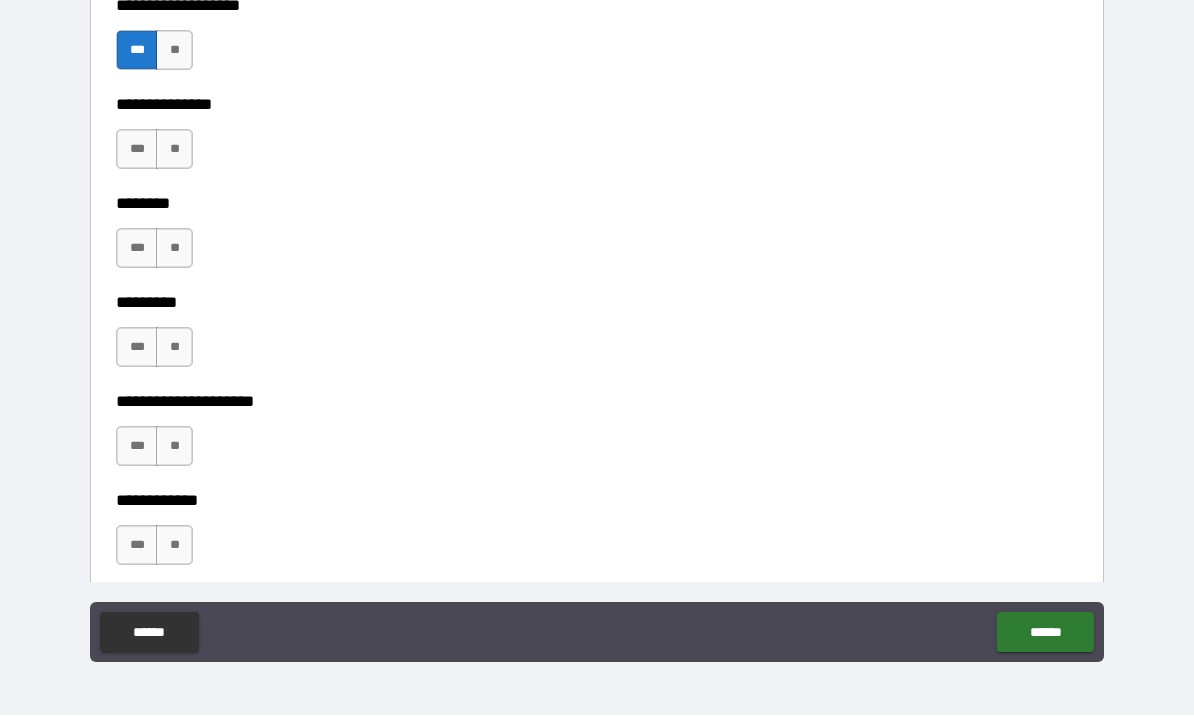 click on "**" at bounding box center (174, 150) 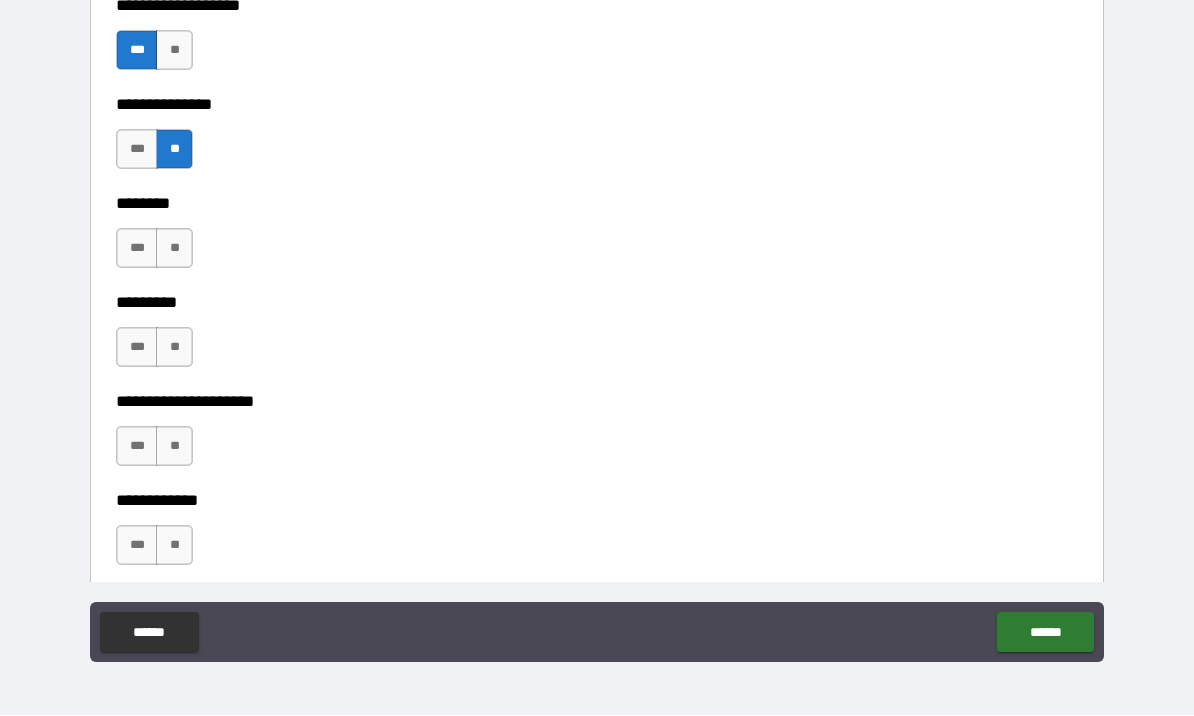 click on "**" at bounding box center (174, 249) 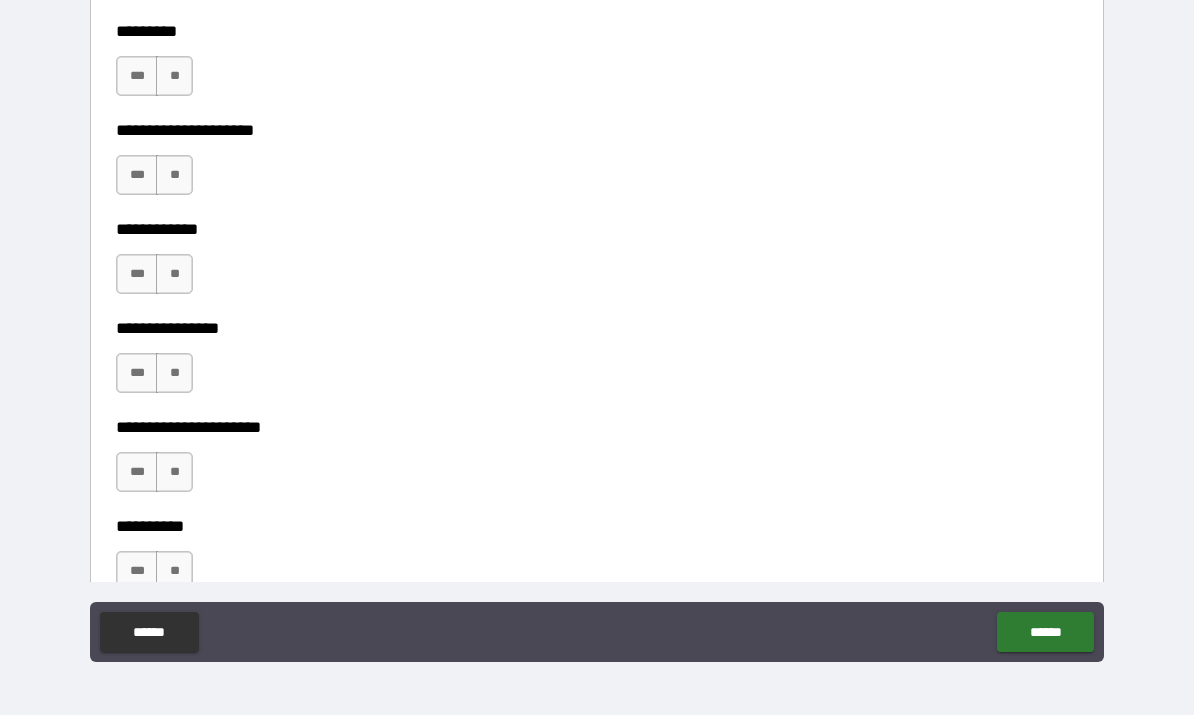 scroll, scrollTop: 6549, scrollLeft: 0, axis: vertical 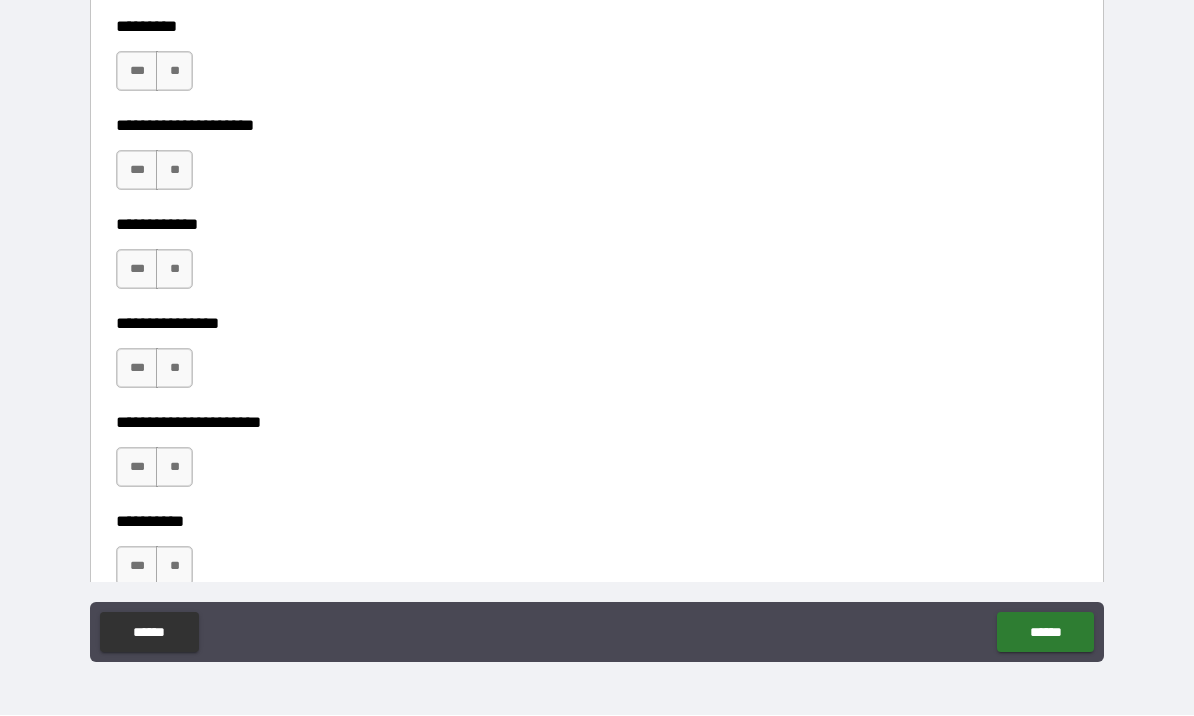 click on "***" at bounding box center [137, 72] 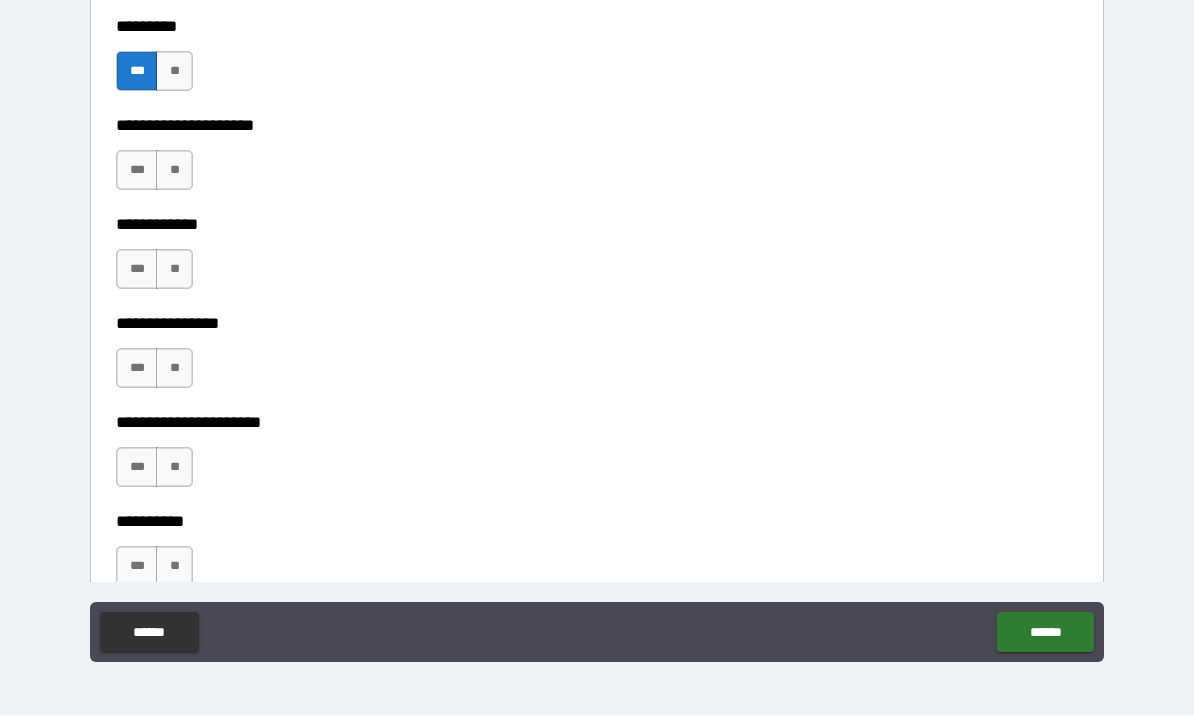 click on "**" at bounding box center [174, 171] 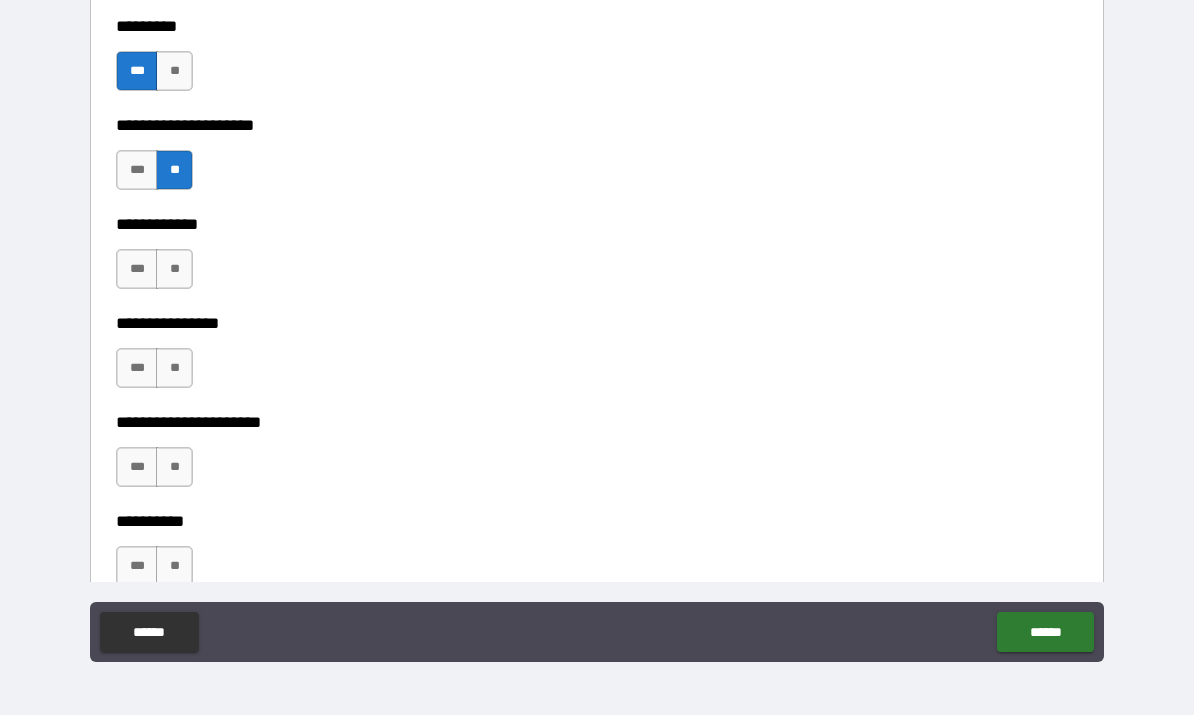 click on "**" at bounding box center [174, 270] 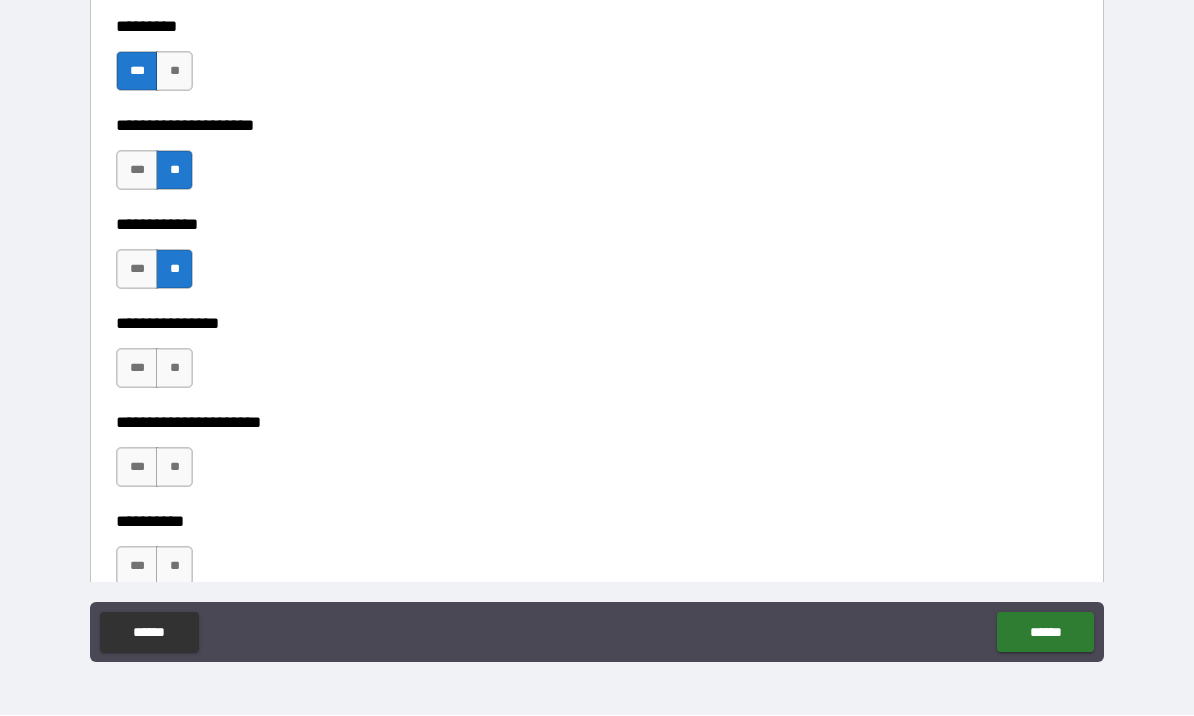 click on "**" at bounding box center (174, 369) 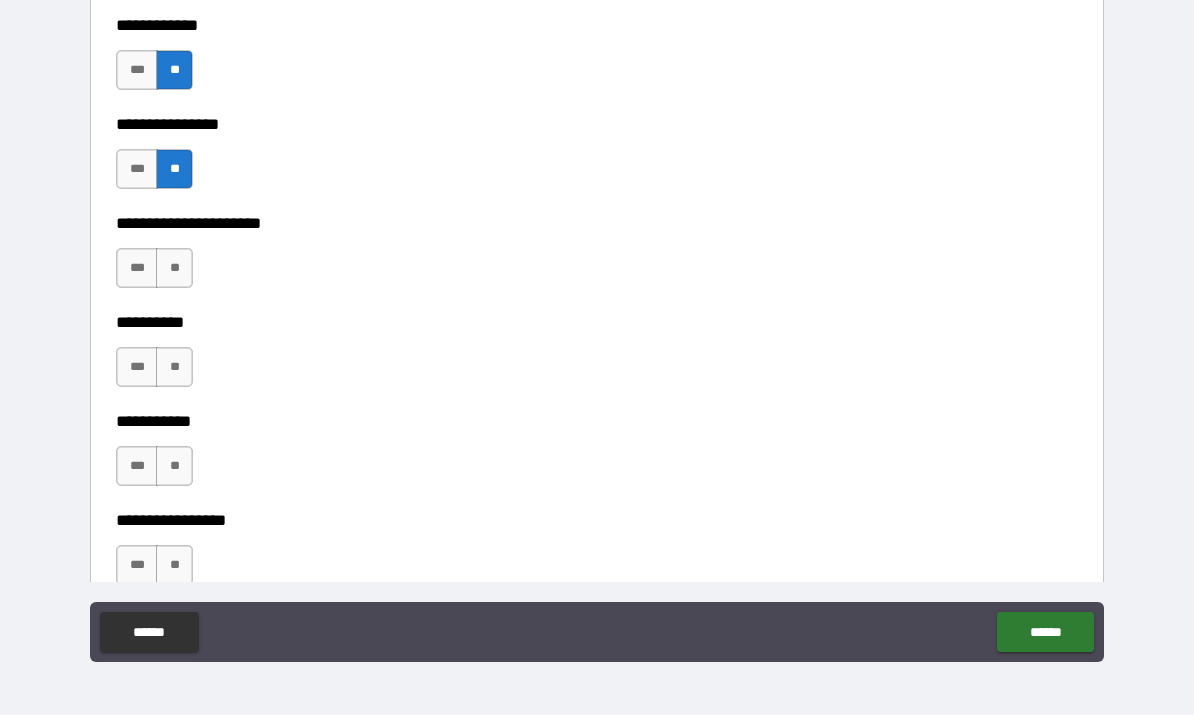 scroll, scrollTop: 6752, scrollLeft: 0, axis: vertical 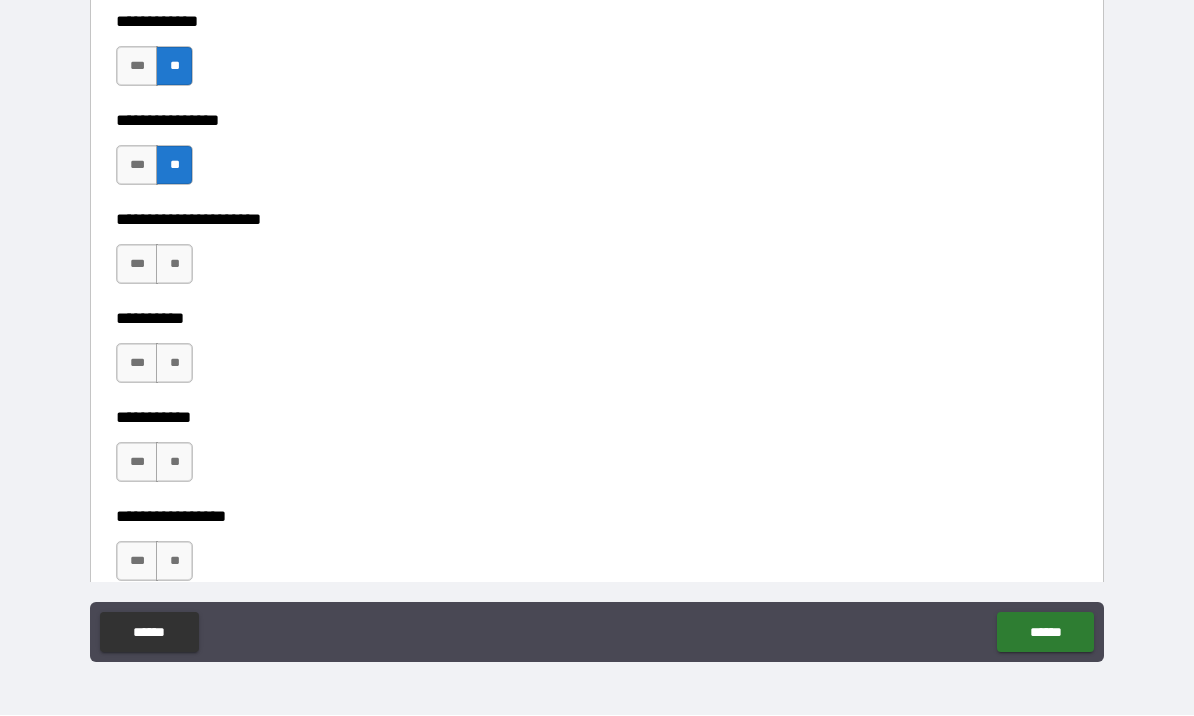 click on "**" at bounding box center (174, 265) 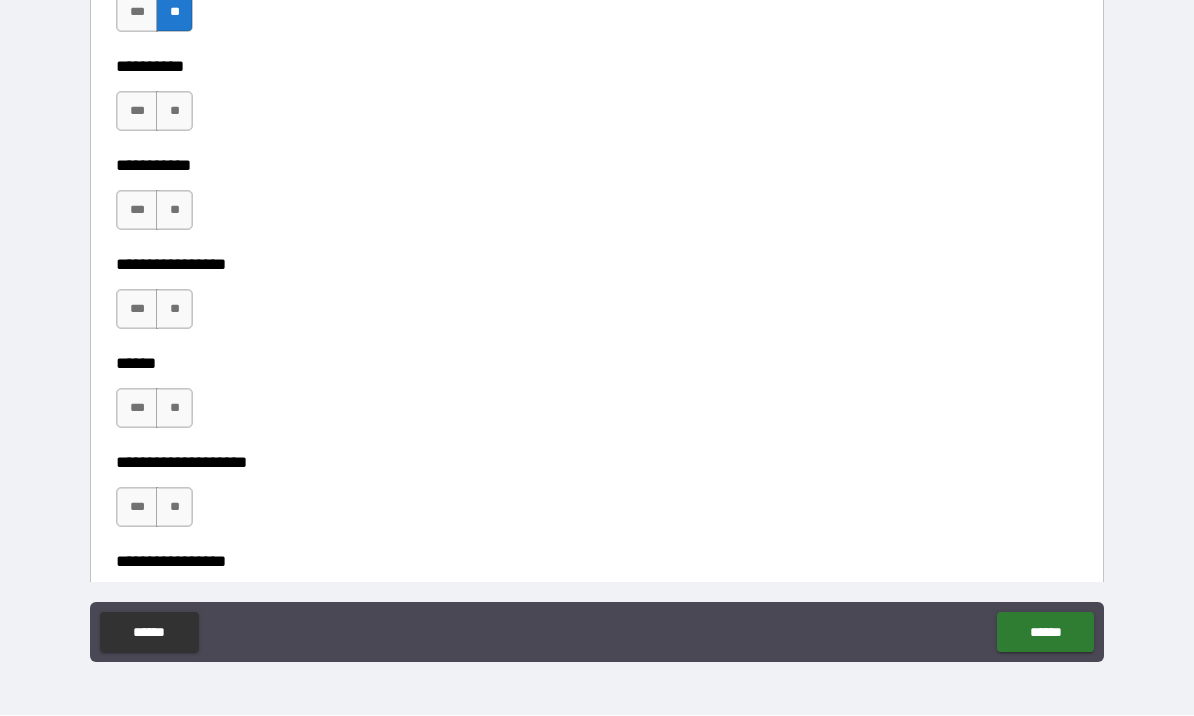 scroll, scrollTop: 7005, scrollLeft: 0, axis: vertical 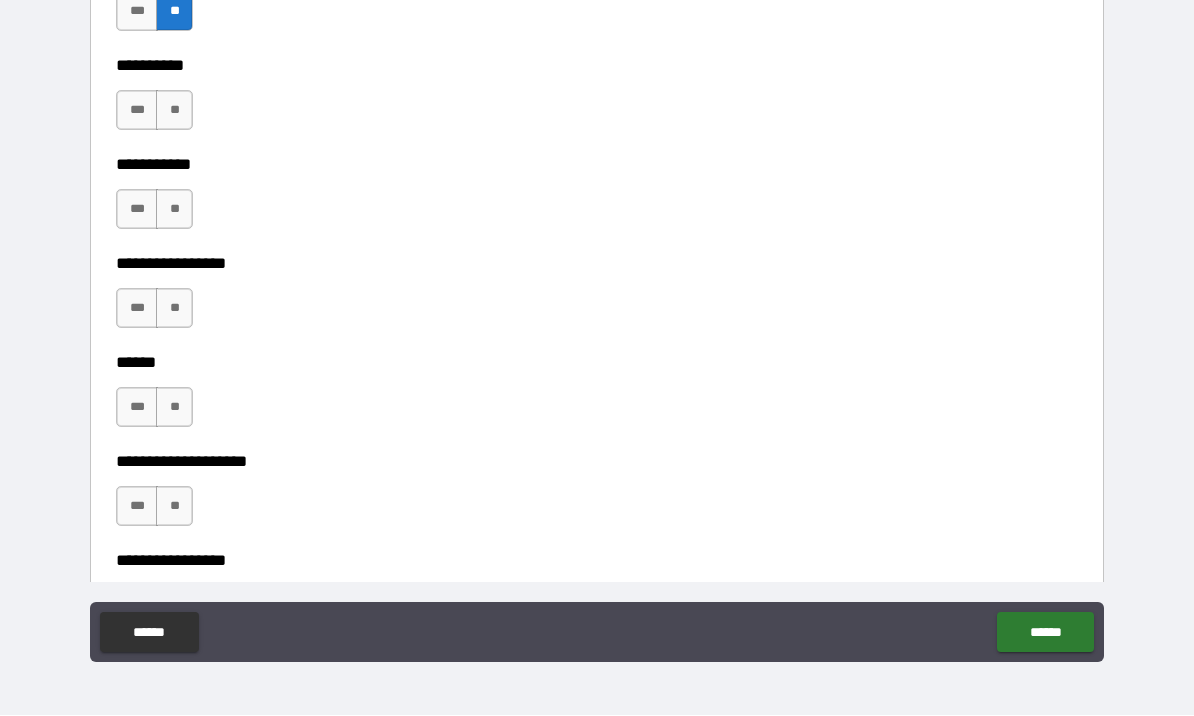 click on "**" at bounding box center (174, 408) 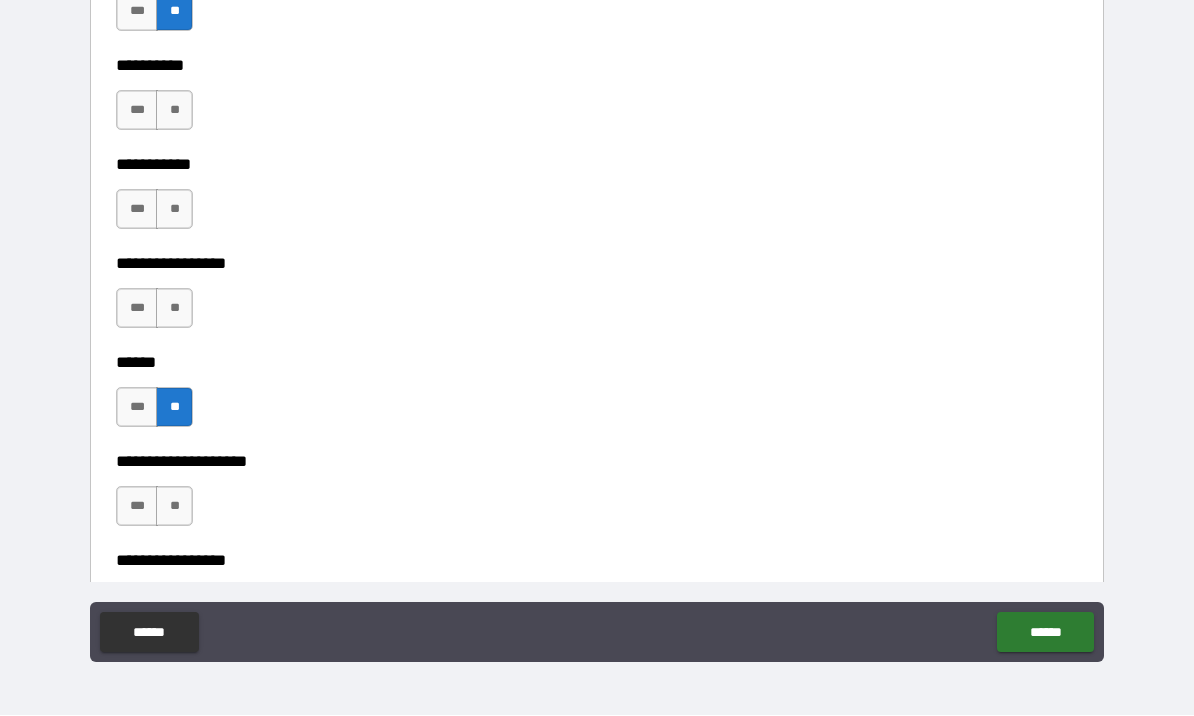 click on "**********" at bounding box center (597, 349) 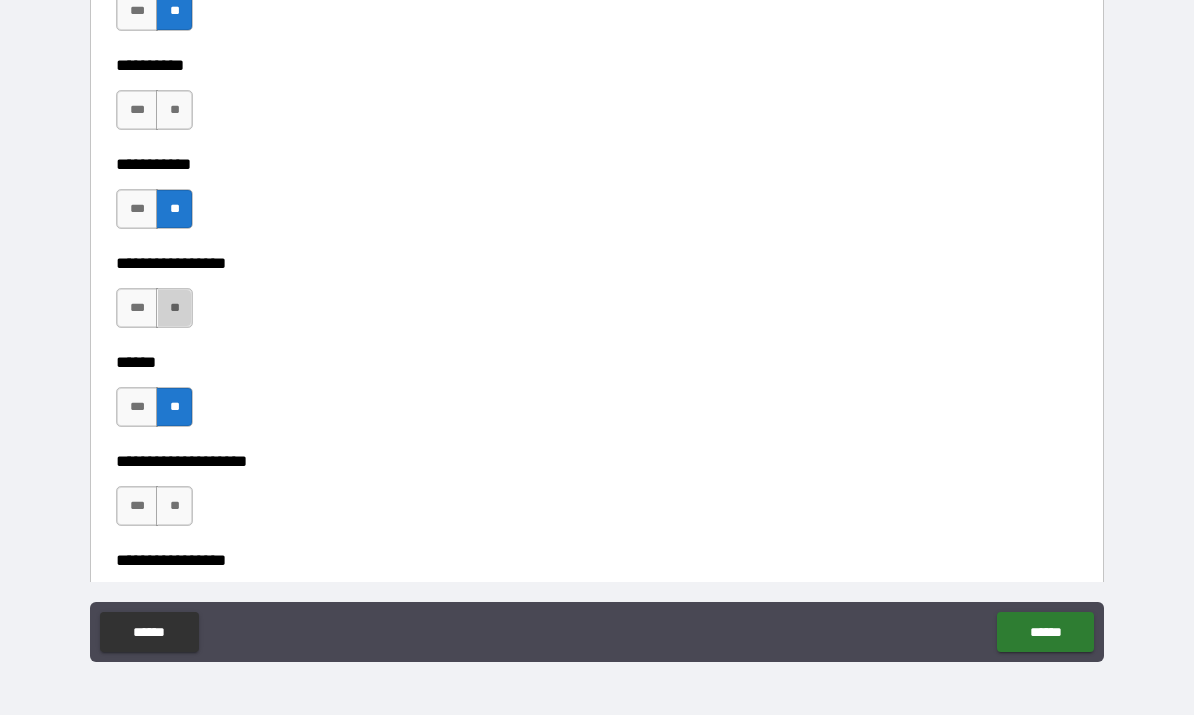 click on "**" at bounding box center (174, 309) 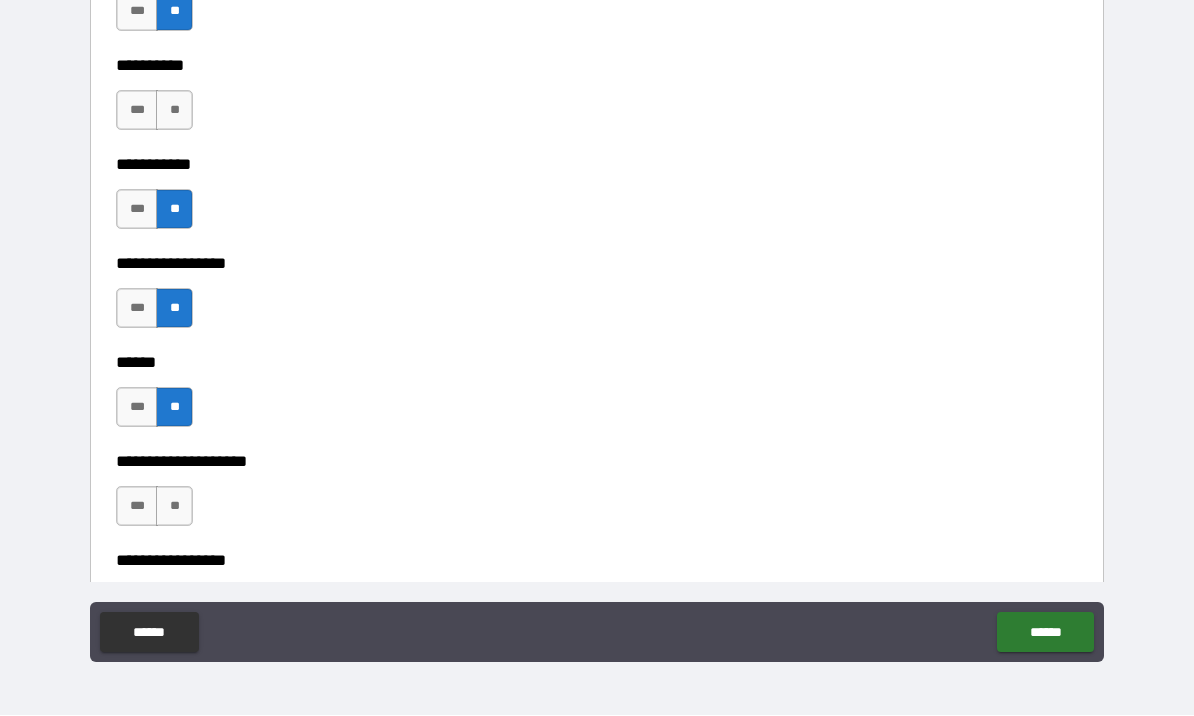 click on "**" at bounding box center [174, 111] 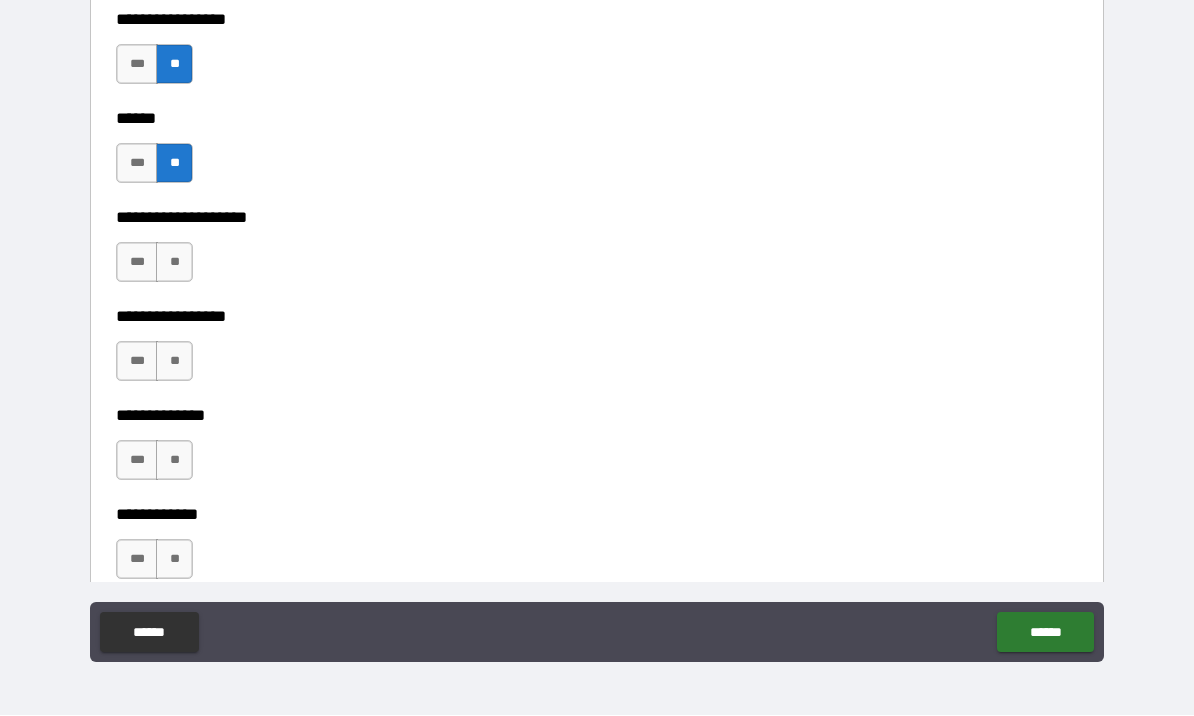 scroll, scrollTop: 7260, scrollLeft: 0, axis: vertical 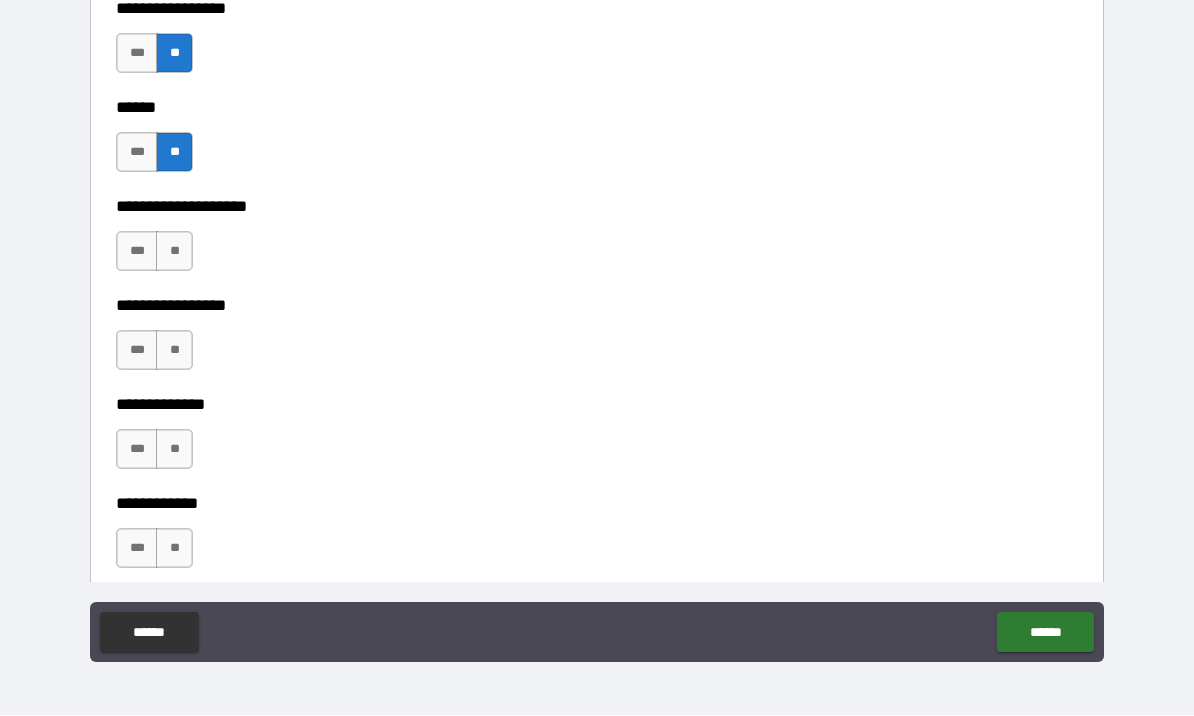 click on "**" at bounding box center [174, 252] 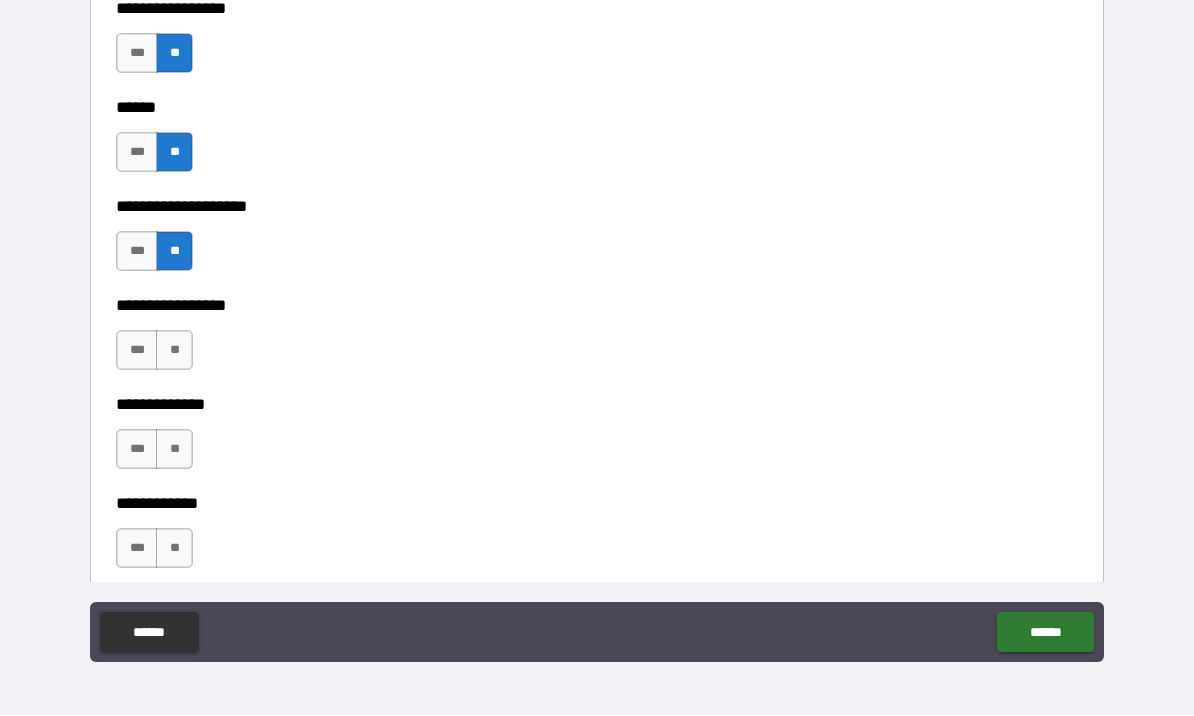 click on "**" at bounding box center [174, 351] 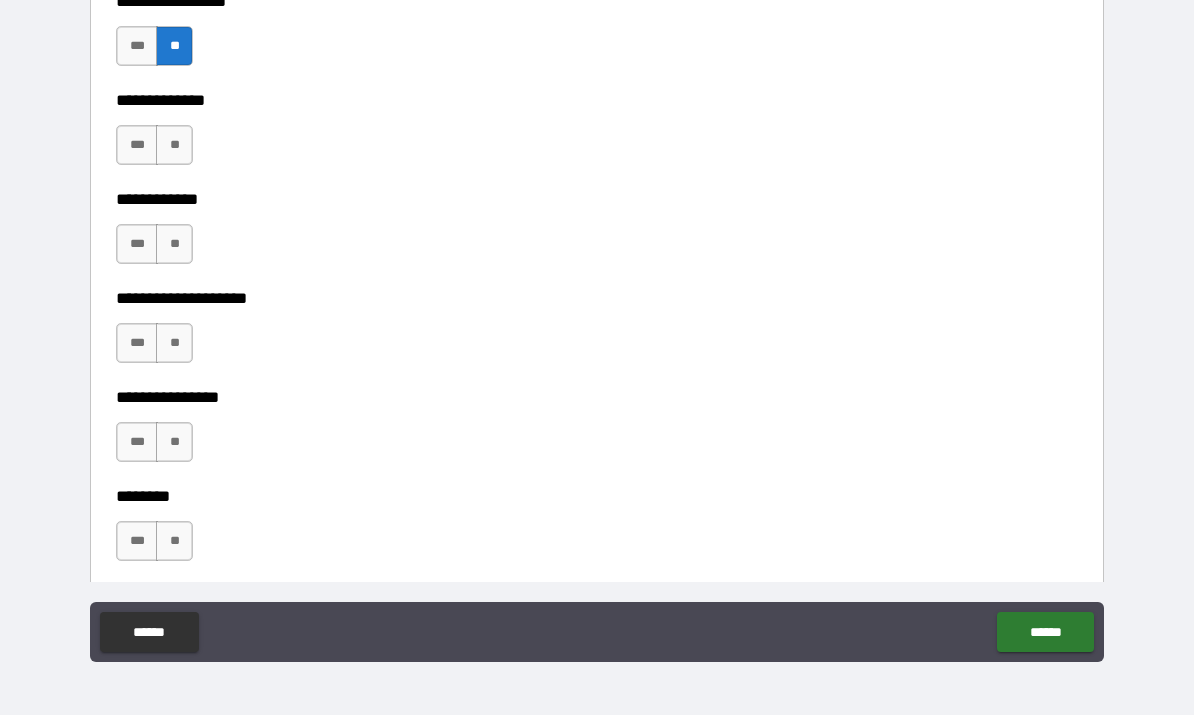scroll, scrollTop: 7565, scrollLeft: 0, axis: vertical 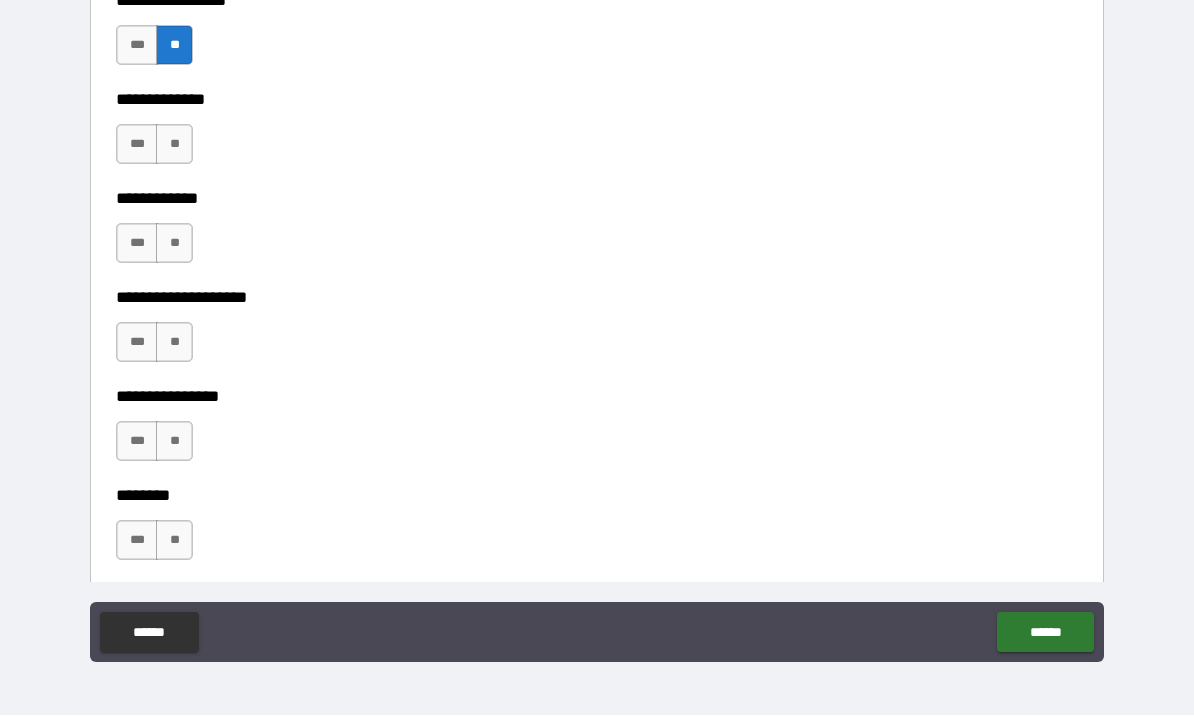 click on "***" at bounding box center (137, 145) 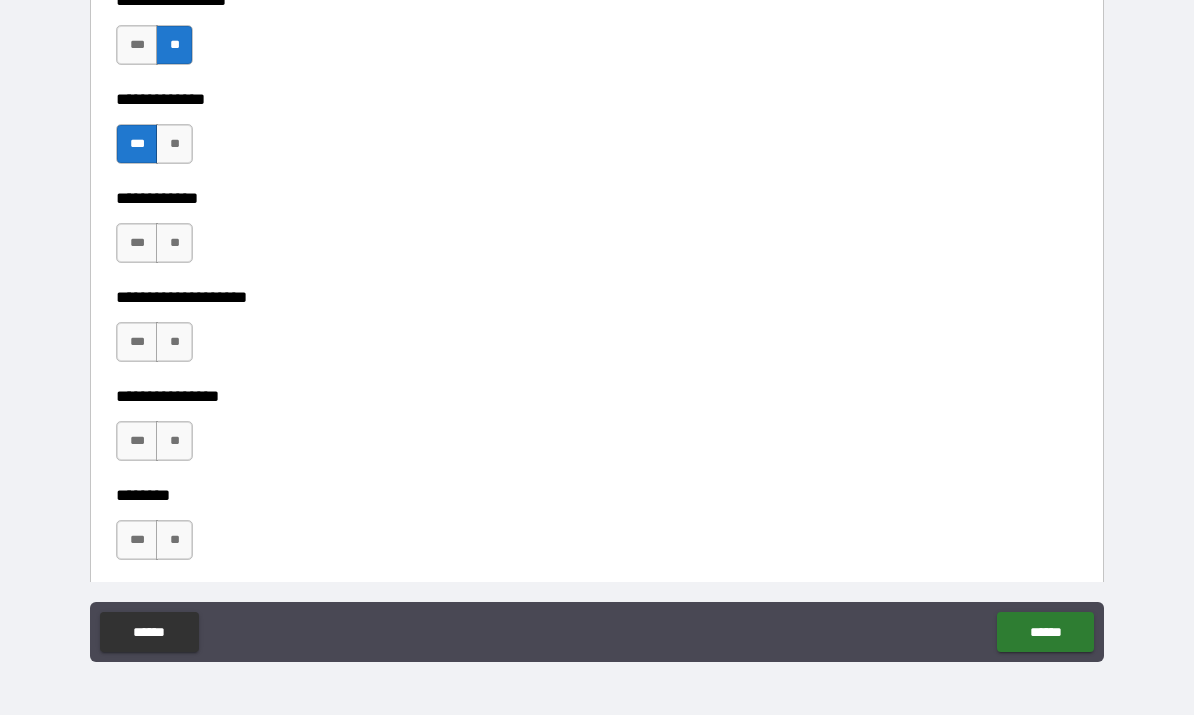 click on "**" at bounding box center (174, 244) 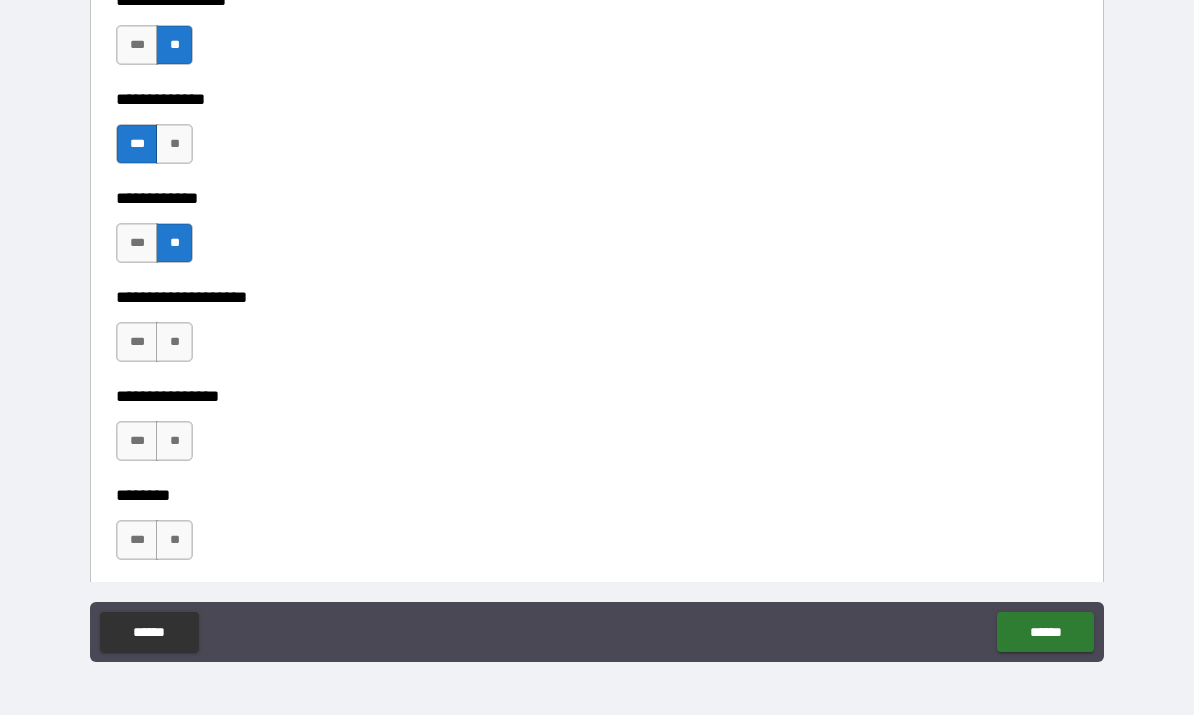 click on "***" at bounding box center (137, 343) 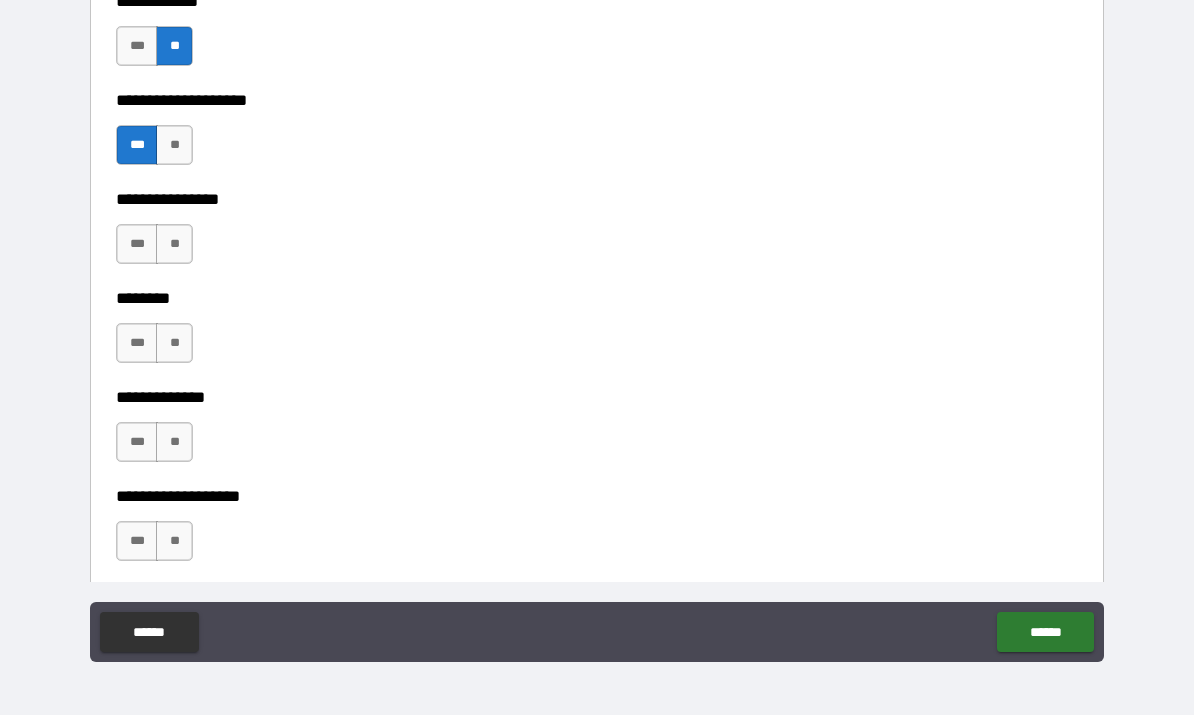 scroll, scrollTop: 7829, scrollLeft: 0, axis: vertical 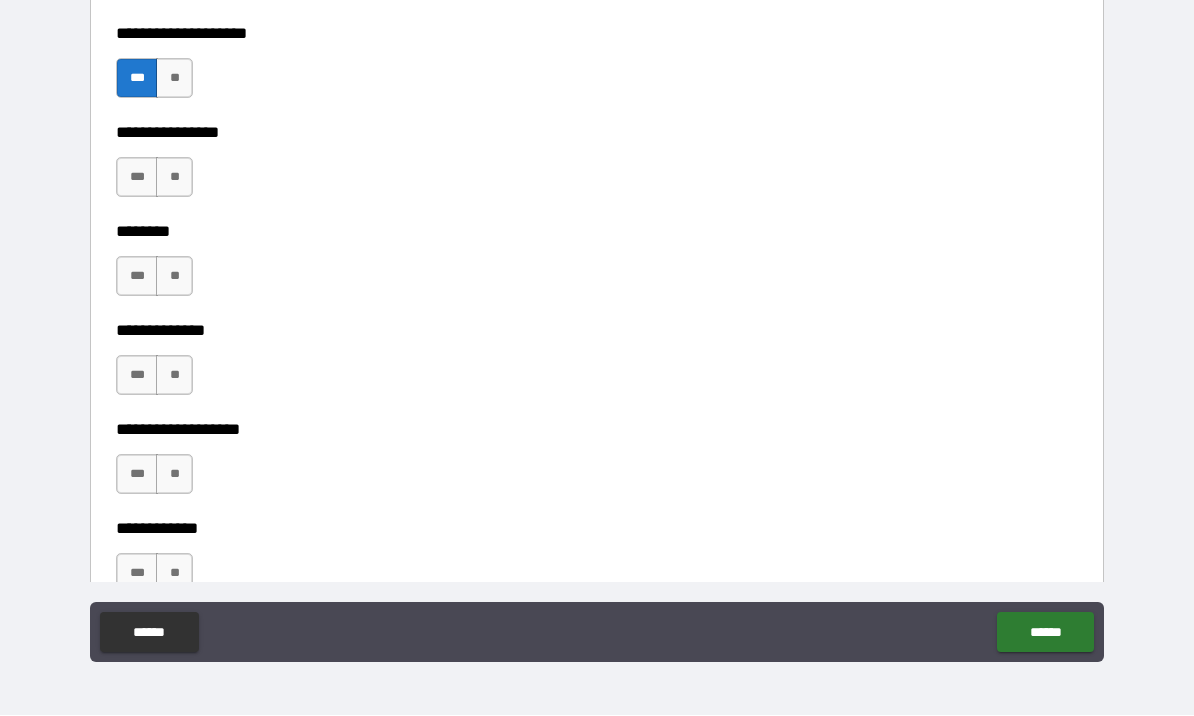 click on "**" at bounding box center [174, 178] 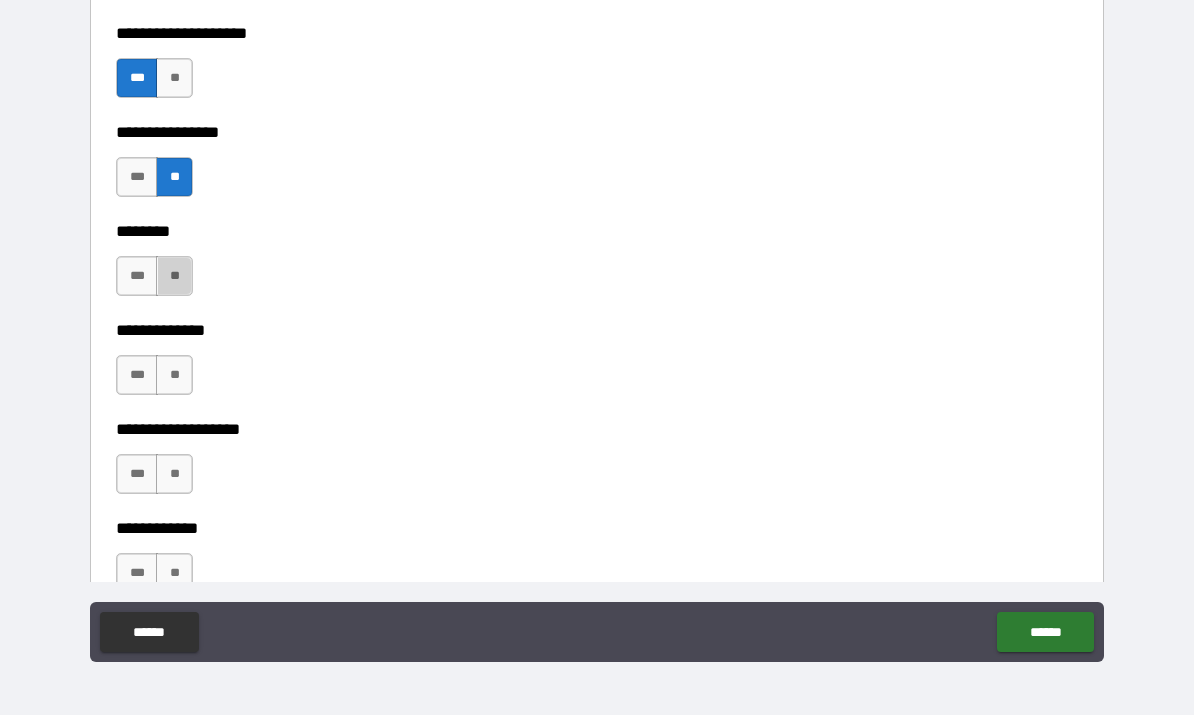 click on "**" at bounding box center (174, 277) 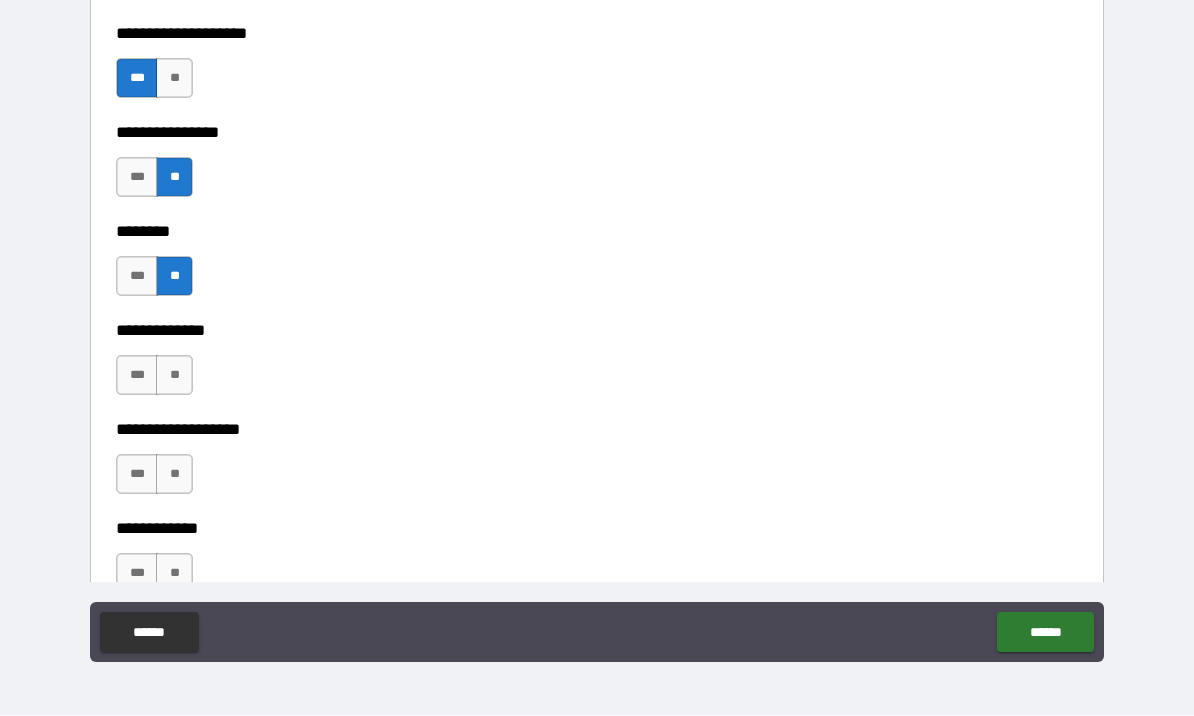 click on "**" at bounding box center [174, 376] 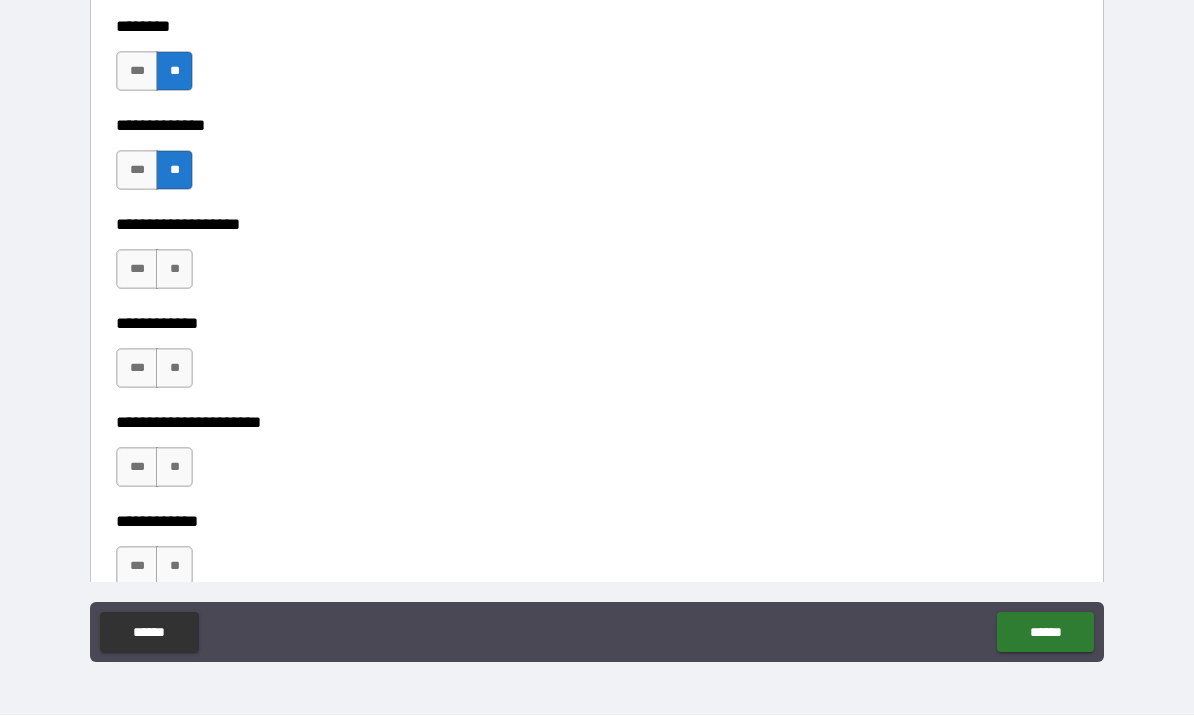 scroll, scrollTop: 8088, scrollLeft: 0, axis: vertical 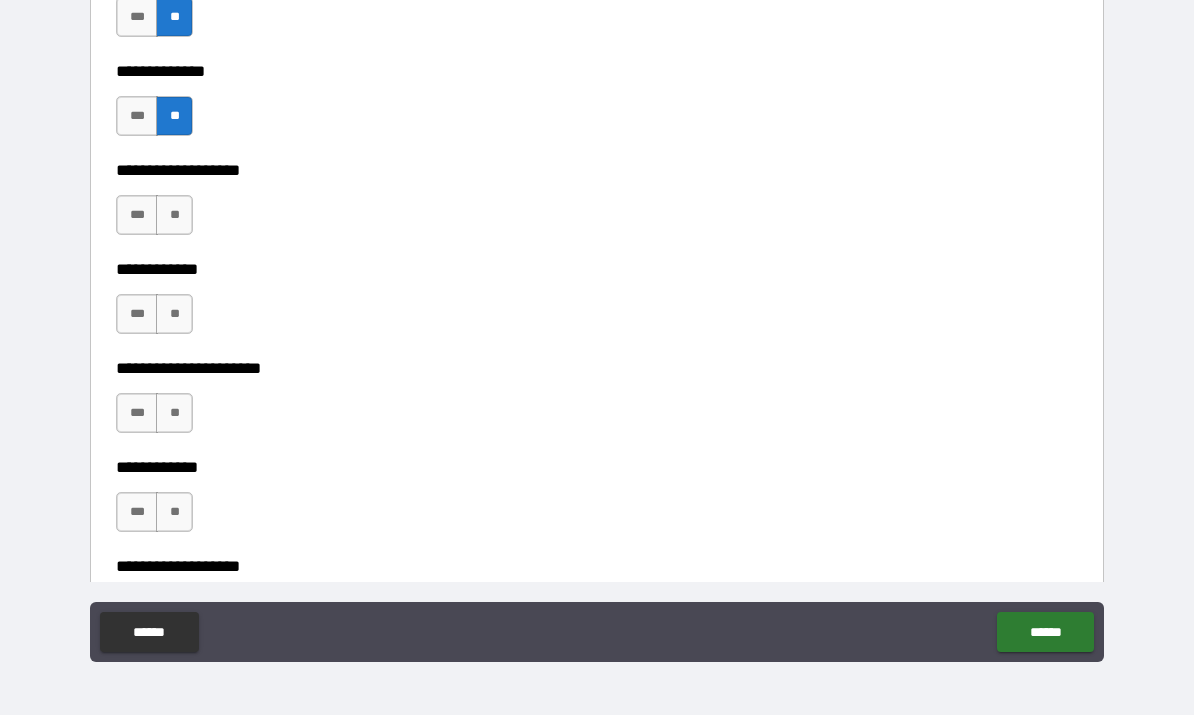 click on "**" at bounding box center [174, 216] 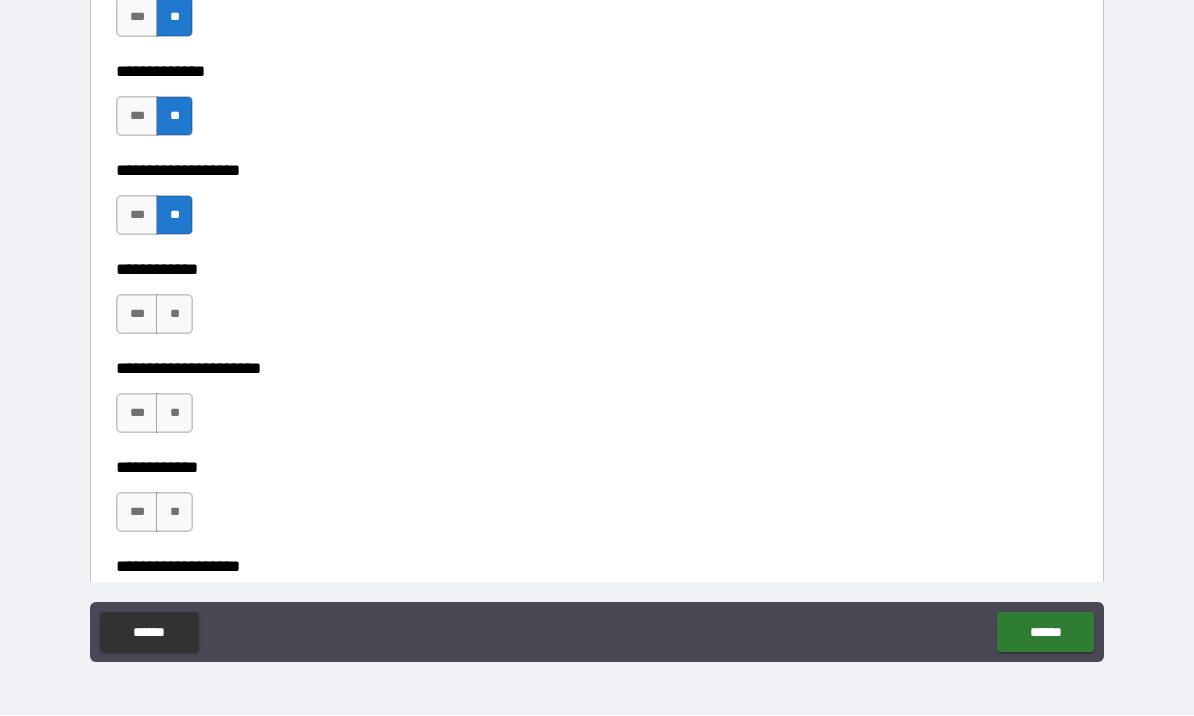 click on "***" at bounding box center (137, 216) 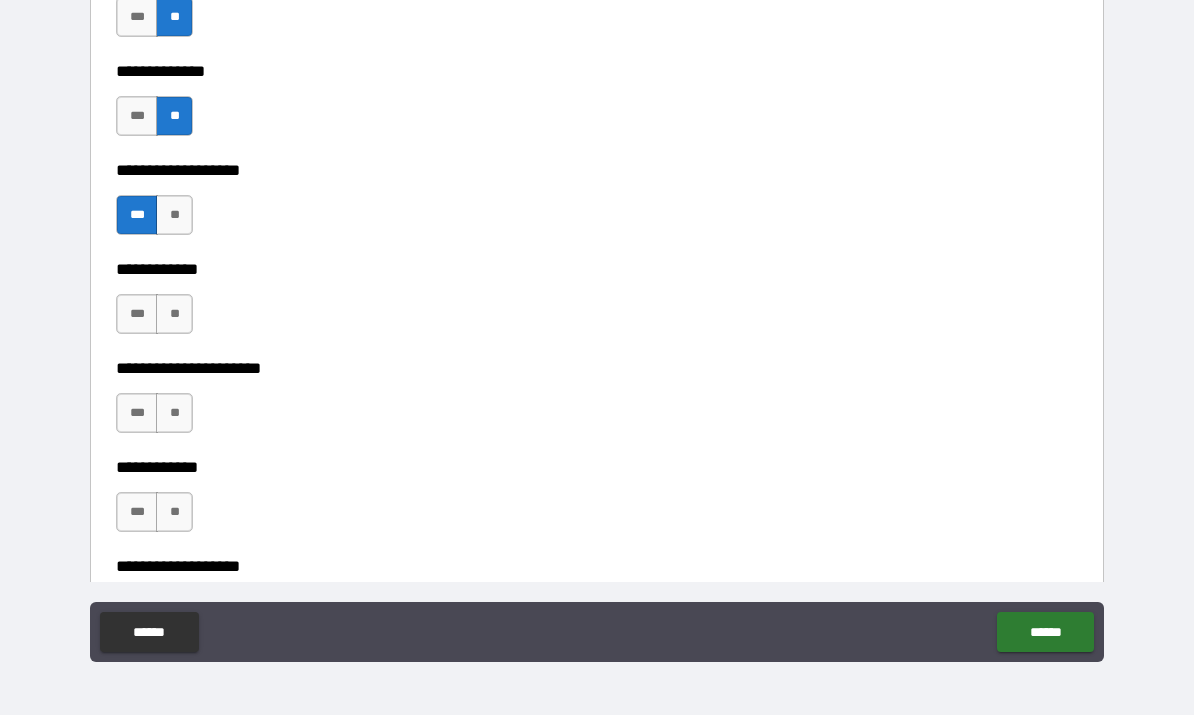 click on "**" at bounding box center [174, 315] 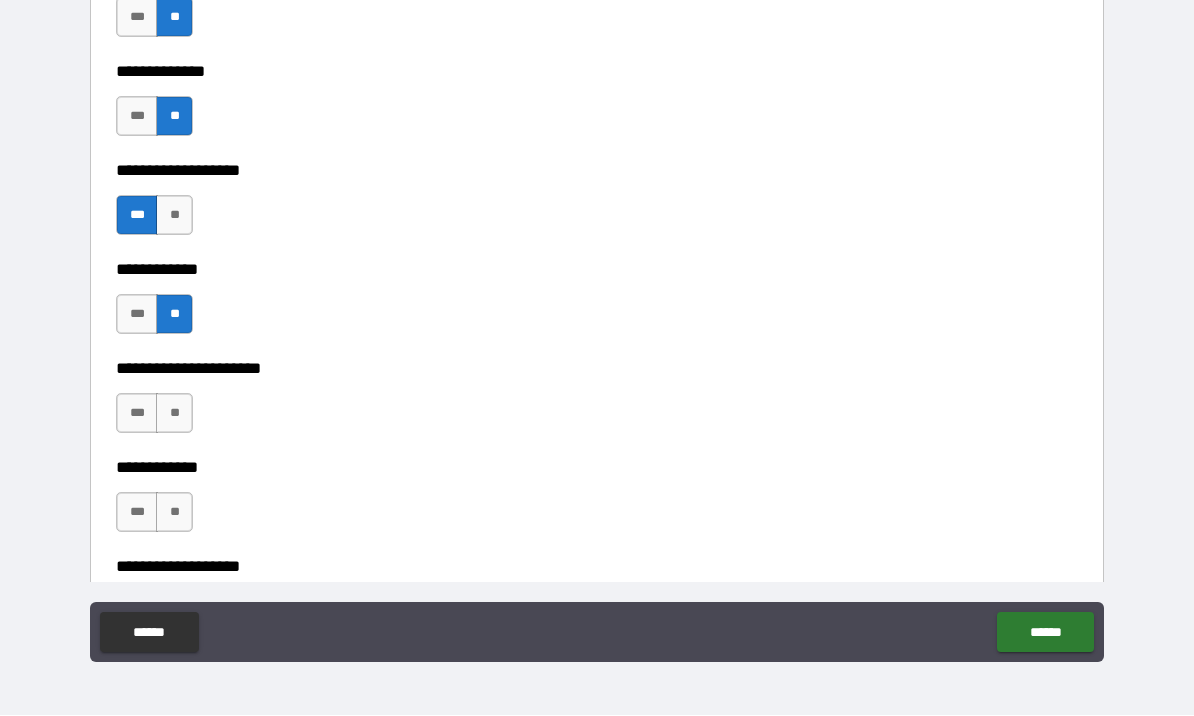 click on "**" at bounding box center (174, 414) 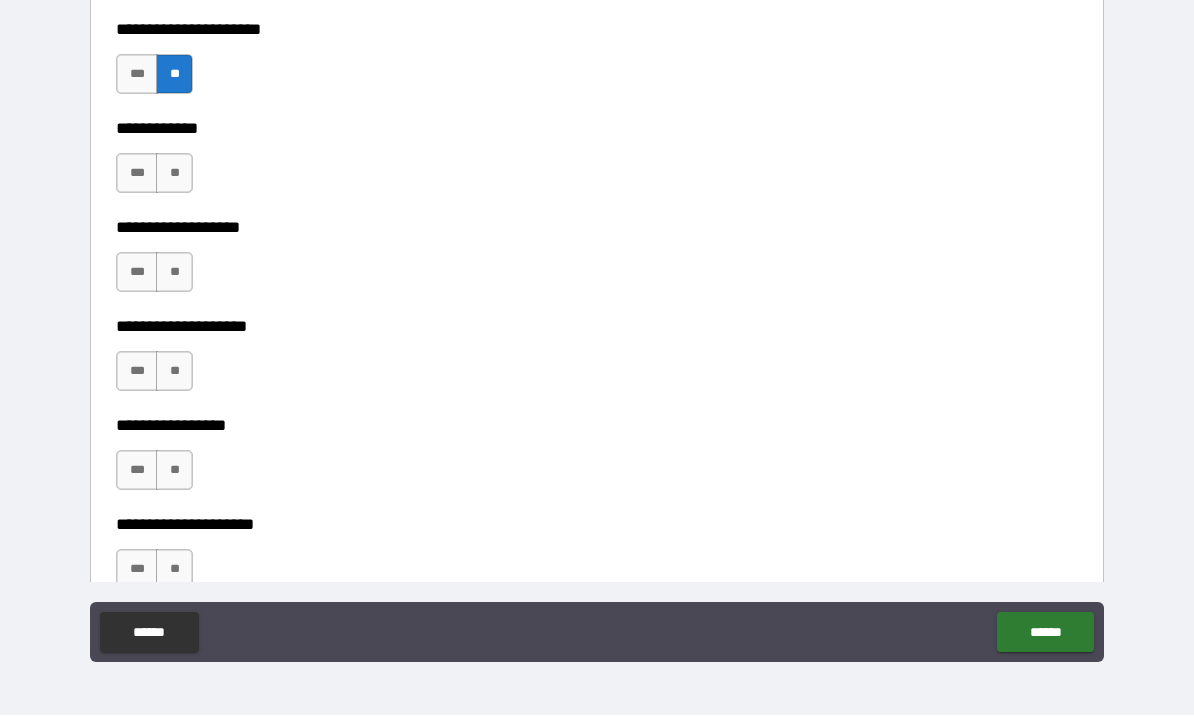 scroll, scrollTop: 8432, scrollLeft: 0, axis: vertical 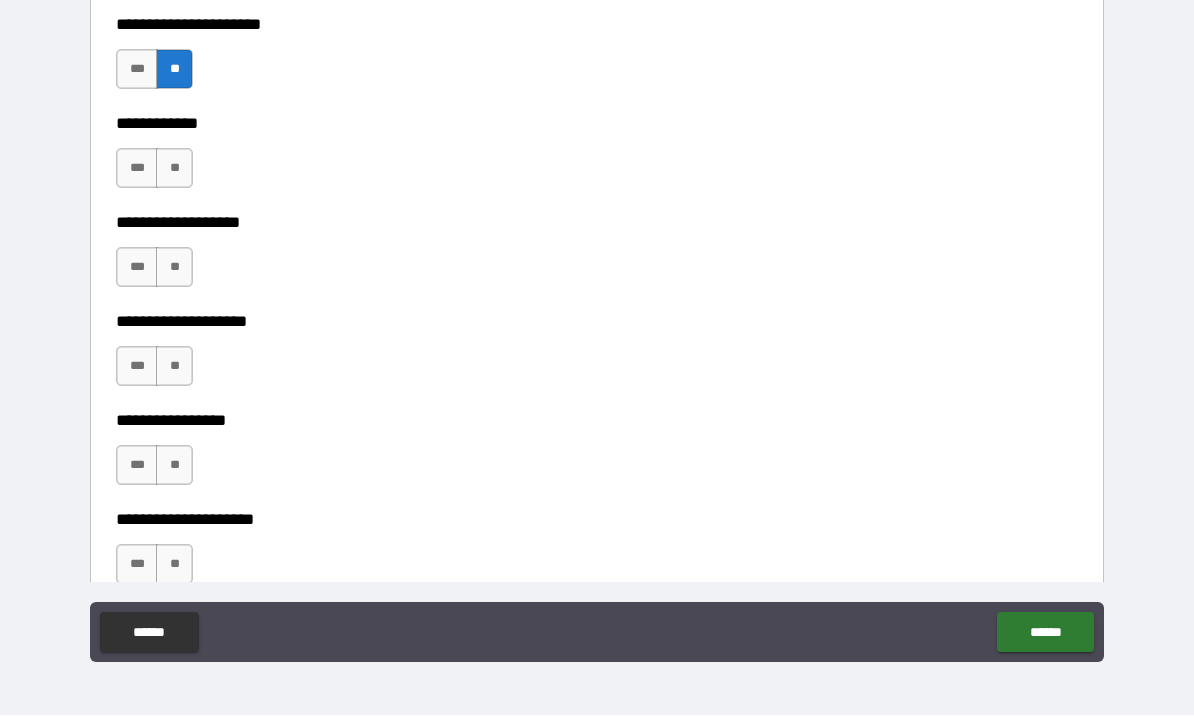 click on "**" at bounding box center (174, 169) 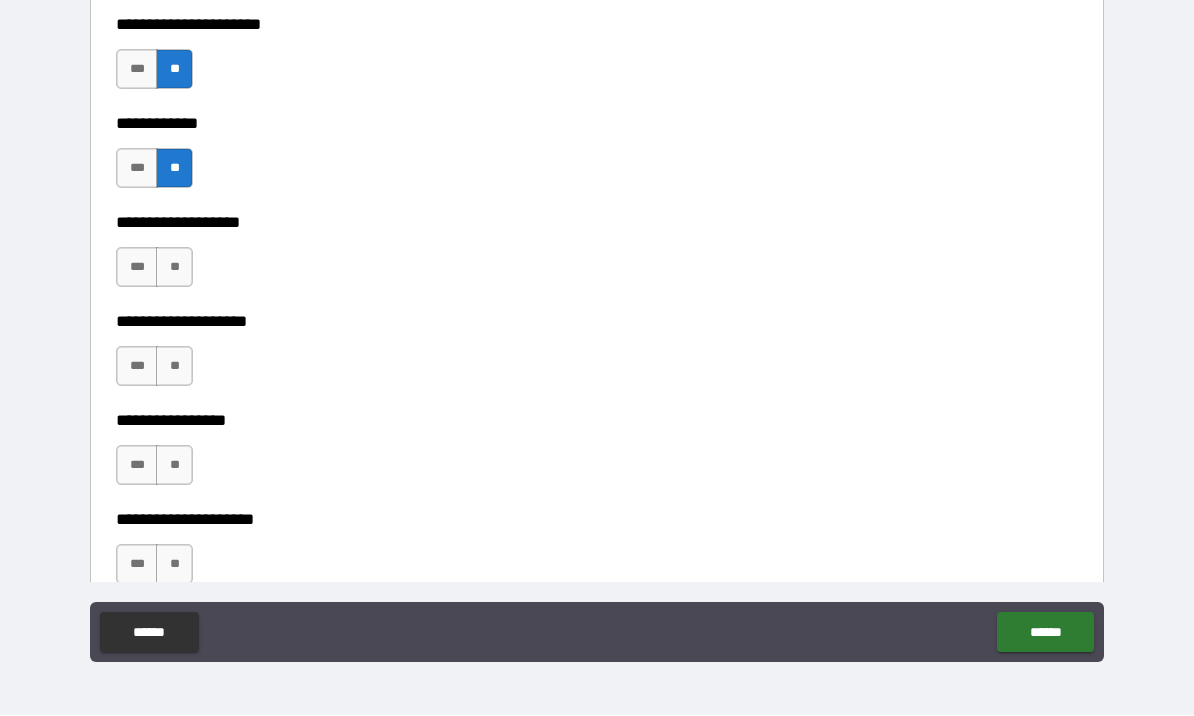 click on "***" at bounding box center (137, 268) 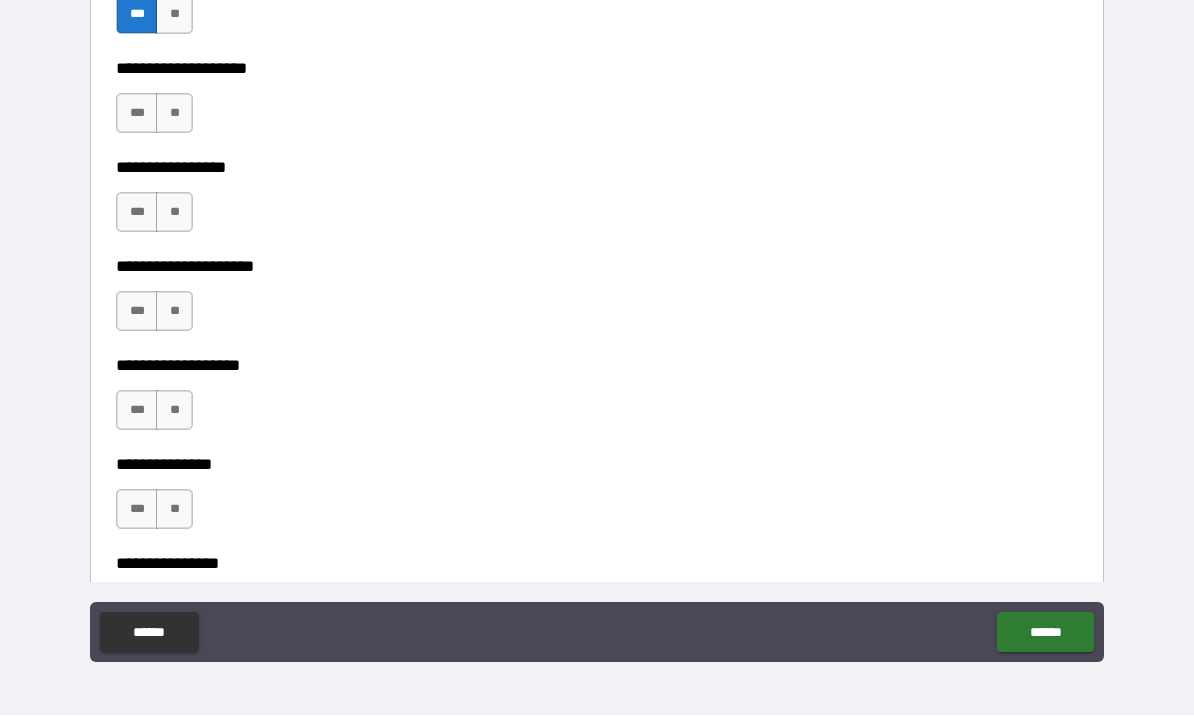 scroll, scrollTop: 8686, scrollLeft: 0, axis: vertical 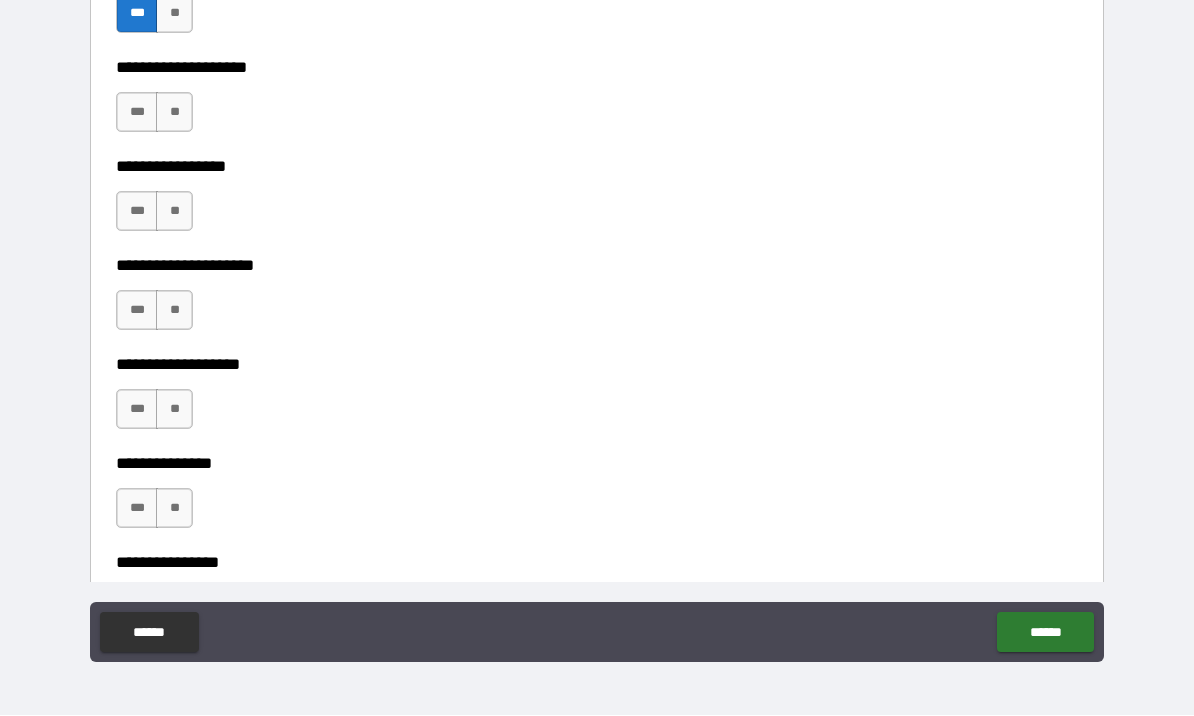 click on "**" at bounding box center (174, 113) 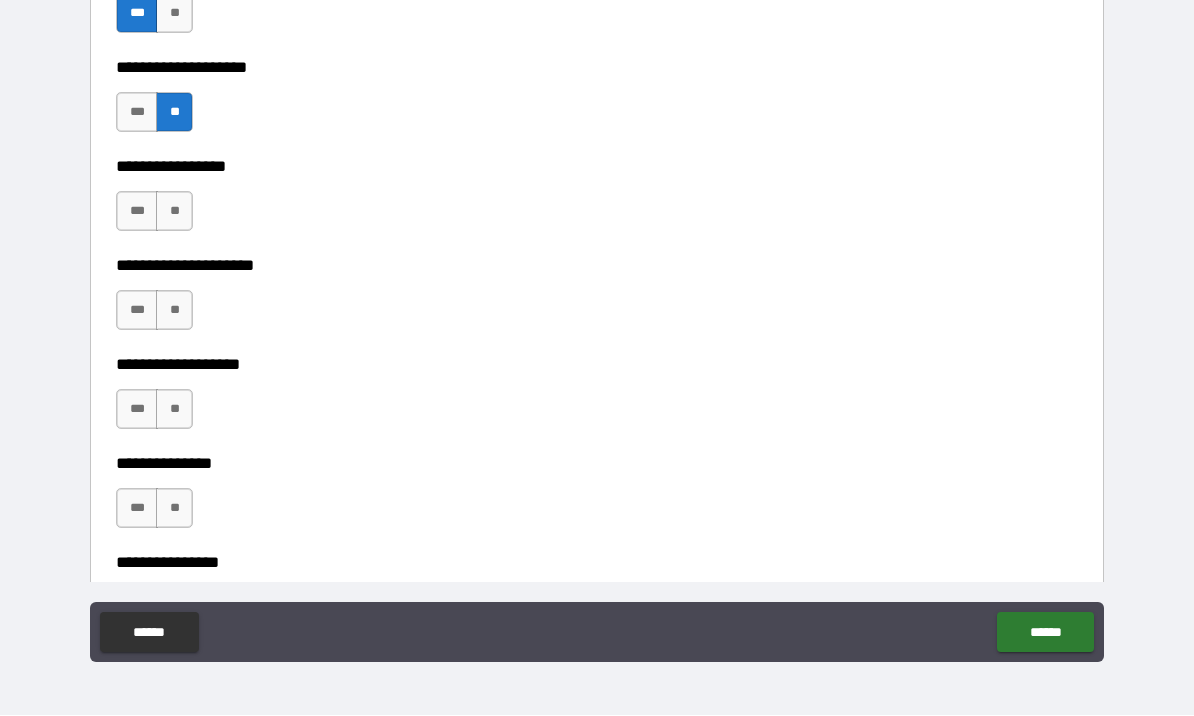 click on "***" at bounding box center (137, 212) 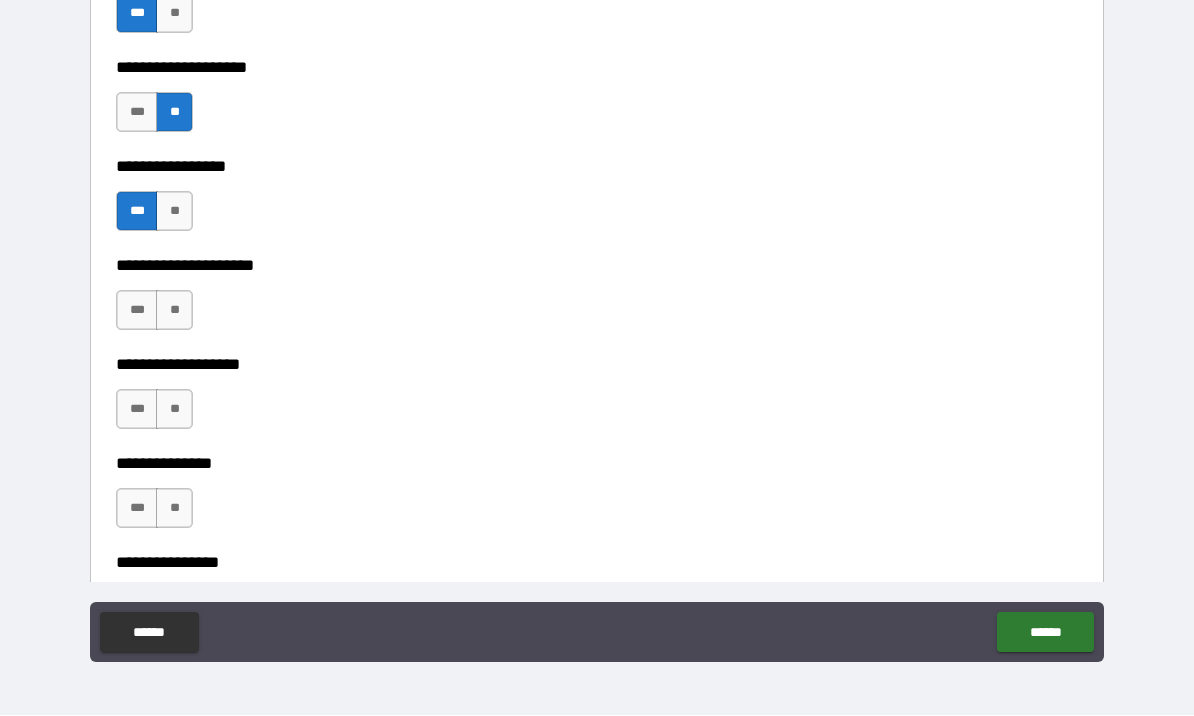 click on "**" at bounding box center [174, 311] 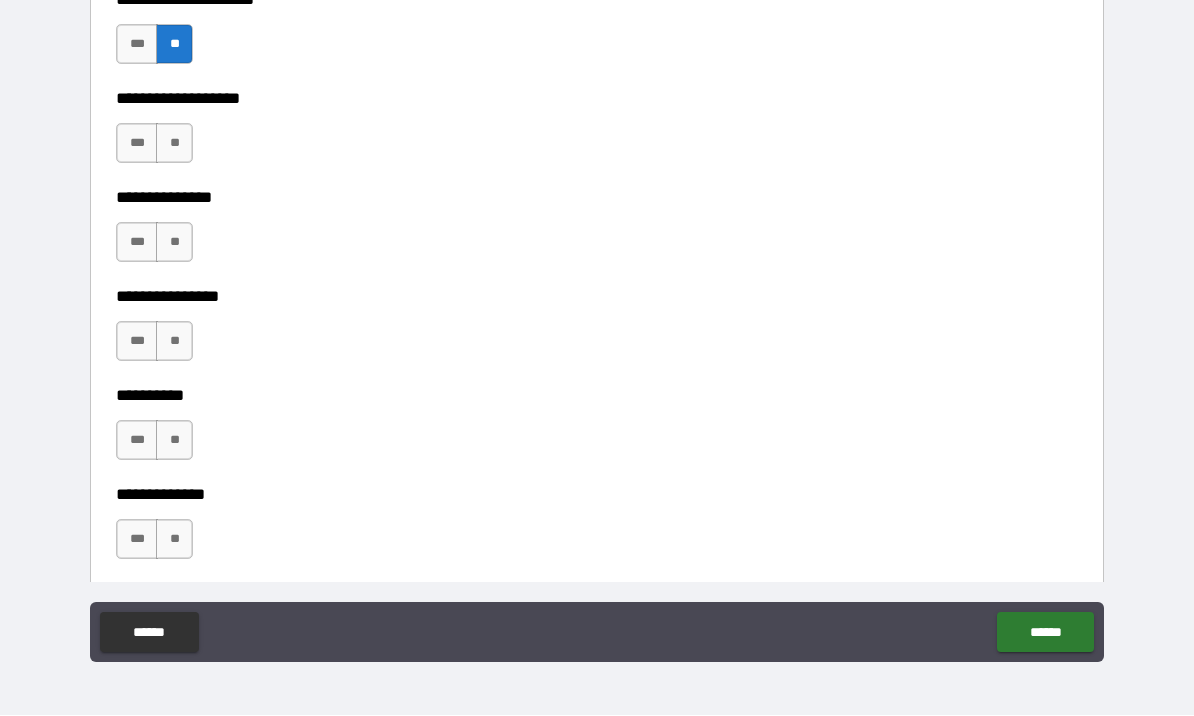 scroll, scrollTop: 8953, scrollLeft: 0, axis: vertical 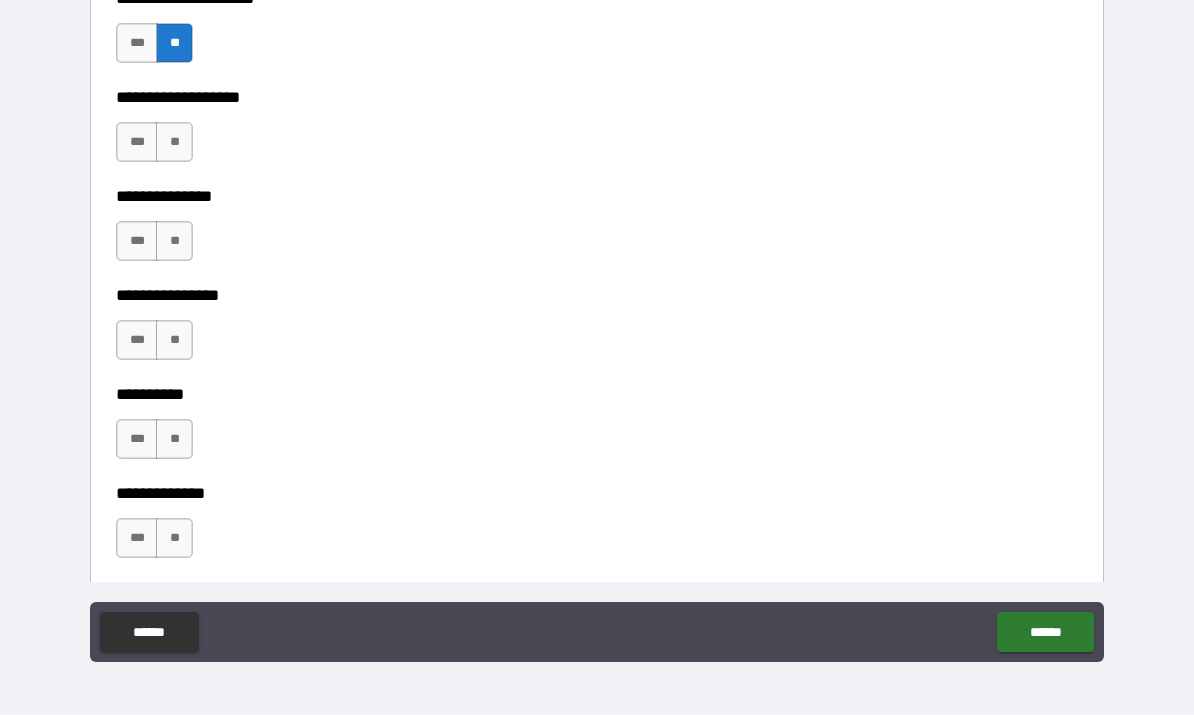 click on "**" at bounding box center (174, 143) 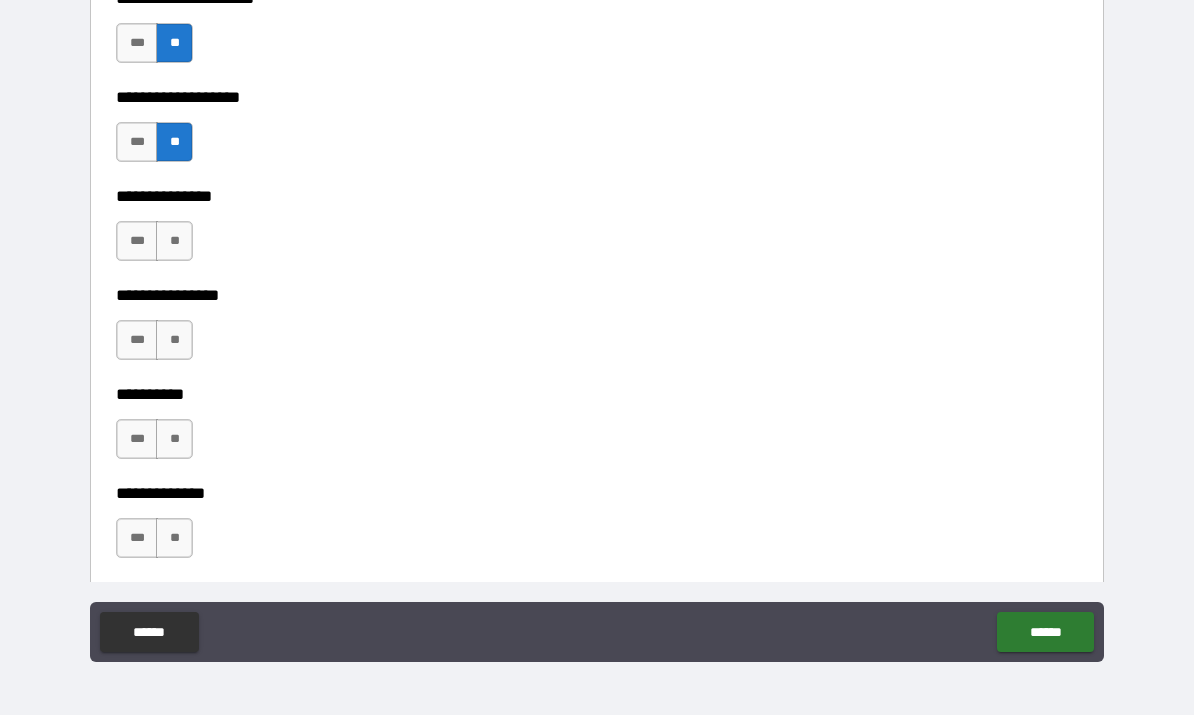 click on "**" at bounding box center [174, 242] 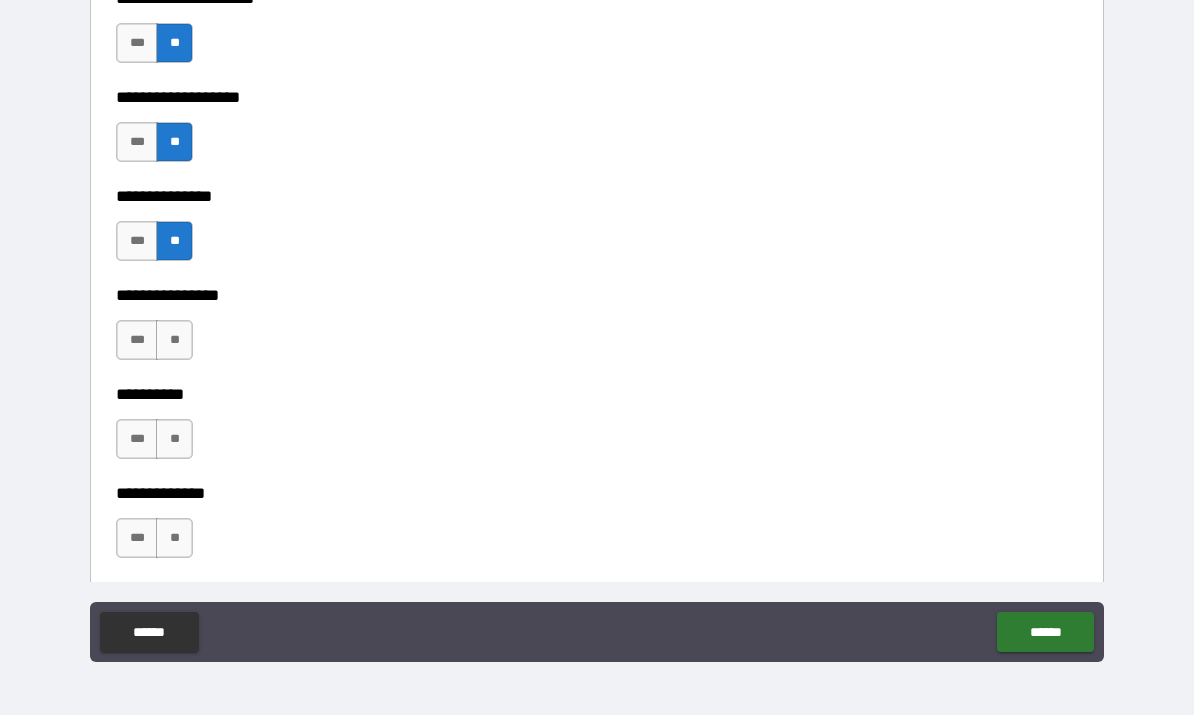 click on "**" at bounding box center [174, 341] 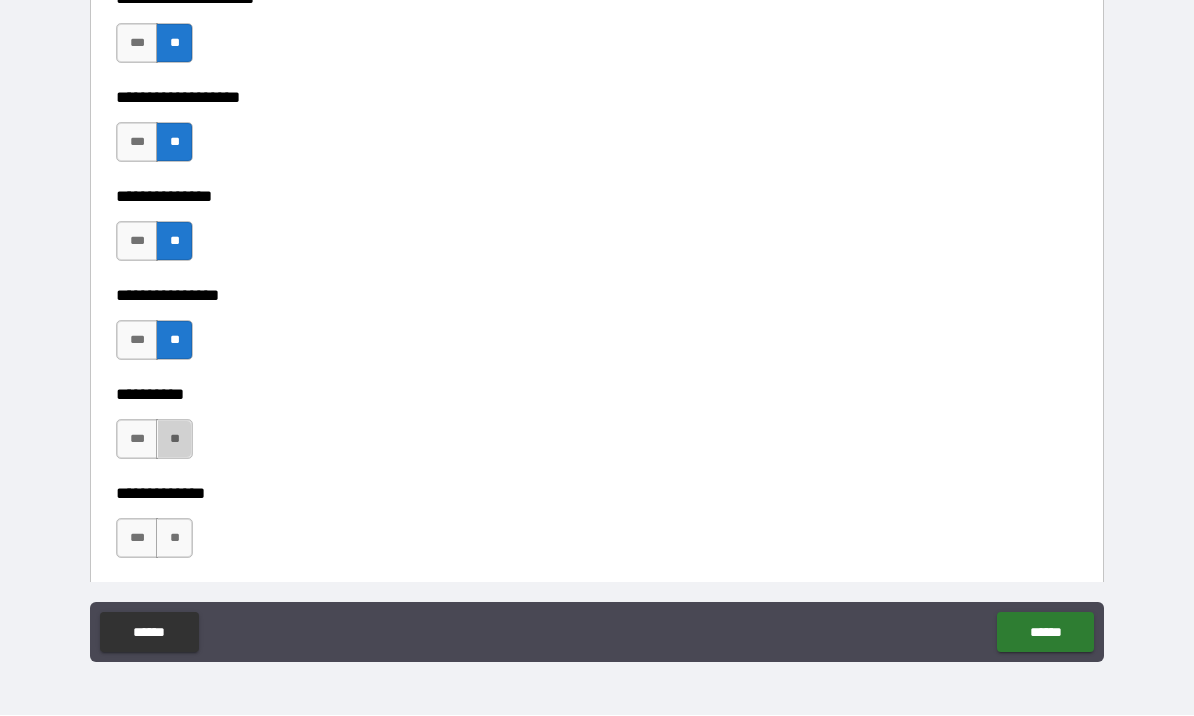 click on "**" at bounding box center [174, 440] 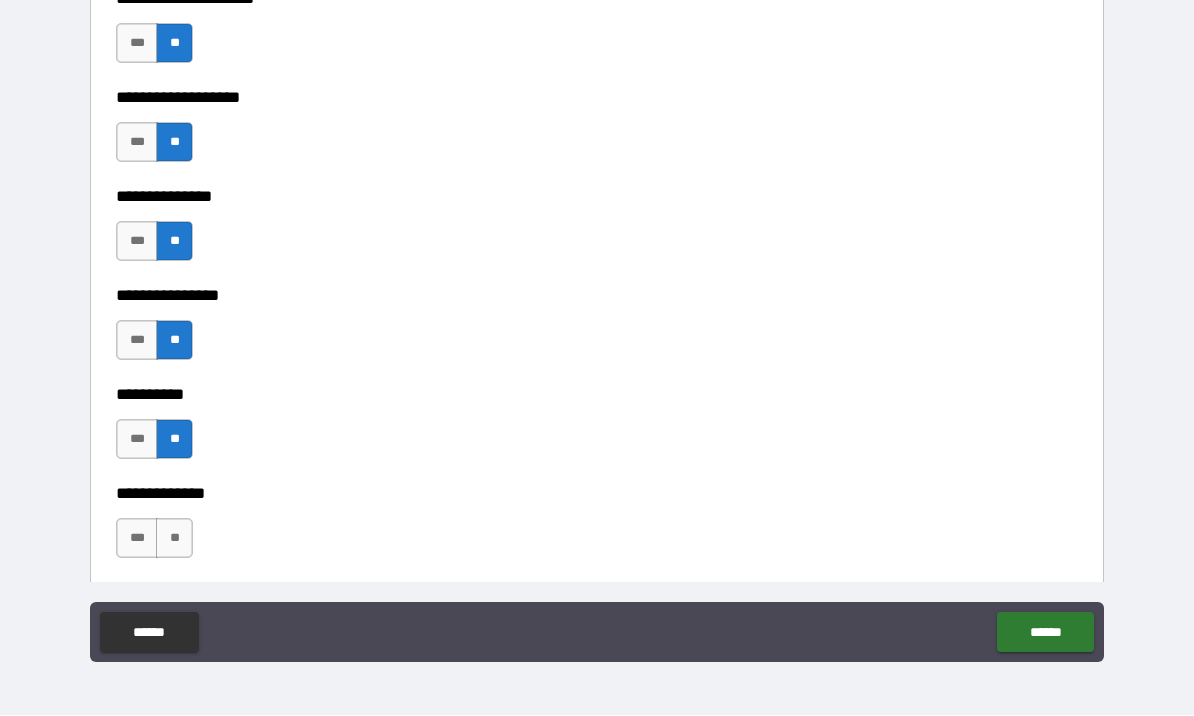click on "**" at bounding box center [174, 539] 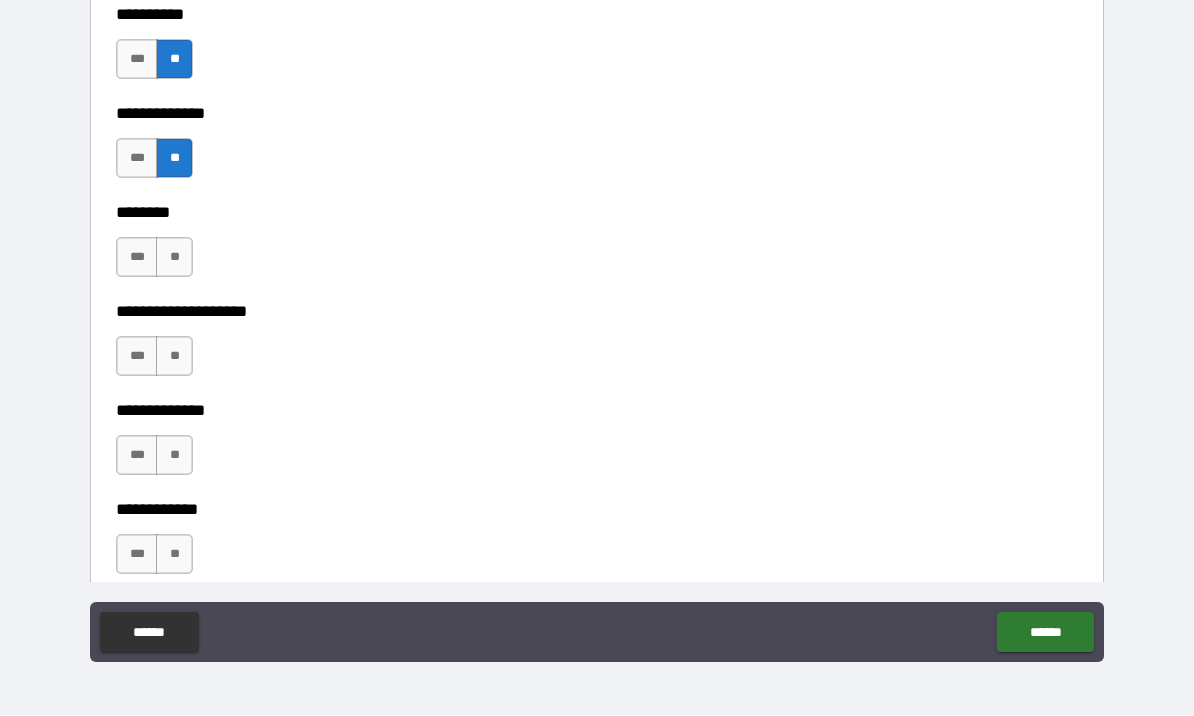 scroll, scrollTop: 9334, scrollLeft: 0, axis: vertical 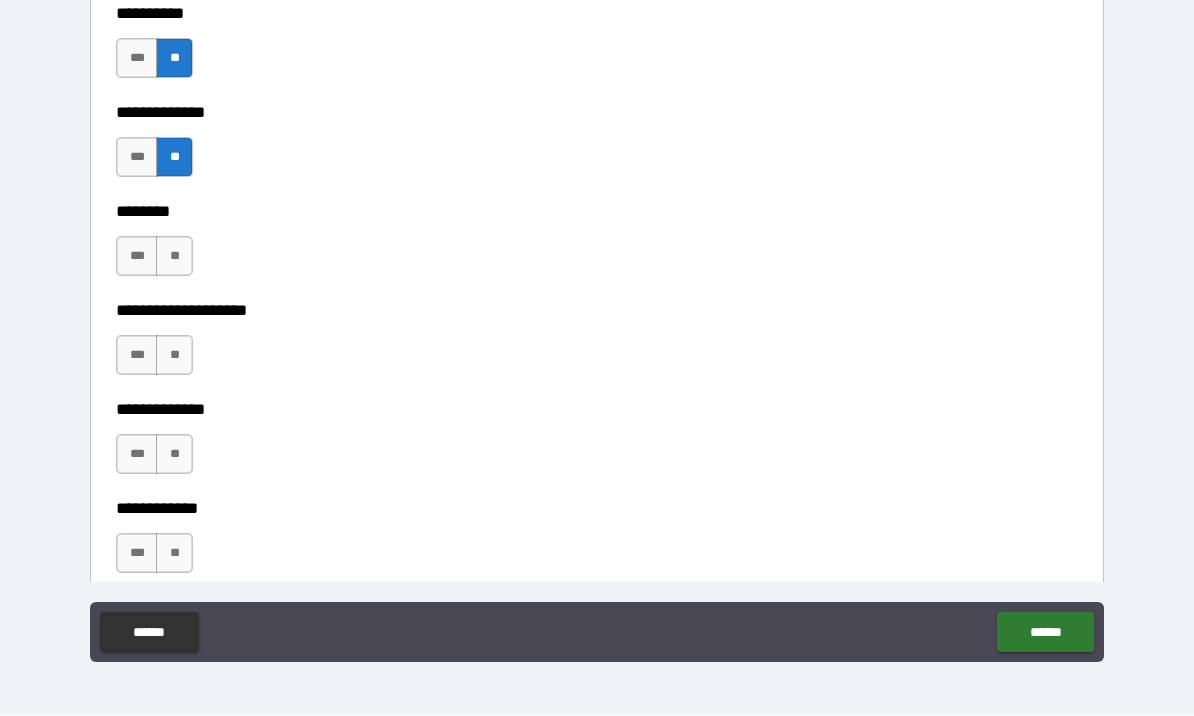 click on "**" at bounding box center (174, 257) 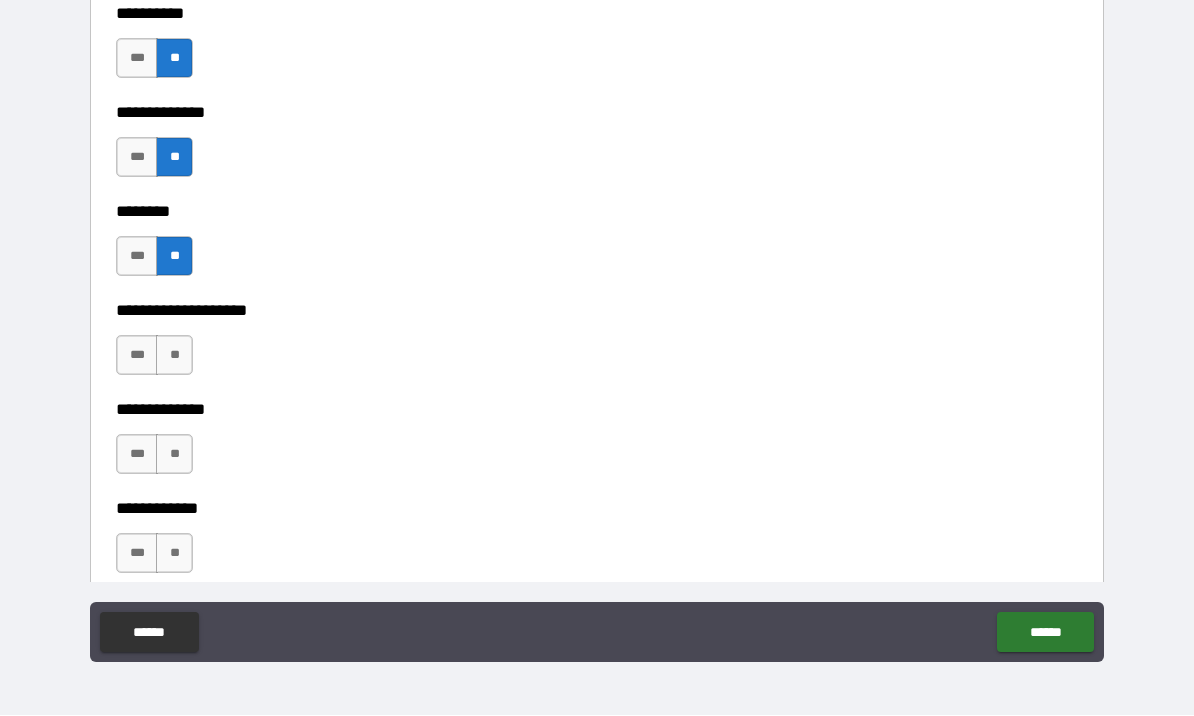 click on "**" at bounding box center (174, 356) 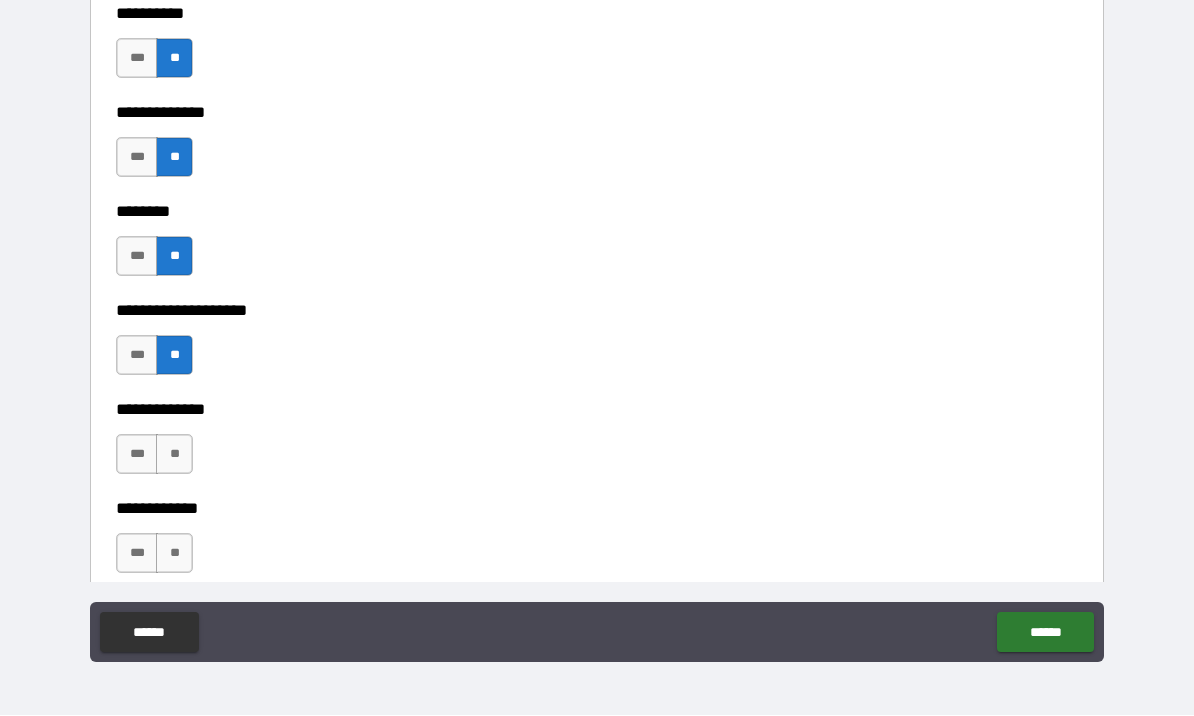 click on "***" at bounding box center (137, 455) 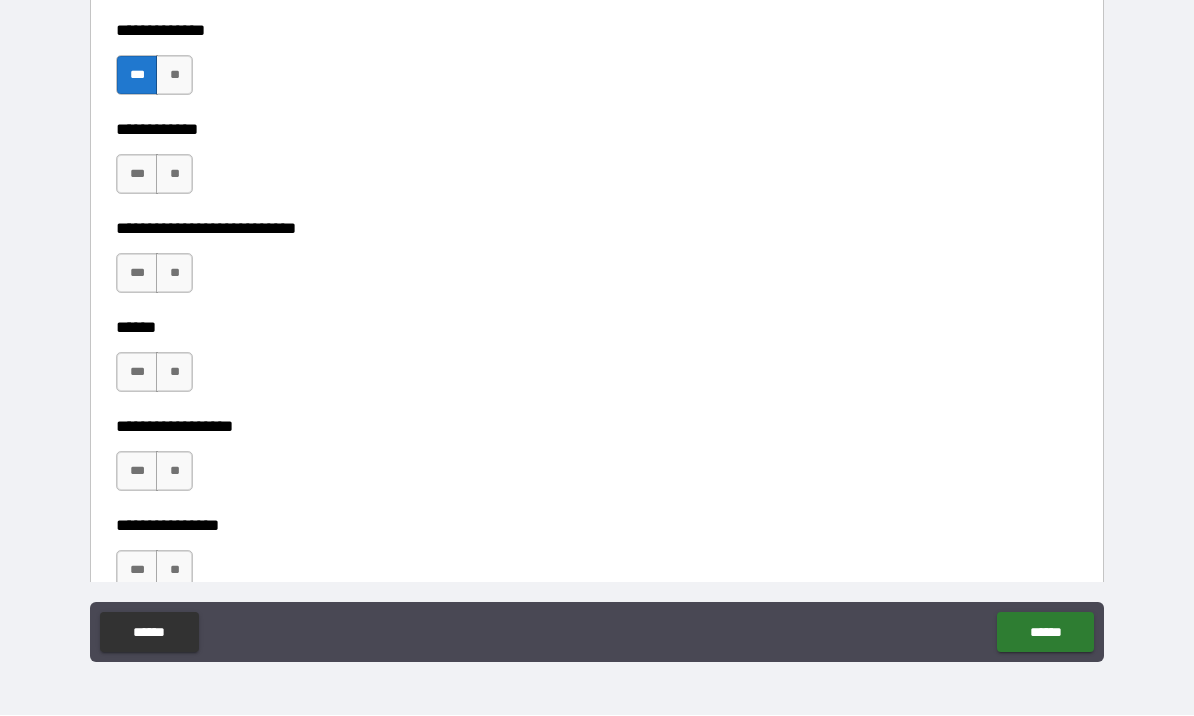 scroll, scrollTop: 9723, scrollLeft: 0, axis: vertical 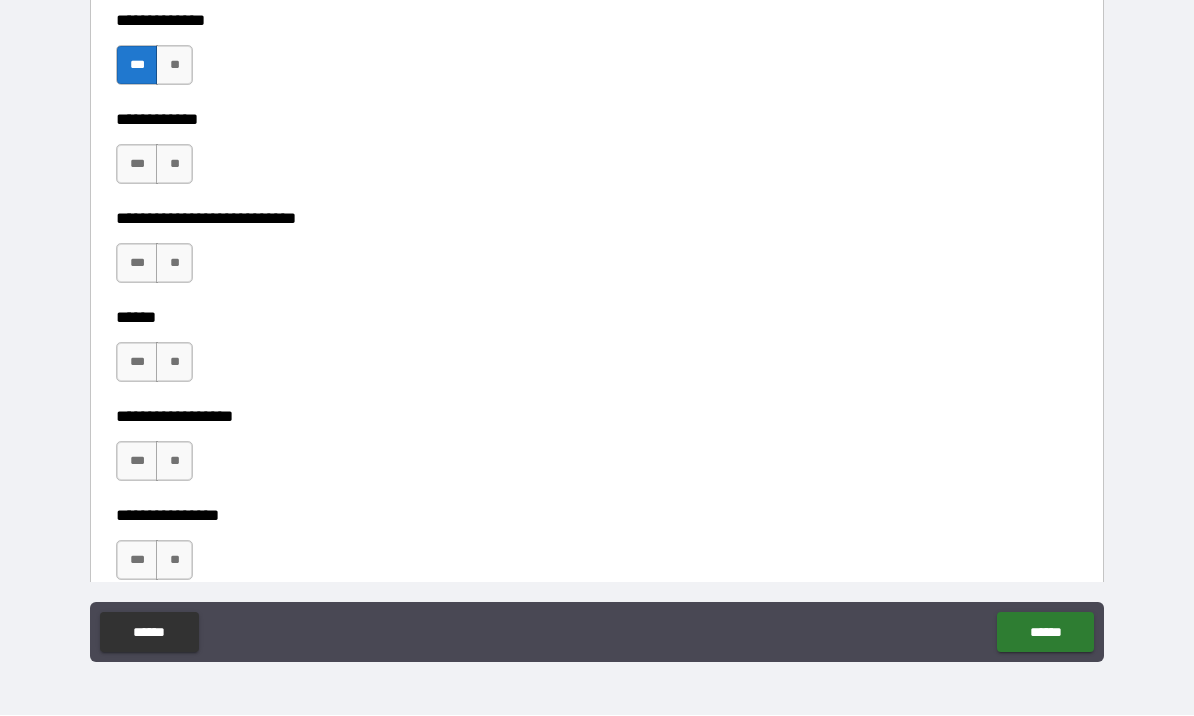 click on "**" at bounding box center [174, 165] 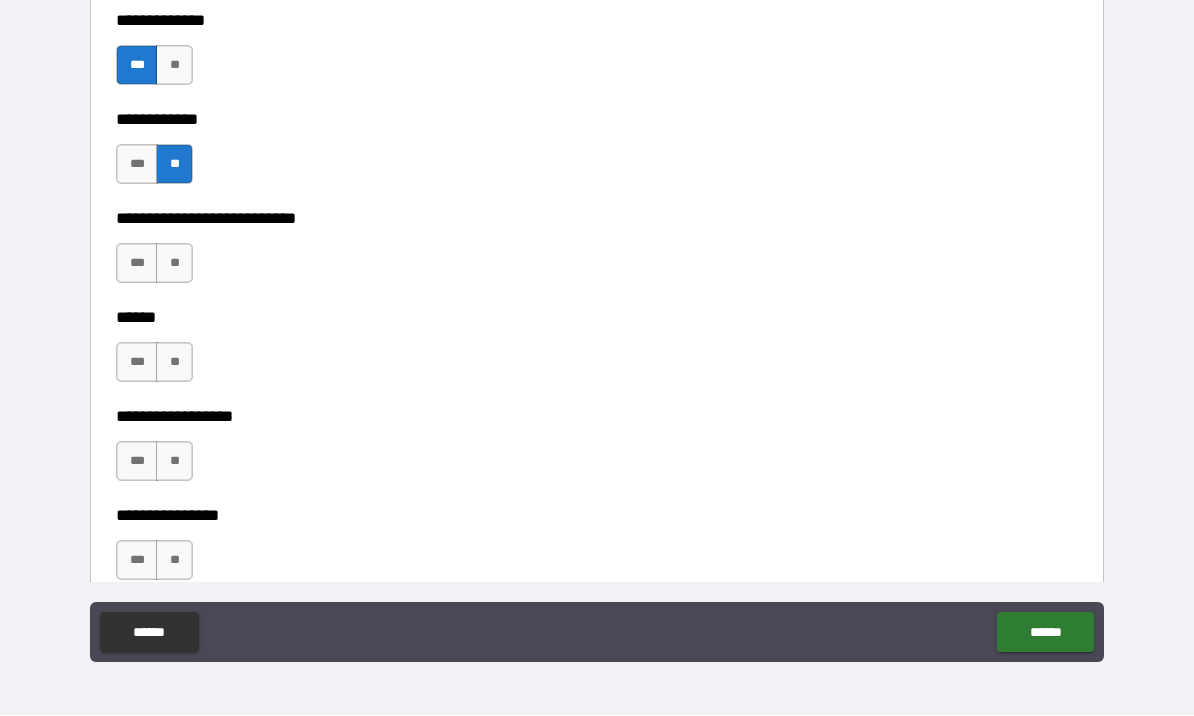 click on "**" at bounding box center (174, 264) 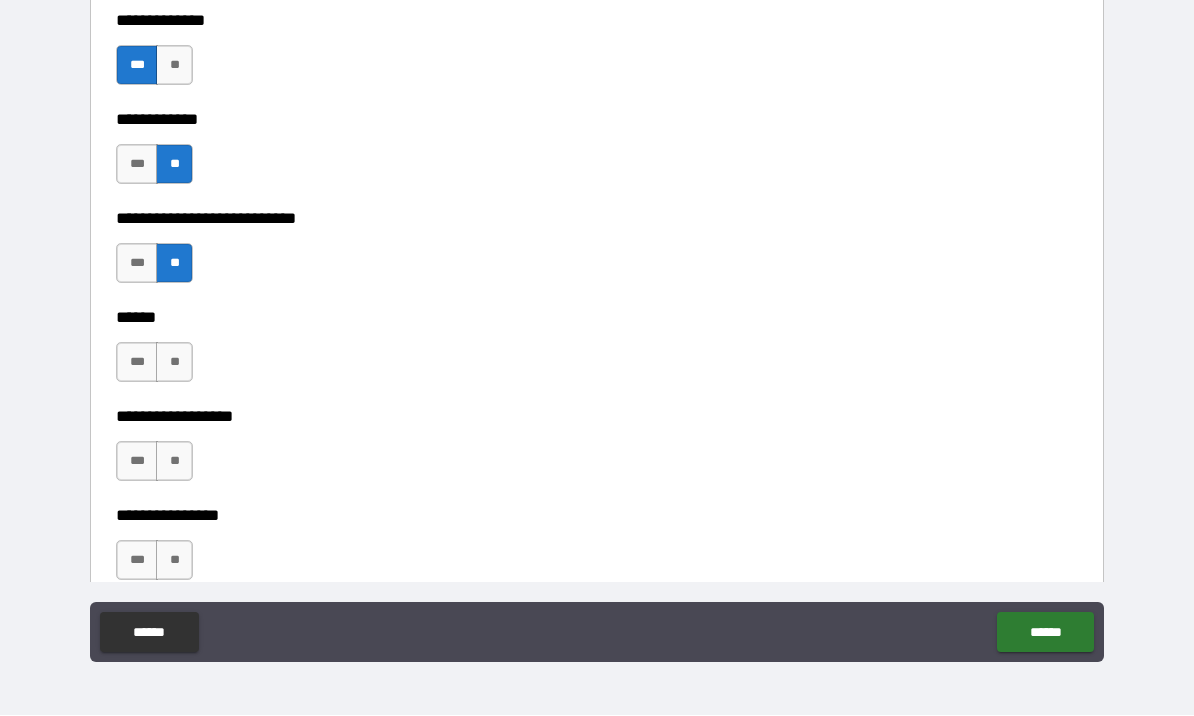 click on "**" at bounding box center (174, 363) 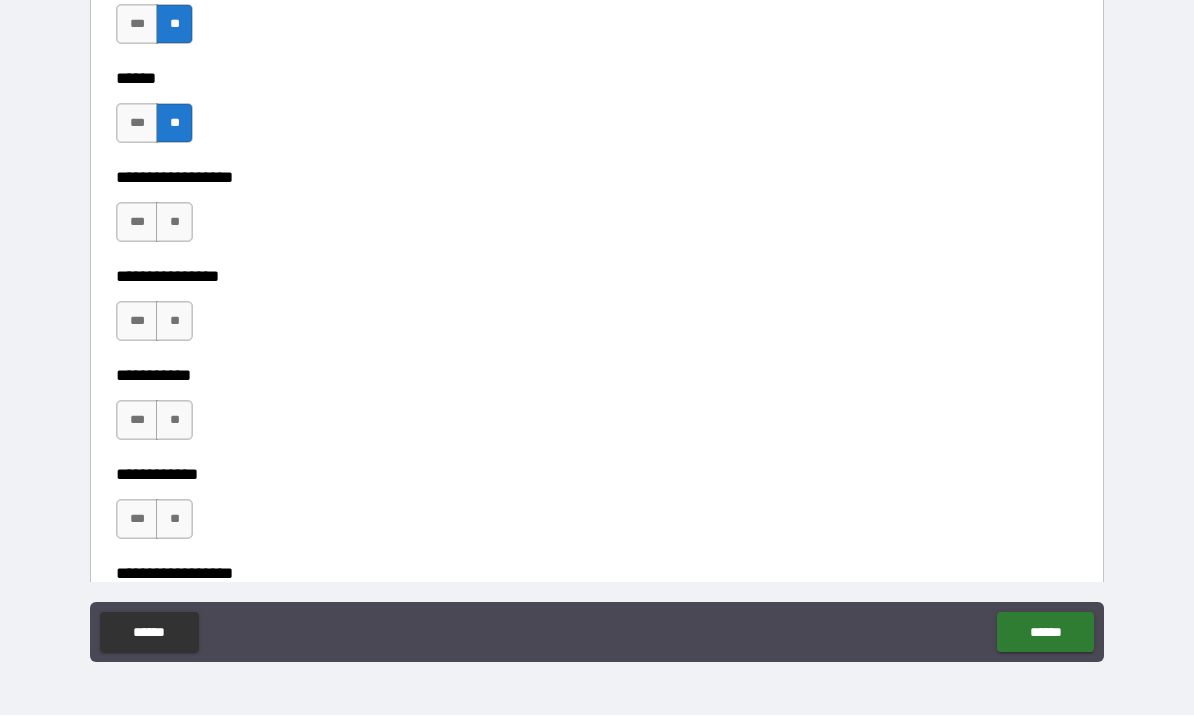 scroll, scrollTop: 9972, scrollLeft: 0, axis: vertical 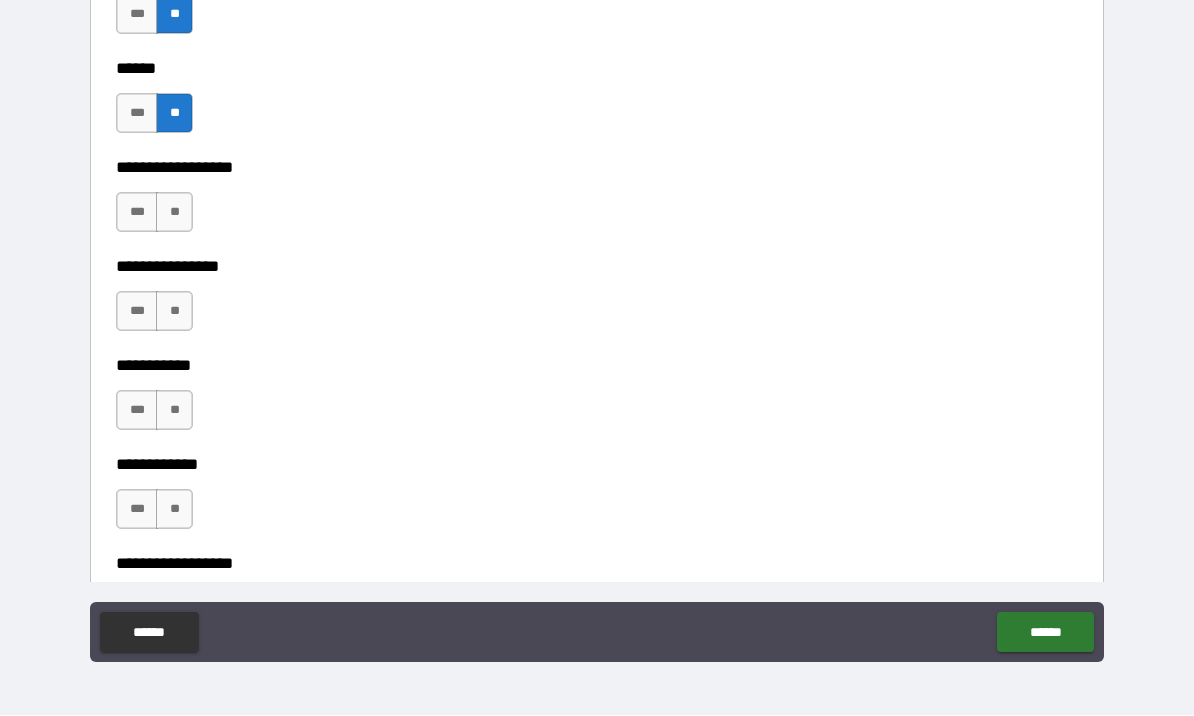 click on "**" at bounding box center [174, 213] 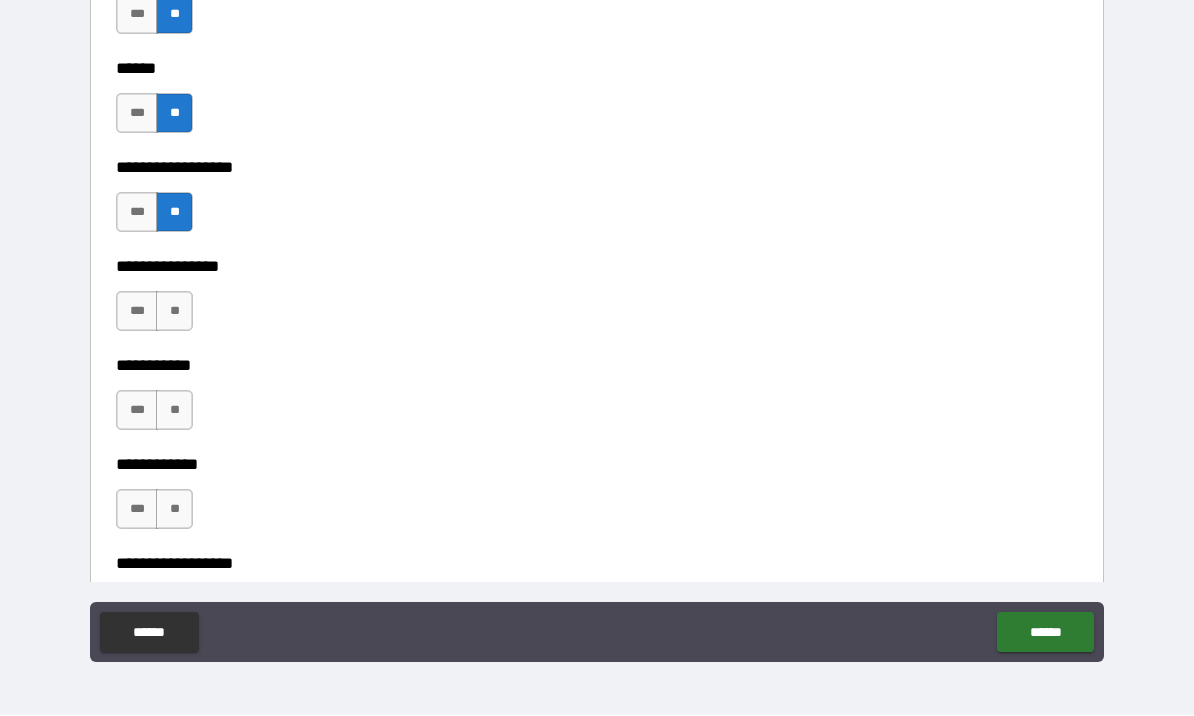 click on "**" at bounding box center [174, 312] 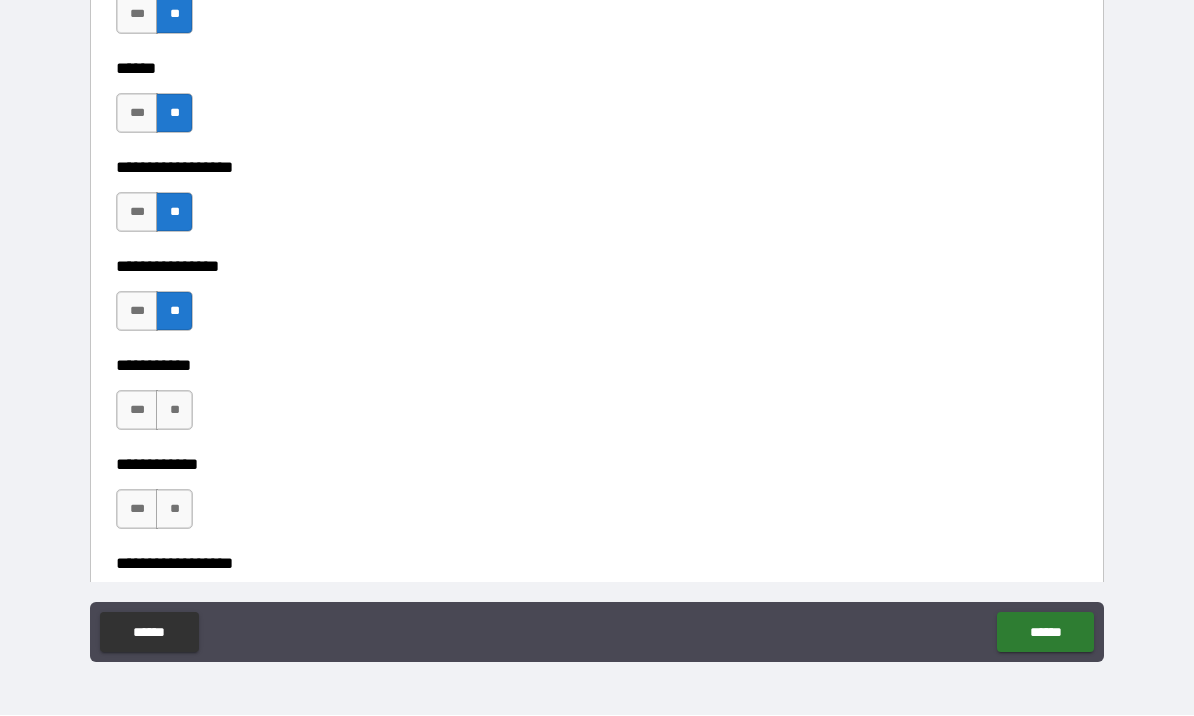 click on "***" at bounding box center (137, 411) 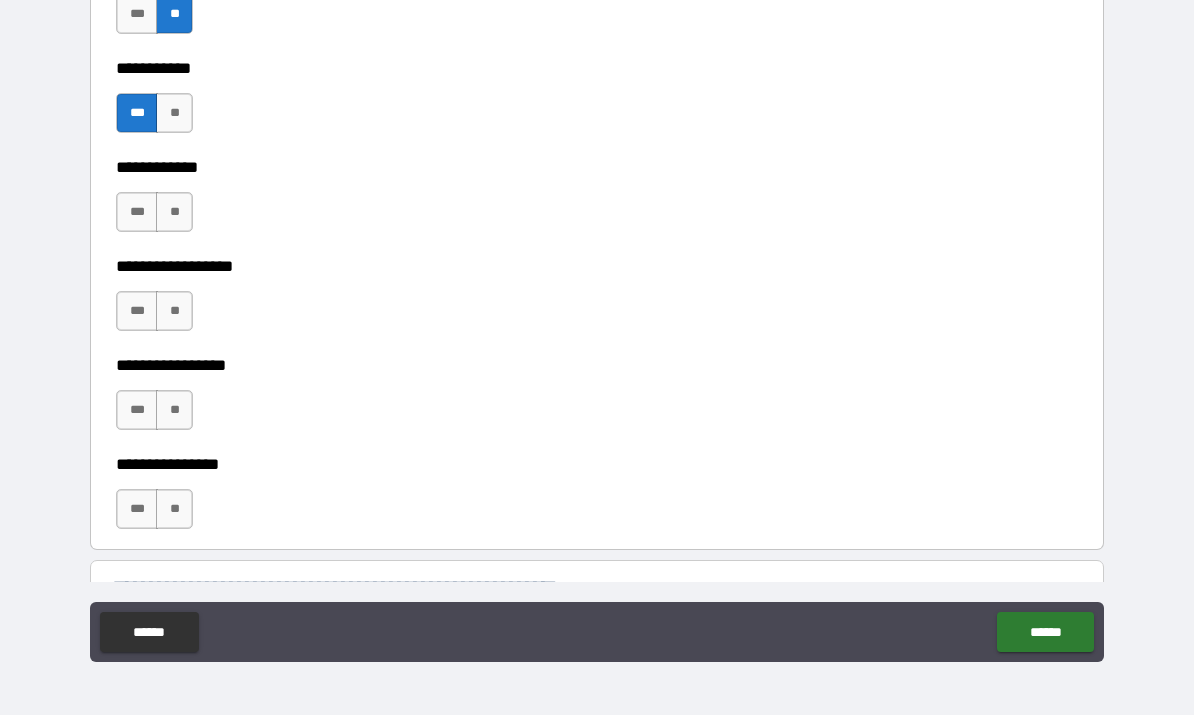 scroll, scrollTop: 10294, scrollLeft: 0, axis: vertical 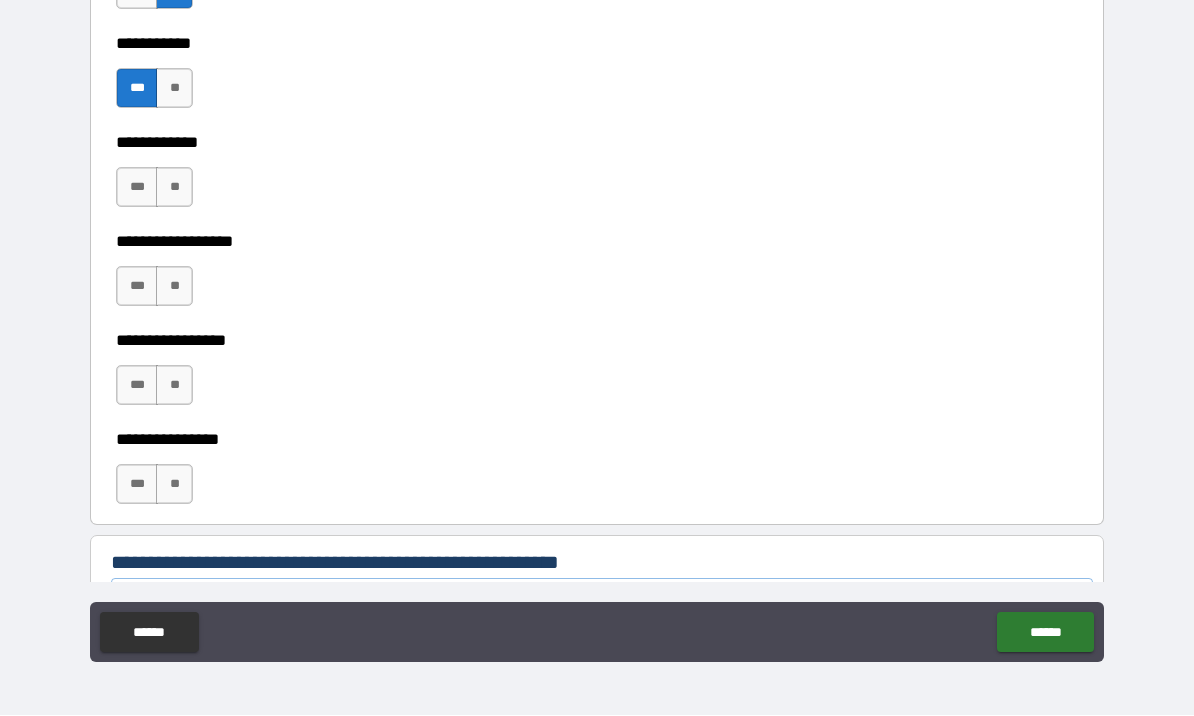click on "**" at bounding box center [174, 188] 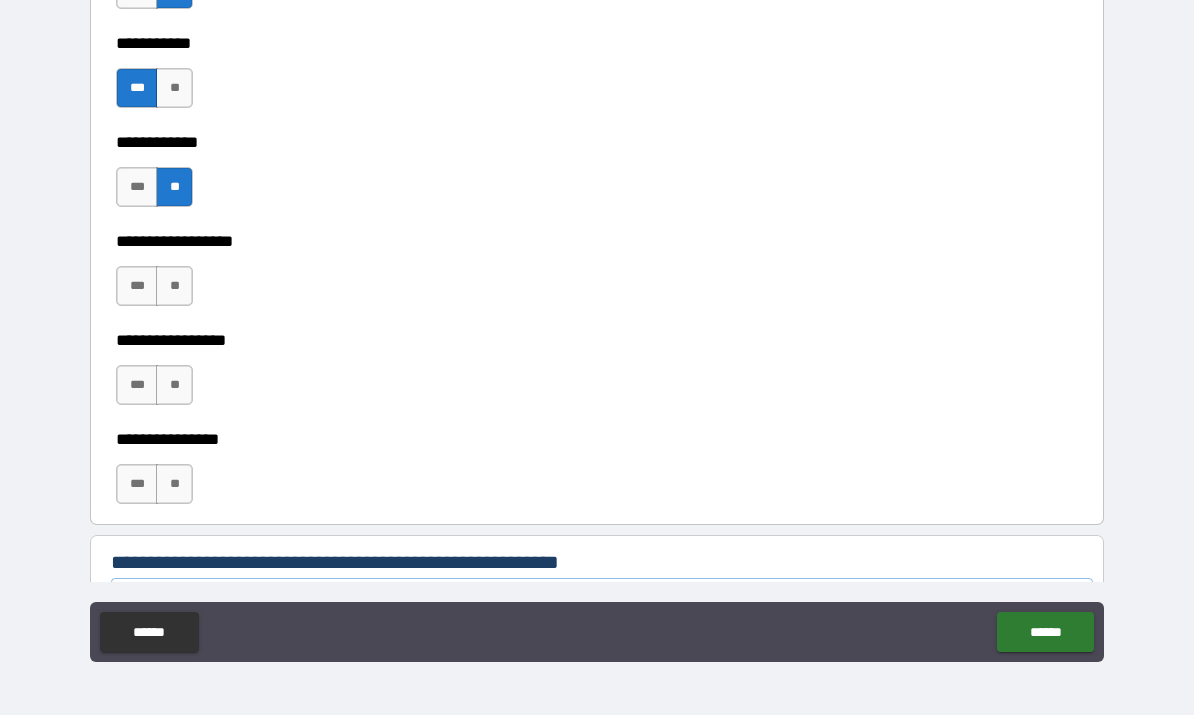 click on "**" at bounding box center (174, 485) 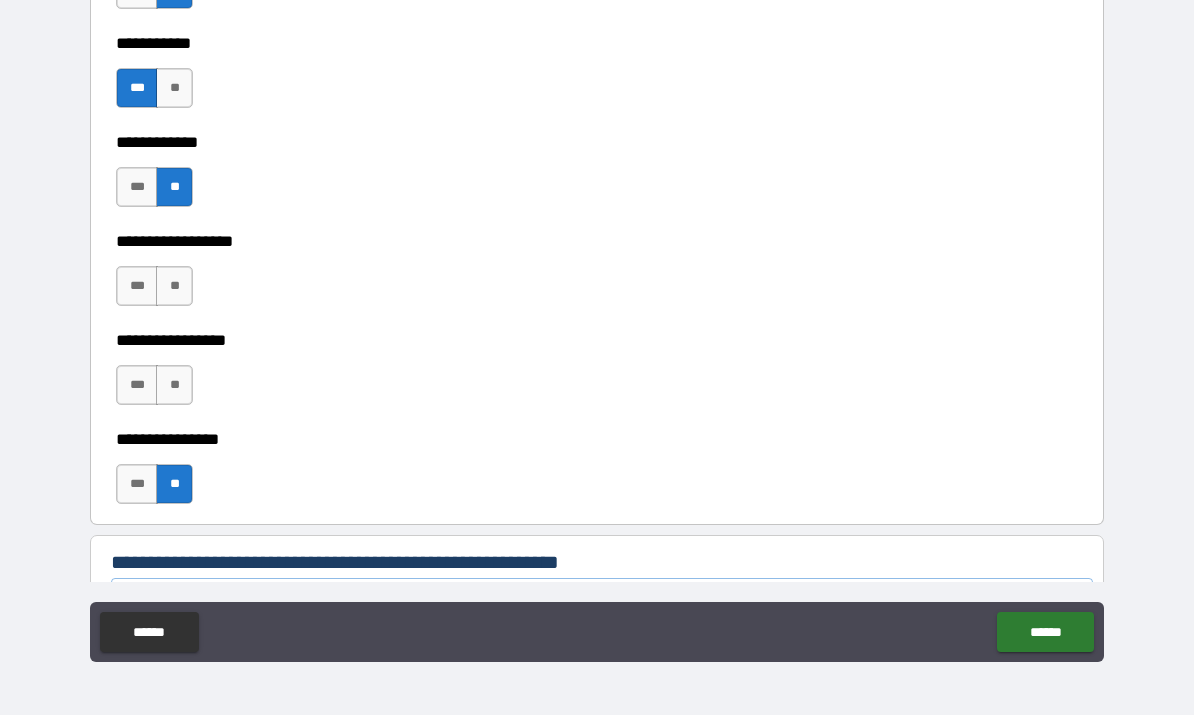 click on "**" at bounding box center (174, 386) 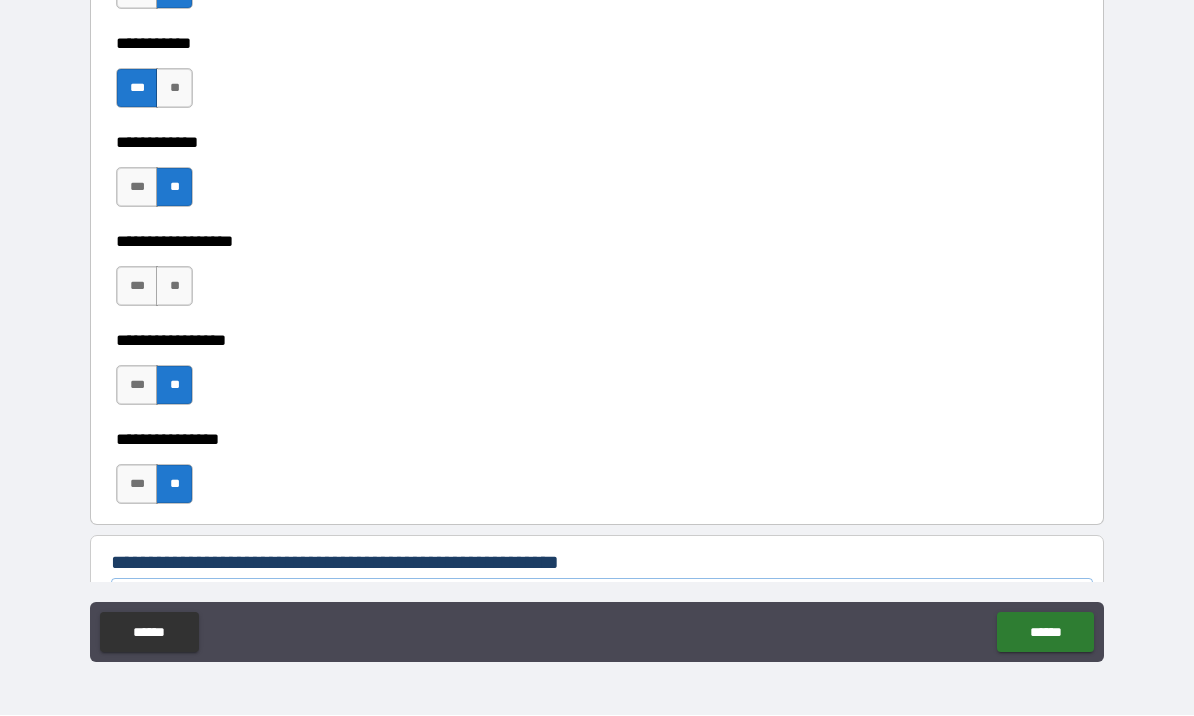 click on "**" at bounding box center [174, 287] 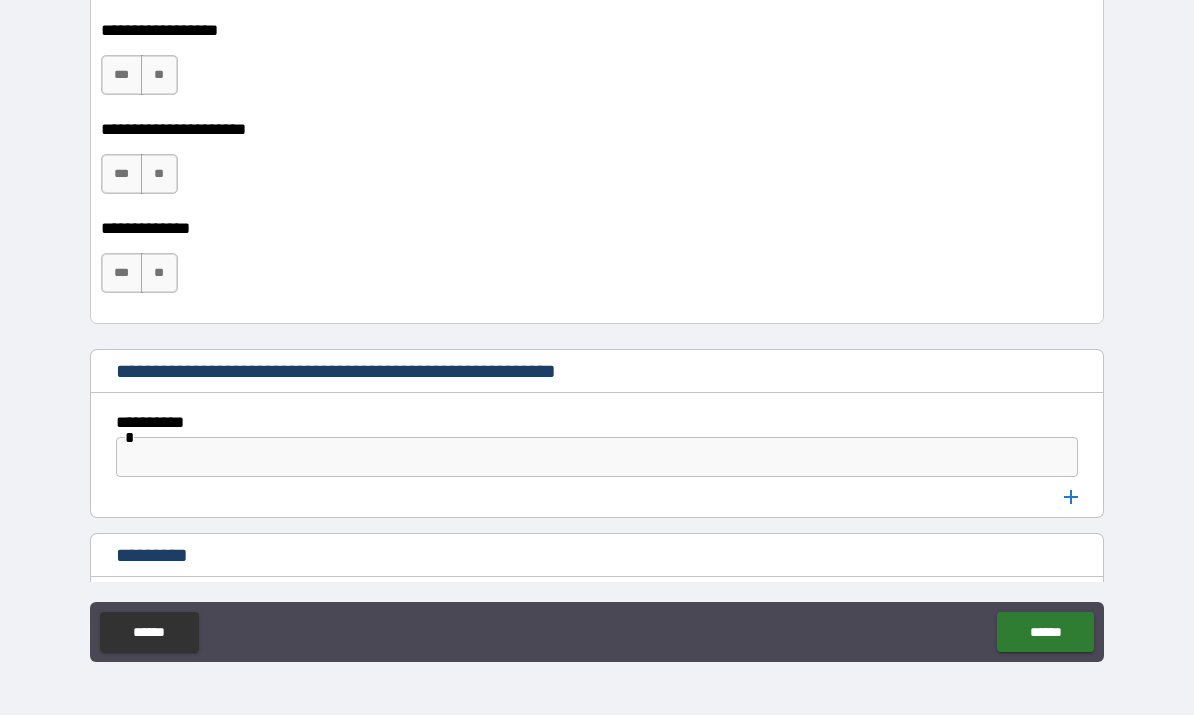 scroll, scrollTop: 10925, scrollLeft: 0, axis: vertical 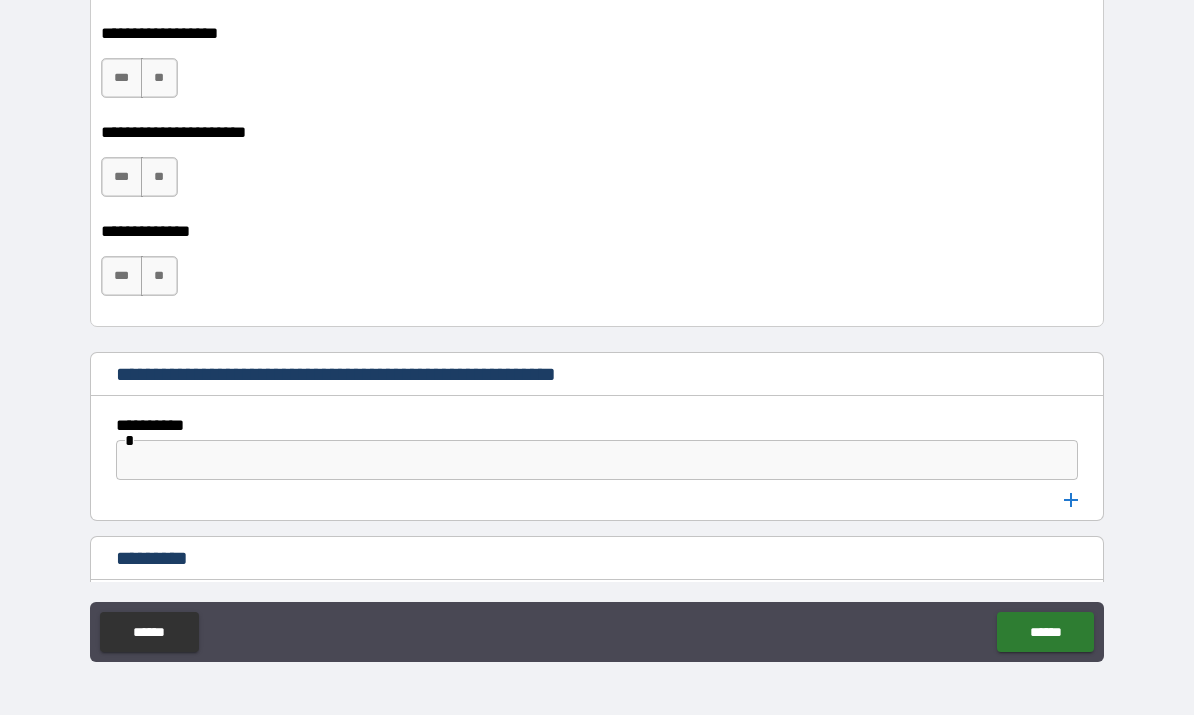 click on "**" at bounding box center (159, 79) 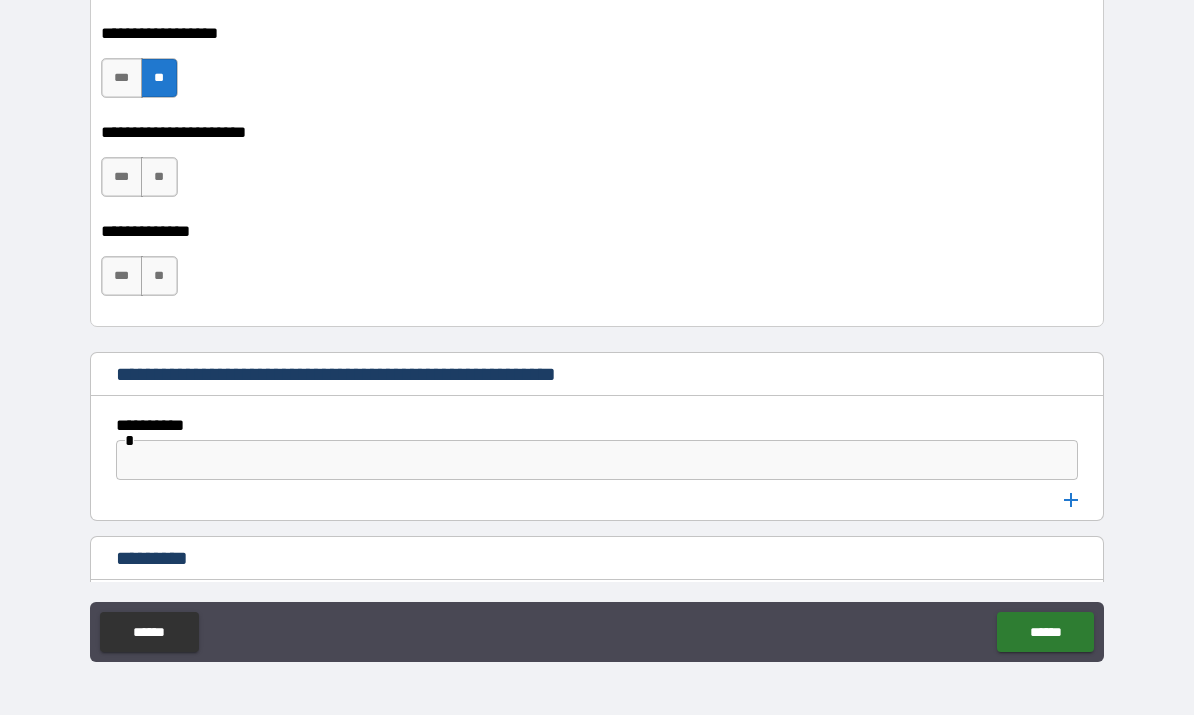 click on "**" at bounding box center (159, 178) 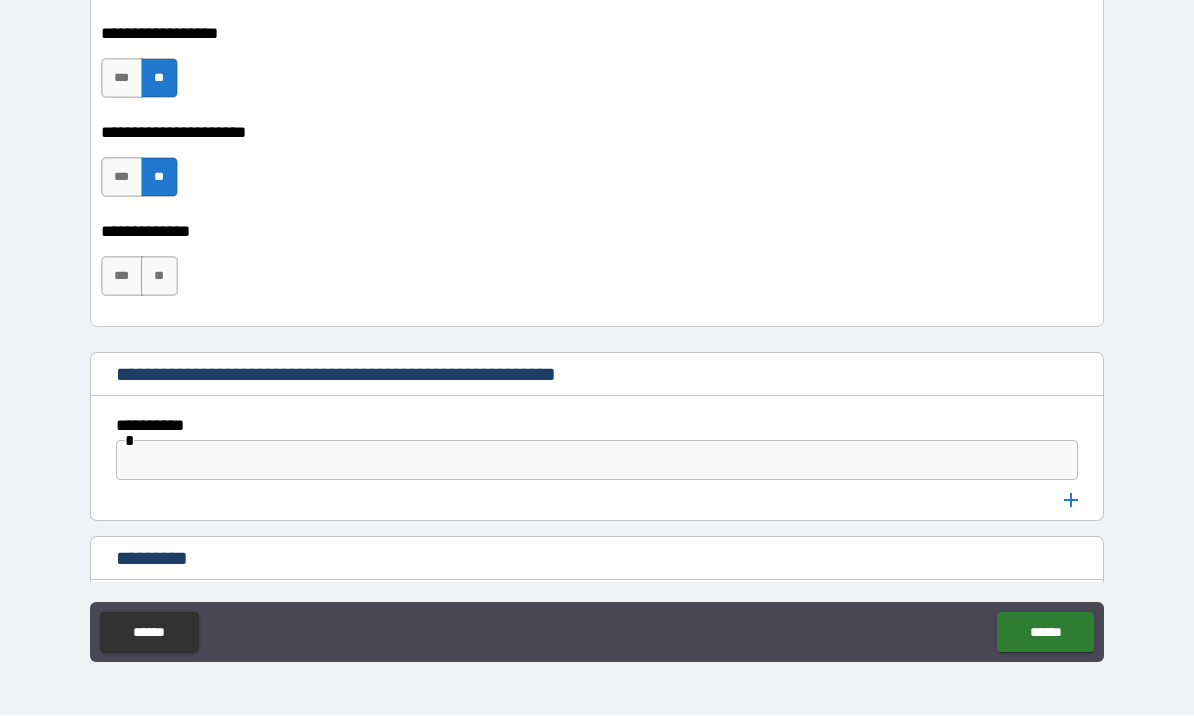 click on "**" at bounding box center (159, 277) 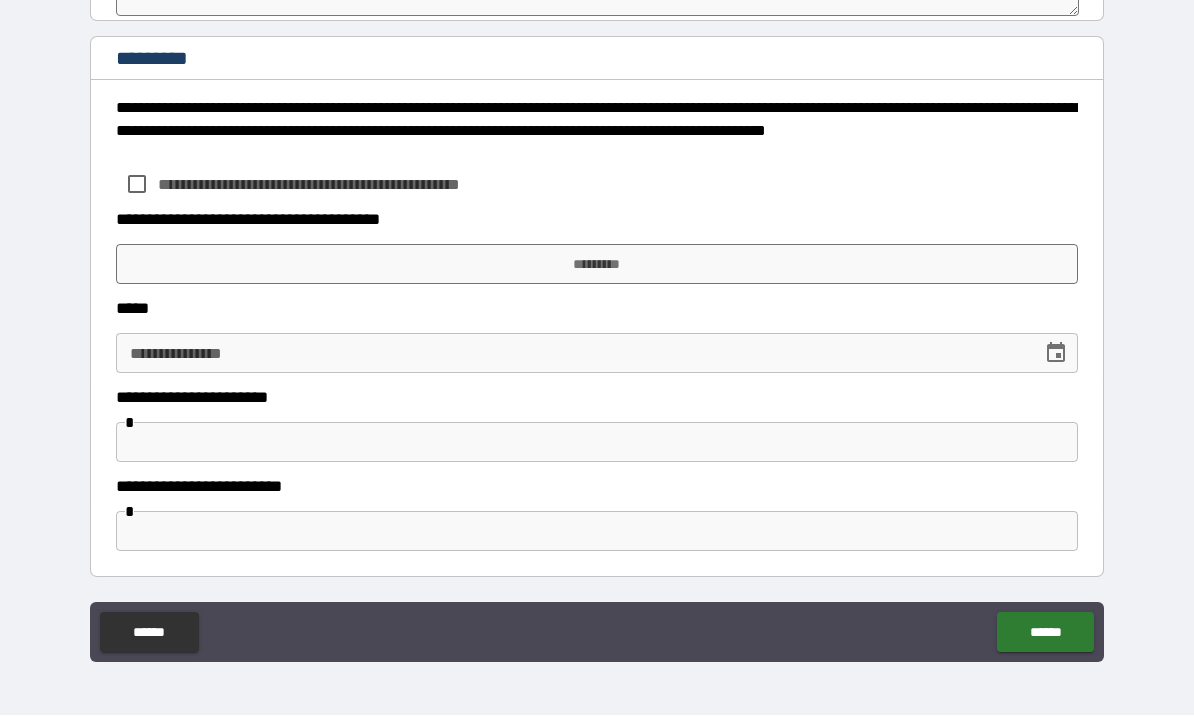 scroll, scrollTop: 11575, scrollLeft: 0, axis: vertical 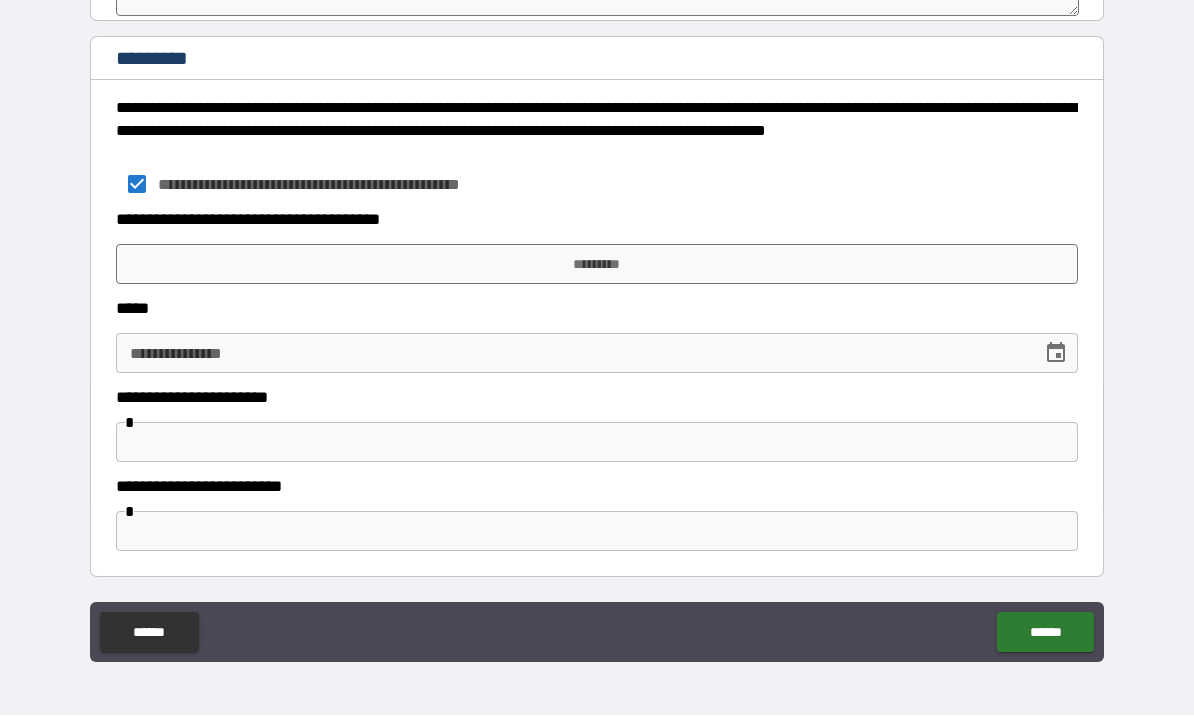 click on "*********" at bounding box center [597, 265] 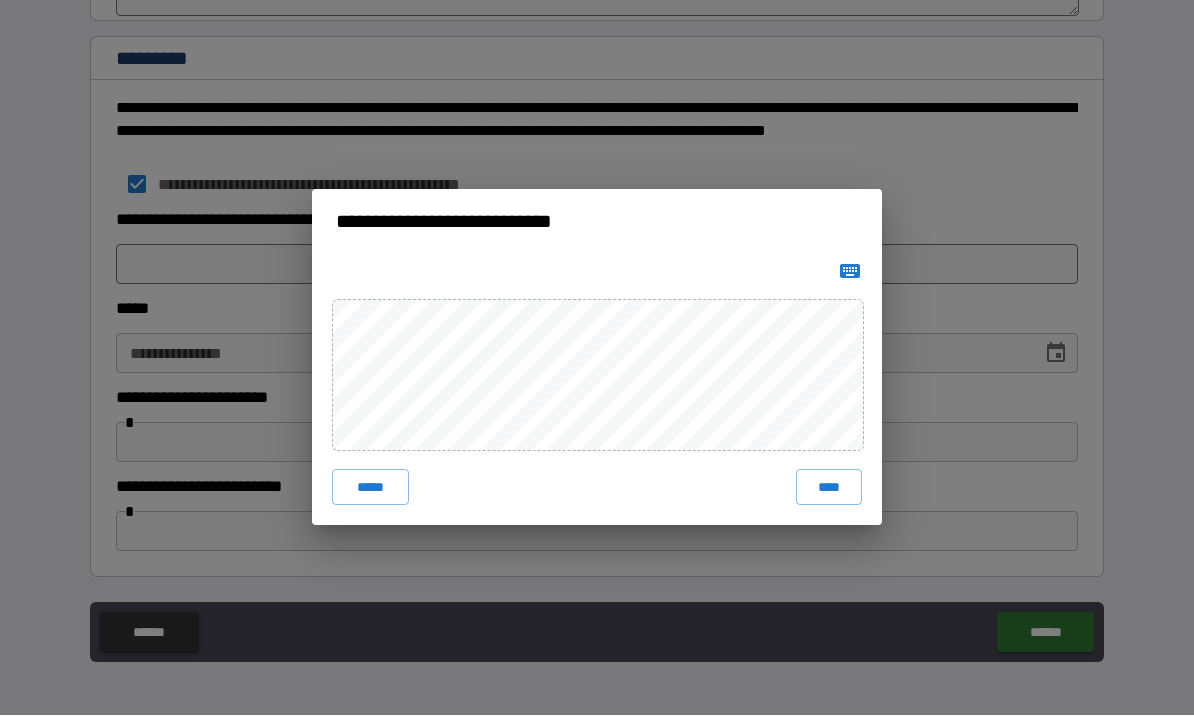 click on "****" at bounding box center [829, 488] 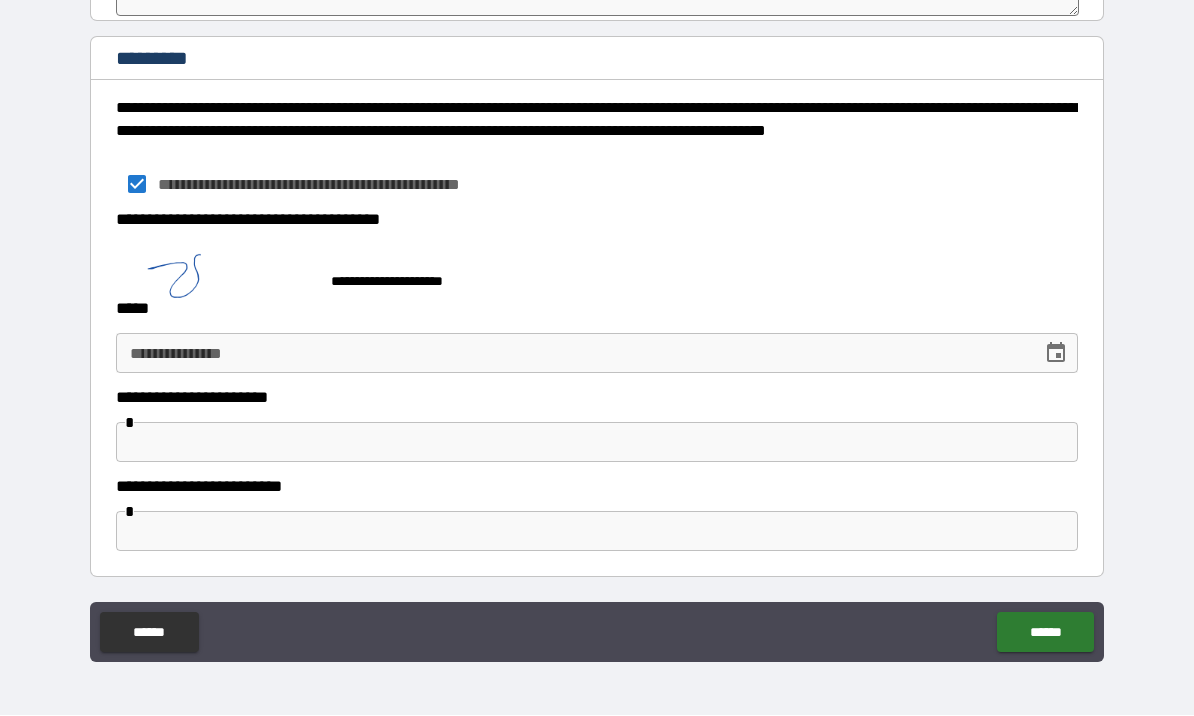 scroll, scrollTop: 11565, scrollLeft: 0, axis: vertical 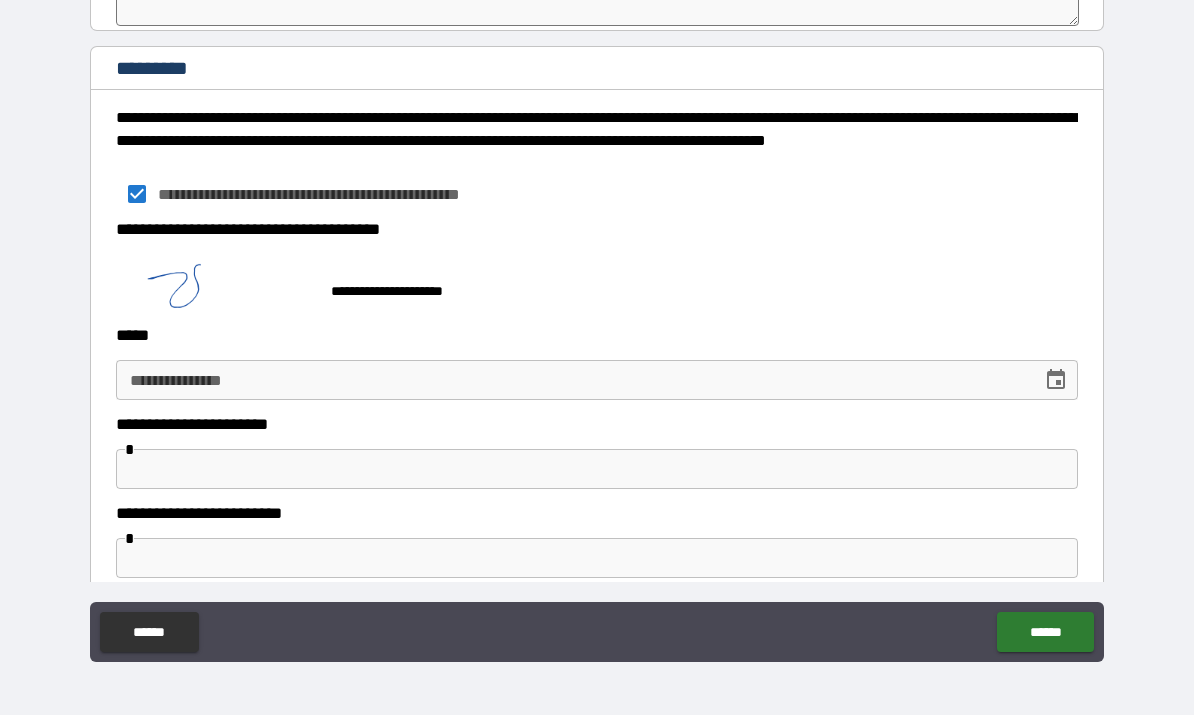 click 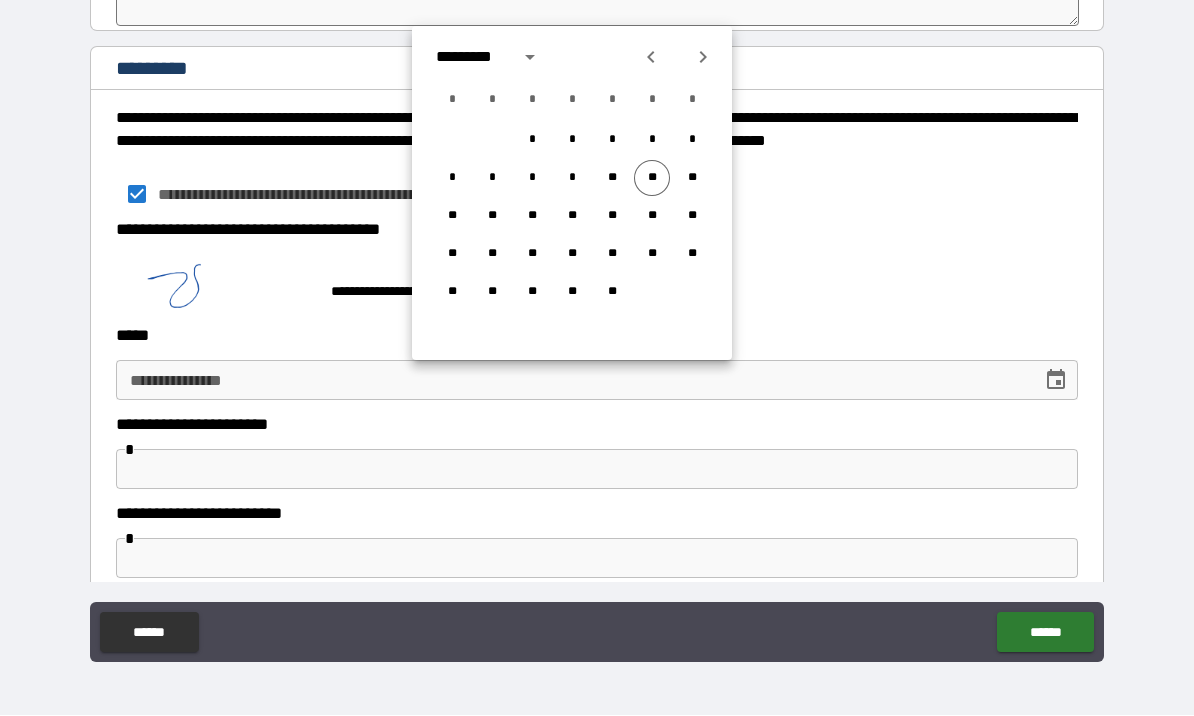 click on "**" at bounding box center (652, 179) 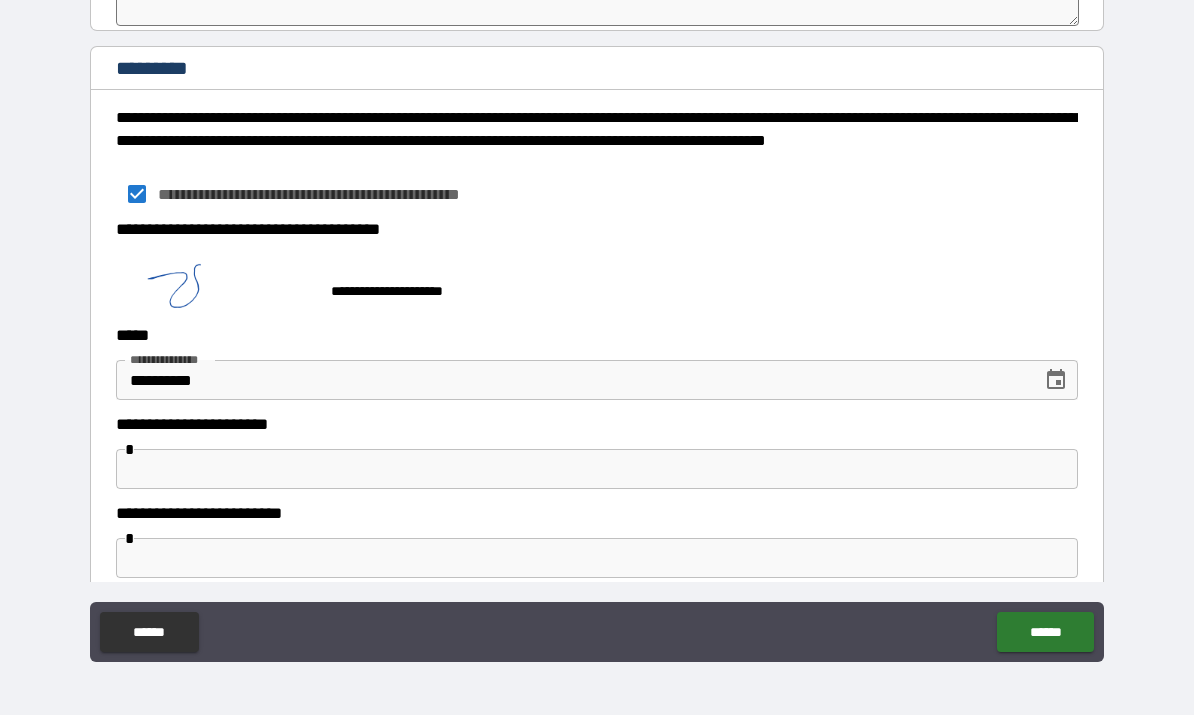 type on "**********" 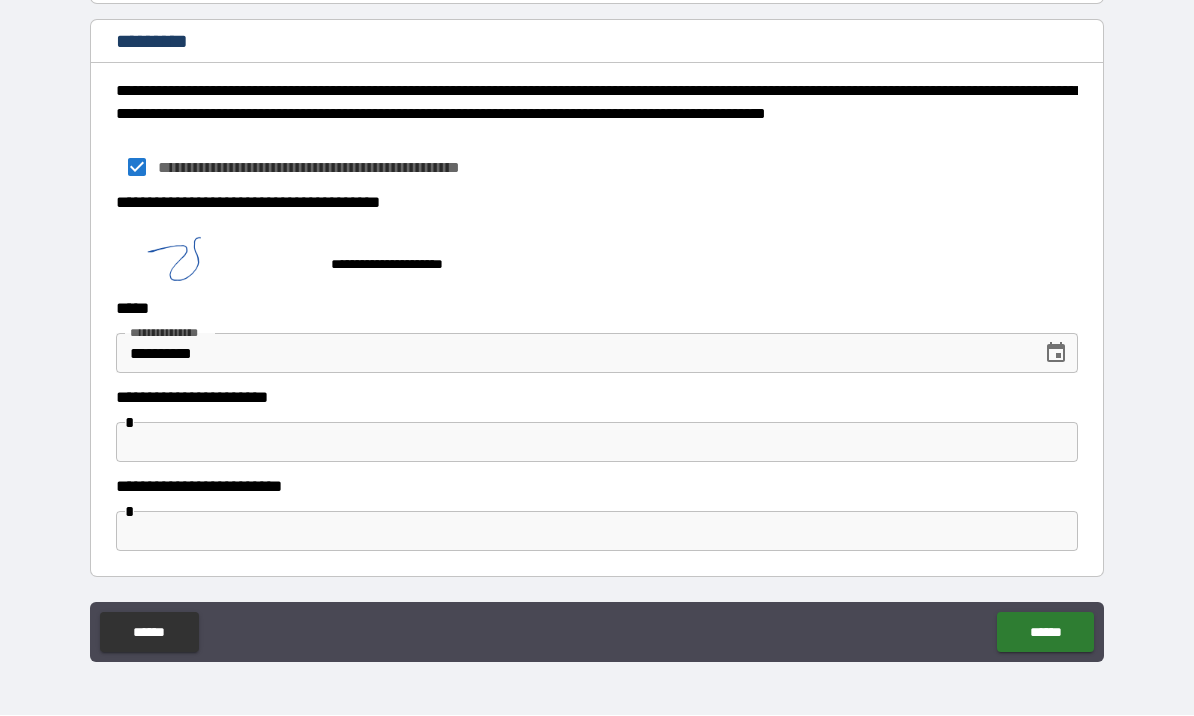 scroll, scrollTop: 11592, scrollLeft: 0, axis: vertical 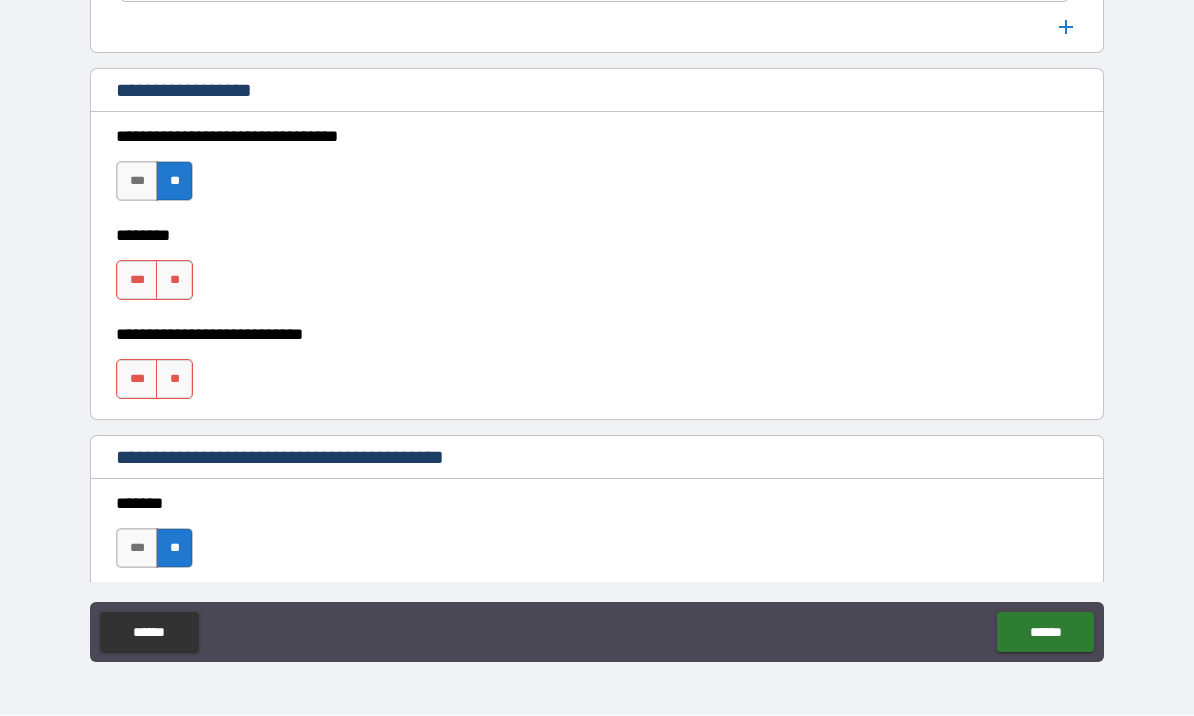 click on "**" at bounding box center (174, 281) 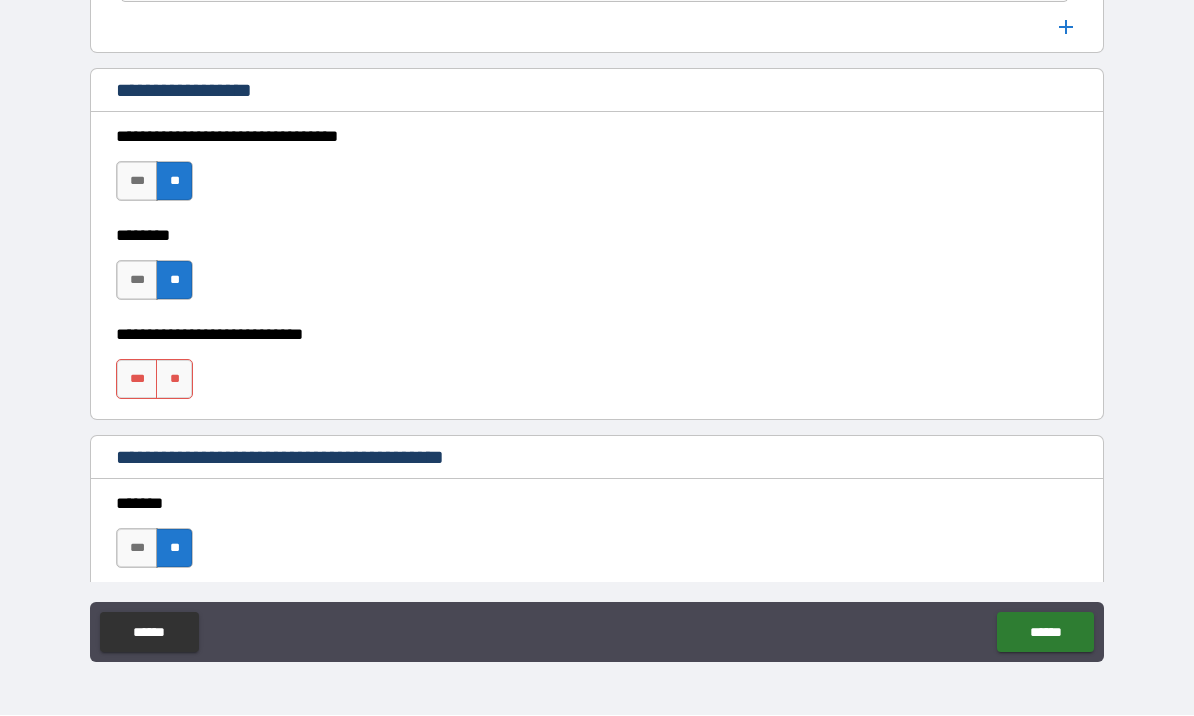 click on "**" at bounding box center (174, 380) 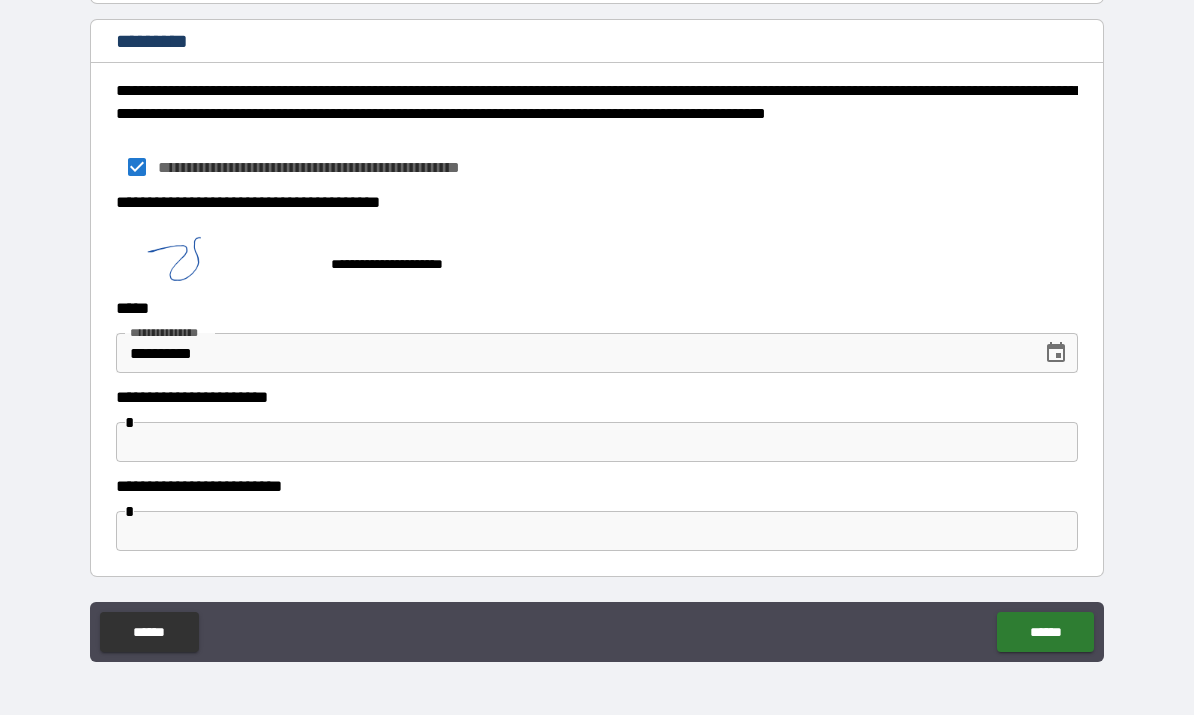 scroll, scrollTop: 11592, scrollLeft: 0, axis: vertical 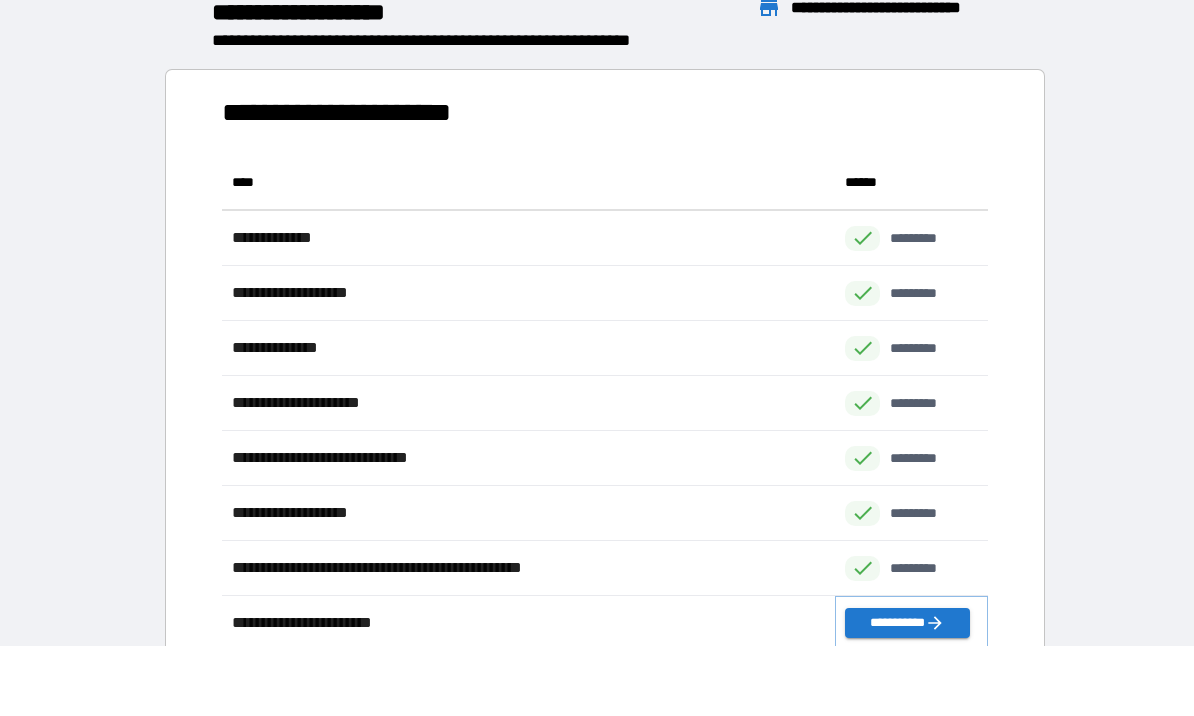 click on "**********" at bounding box center (907, 624) 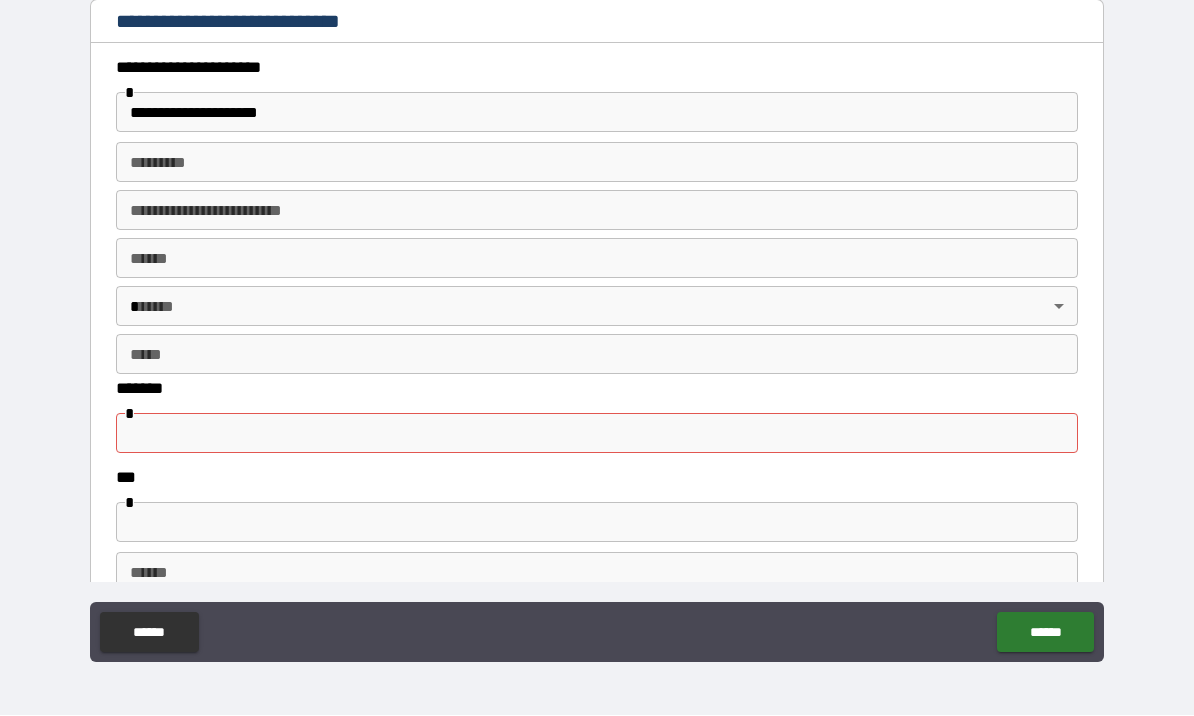 scroll, scrollTop: 776, scrollLeft: 0, axis: vertical 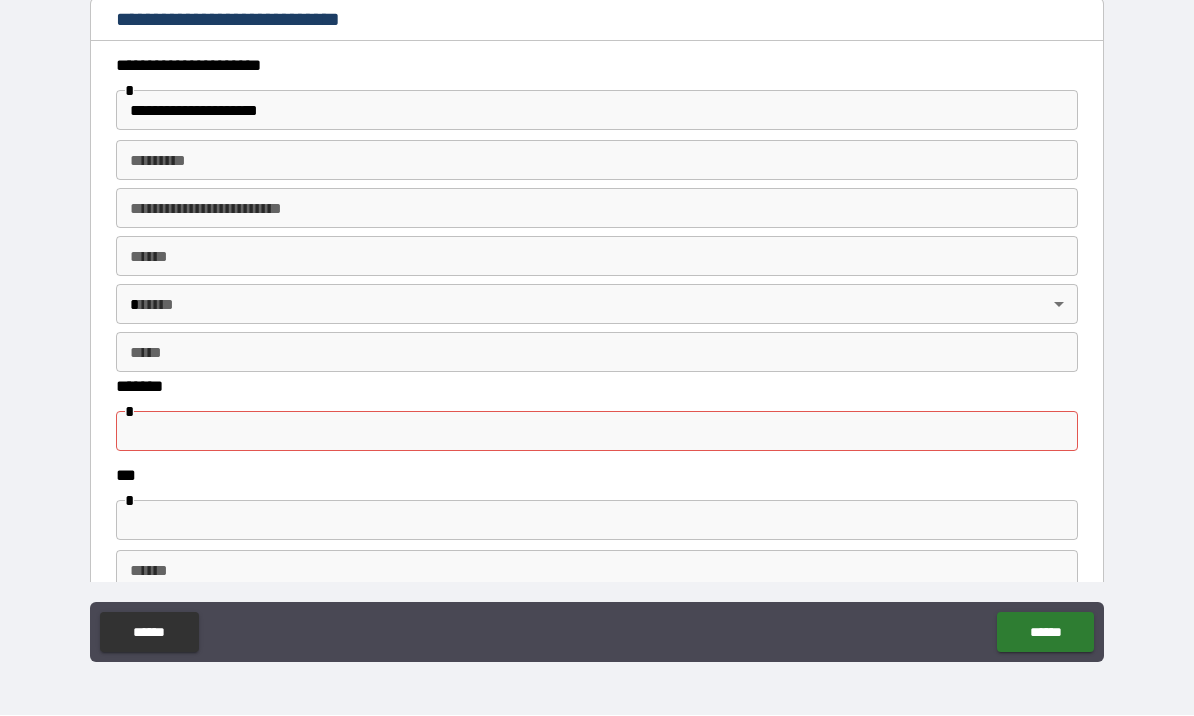 click at bounding box center (597, 432) 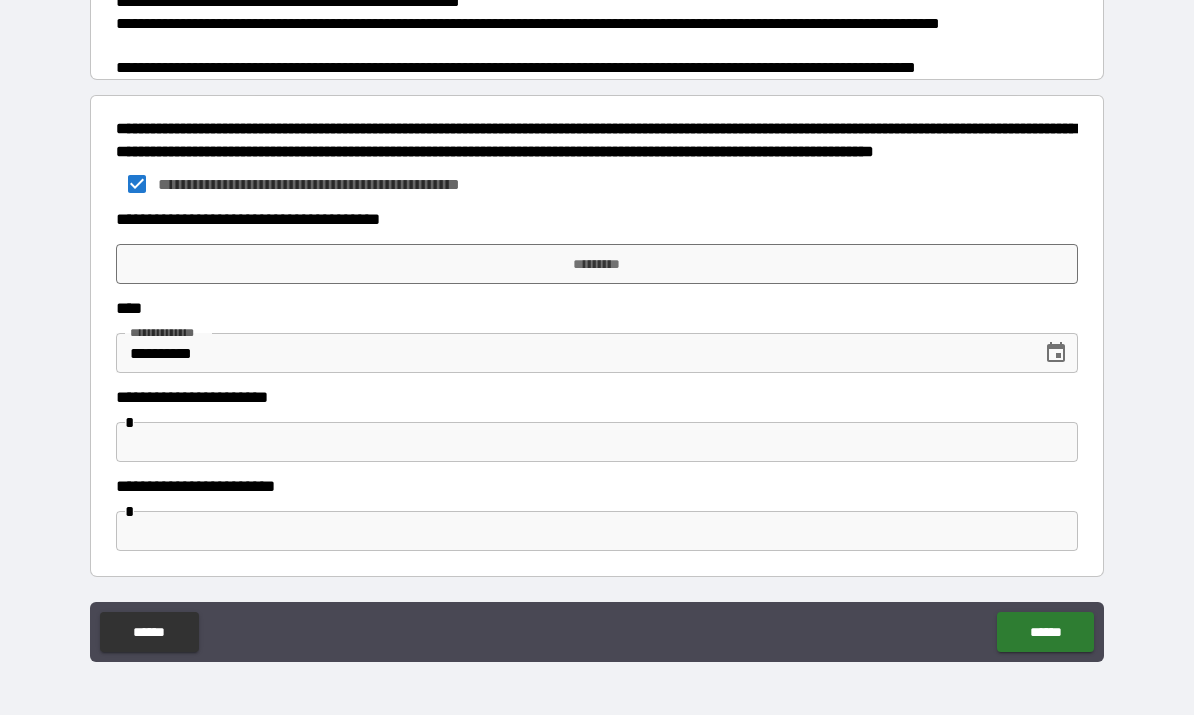 scroll, scrollTop: 1771, scrollLeft: 0, axis: vertical 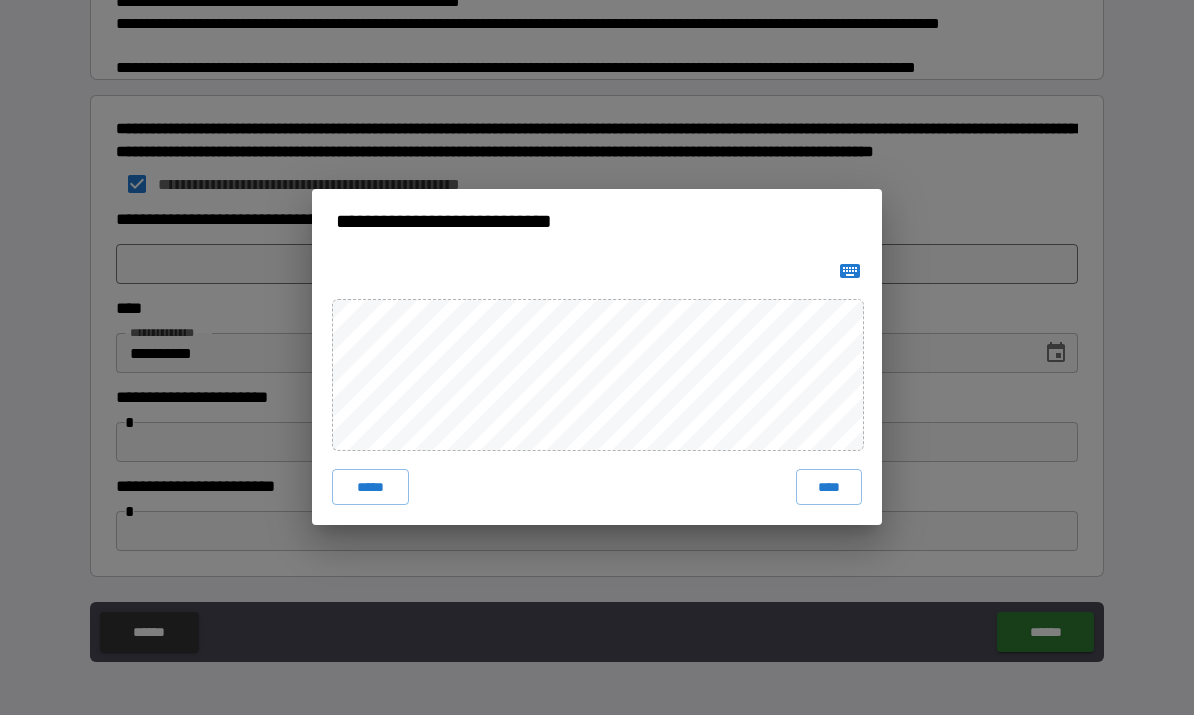 click on "****" at bounding box center (829, 488) 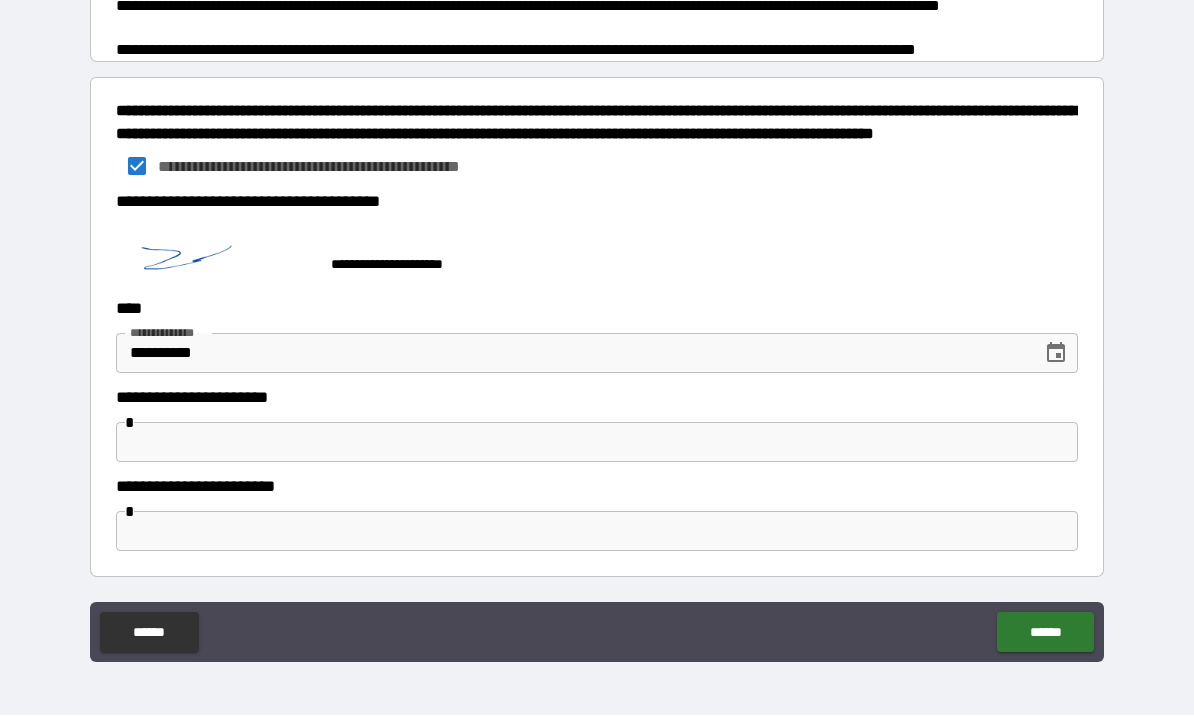 scroll, scrollTop: 1788, scrollLeft: 0, axis: vertical 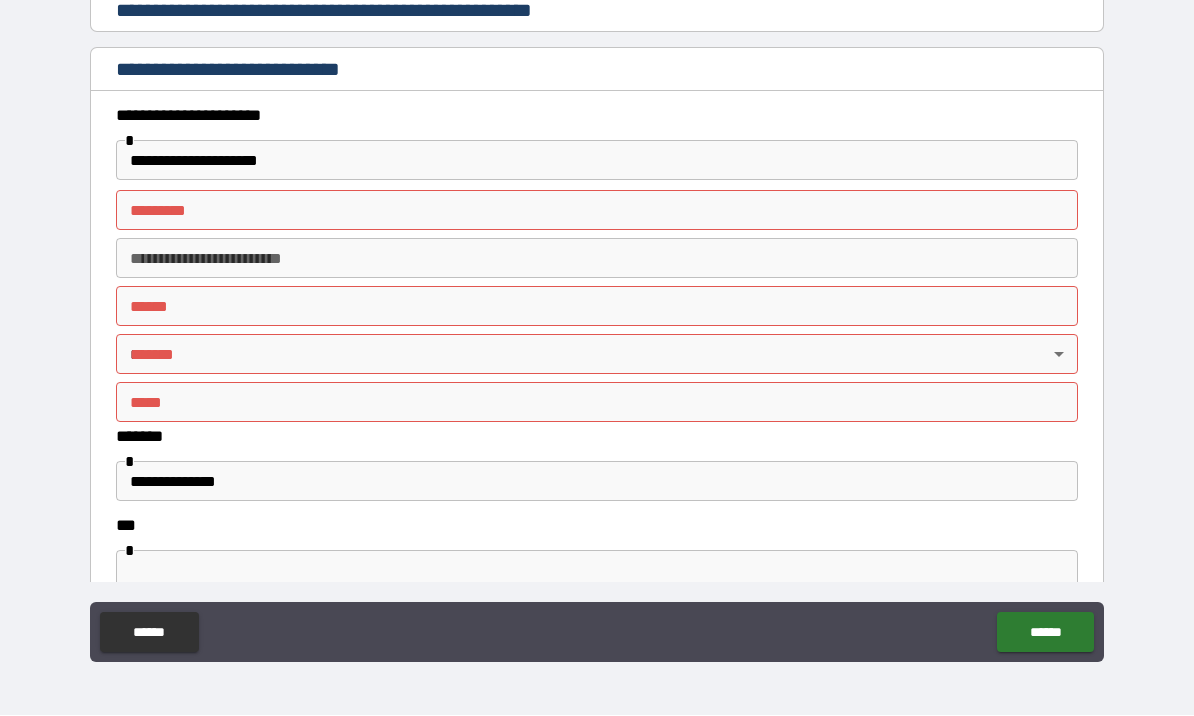 click on "*******   * *******   *" at bounding box center (597, 211) 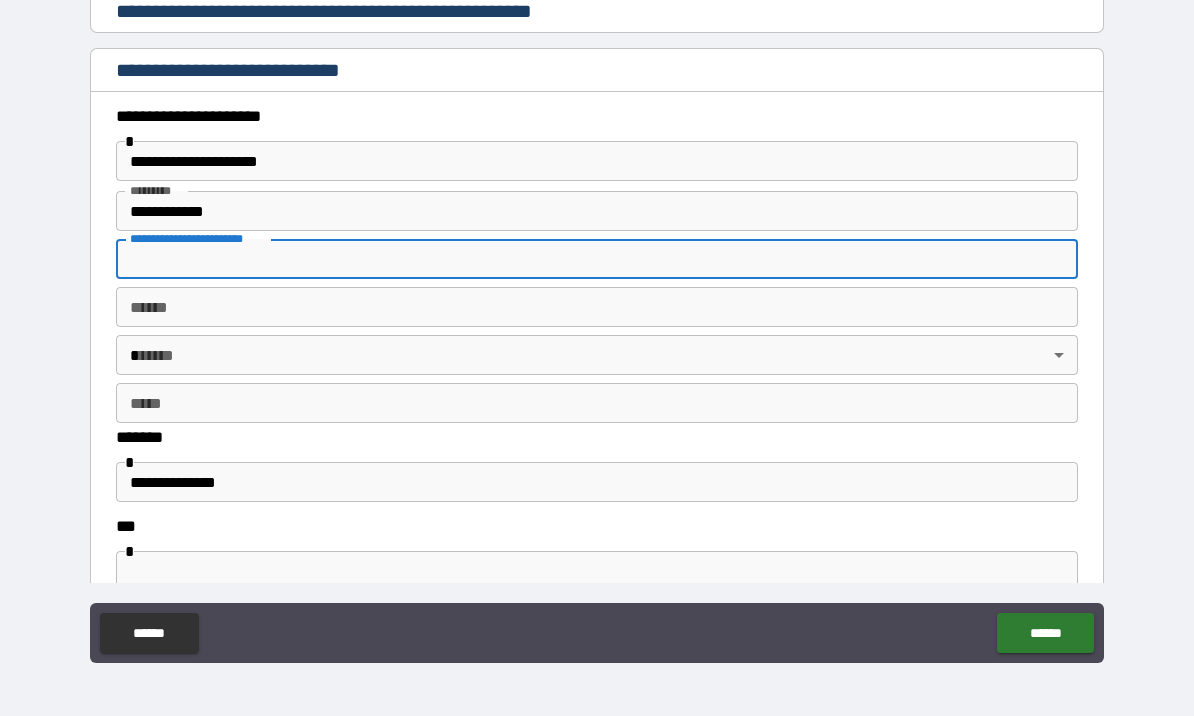 type on "**********" 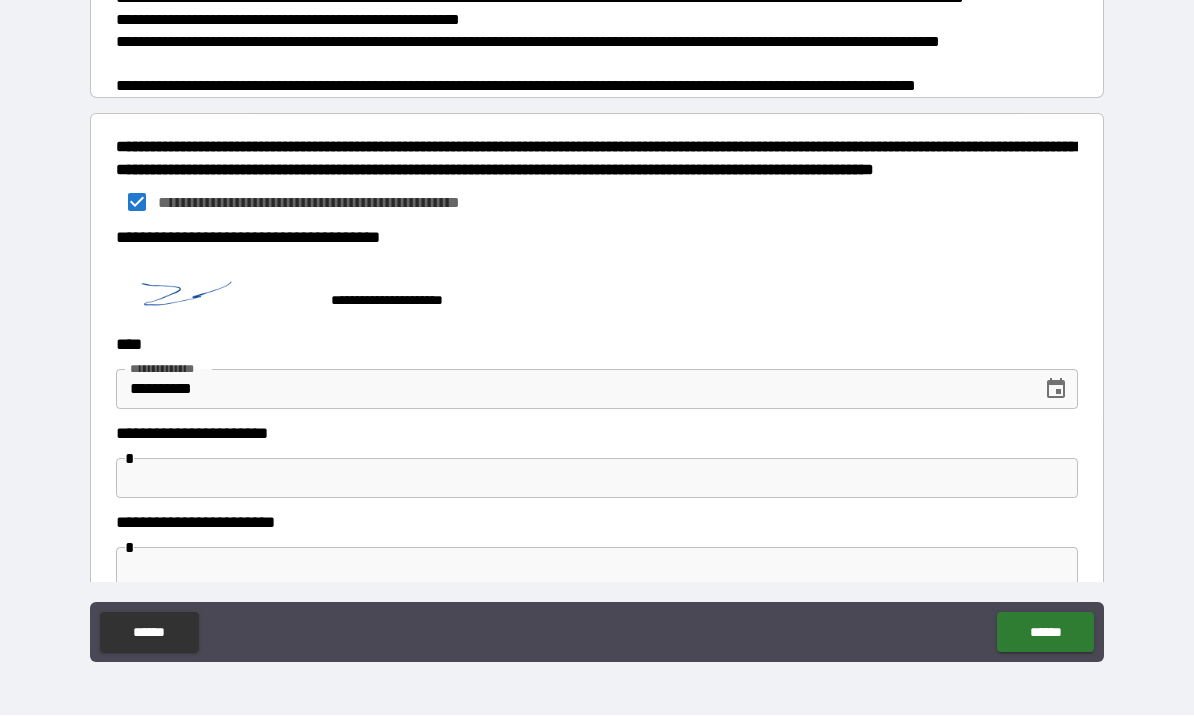 scroll, scrollTop: 1802, scrollLeft: 0, axis: vertical 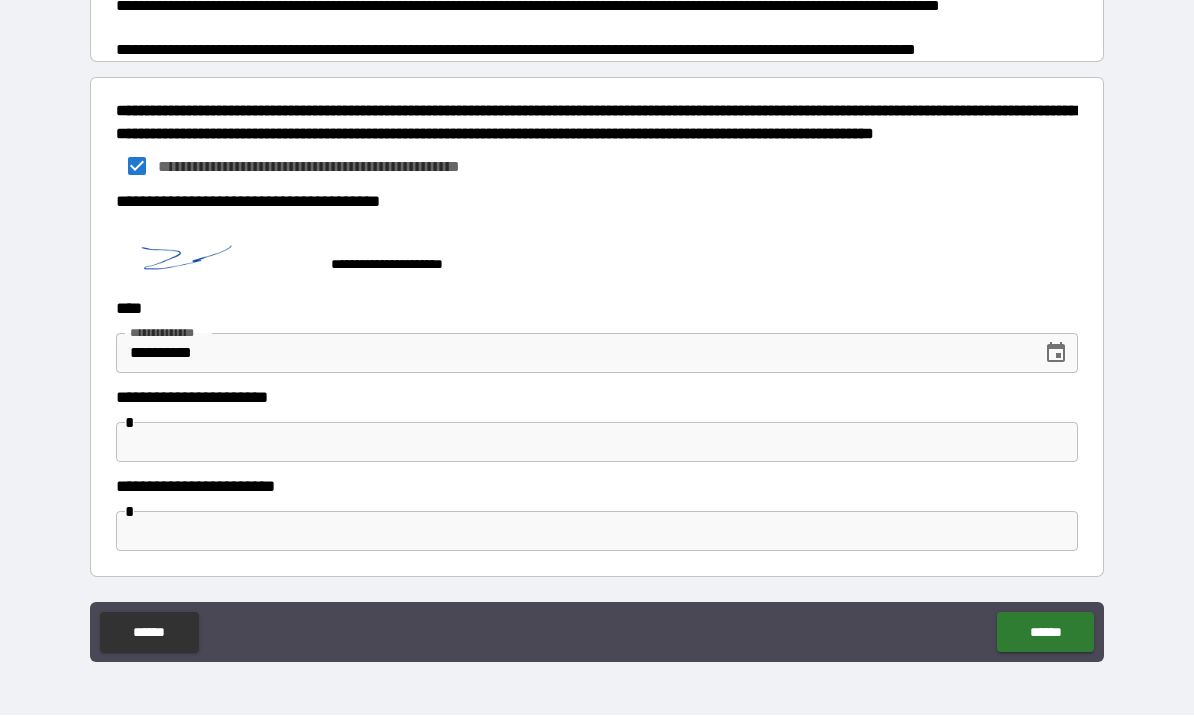 click on "******" at bounding box center (1045, 633) 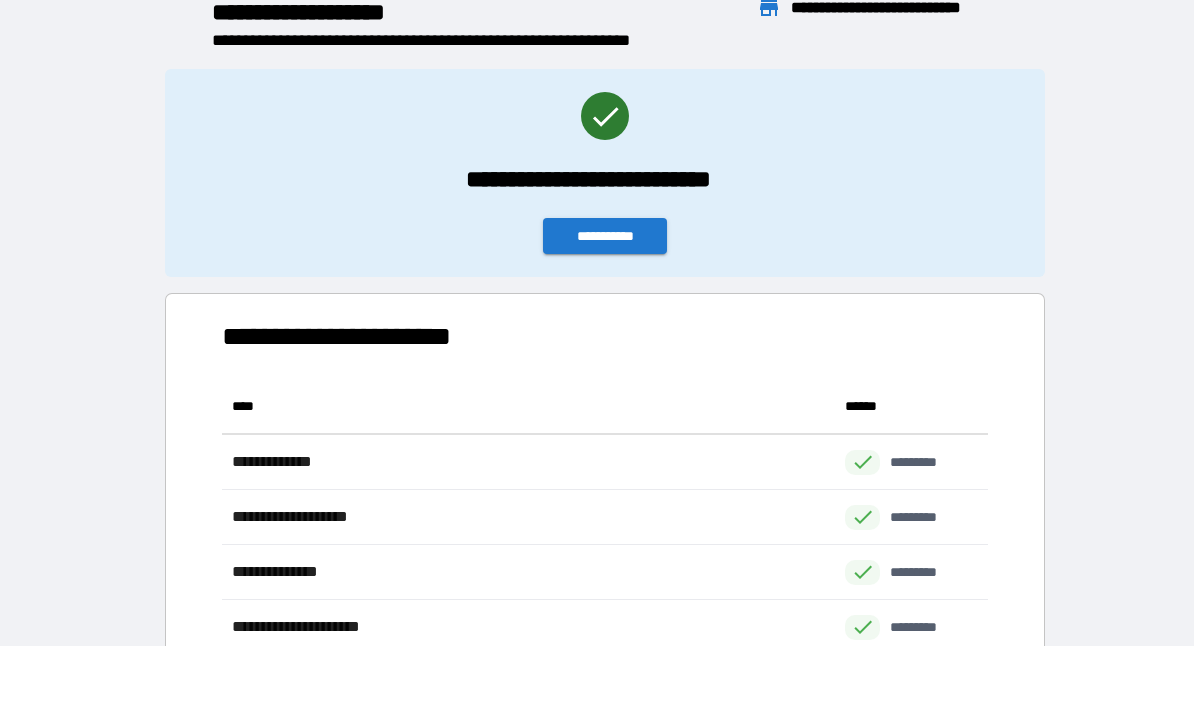 scroll, scrollTop: 496, scrollLeft: 765, axis: both 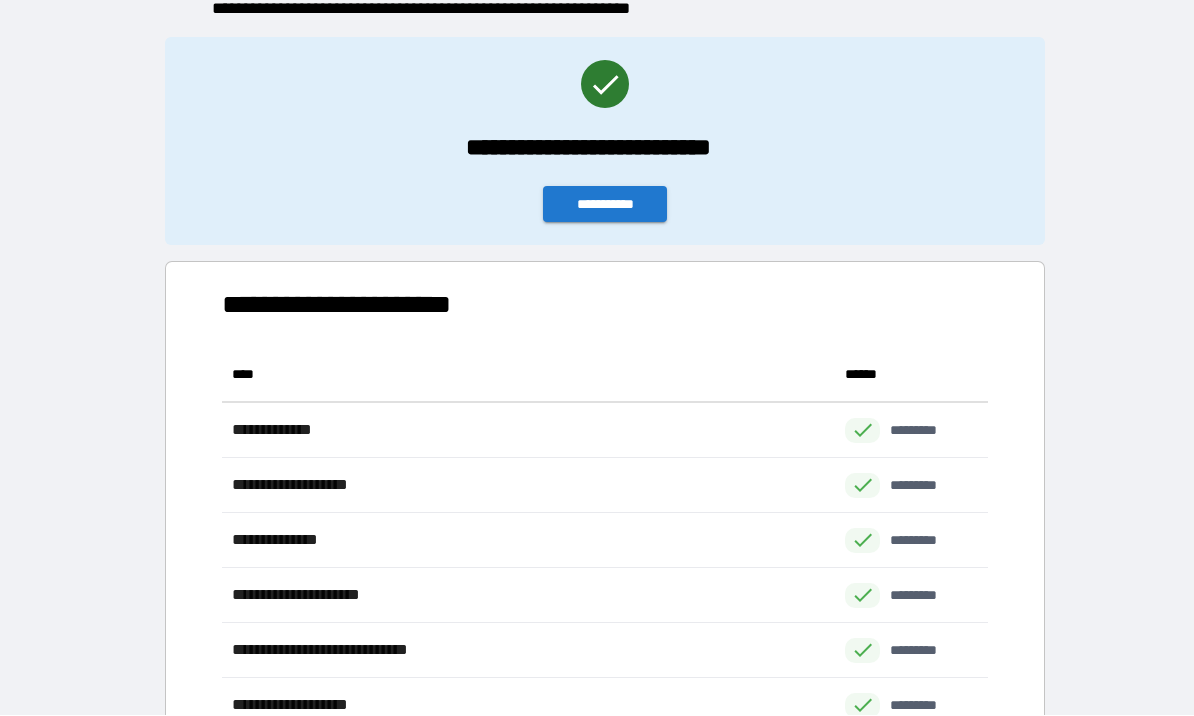 click on "**********" at bounding box center (605, 205) 